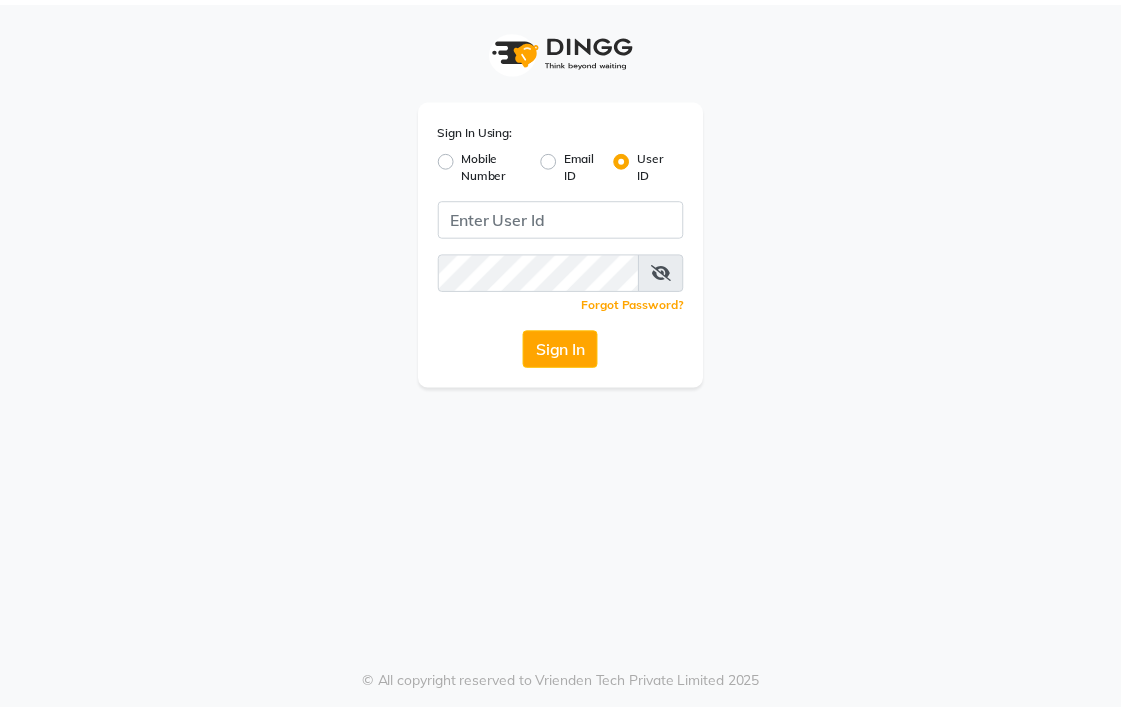 scroll, scrollTop: 0, scrollLeft: 0, axis: both 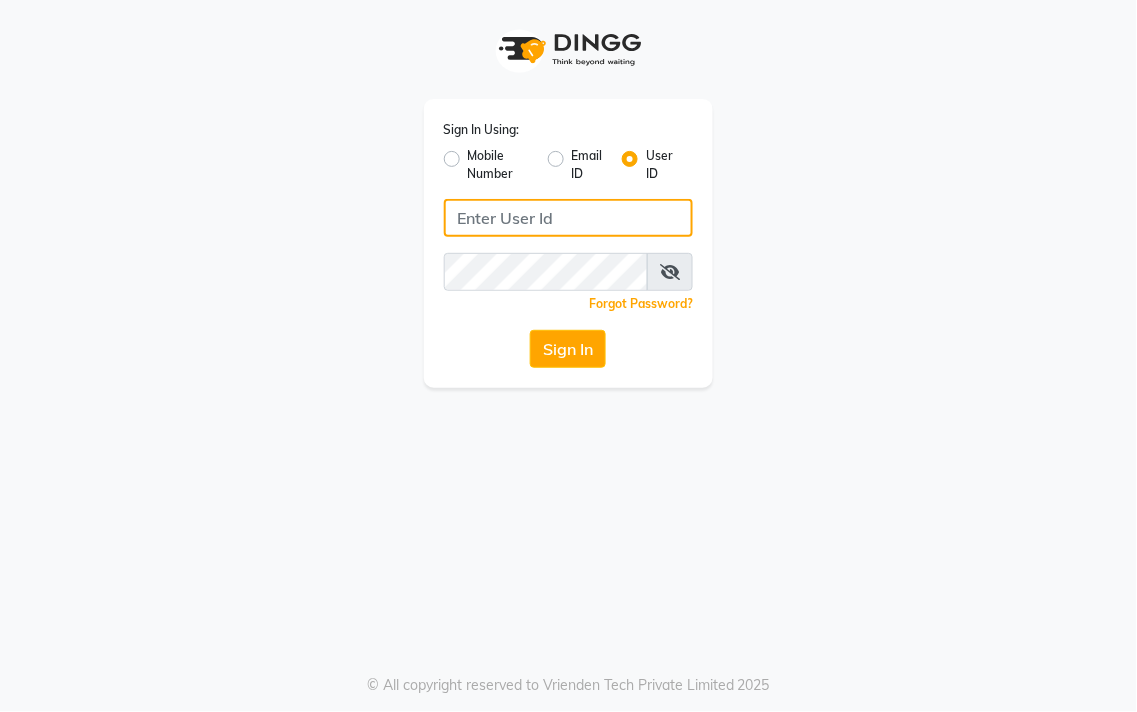 type on "9256811115" 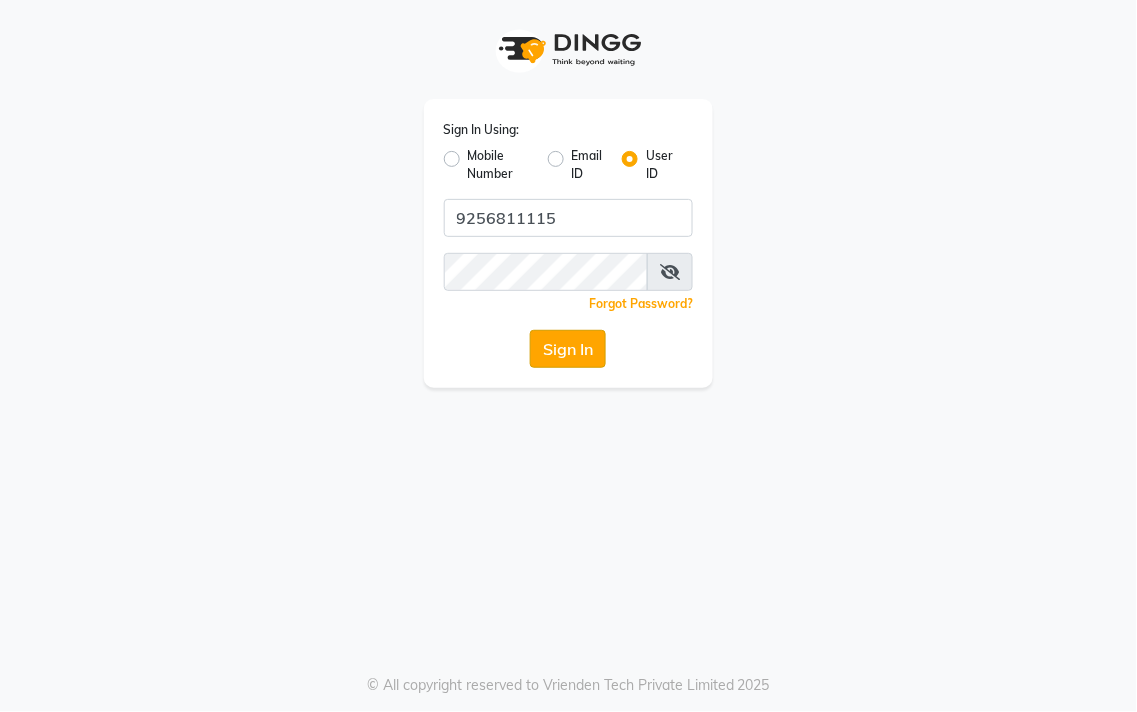 click on "Sign In" 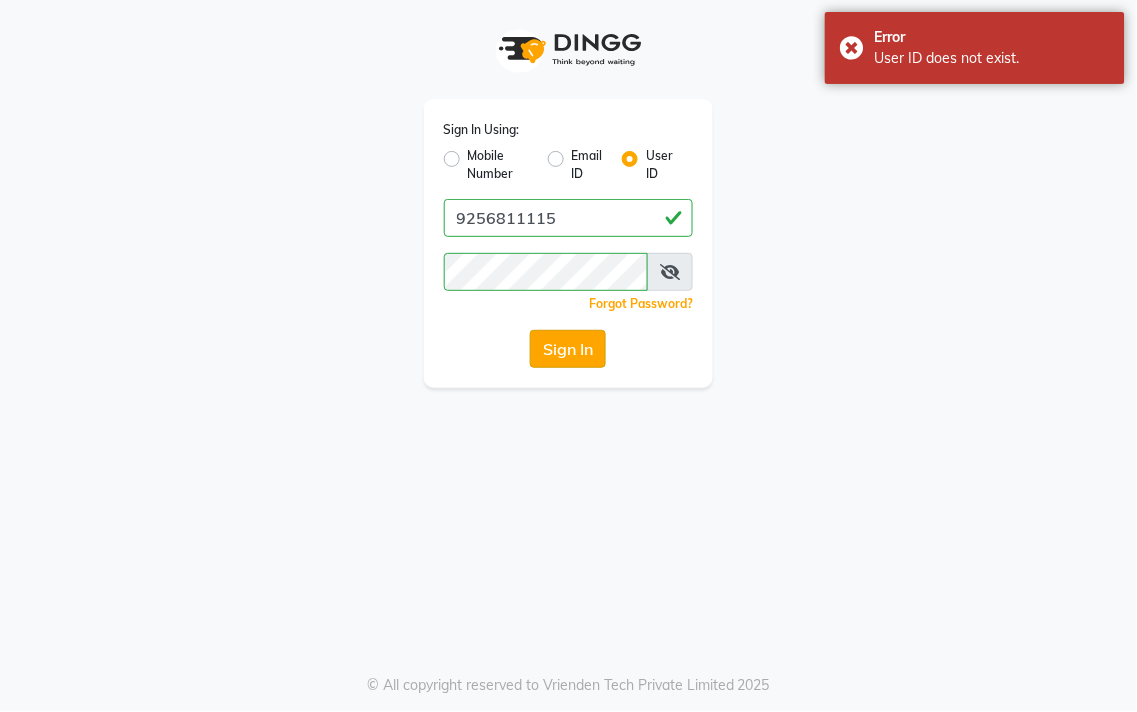 click on "Sign In" 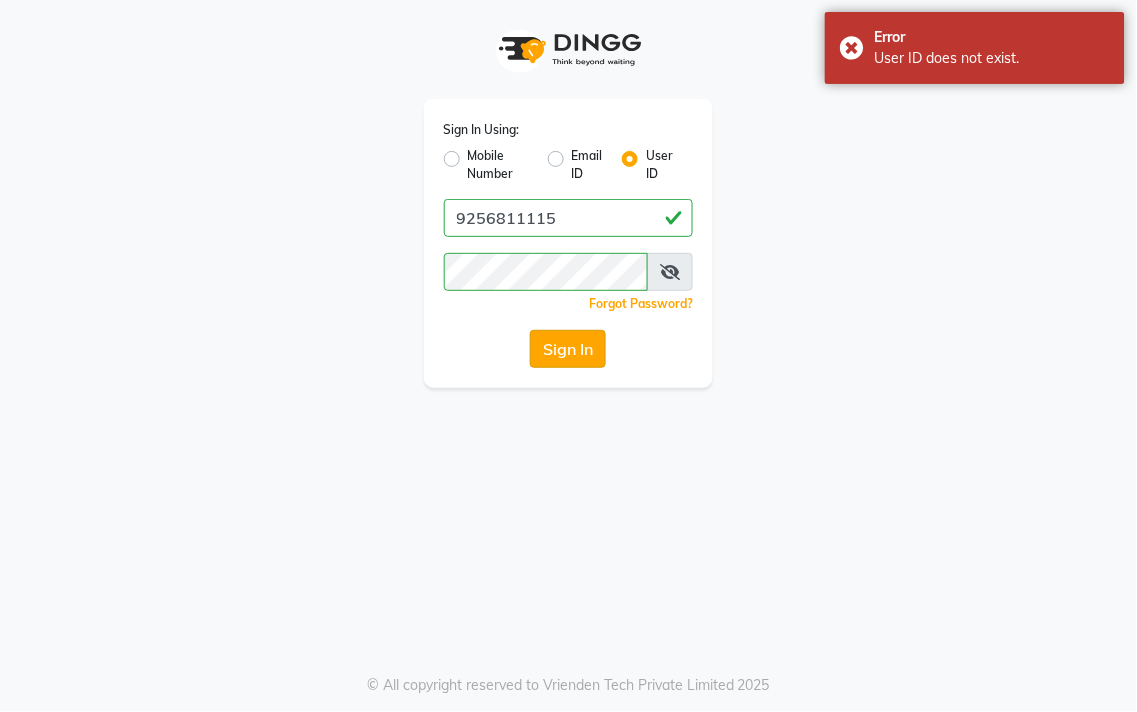 click on "Sign In" 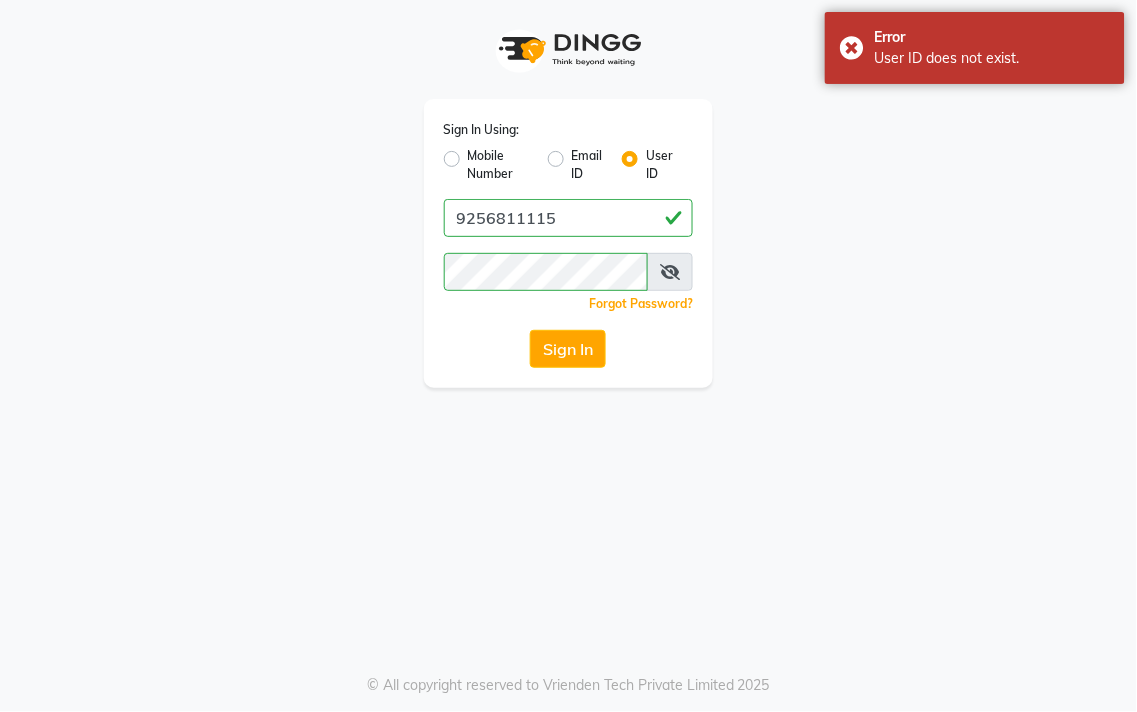 click at bounding box center [670, 272] 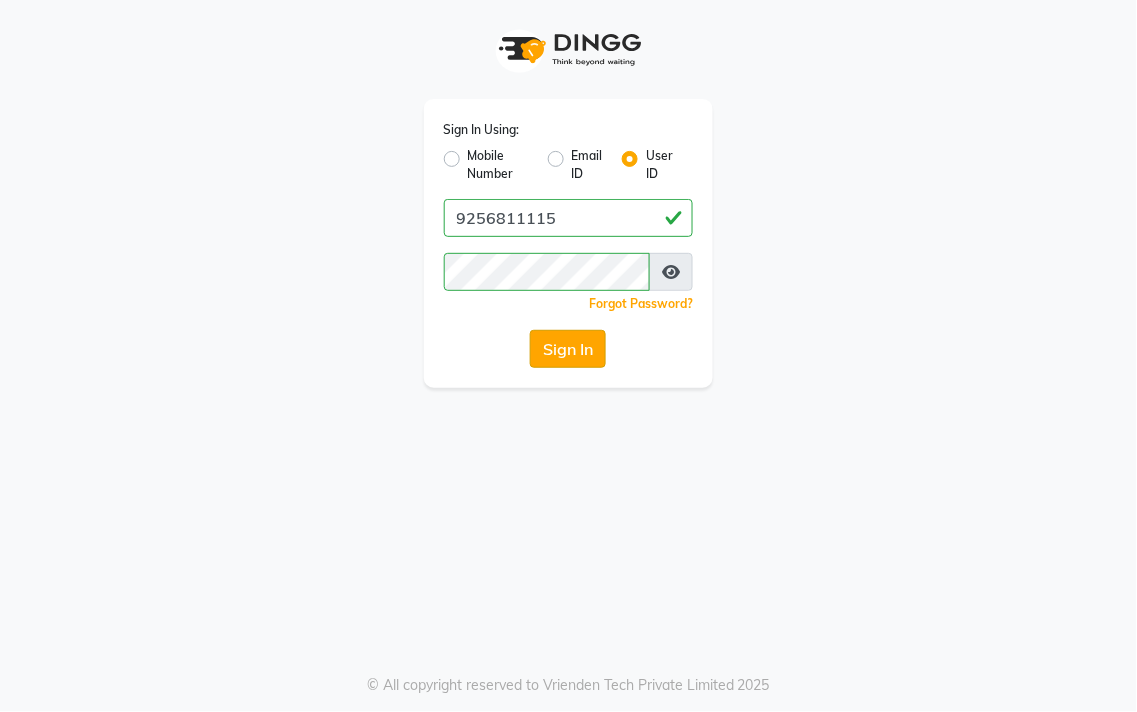 click on "Sign In" 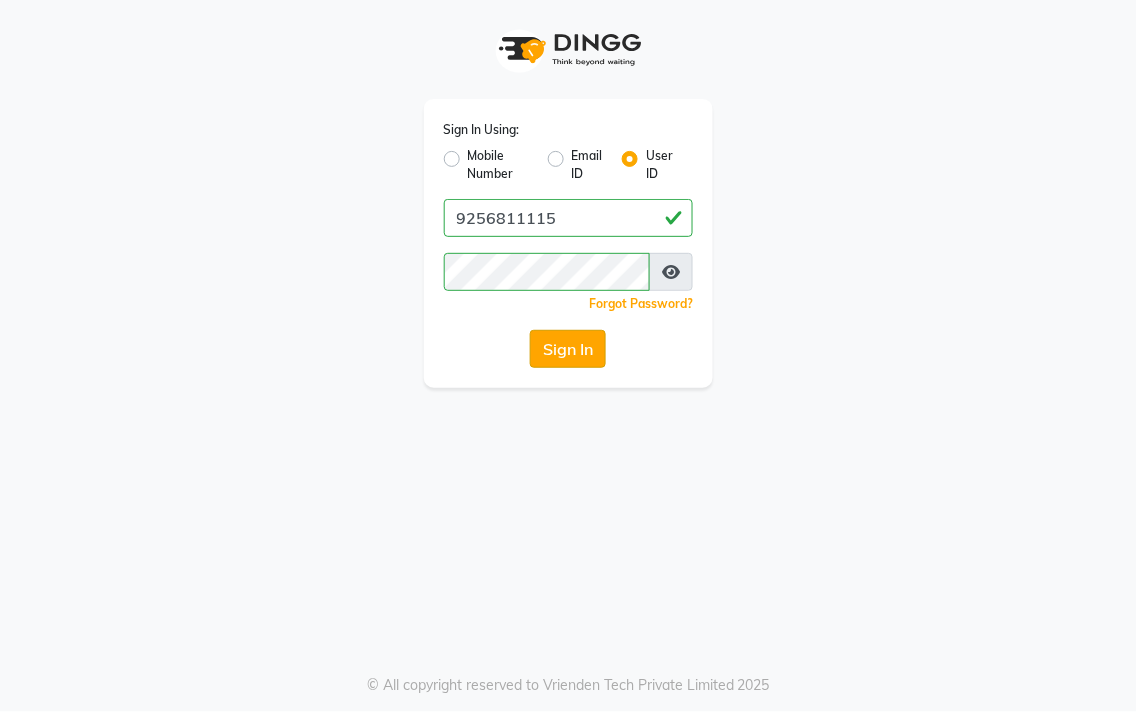 click on "Sign In" 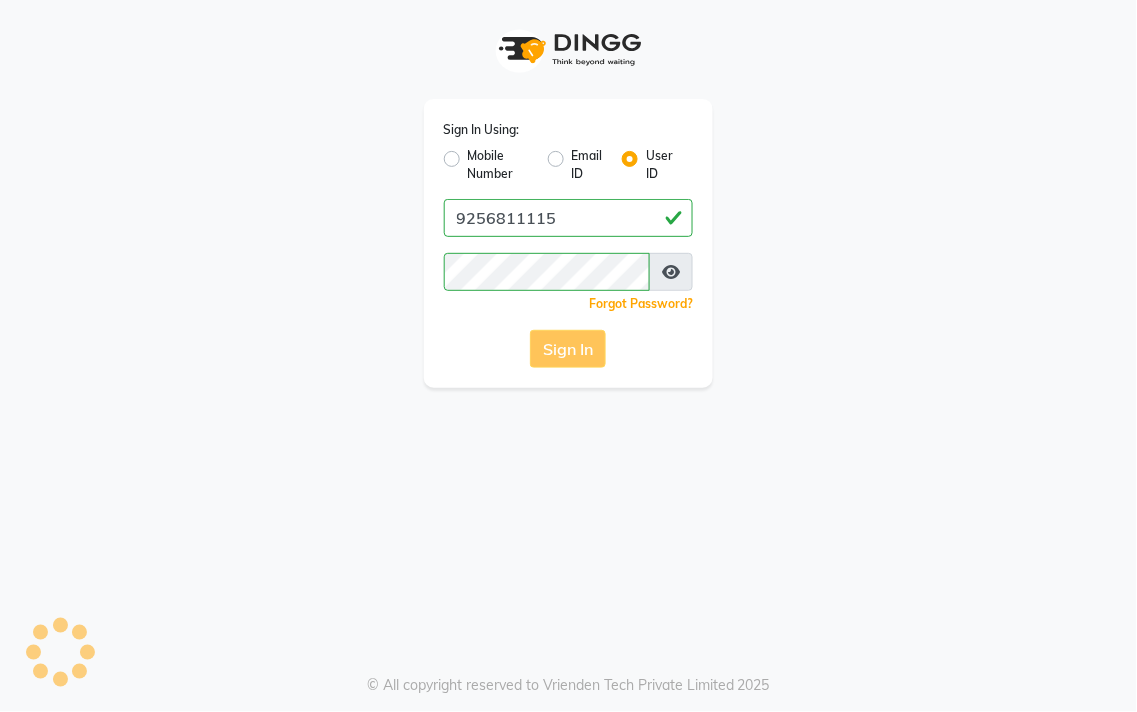 click on "Sign In" 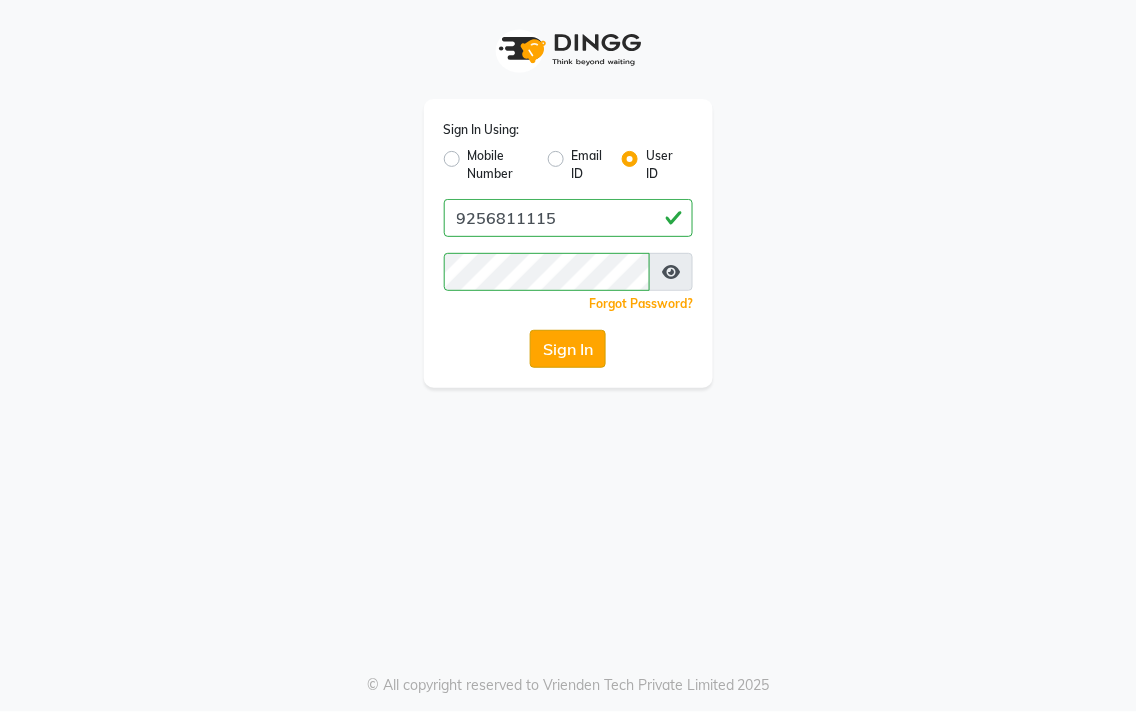 click on "Sign In" 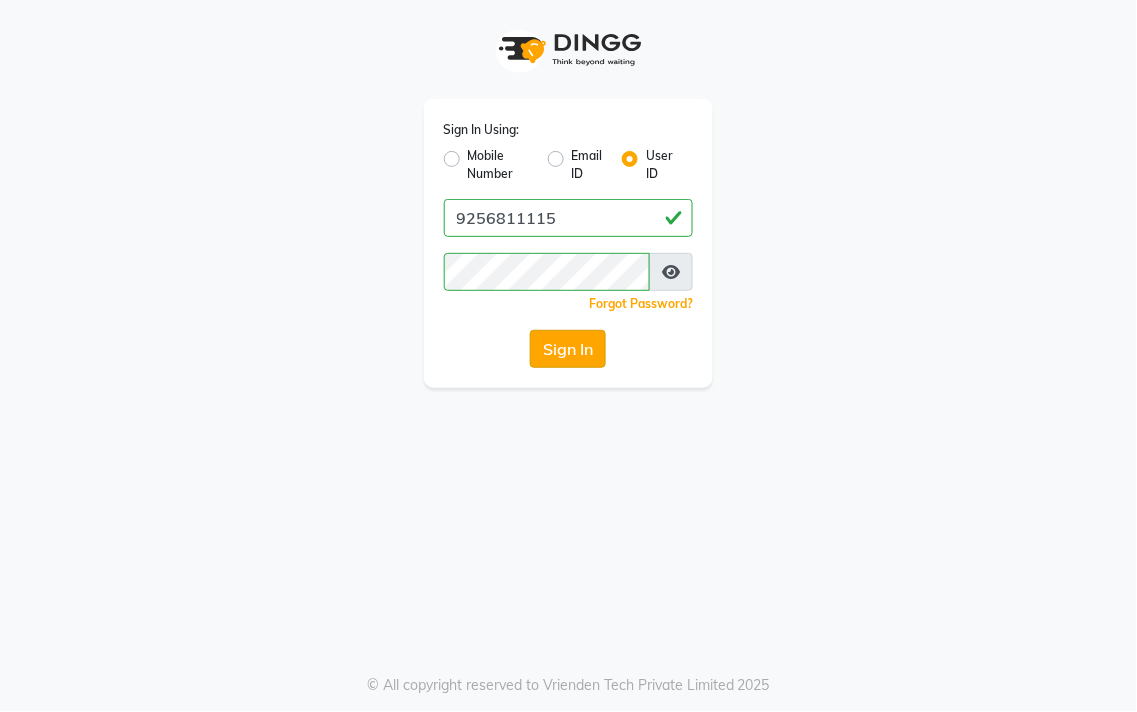 click on "Sign In" 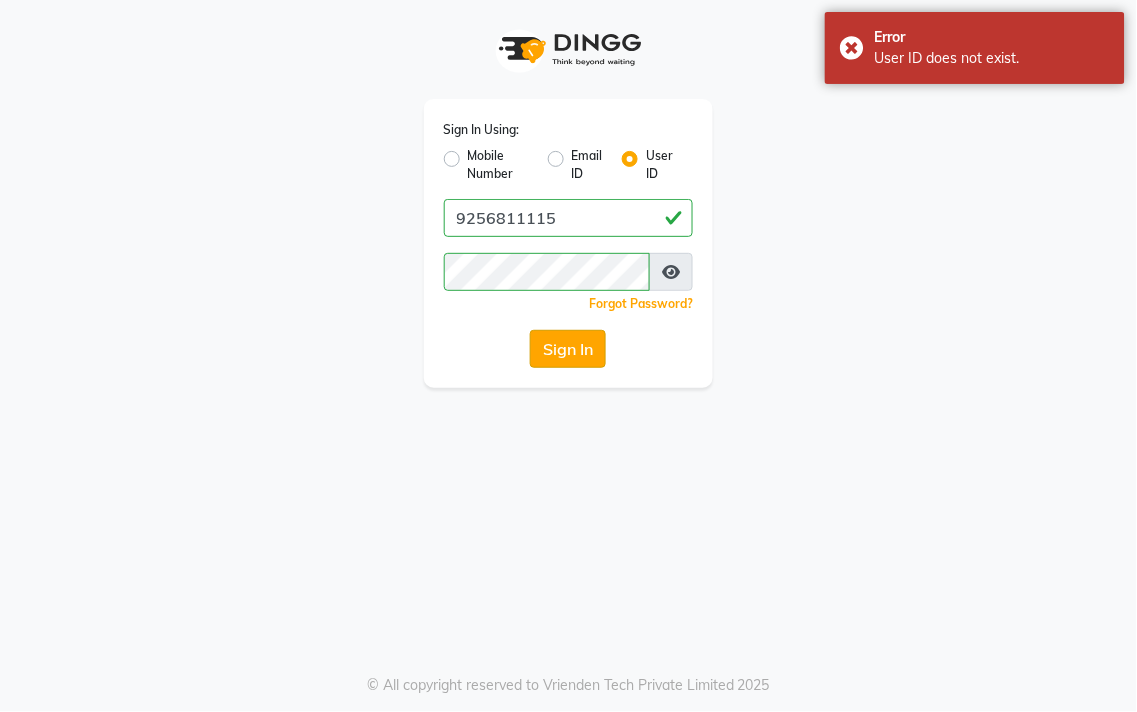 click on "Sign In" 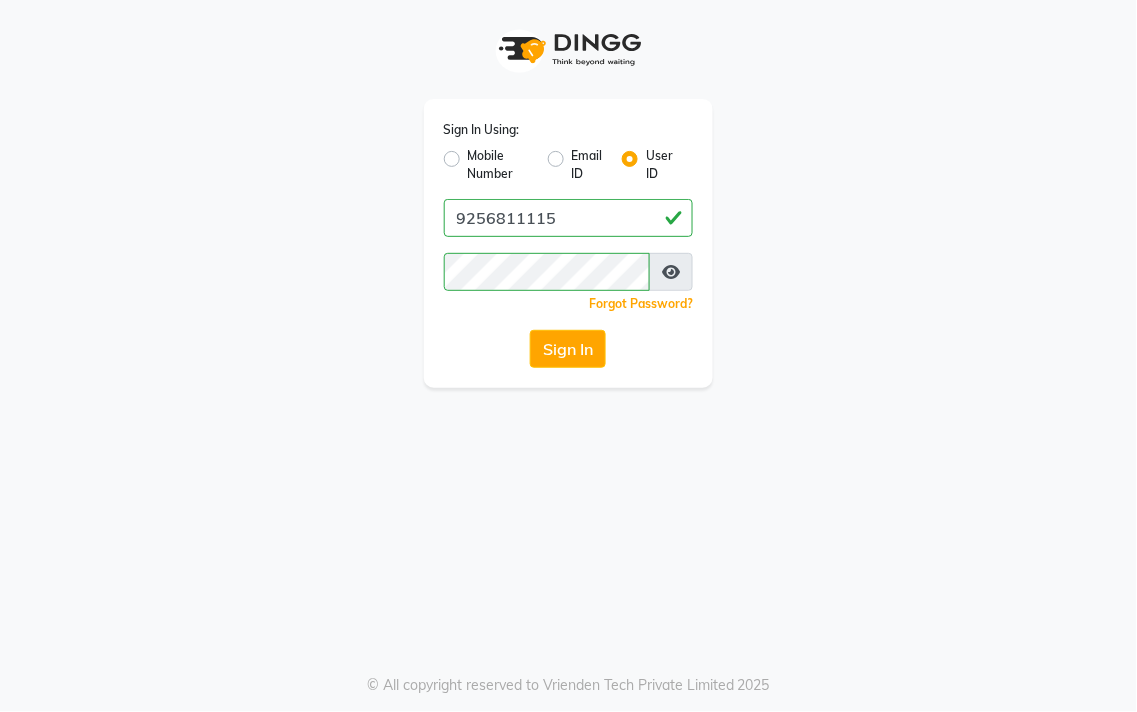 click on "Mobile Number" 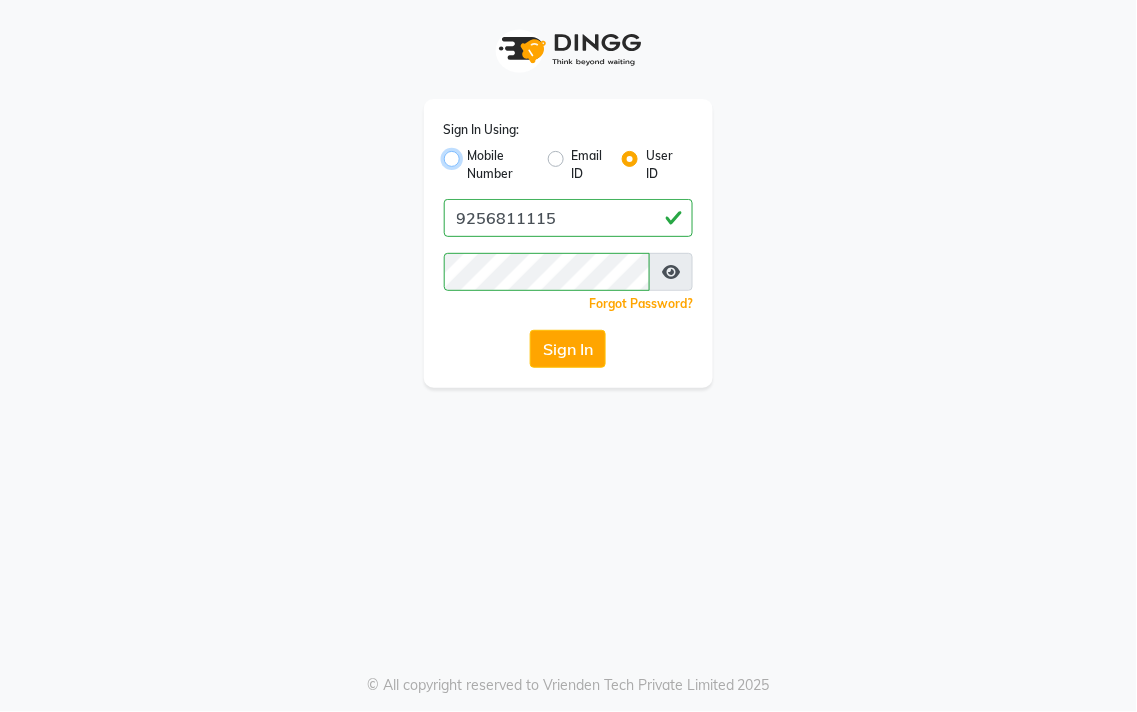 click on "Mobile Number" at bounding box center (474, 153) 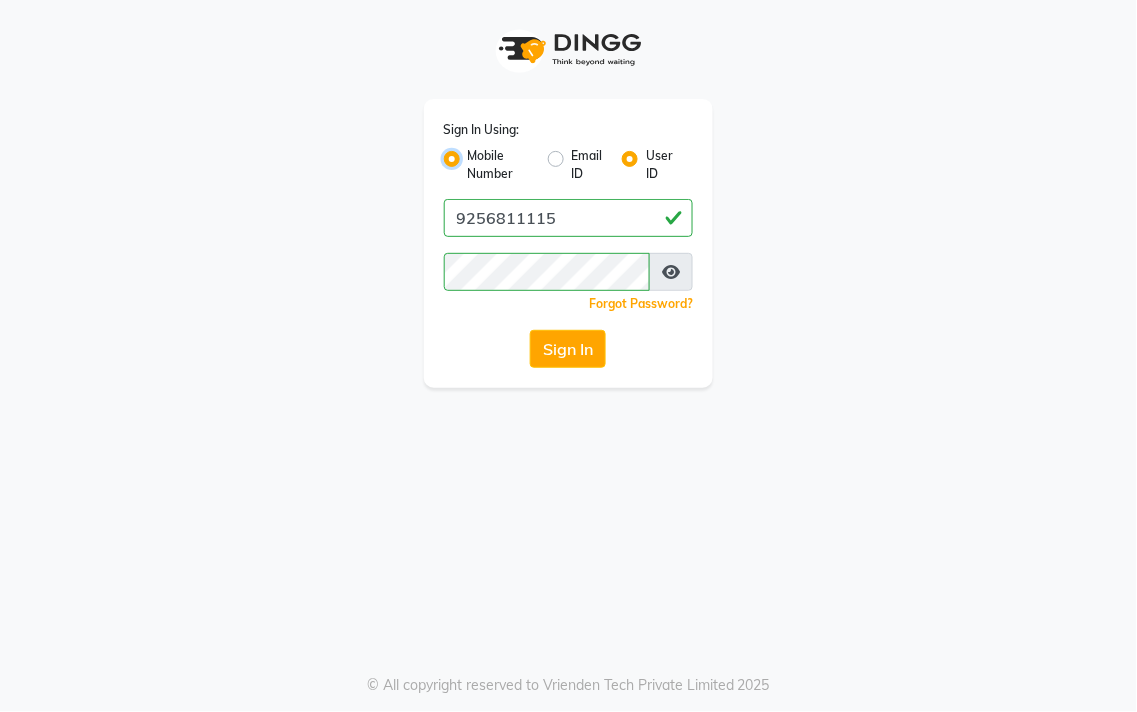 radio on "false" 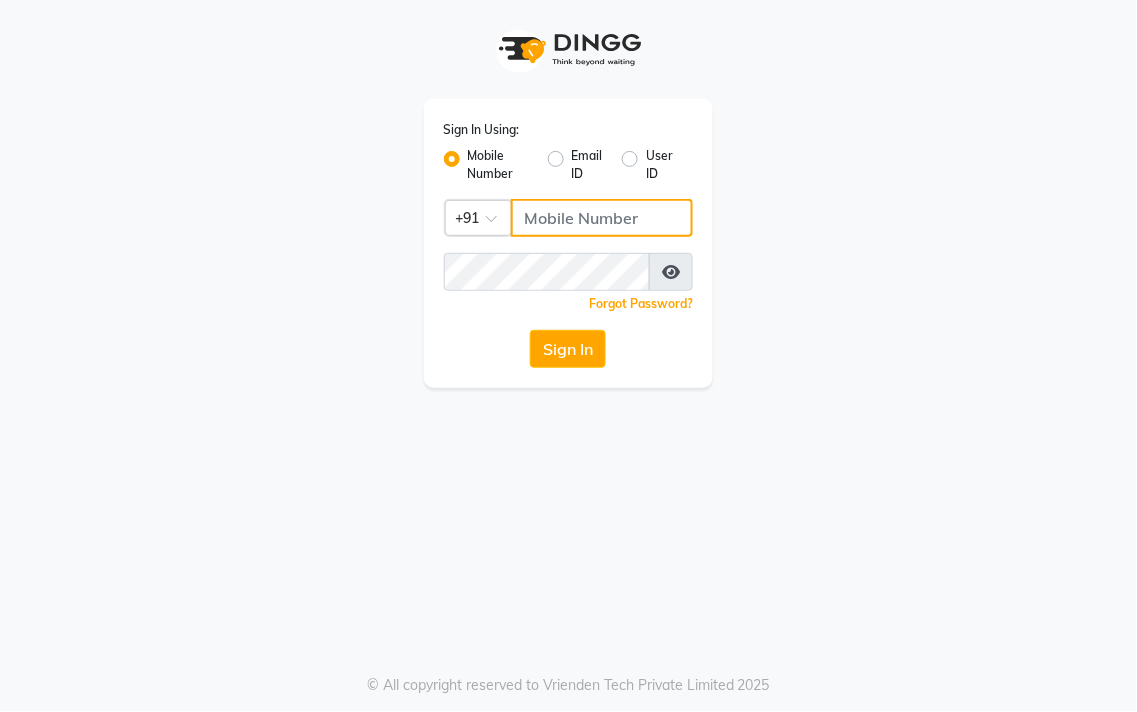 click 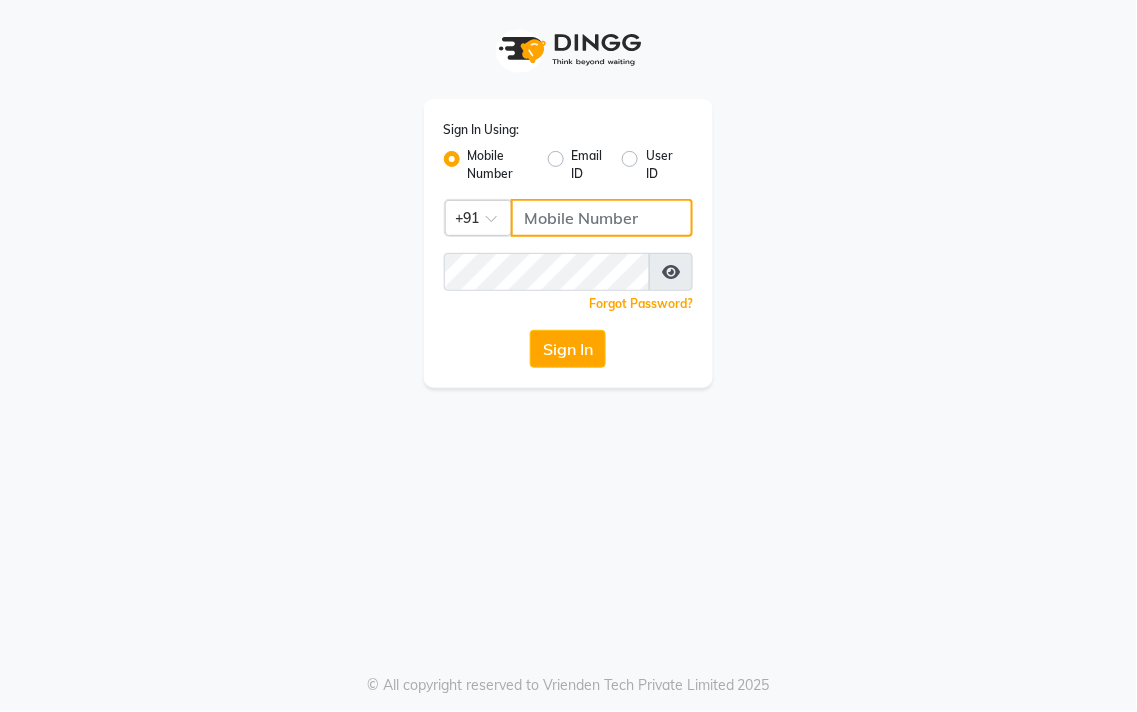 type on "9256811115" 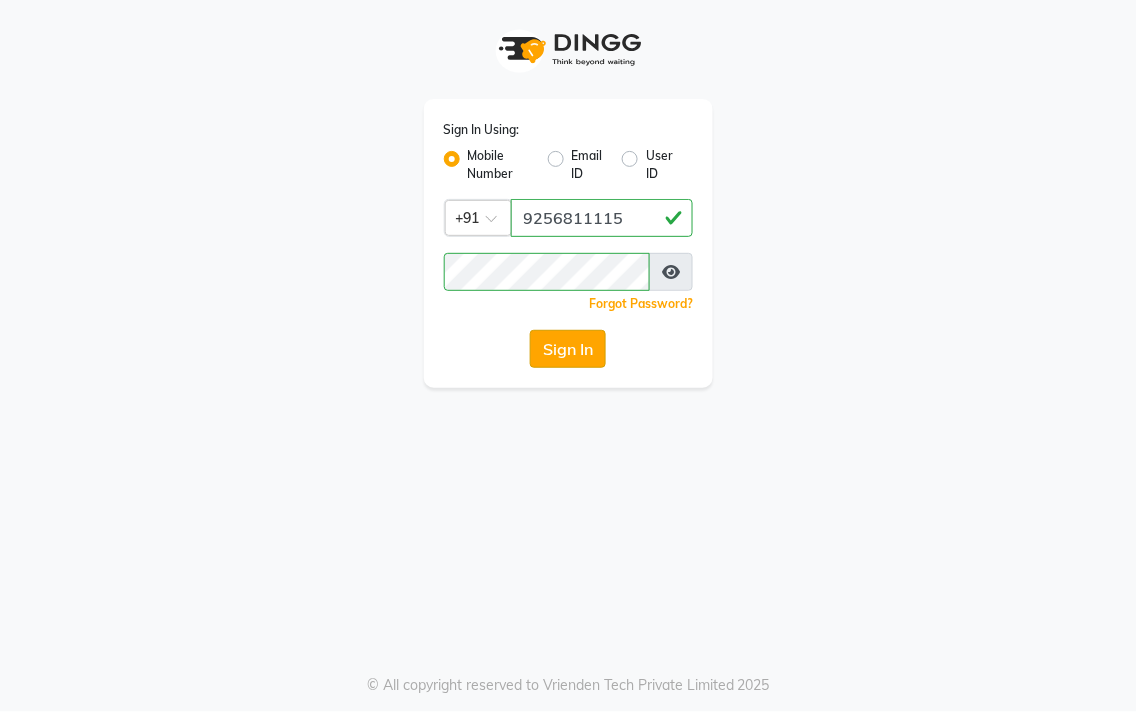 click on "Sign In" 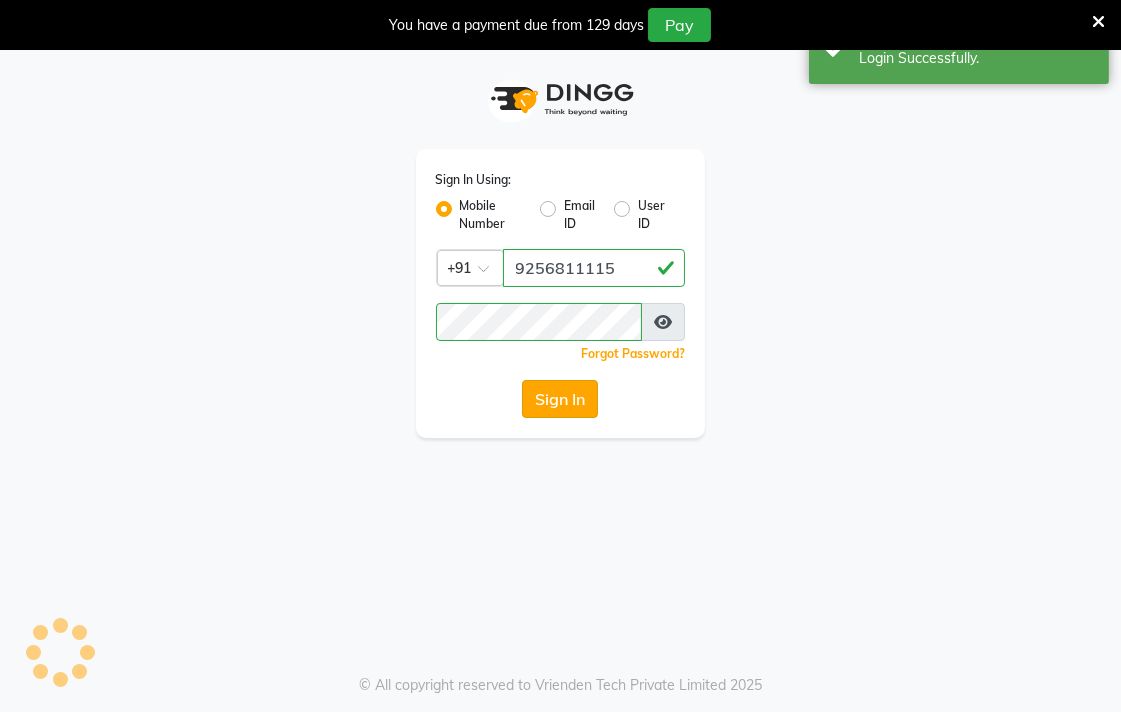select on "67" 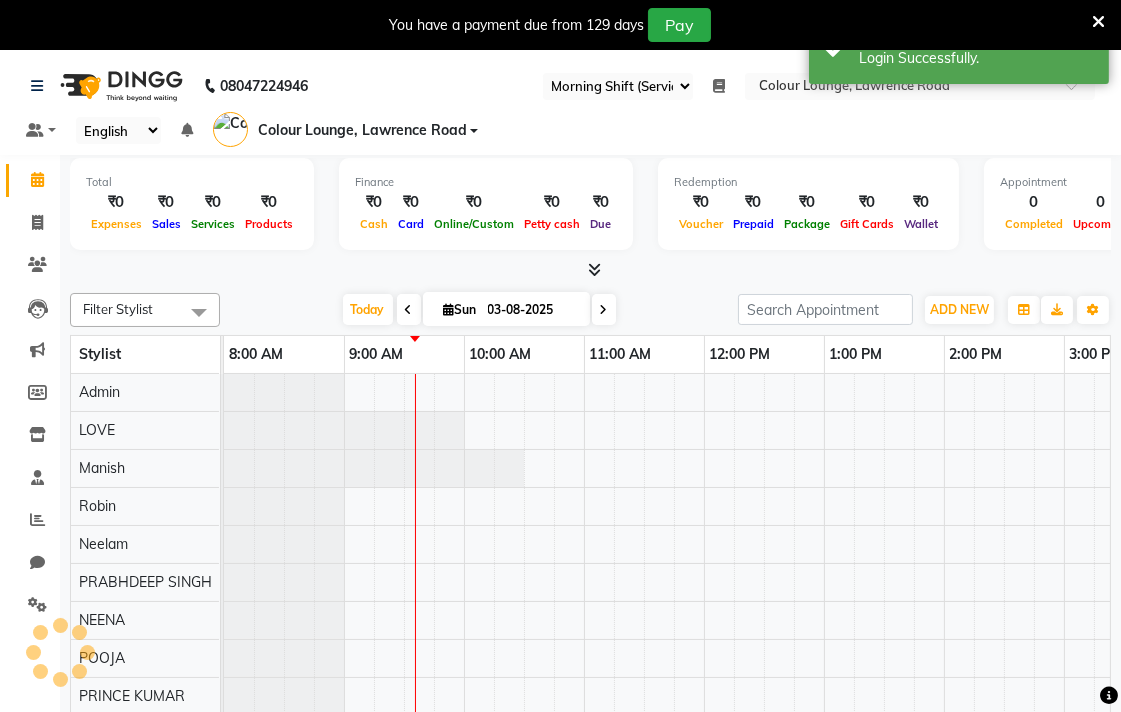 scroll, scrollTop: 0, scrollLeft: 0, axis: both 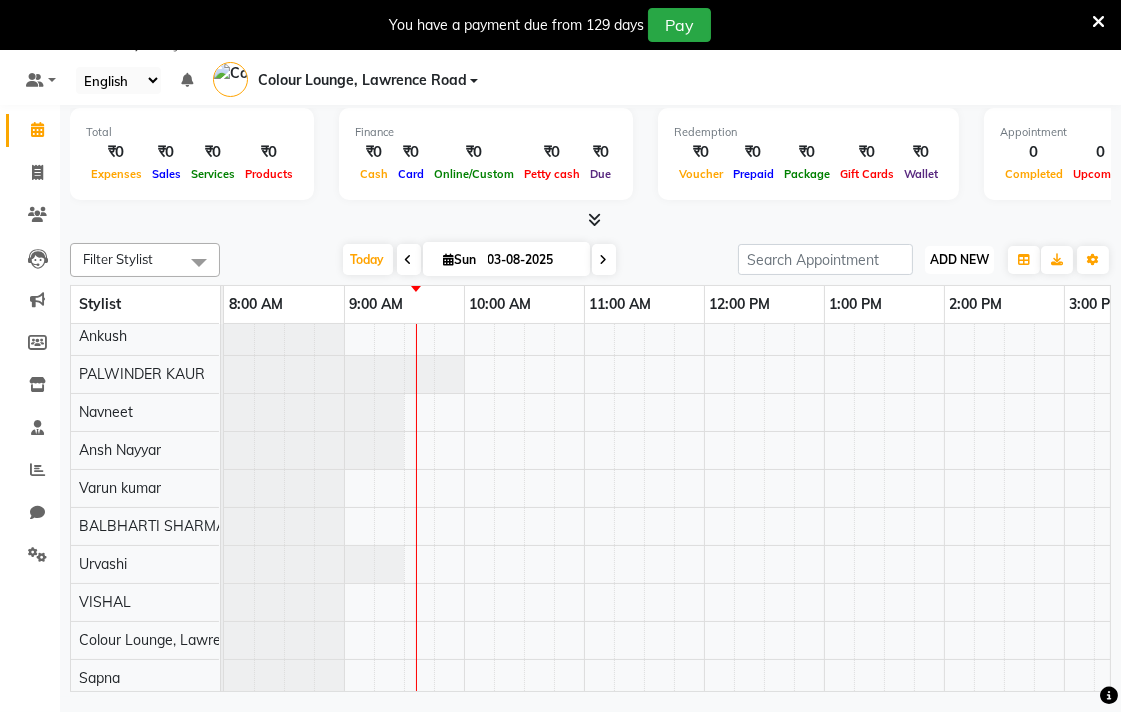 click on "ADD NEW" at bounding box center [959, 259] 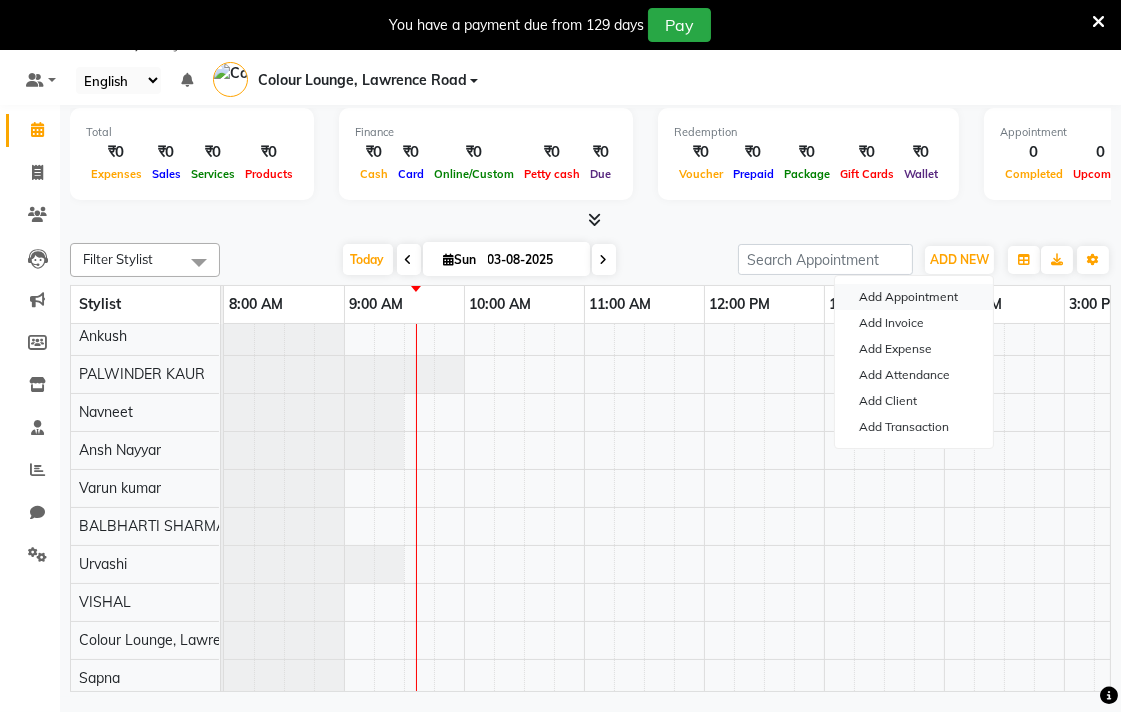 click on "Add Appointment" at bounding box center [914, 297] 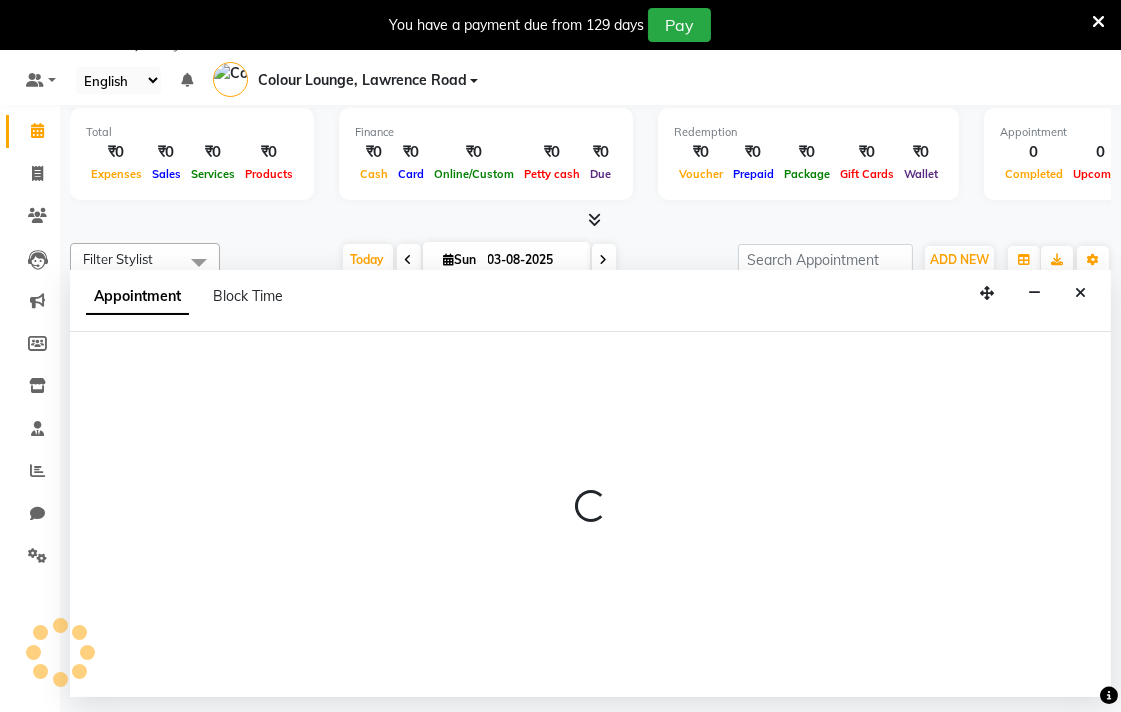 select on "tentative" 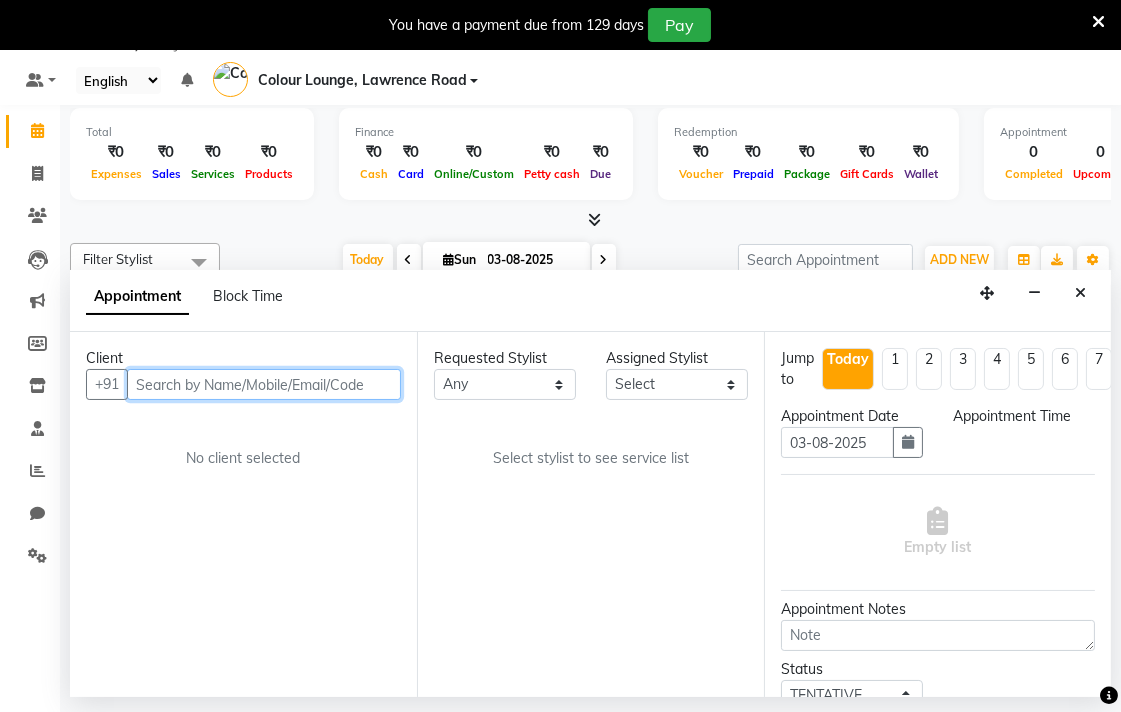select on "540" 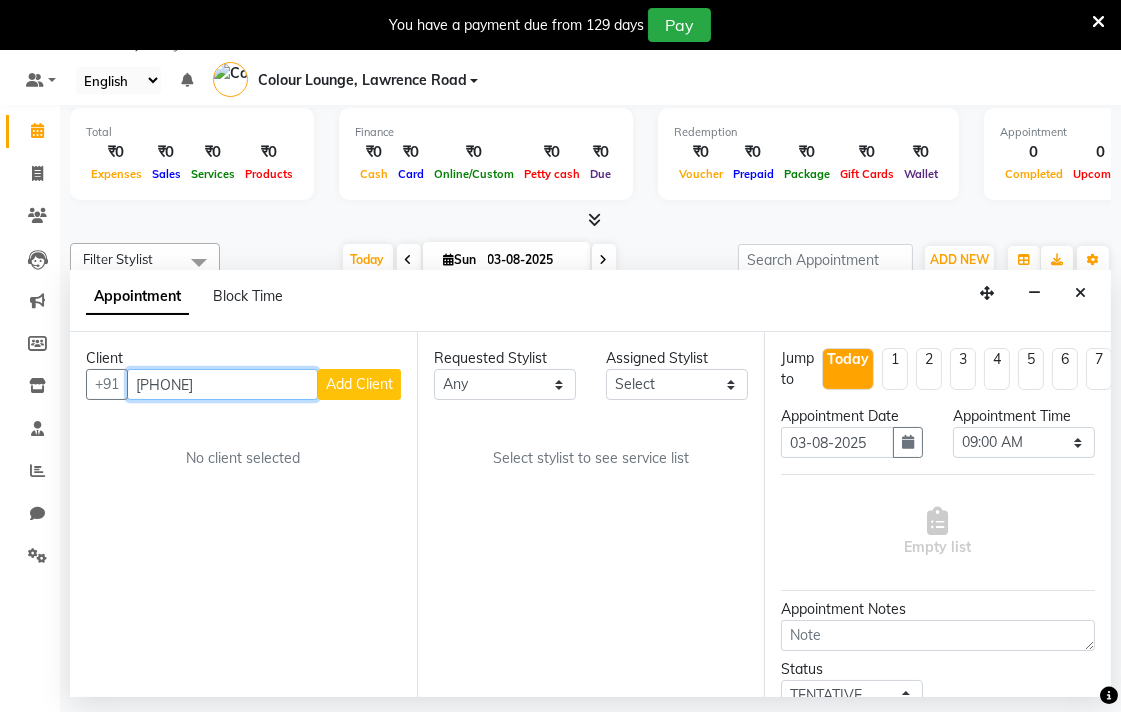 type on "[PHONE]" 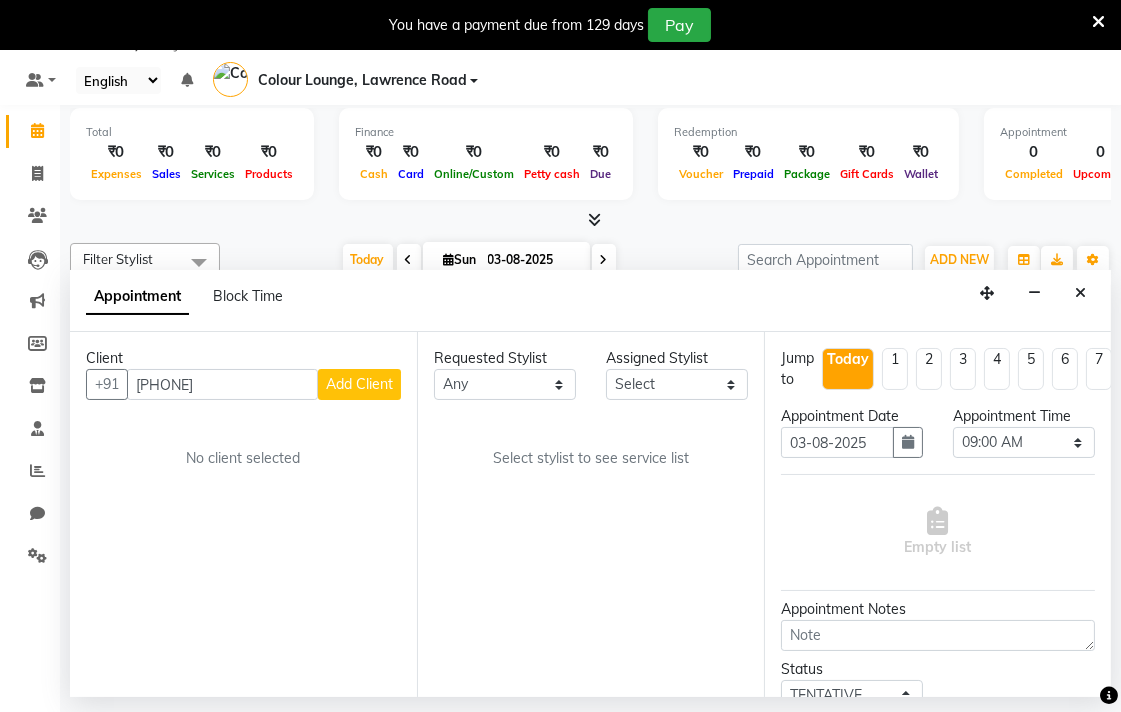 click on "Add Client" at bounding box center (359, 384) 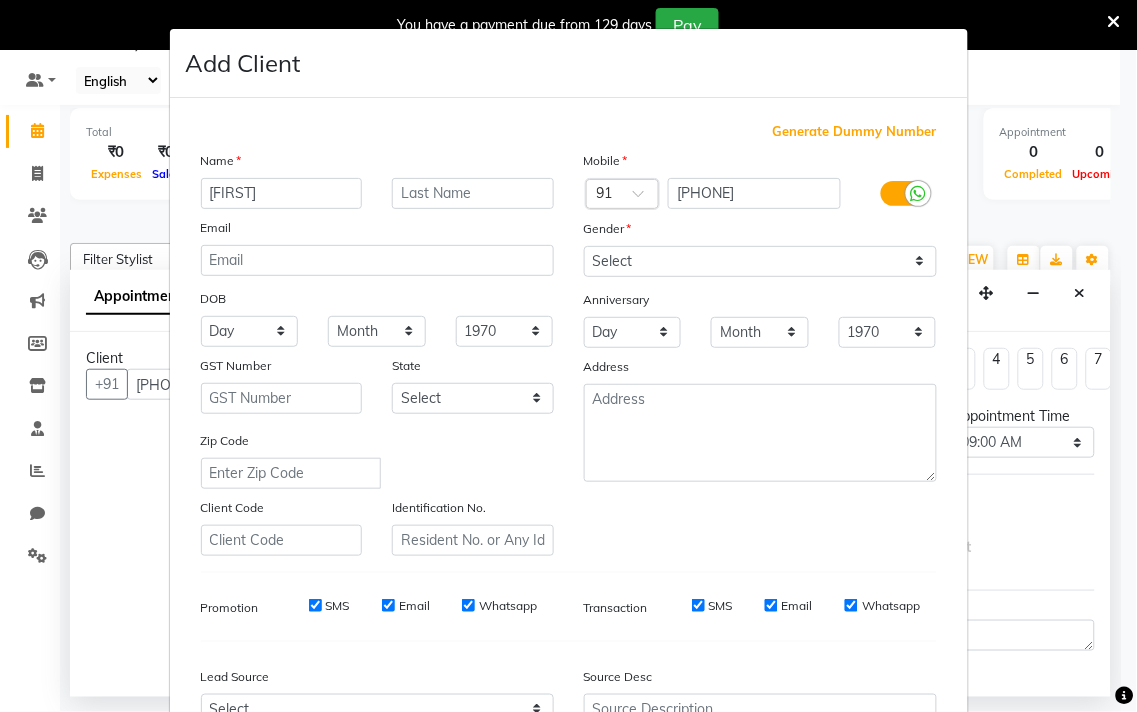 type on "[FIRST]" 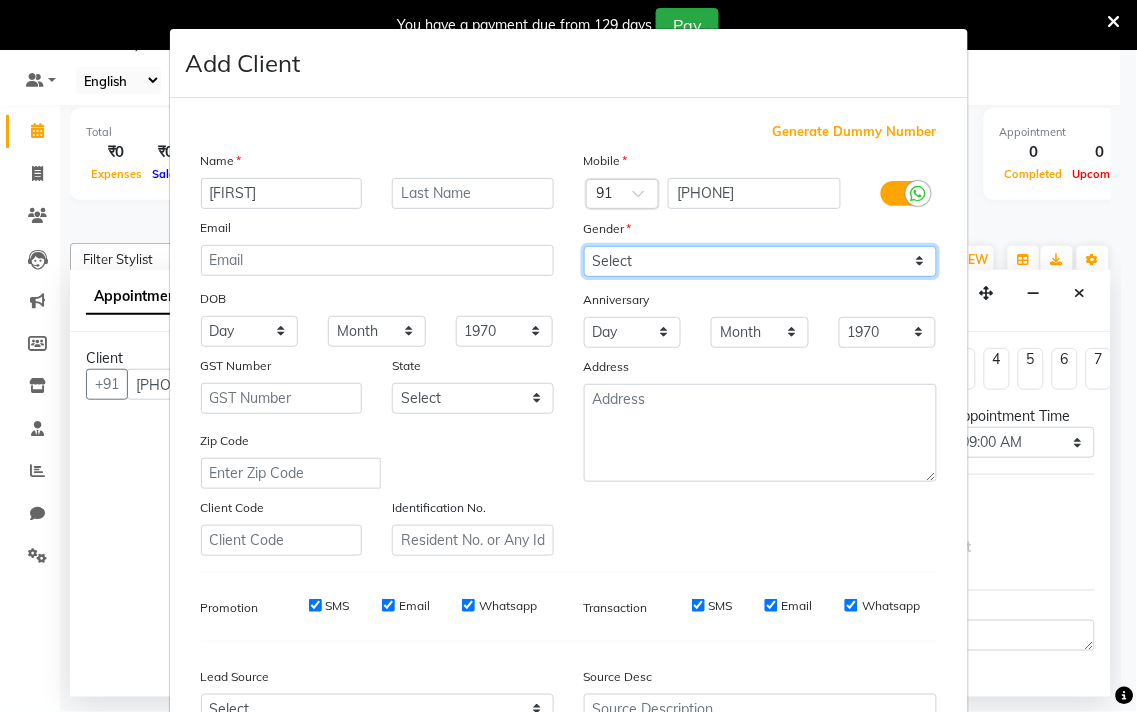 click on "Select Male Female Other Prefer Not To Say" at bounding box center [760, 261] 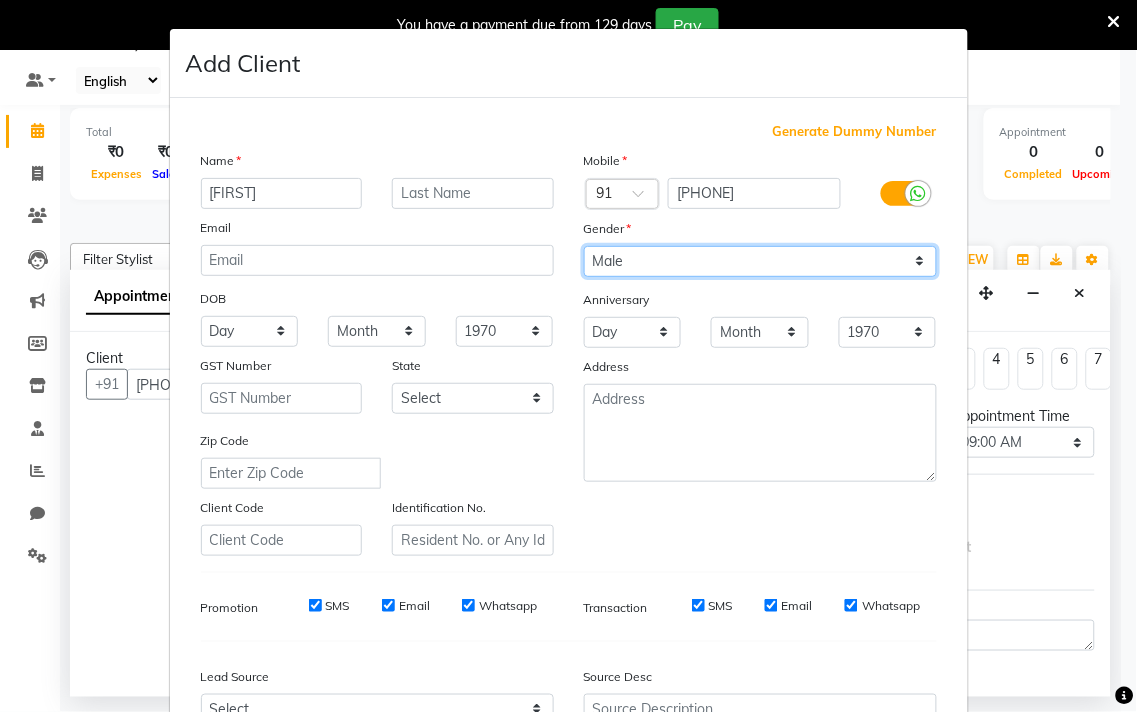 click on "Select Male Female Other Prefer Not To Say" at bounding box center [760, 261] 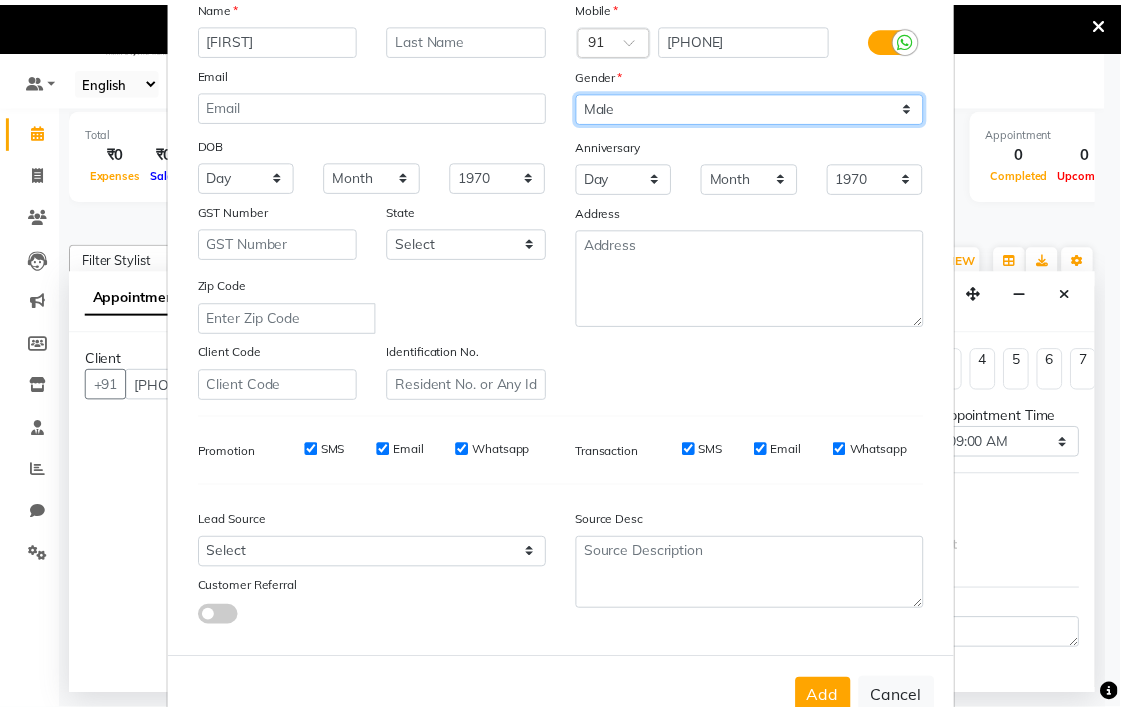 scroll, scrollTop: 212, scrollLeft: 0, axis: vertical 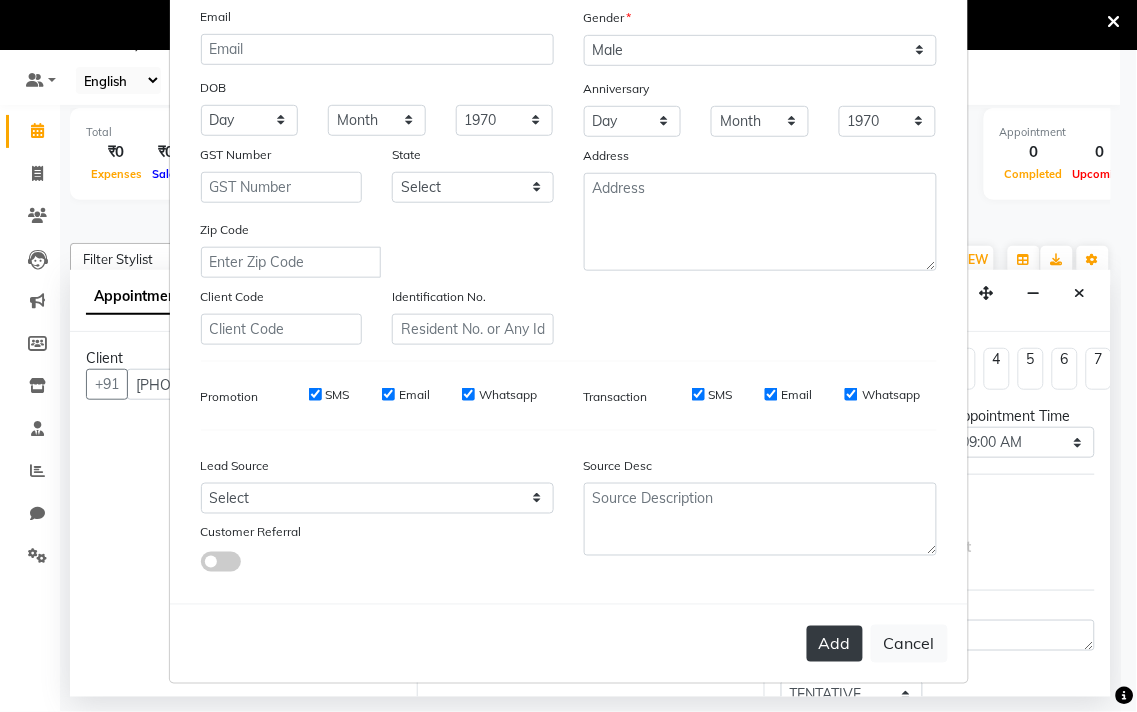 click on "Add" at bounding box center [835, 644] 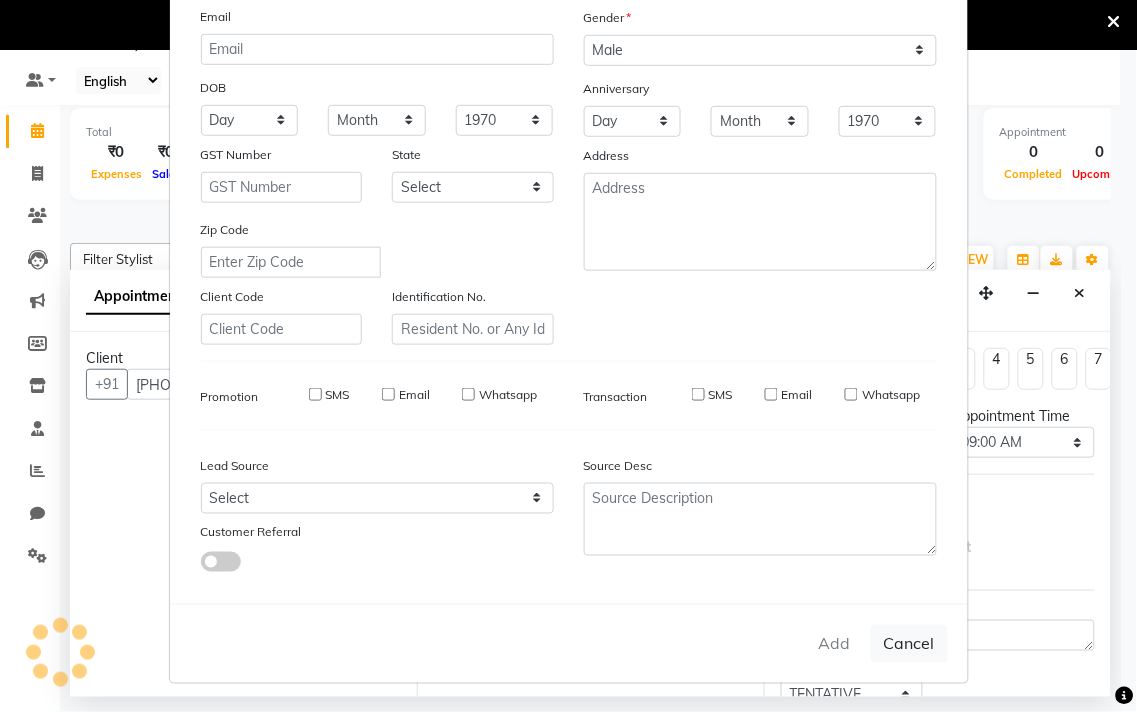 type 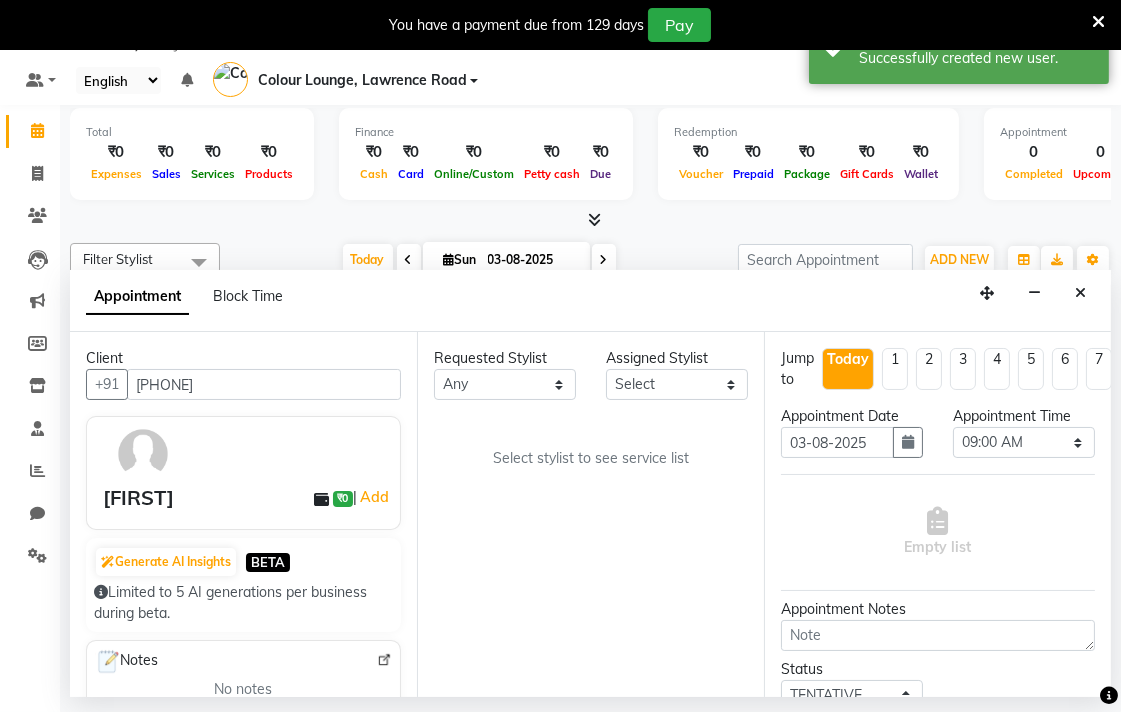 scroll, scrollTop: 772, scrollLeft: 0, axis: vertical 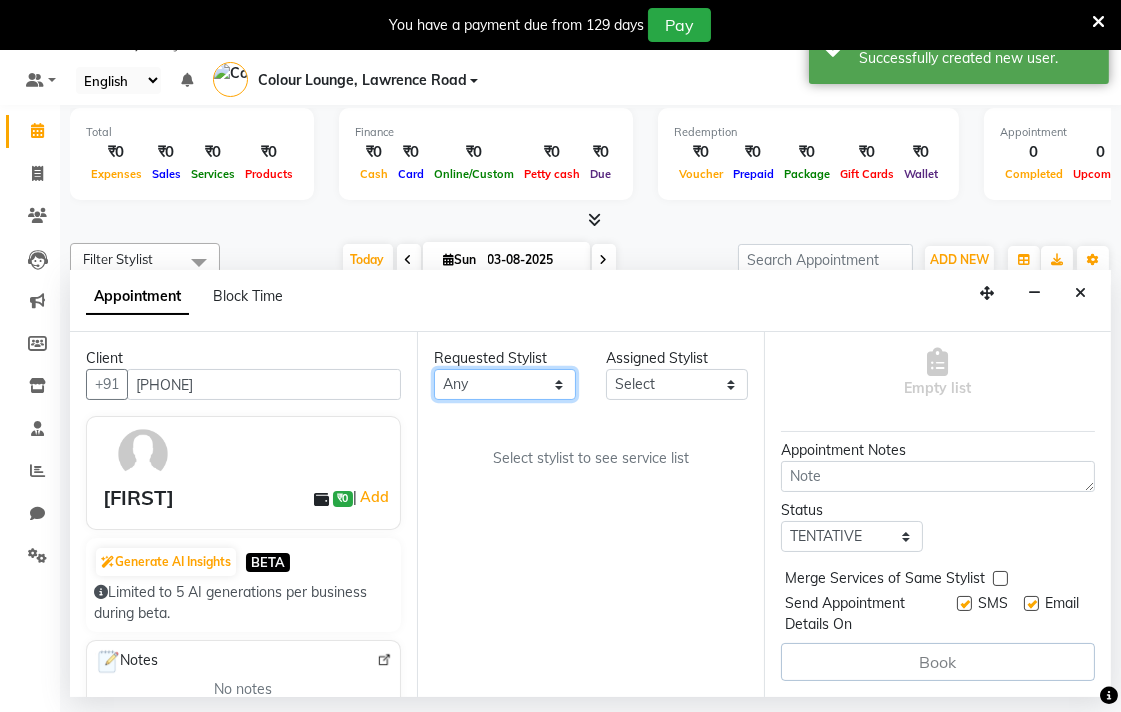 click on "Any Admin Ankush Ansh Nayyar BALBHARTI SHARMA Colour Lounge, Lawrence Road HARJEET RANDHAWA HARPREET KAUR Jagpreet Kajal LALIMA LOVE Lovepreet Manish MANPREET KAUR Navneet Neelam NEENA PALWINDER KAUR POOJA Pooja negi PRABHDEEP SINGH PRINCE KUMAR Rambachan Resham Kaur Robin Sameer Sapna SATWANT KAUR Sunny TULOSH SUBBA Uma Urvashi Varun kumar Vasu VISHAL" at bounding box center [505, 384] 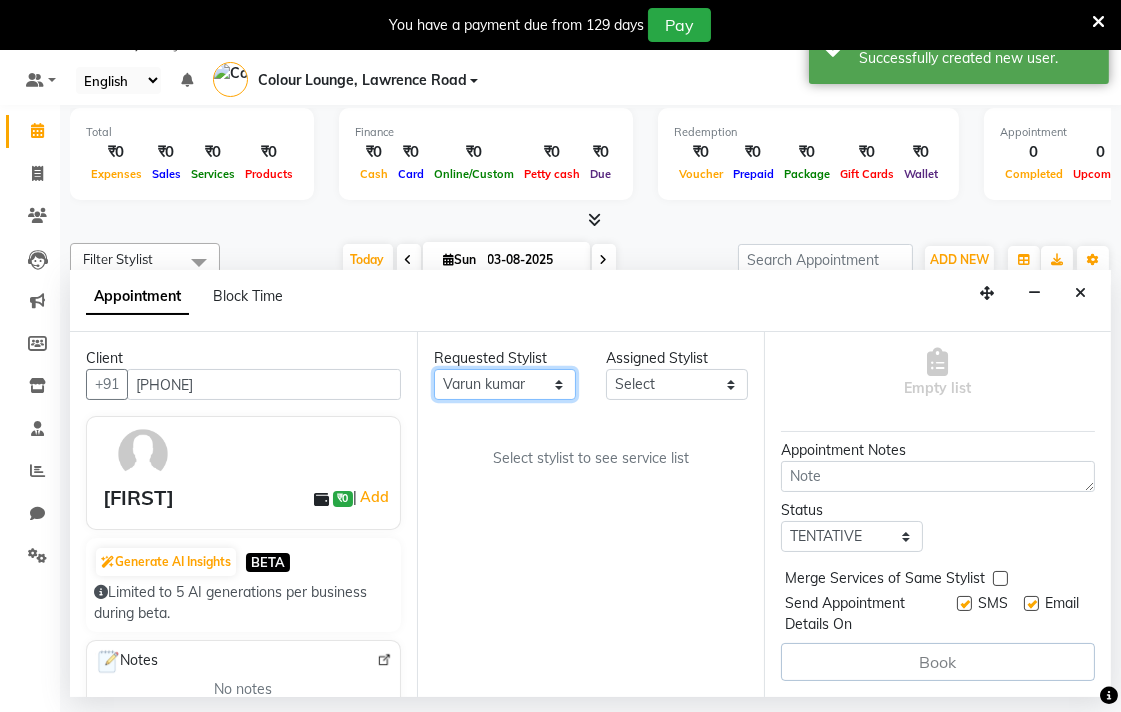 click on "Any Admin Ankush Ansh Nayyar BALBHARTI SHARMA Colour Lounge, Lawrence Road HARJEET RANDHAWA HARPREET KAUR Jagpreet Kajal LALIMA LOVE Lovepreet Manish MANPREET KAUR Navneet Neelam NEENA PALWINDER KAUR POOJA Pooja negi PRABHDEEP SINGH PRINCE KUMAR Rambachan Resham Kaur Robin Sameer Sapna SATWANT KAUR Sunny TULOSH SUBBA Uma Urvashi Varun kumar Vasu VISHAL" at bounding box center (505, 384) 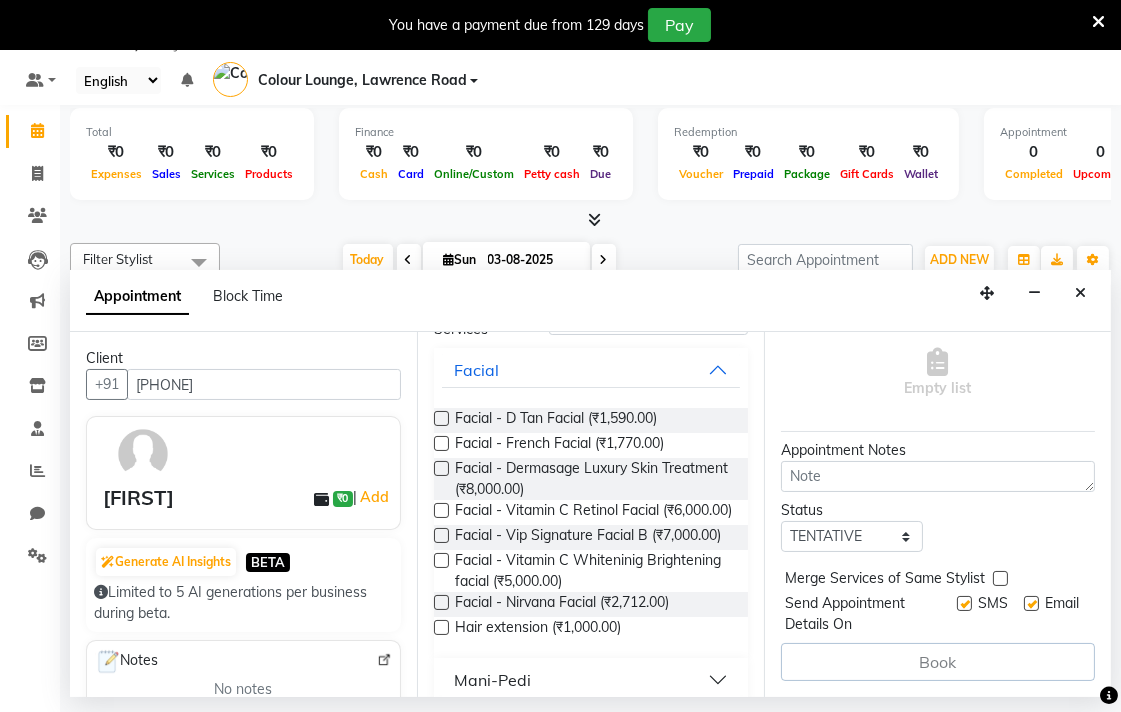 scroll, scrollTop: 117, scrollLeft: 0, axis: vertical 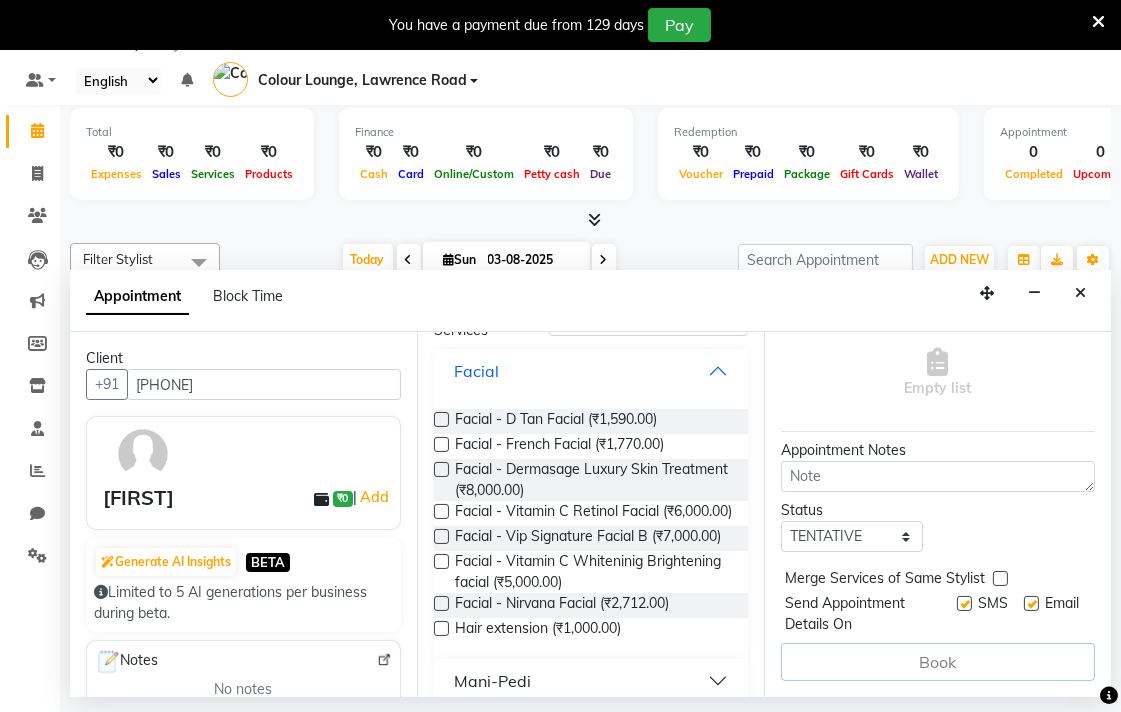 click on "Facial" at bounding box center [591, 371] 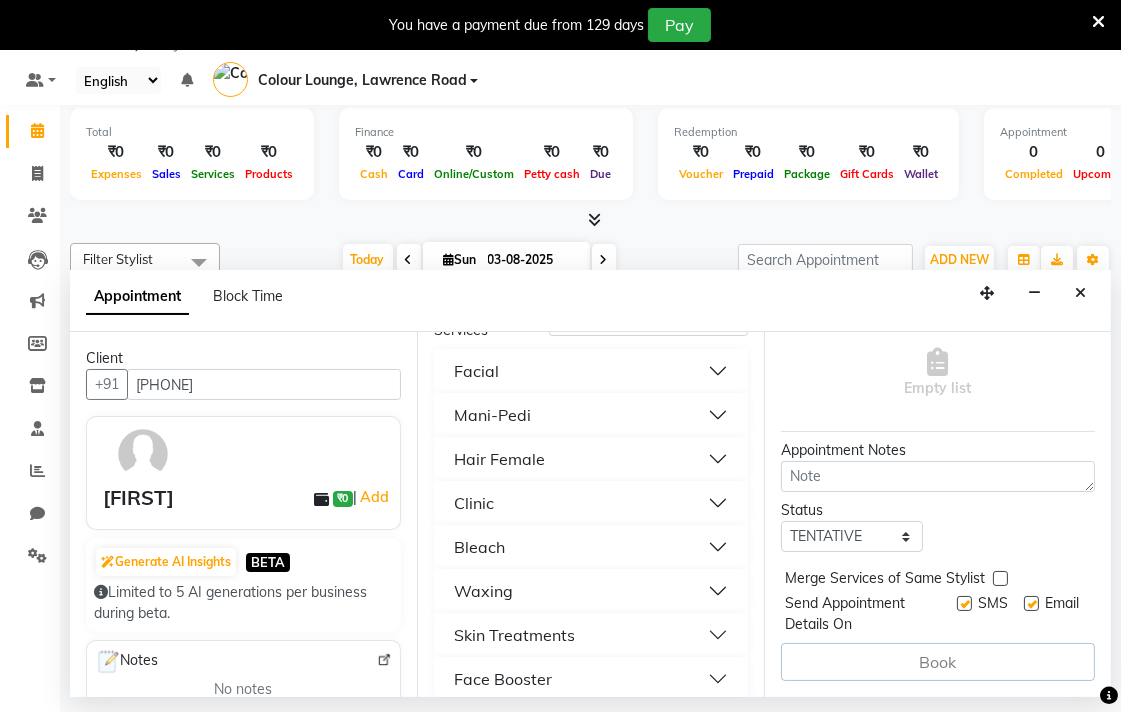 click on "Facial" at bounding box center [591, 371] 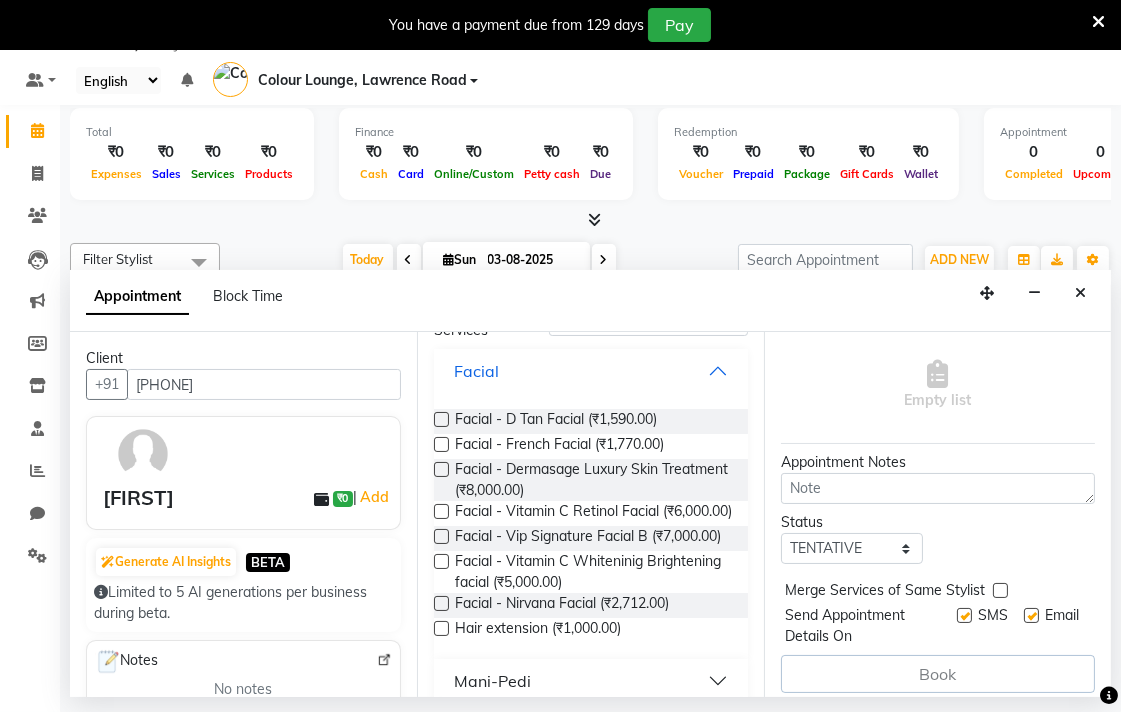scroll, scrollTop: 175, scrollLeft: 0, axis: vertical 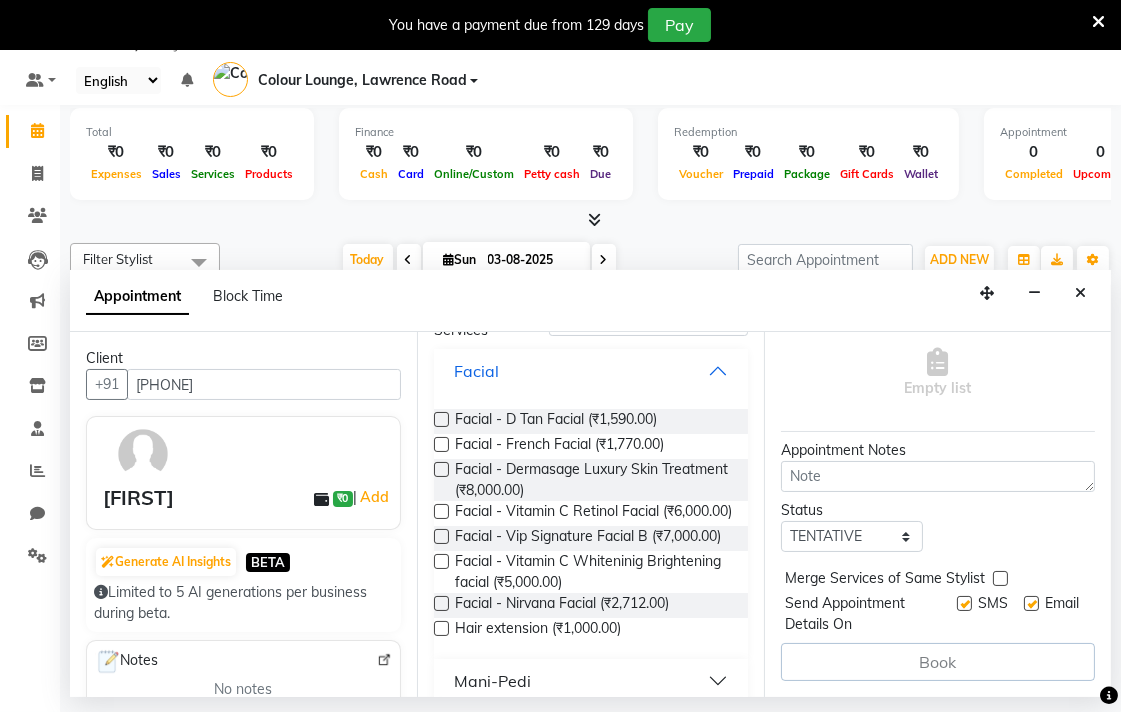 click on "Facial" at bounding box center [591, 371] 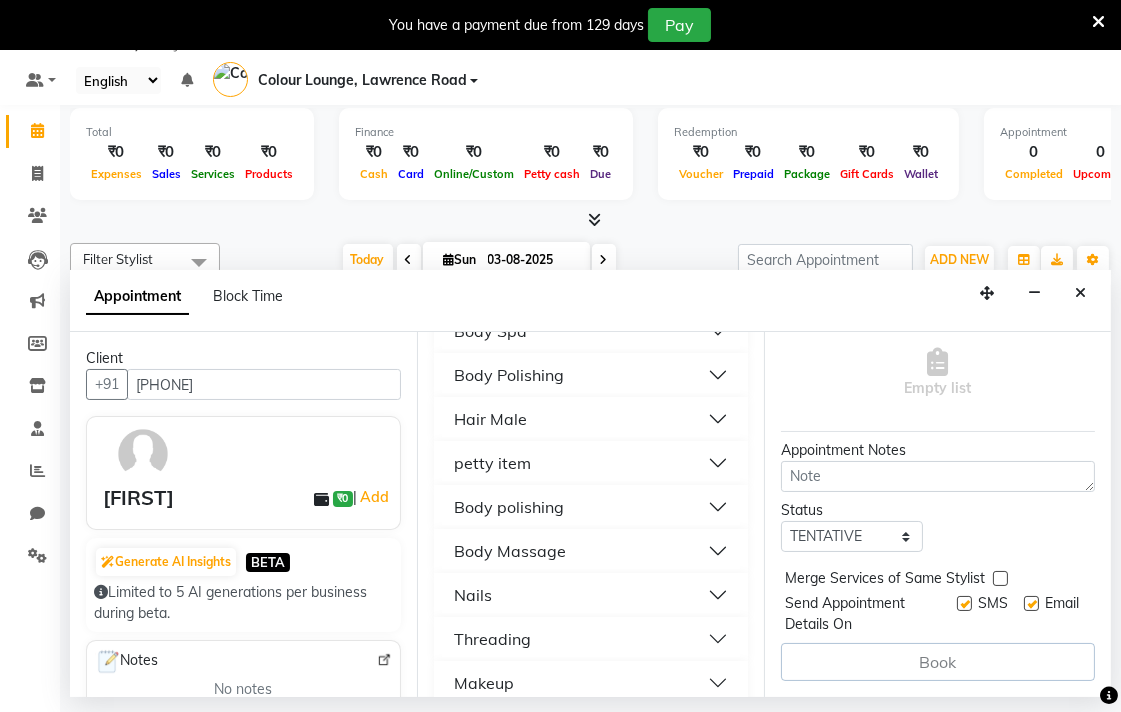 scroll, scrollTop: 551, scrollLeft: 0, axis: vertical 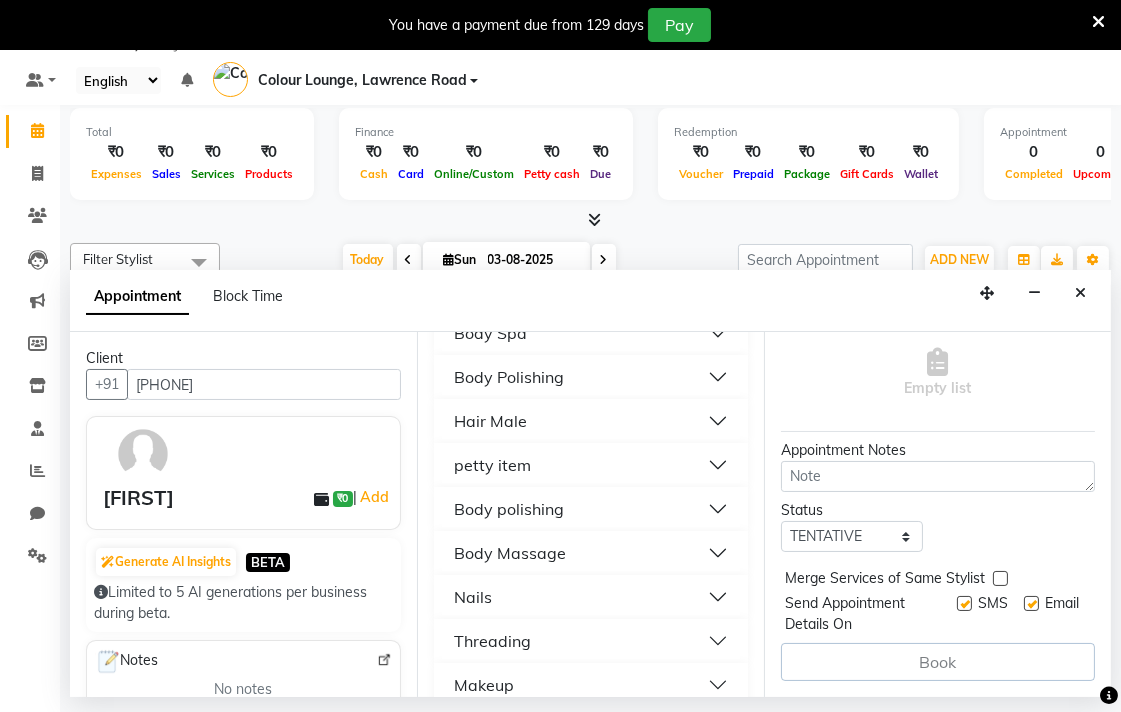 click on "Hair Male" at bounding box center [591, 421] 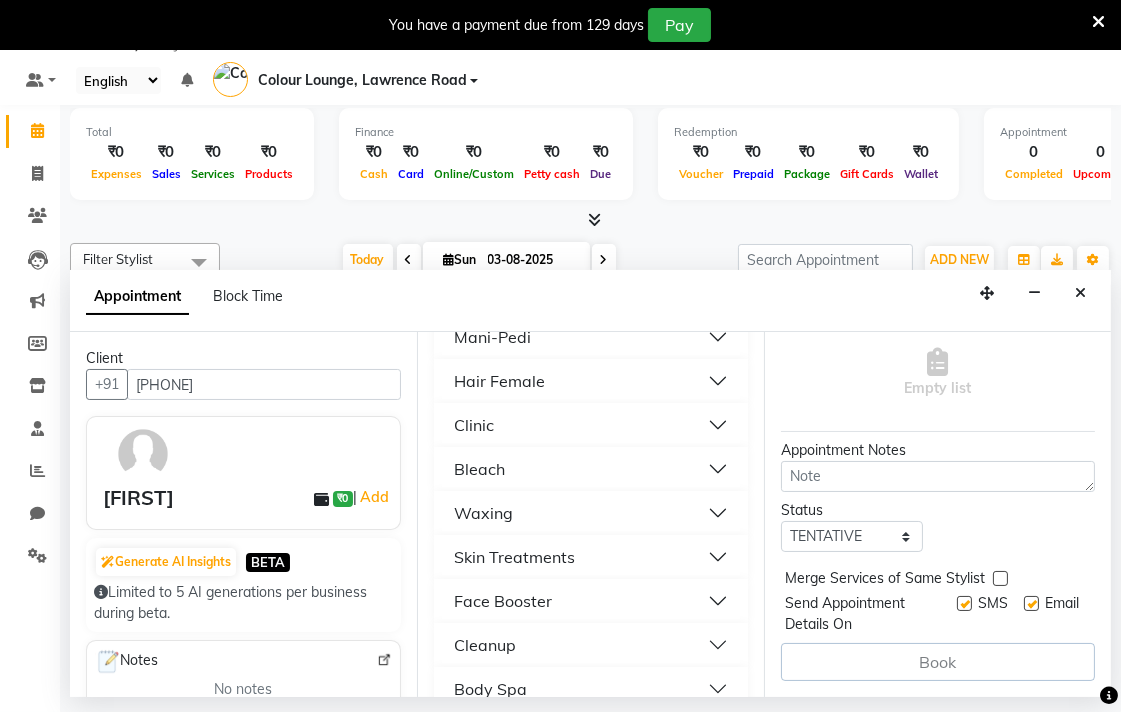 scroll, scrollTop: 0, scrollLeft: 0, axis: both 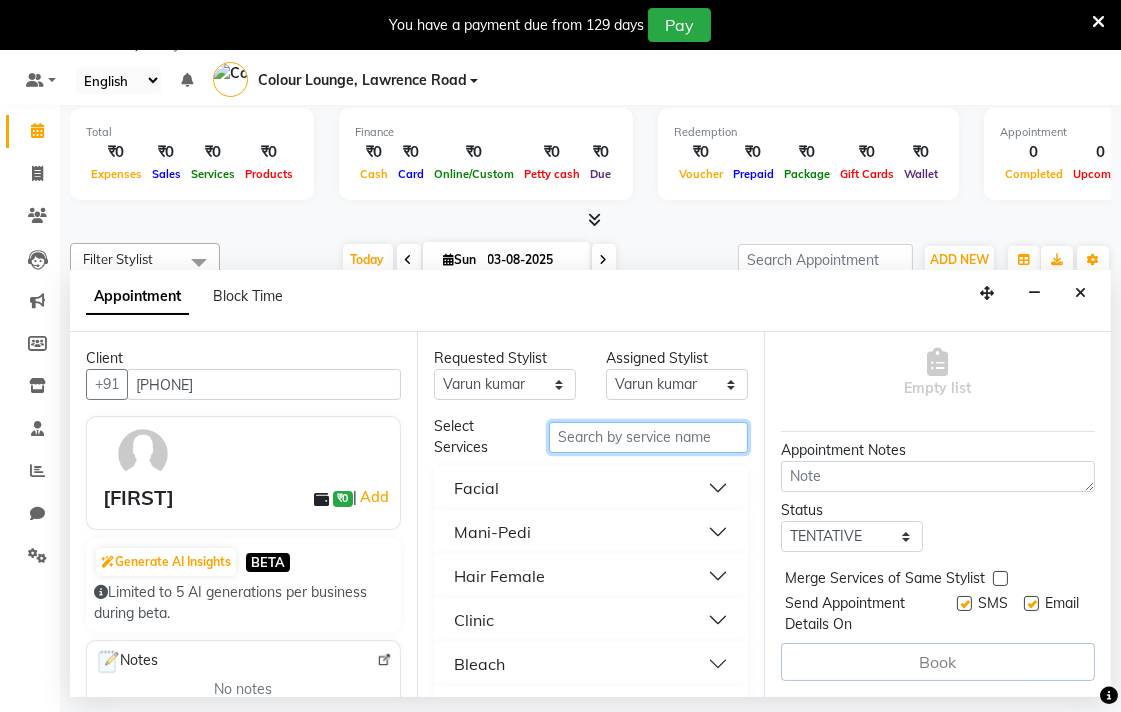 click at bounding box center [648, 437] 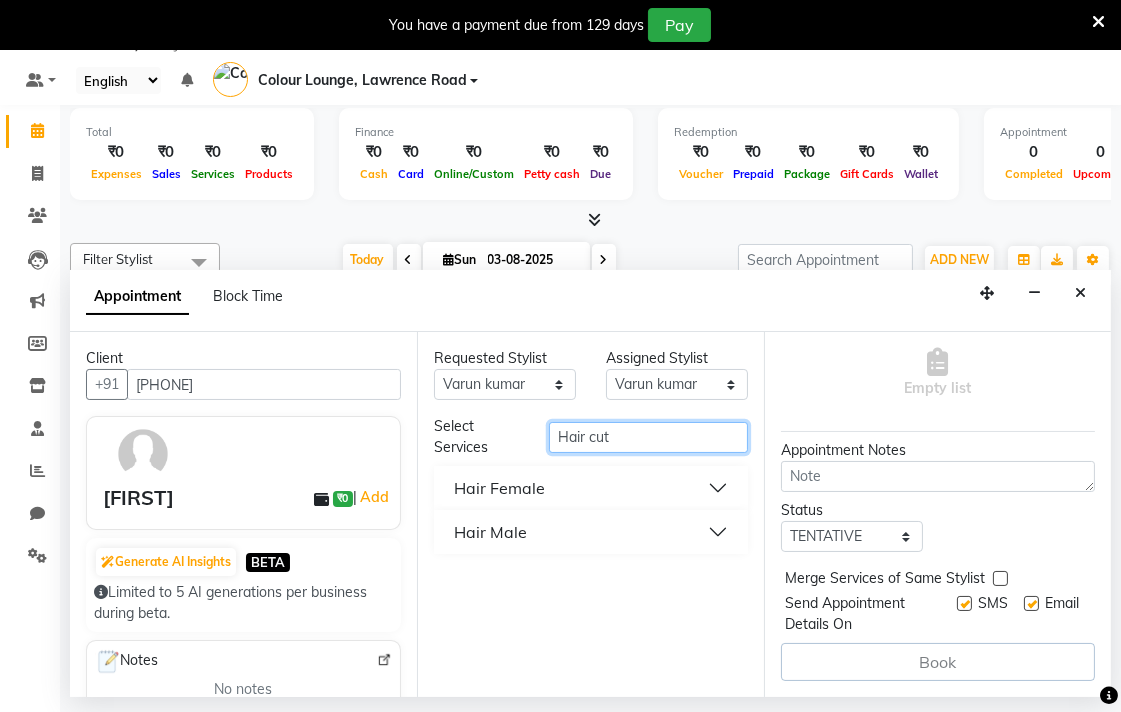 type on "Hair cut" 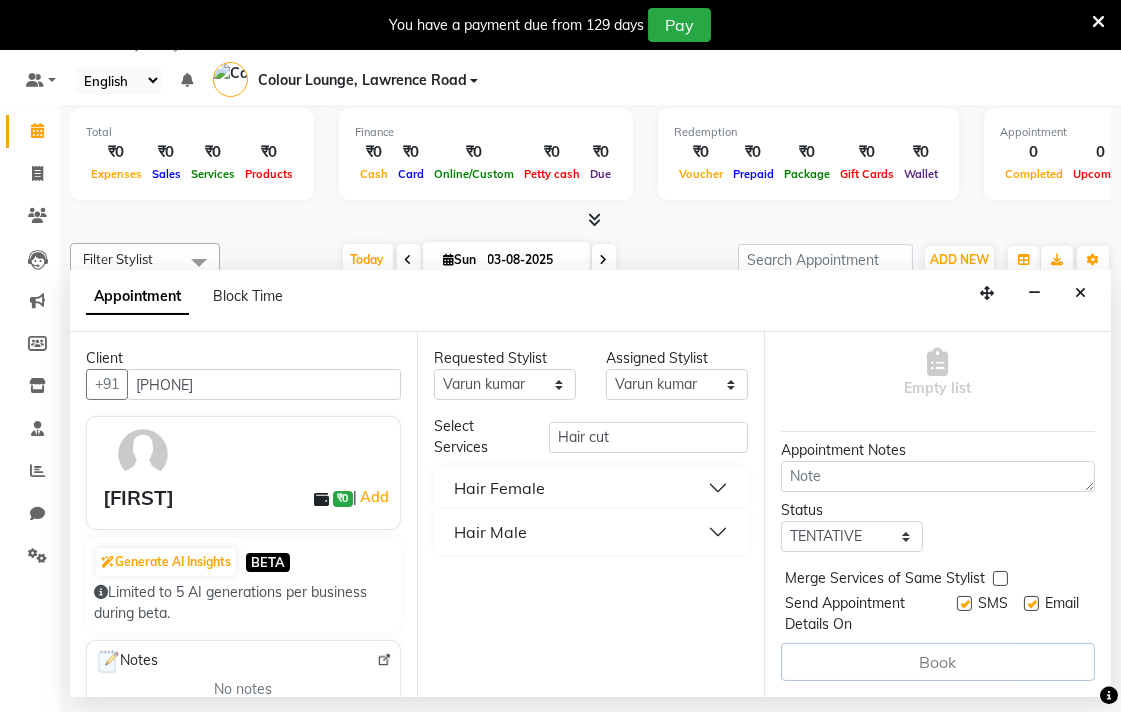 click on "Hair Male" at bounding box center (591, 532) 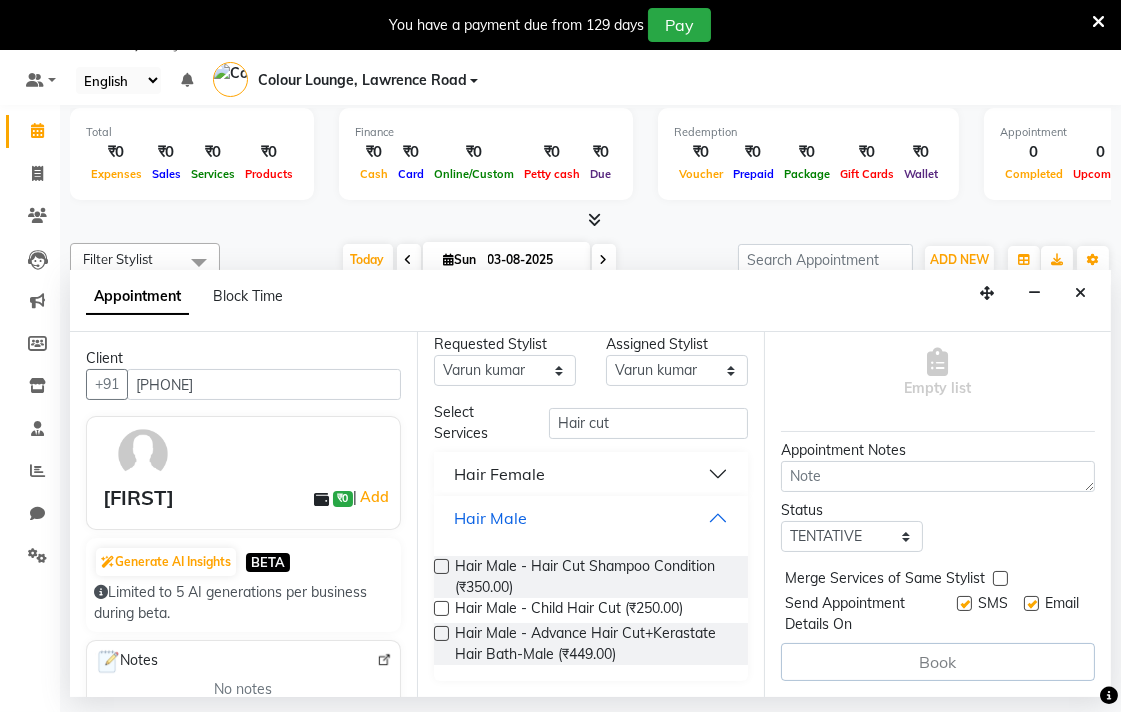 scroll, scrollTop: 33, scrollLeft: 0, axis: vertical 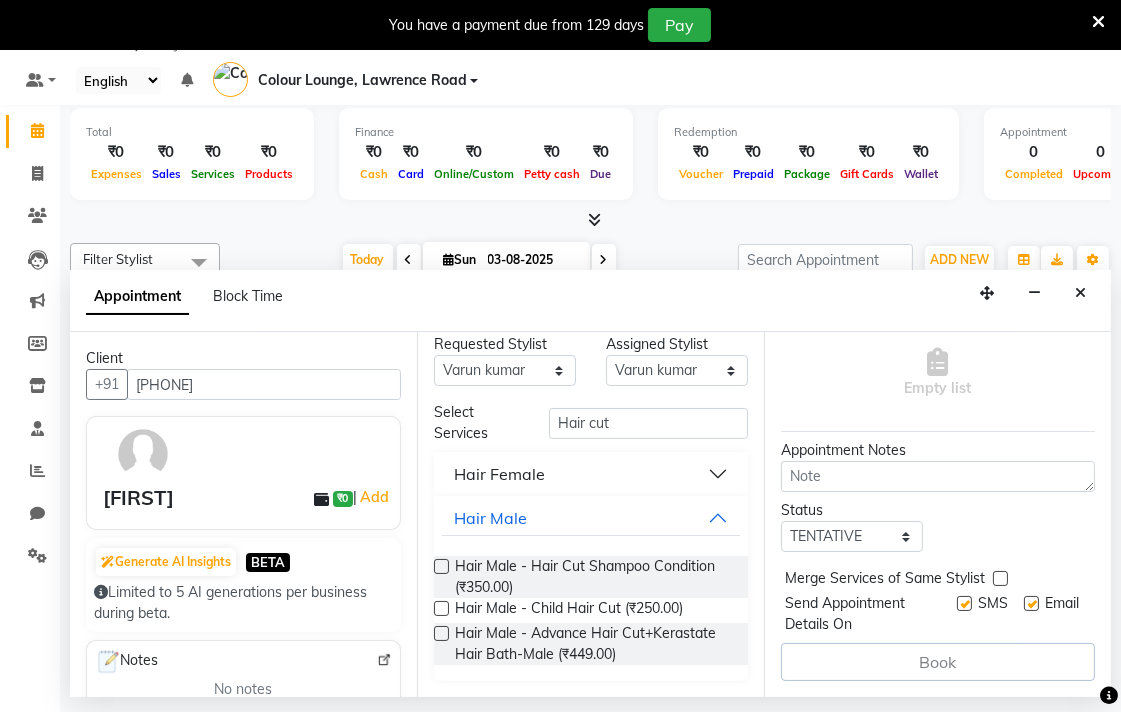 click at bounding box center (441, 608) 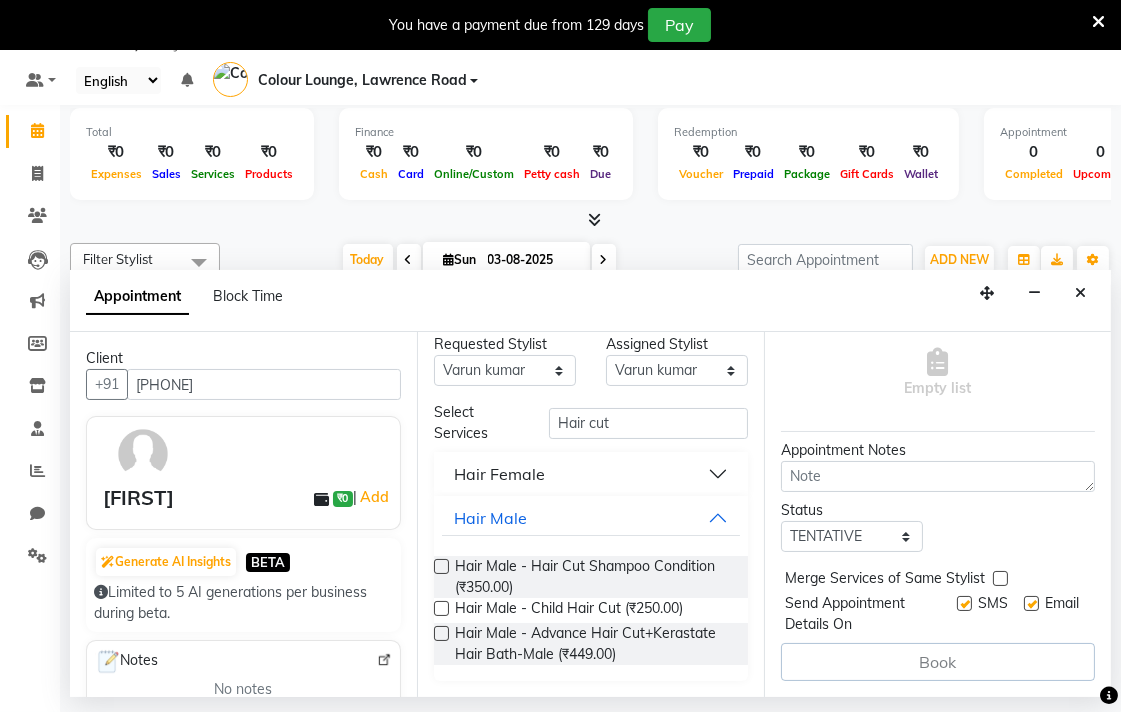 click at bounding box center (440, 610) 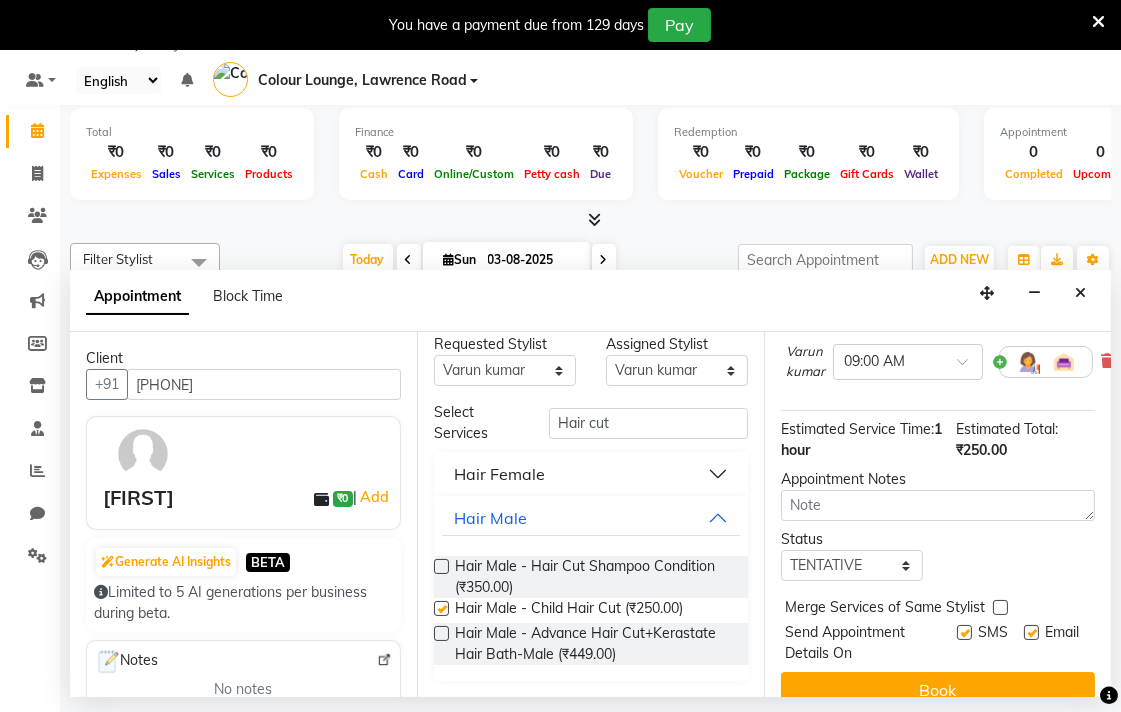 checkbox on "false" 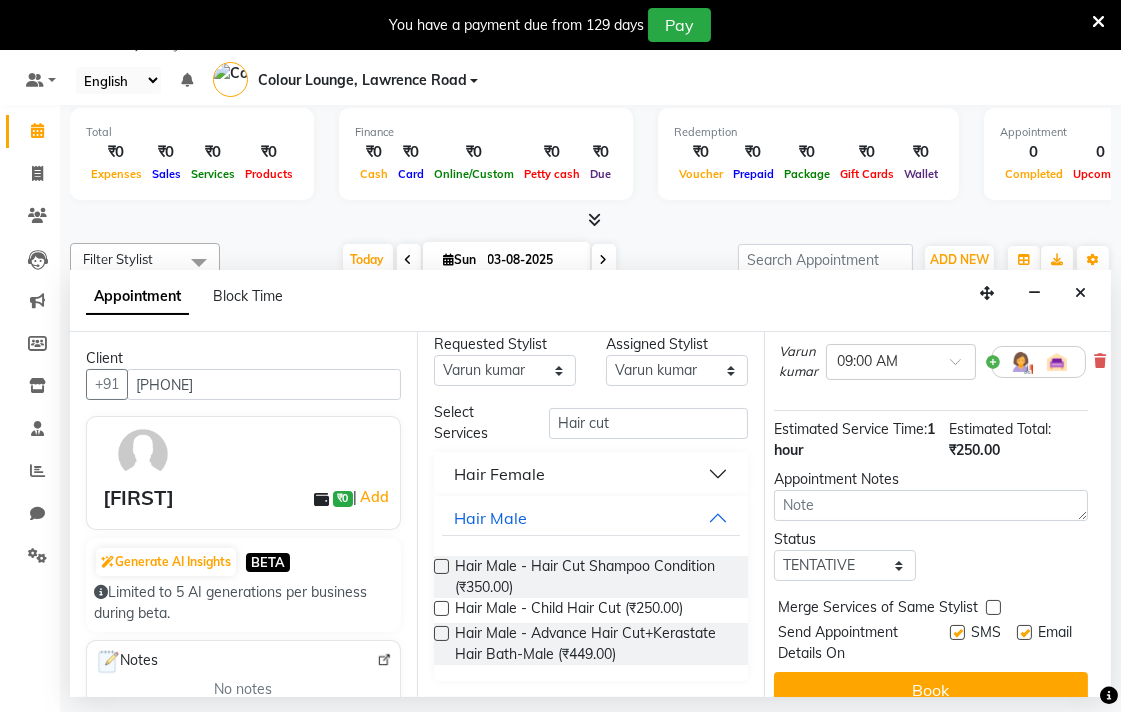 scroll, scrollTop: 175, scrollLeft: 0, axis: vertical 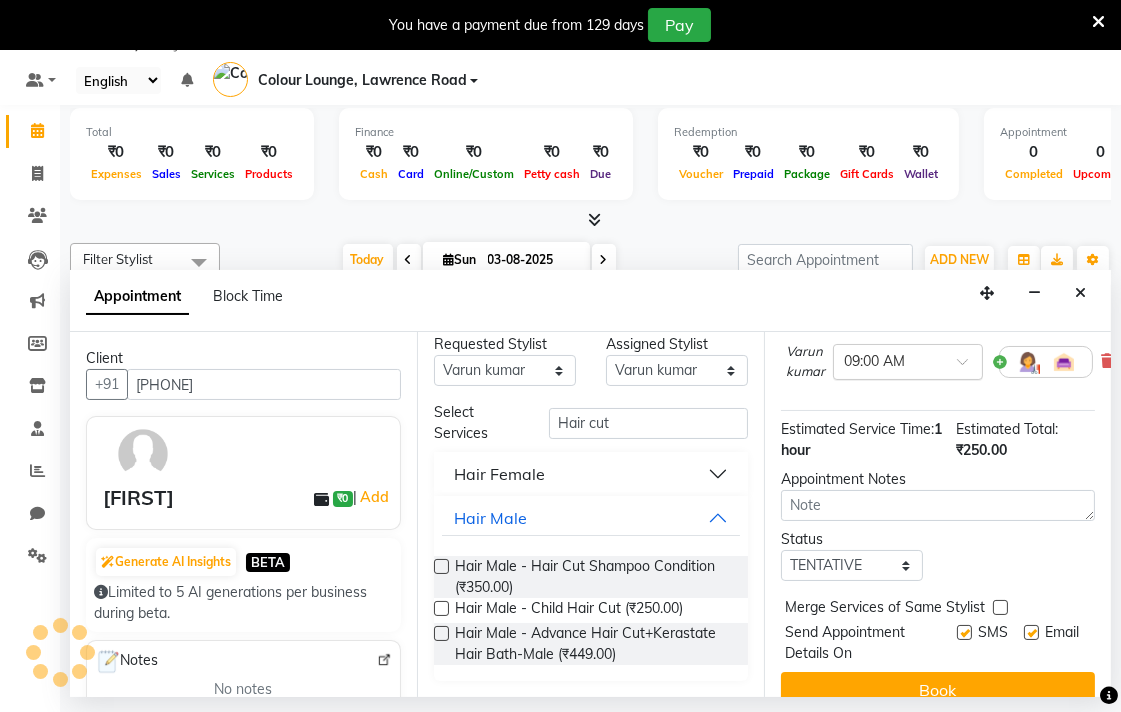 click at bounding box center [969, 367] 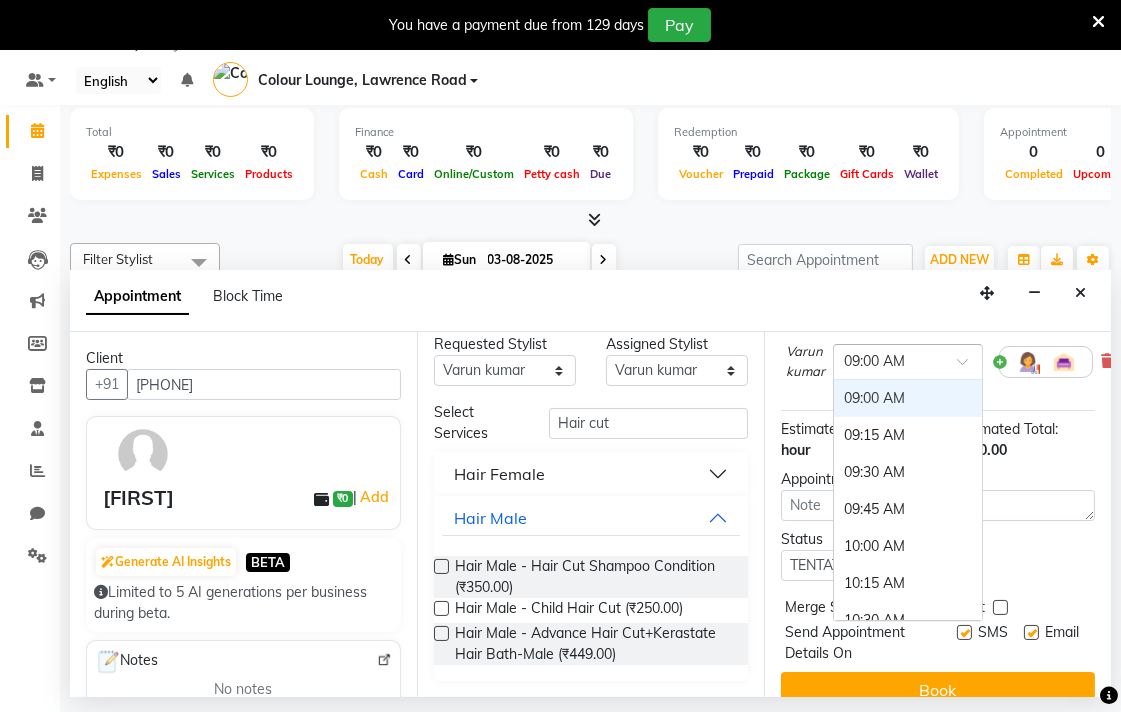 click at bounding box center [969, 367] 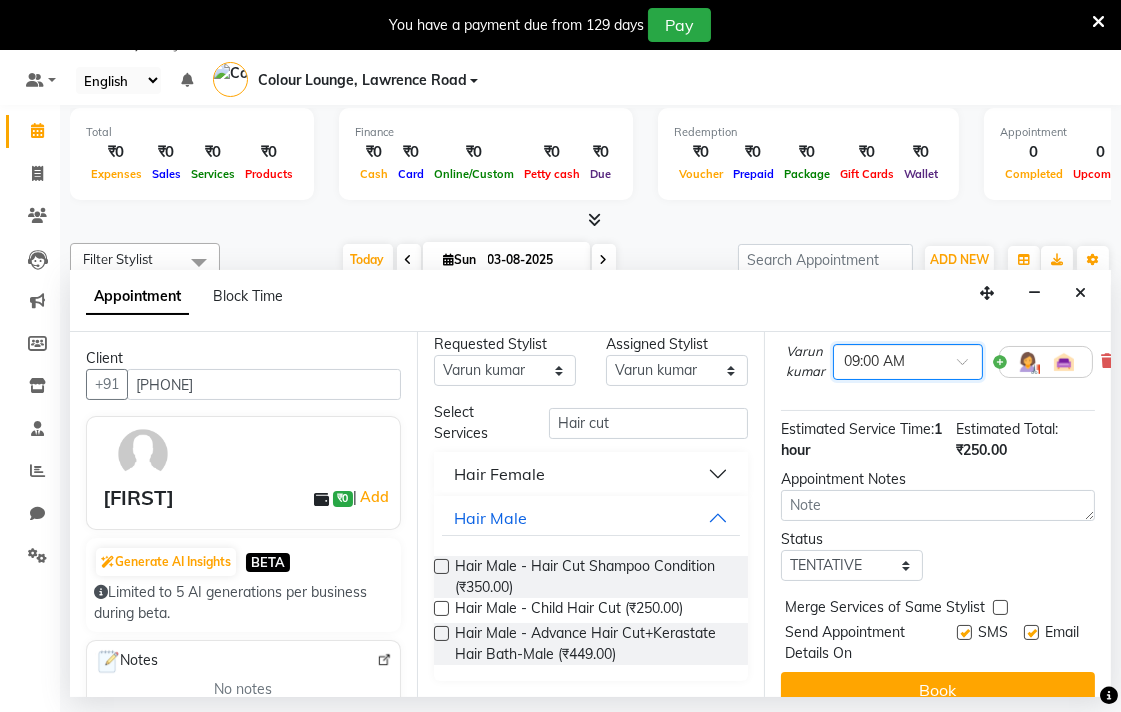 click at bounding box center (969, 367) 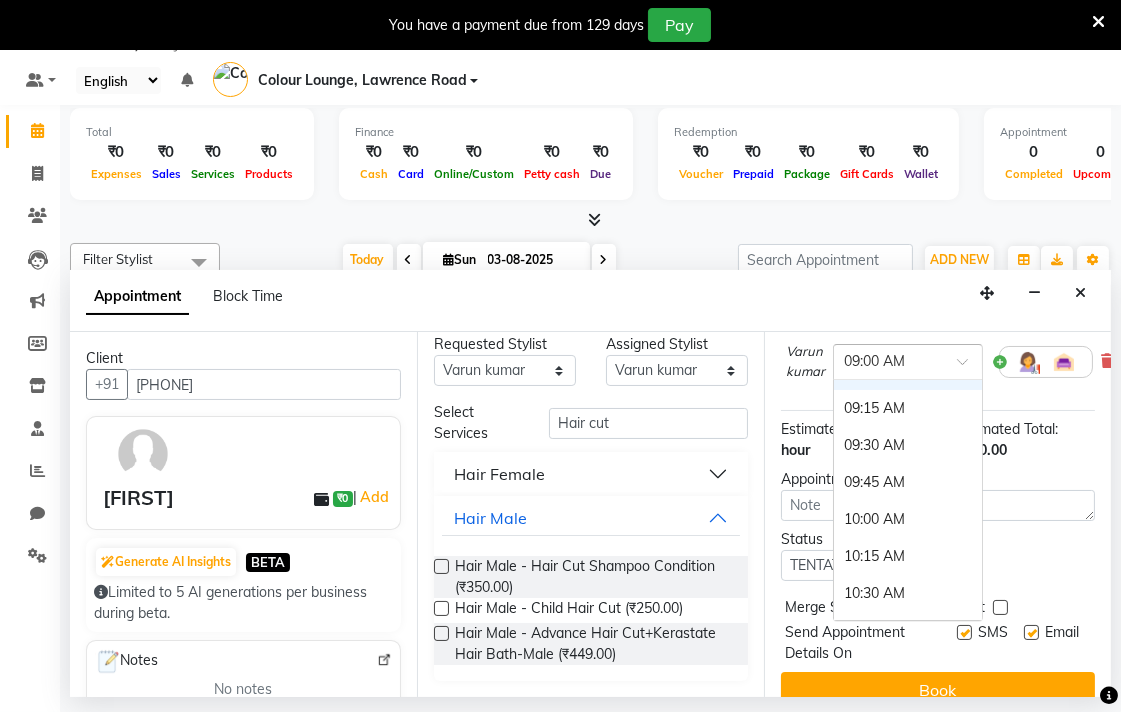 scroll, scrollTop: 26, scrollLeft: 0, axis: vertical 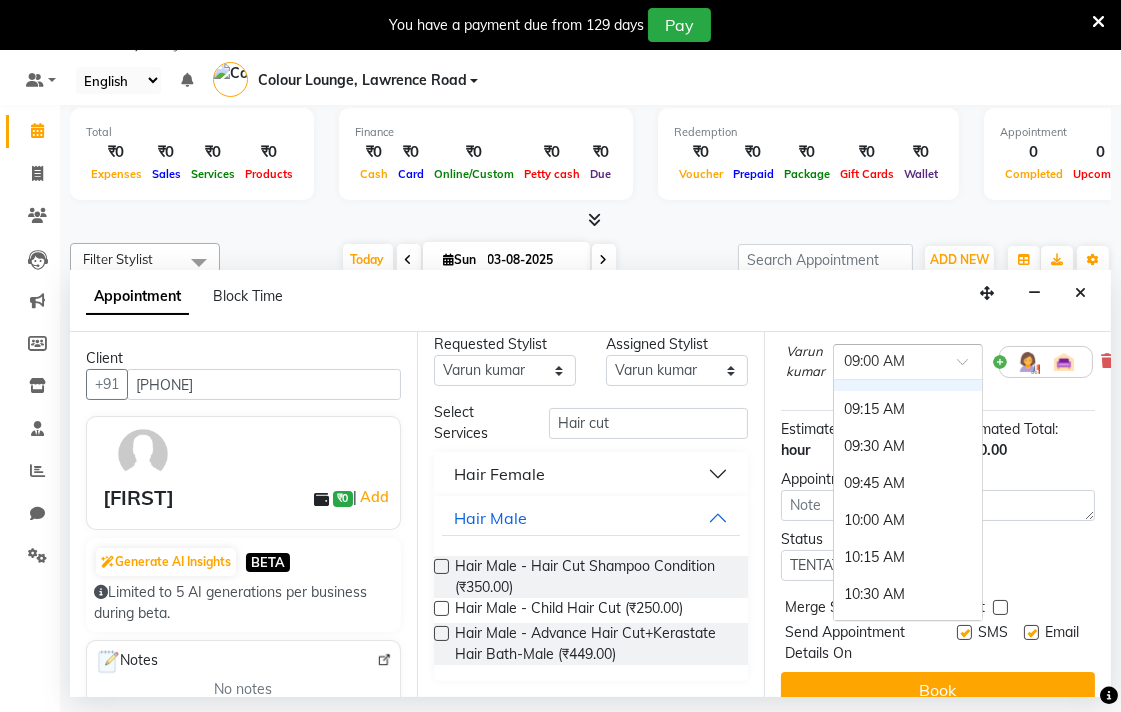click on "10:00 AM" at bounding box center [908, 520] 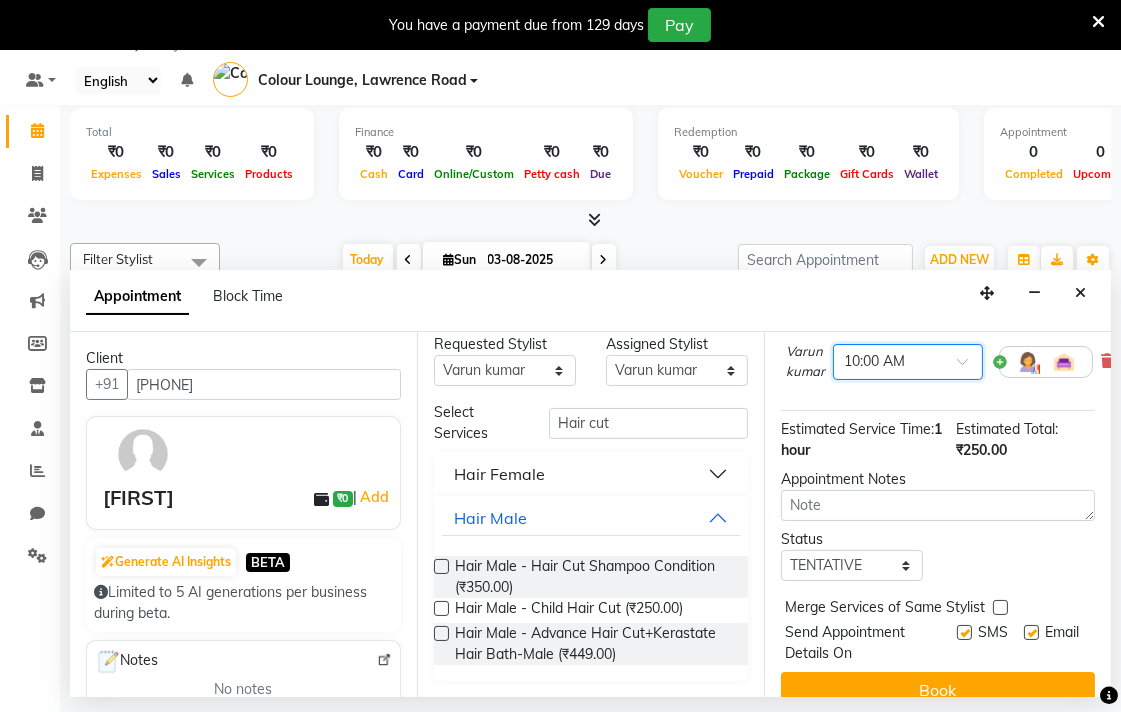 scroll, scrollTop: 218, scrollLeft: 0, axis: vertical 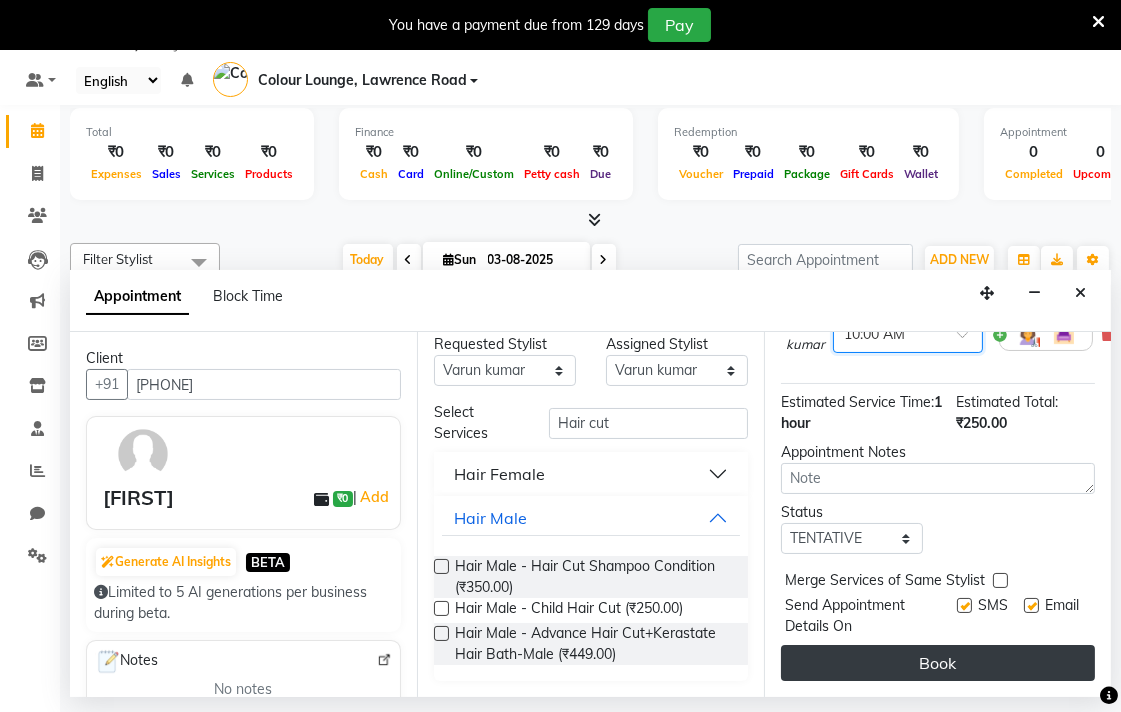 click on "Book" at bounding box center [938, 663] 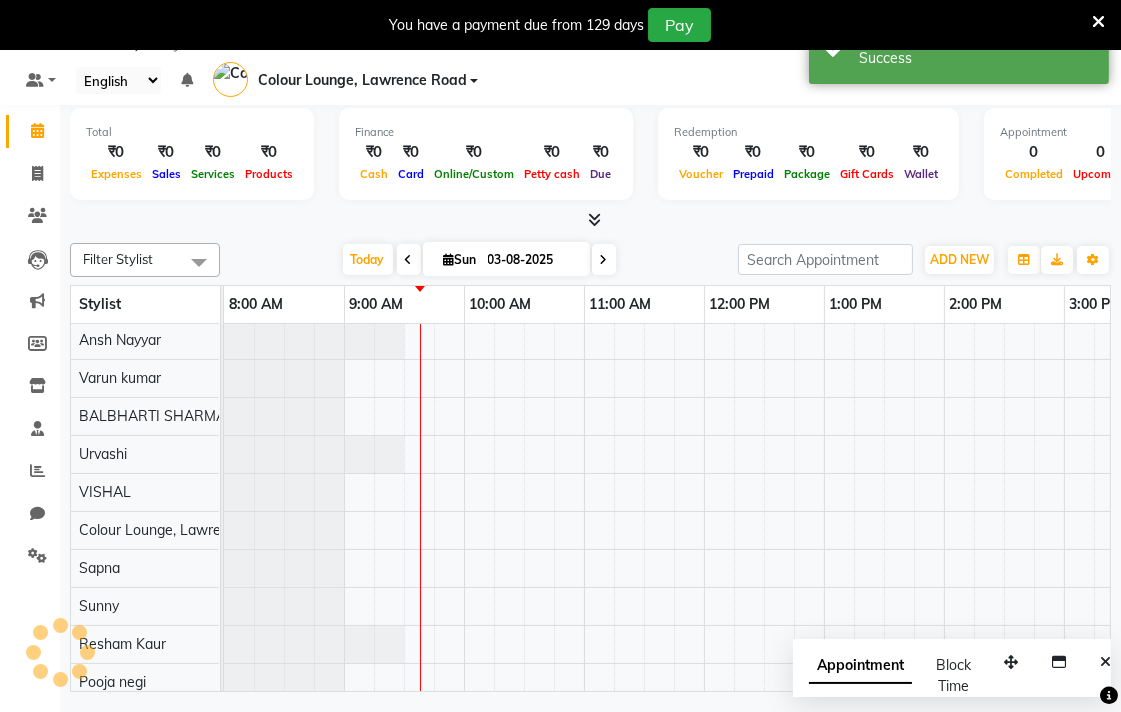 scroll, scrollTop: 0, scrollLeft: 0, axis: both 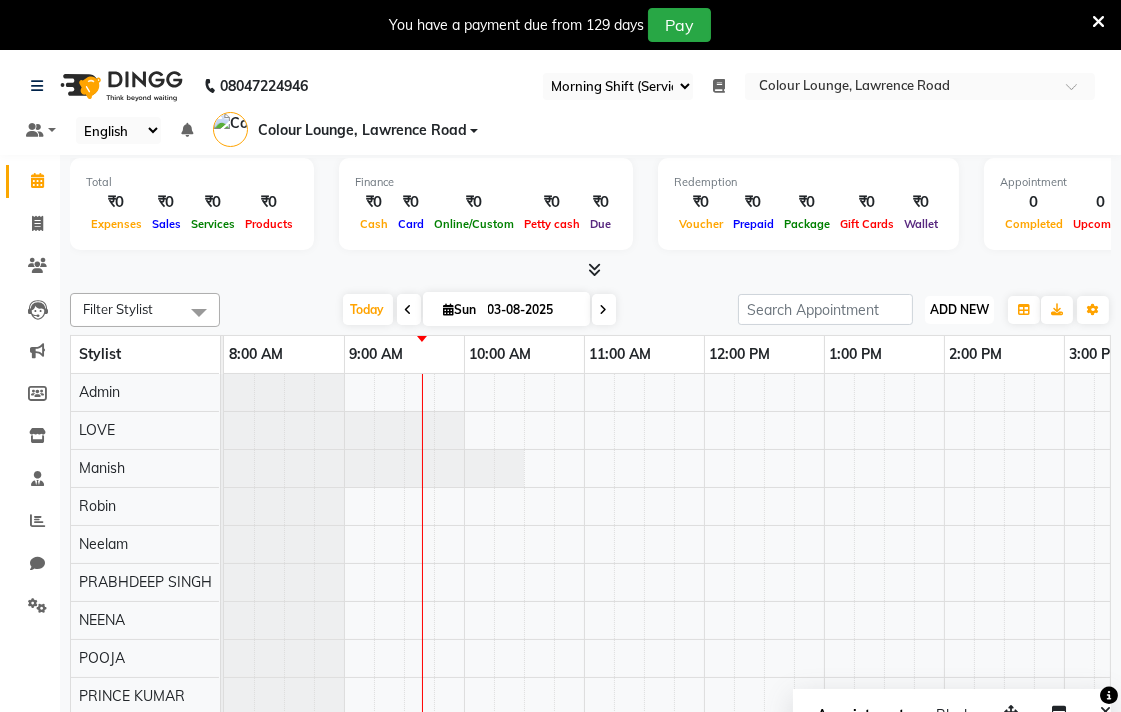 click on "ADD NEW" at bounding box center (959, 309) 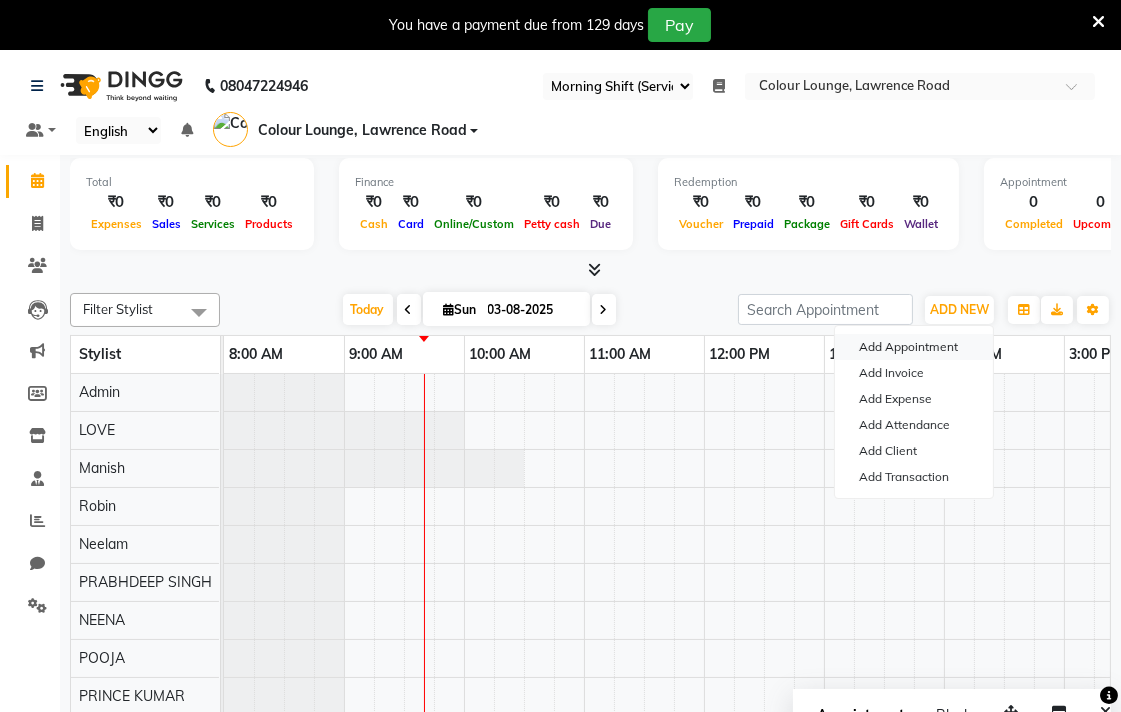click on "Add Appointment" at bounding box center [914, 347] 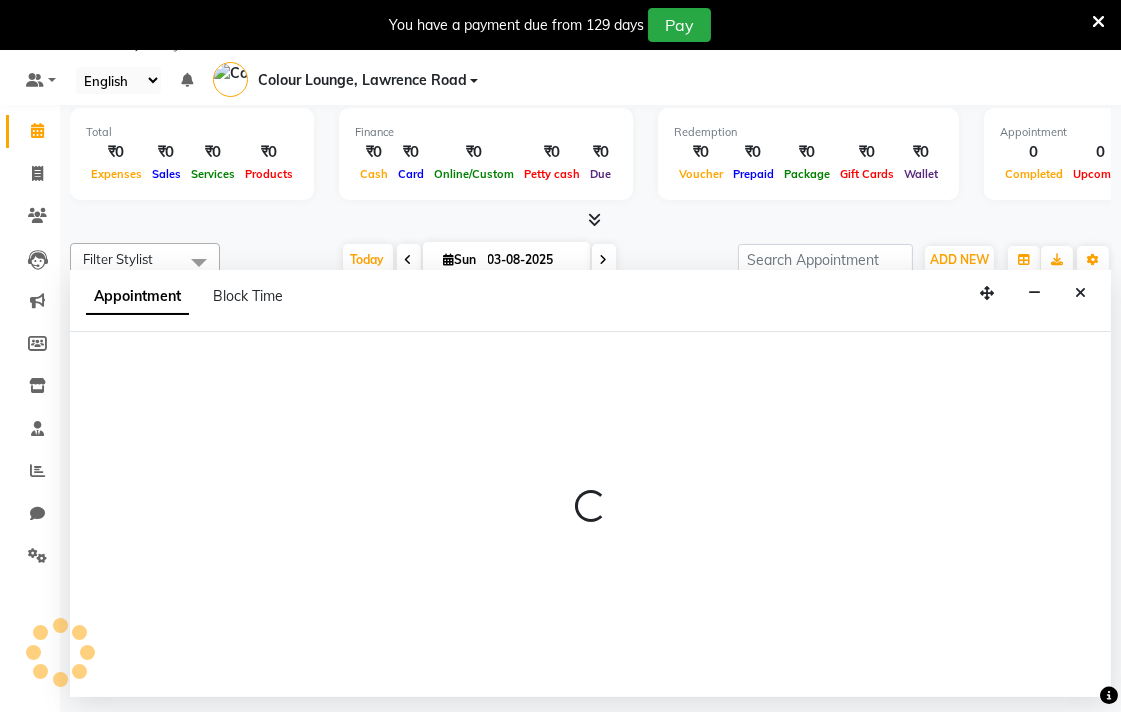 select on "tentative" 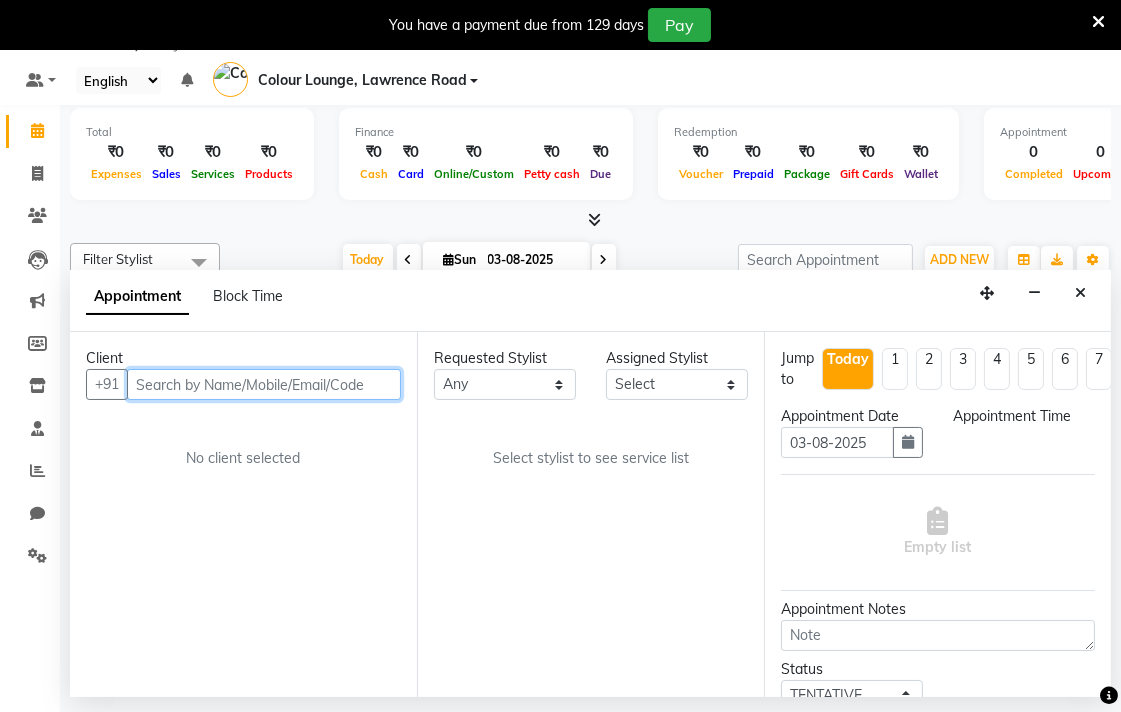 select on "540" 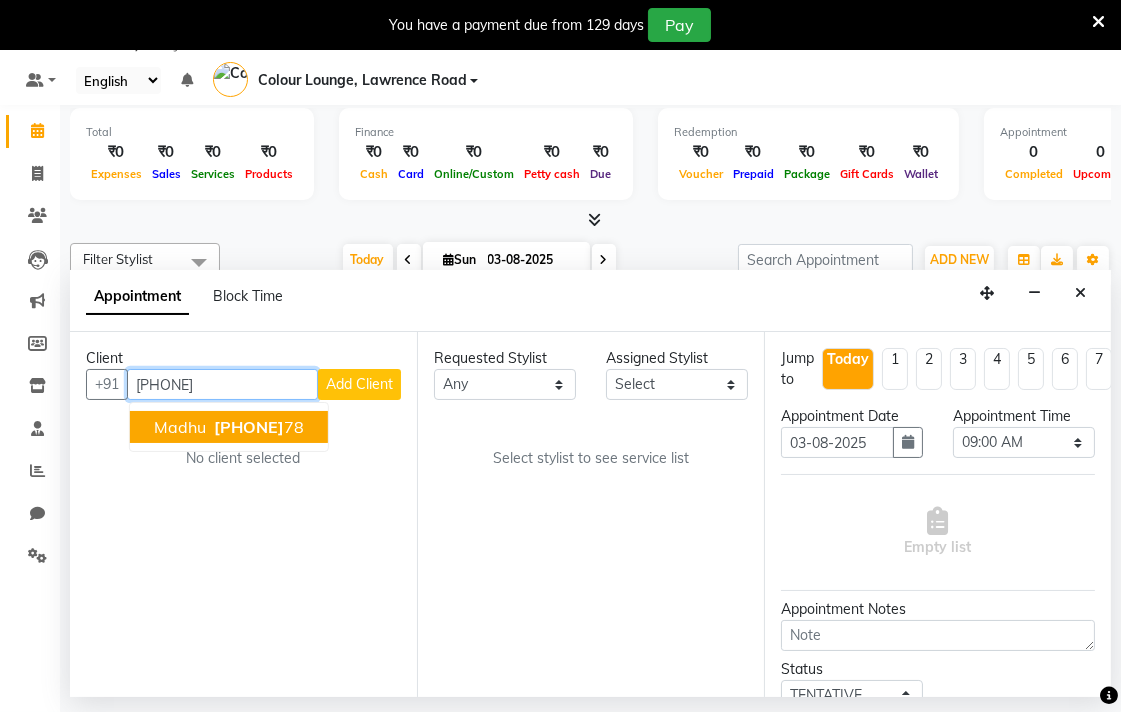 click on "[PHONE]" at bounding box center (257, 427) 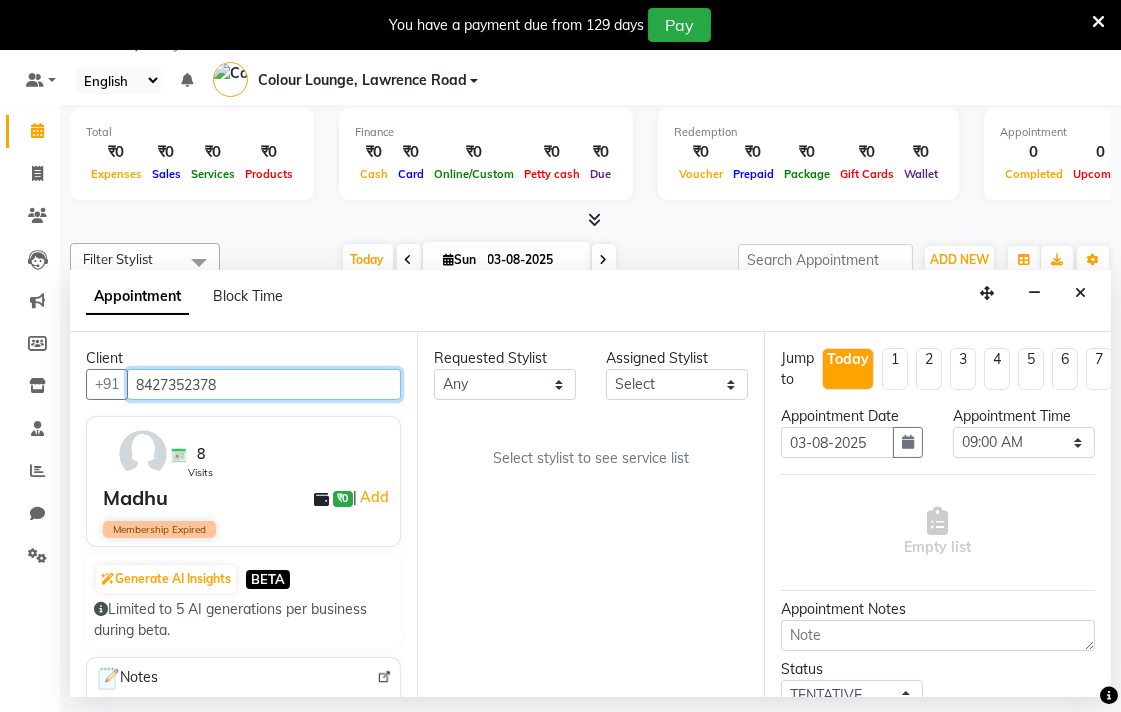 type on "8427352378" 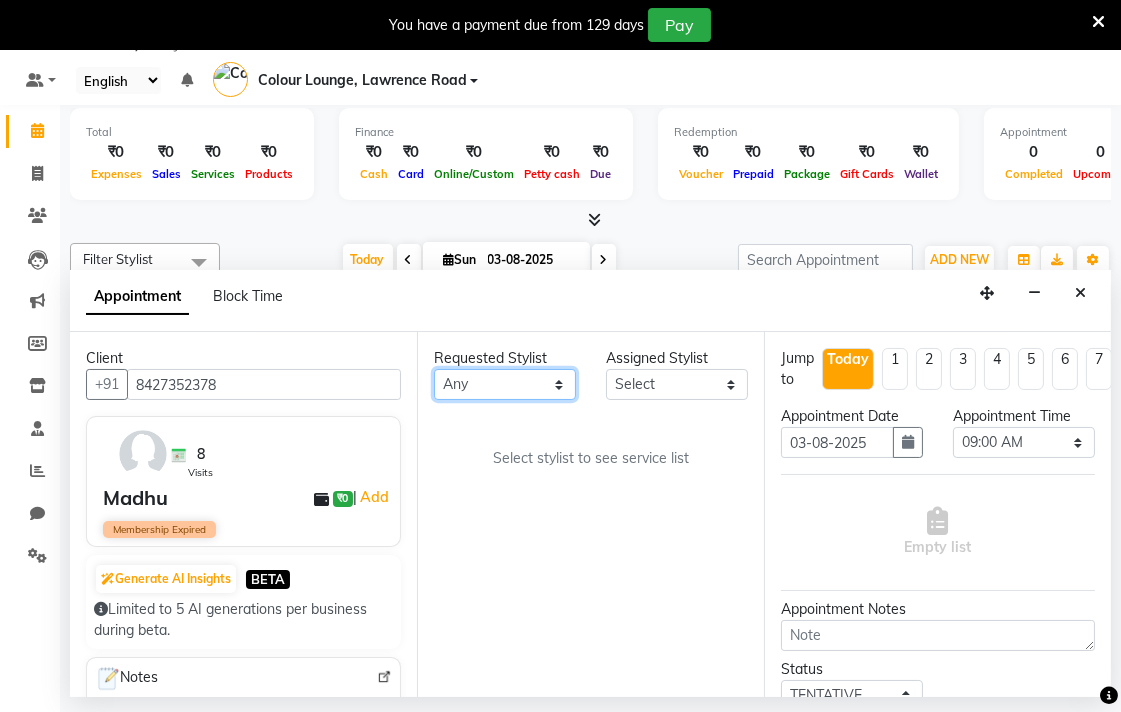 click on "Any Admin Ankush Ansh Nayyar BALBHARTI SHARMA Colour Lounge, Lawrence Road HARJEET RANDHAWA HARPREET KAUR Jagpreet Kajal LALIMA LOVE Lovepreet Manish MANPREET KAUR Navneet Neelam NEENA PALWINDER KAUR POOJA Pooja negi PRABHDEEP SINGH PRINCE KUMAR Rambachan Resham Kaur Robin Sameer Sapna SATWANT KAUR Sunny TULOSH SUBBA Uma Urvashi Varun kumar Vasu VISHAL" at bounding box center (505, 384) 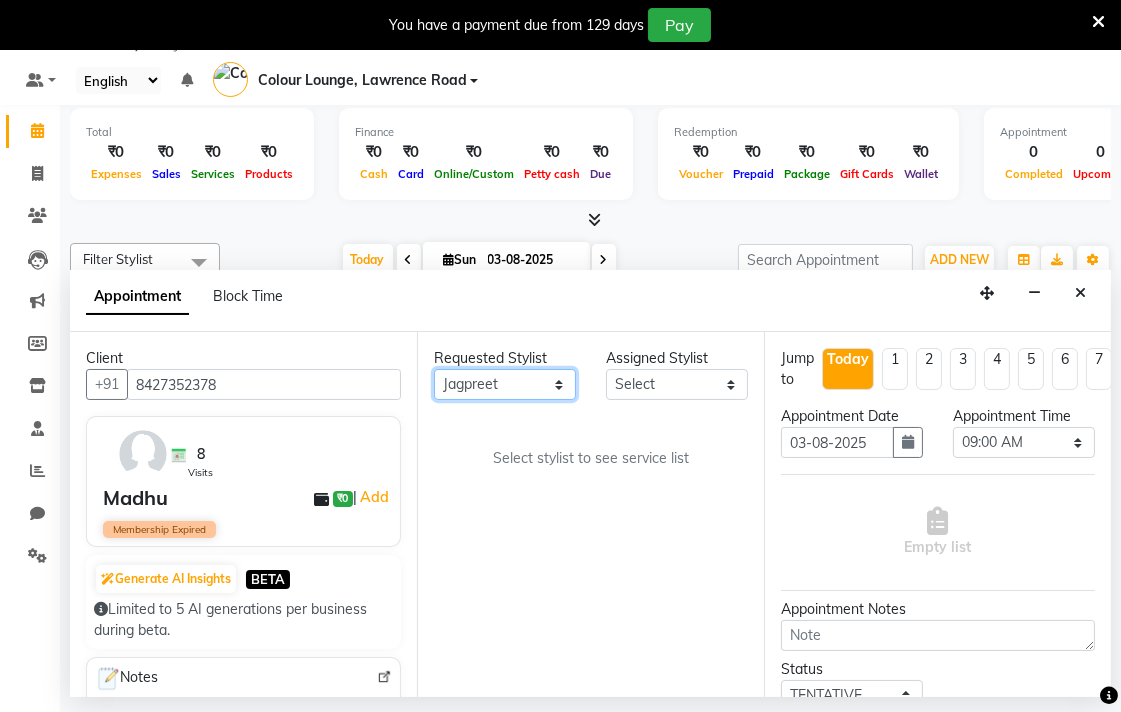 click on "Any Admin Ankush Ansh Nayyar BALBHARTI SHARMA Colour Lounge, Lawrence Road HARJEET RANDHAWA HARPREET KAUR Jagpreet Kajal LALIMA LOVE Lovepreet Manish MANPREET KAUR Navneet Neelam NEENA PALWINDER KAUR POOJA Pooja negi PRABHDEEP SINGH PRINCE KUMAR Rambachan Resham Kaur Robin Sameer Sapna SATWANT KAUR Sunny TULOSH SUBBA Uma Urvashi Varun kumar Vasu VISHAL" at bounding box center (505, 384) 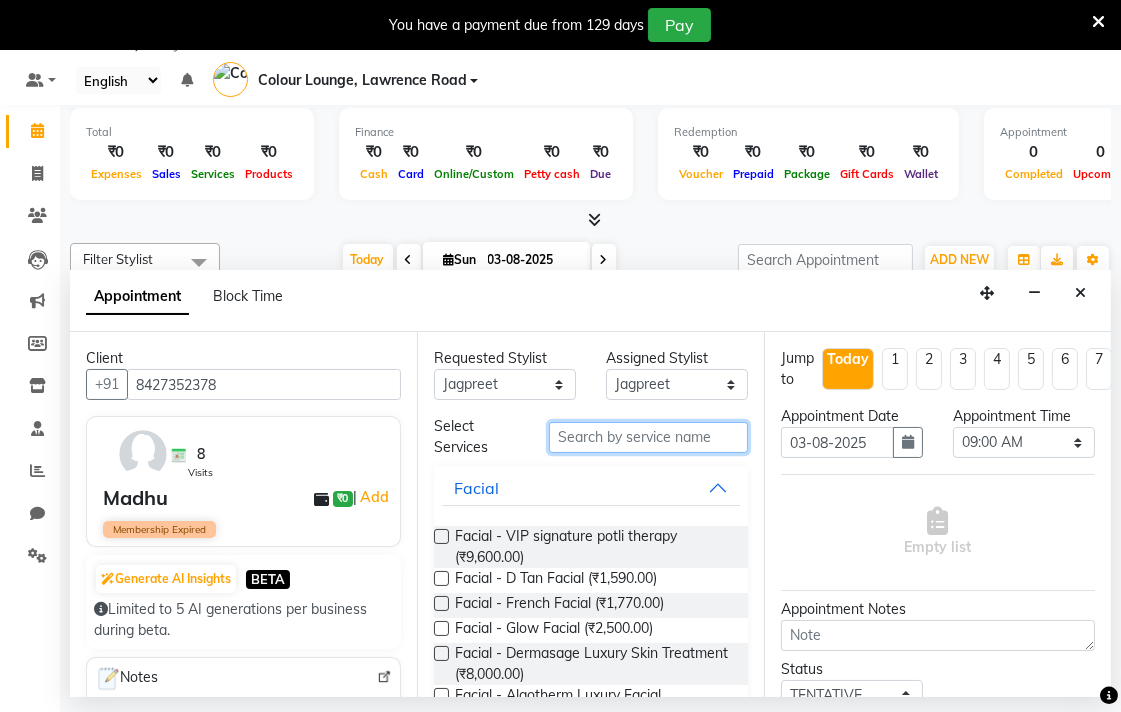 click at bounding box center [648, 437] 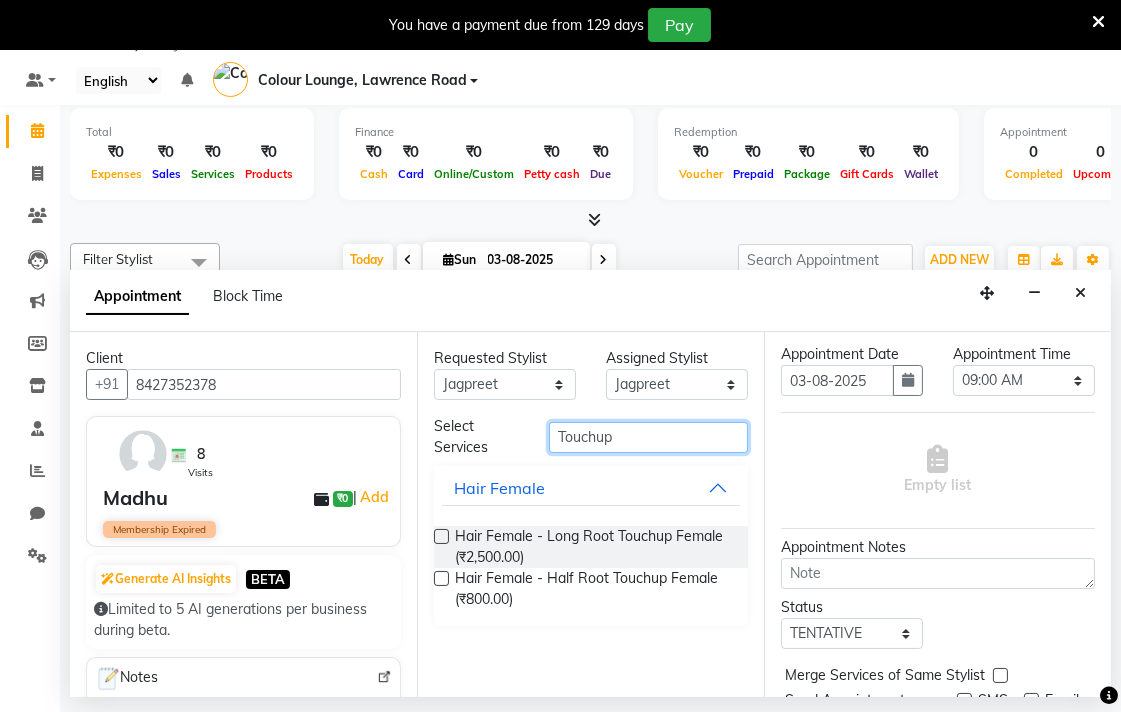 scroll, scrollTop: 66, scrollLeft: 0, axis: vertical 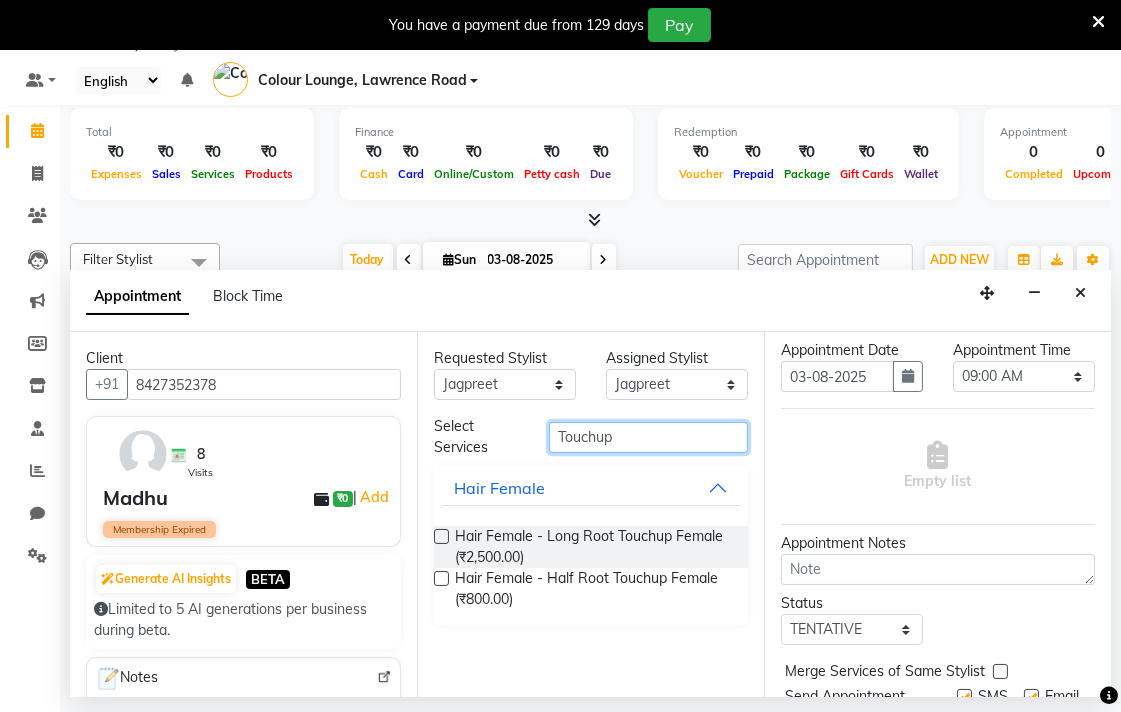 type on "Touchup" 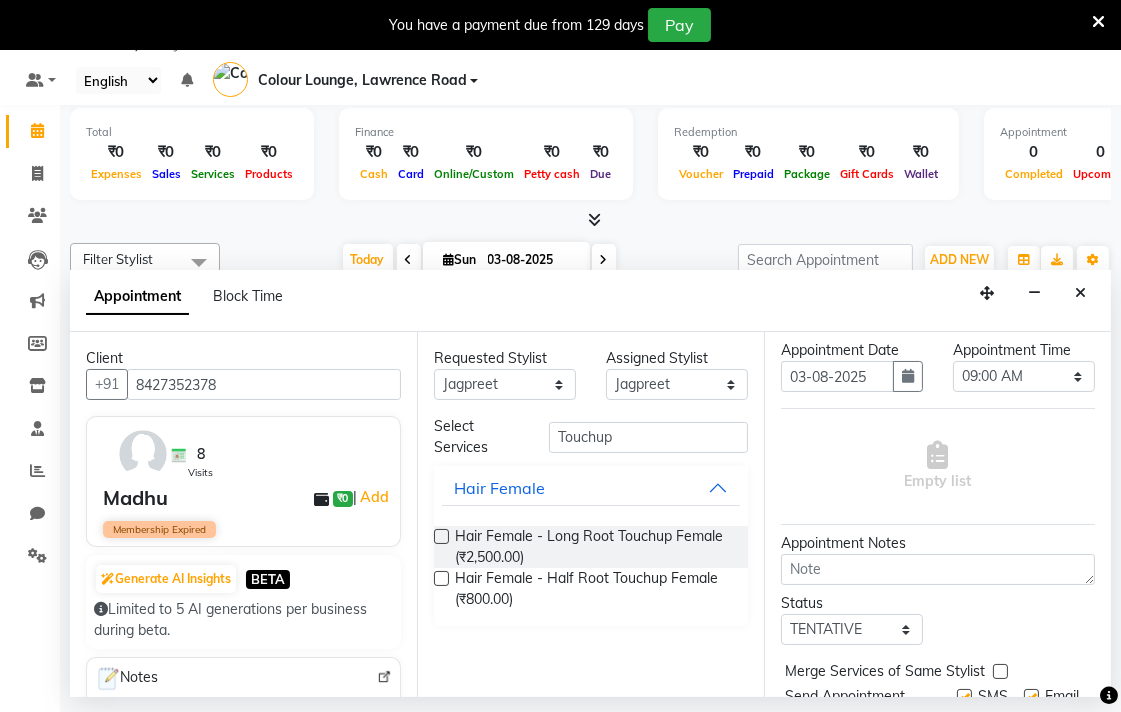 click on "Empty list" at bounding box center [938, 466] 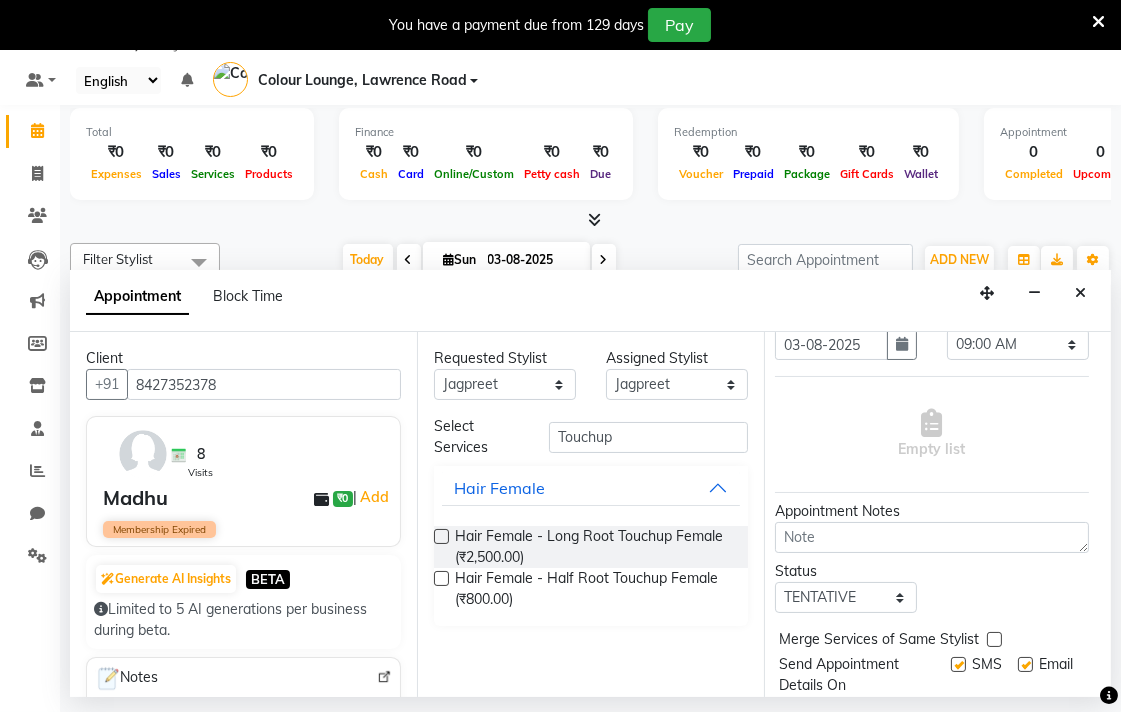 scroll, scrollTop: 85, scrollLeft: 5, axis: both 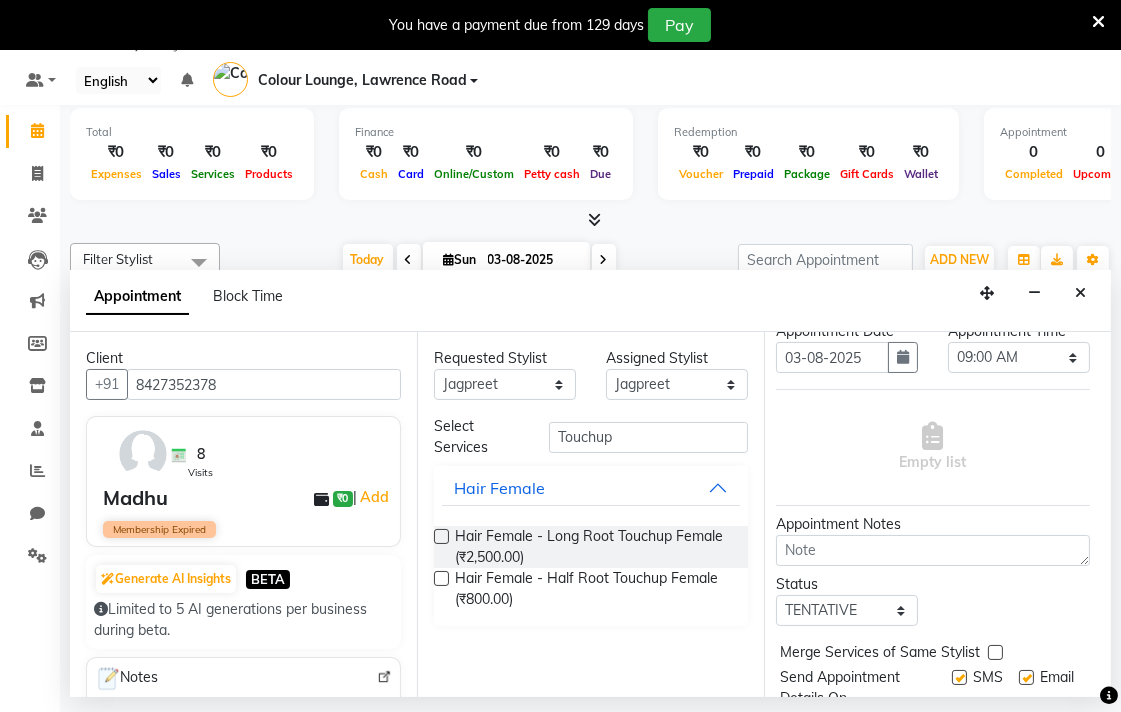 click at bounding box center [441, 536] 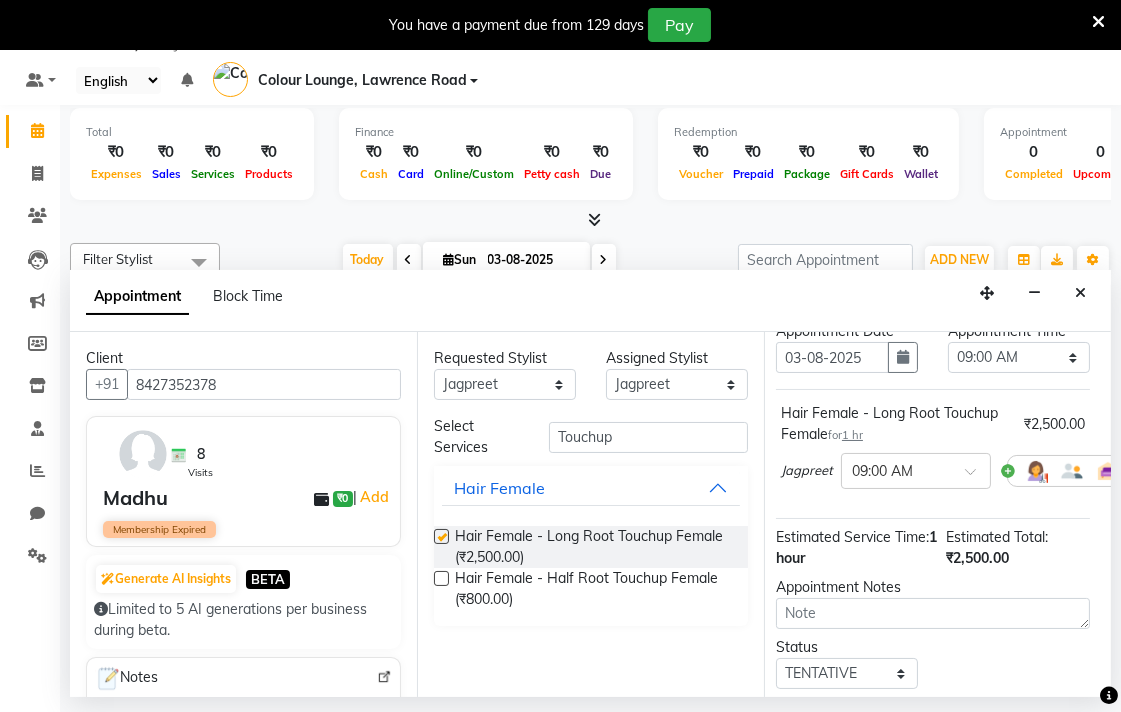 checkbox on "false" 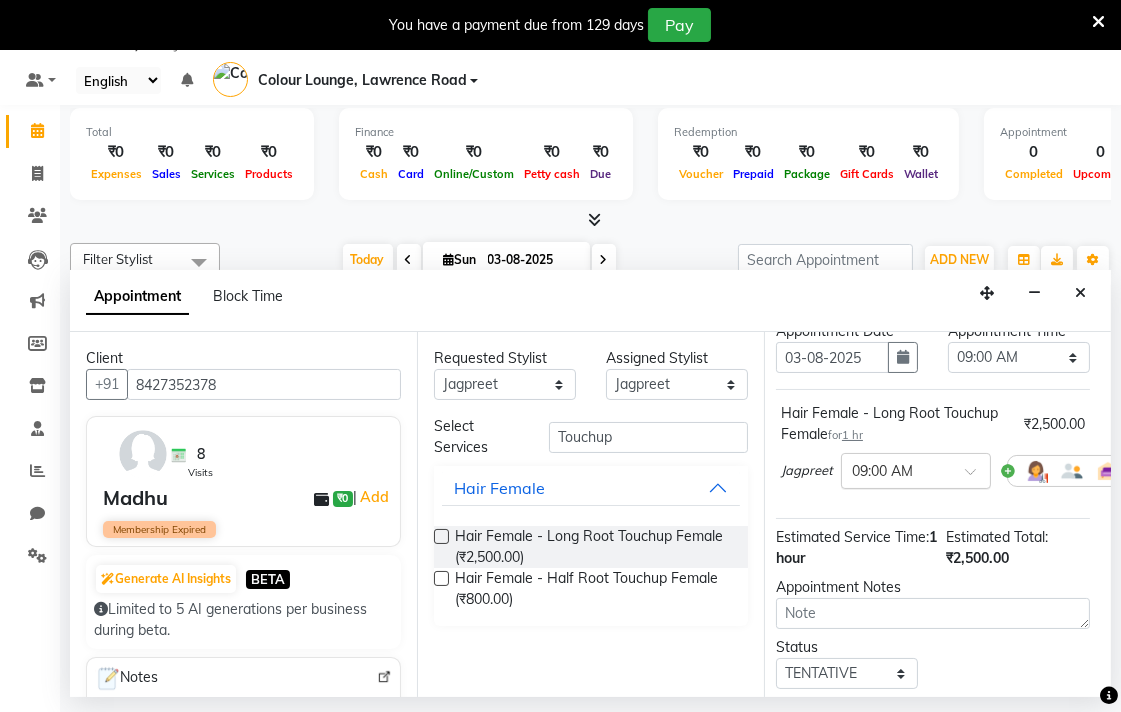 click at bounding box center [896, 469] 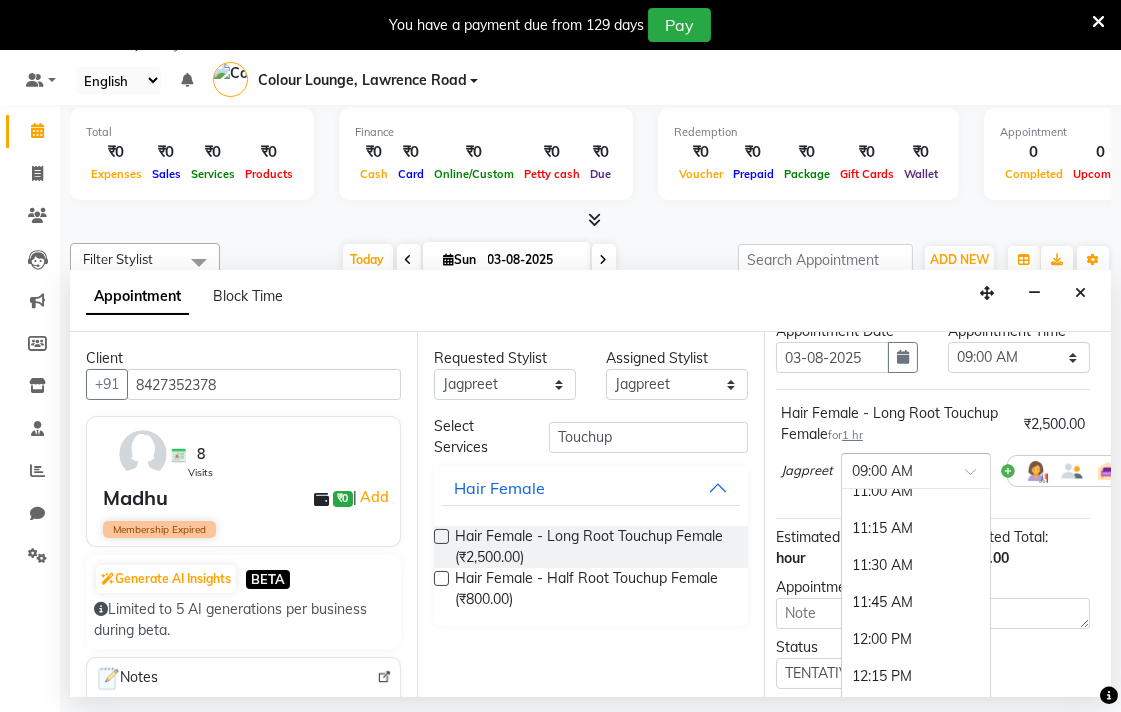 scroll, scrollTop: 347, scrollLeft: 0, axis: vertical 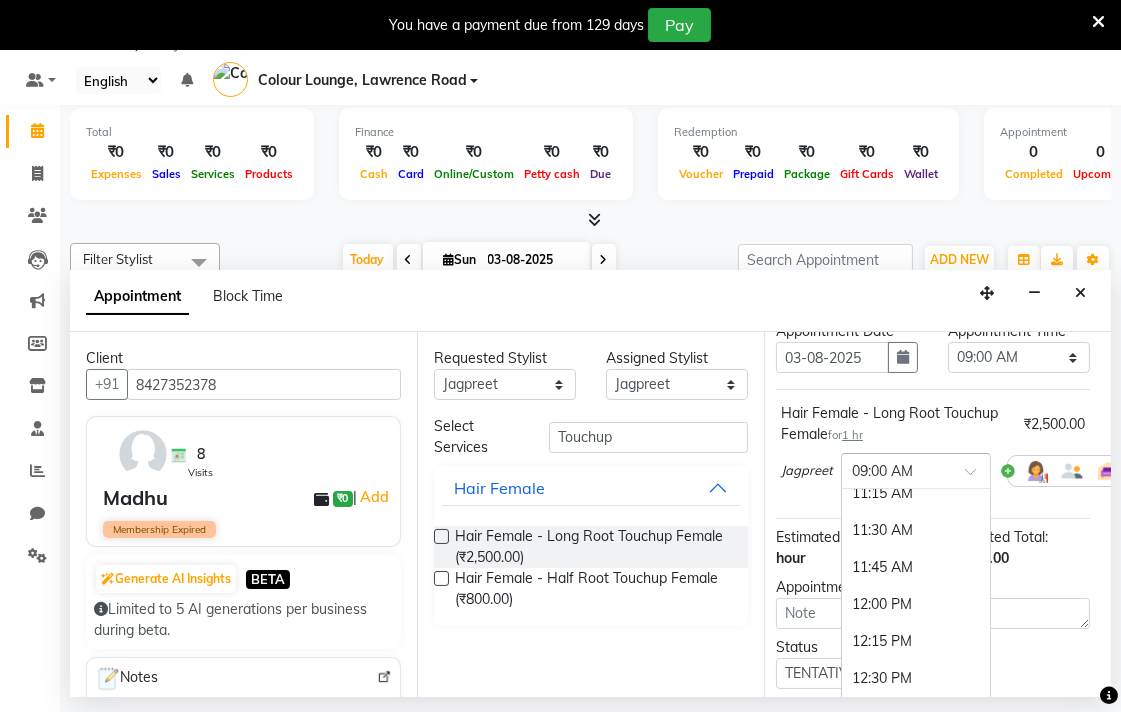 click on "12:00 PM" at bounding box center (916, 604) 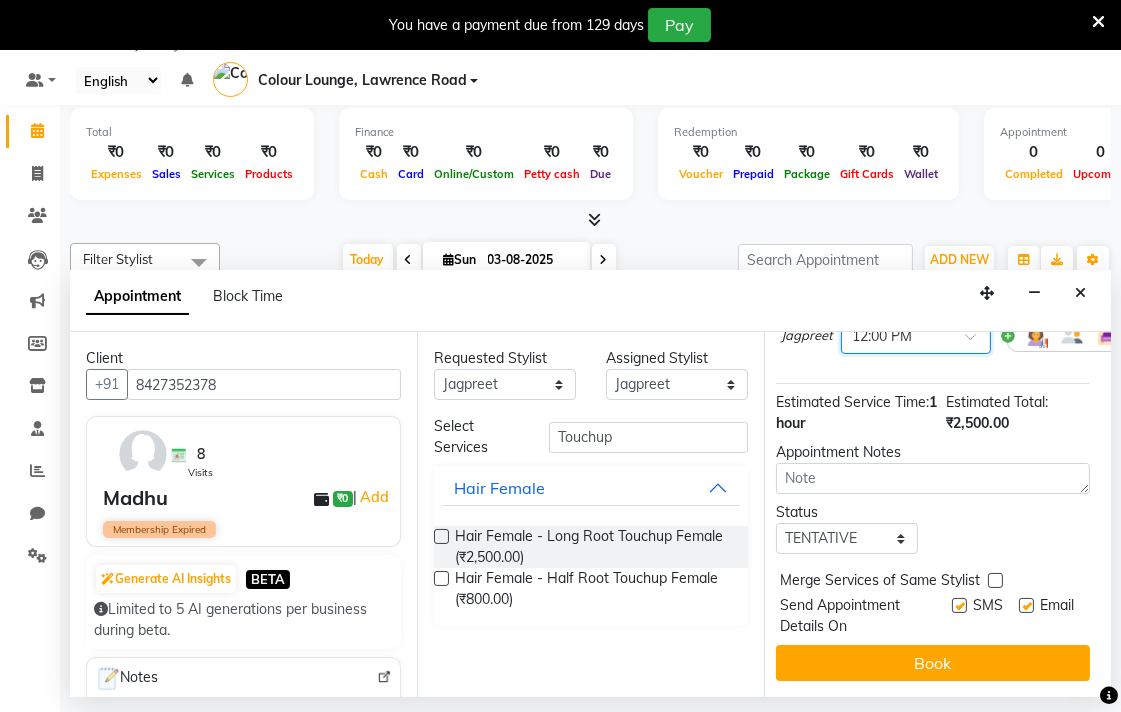 scroll, scrollTop: 236, scrollLeft: 5, axis: both 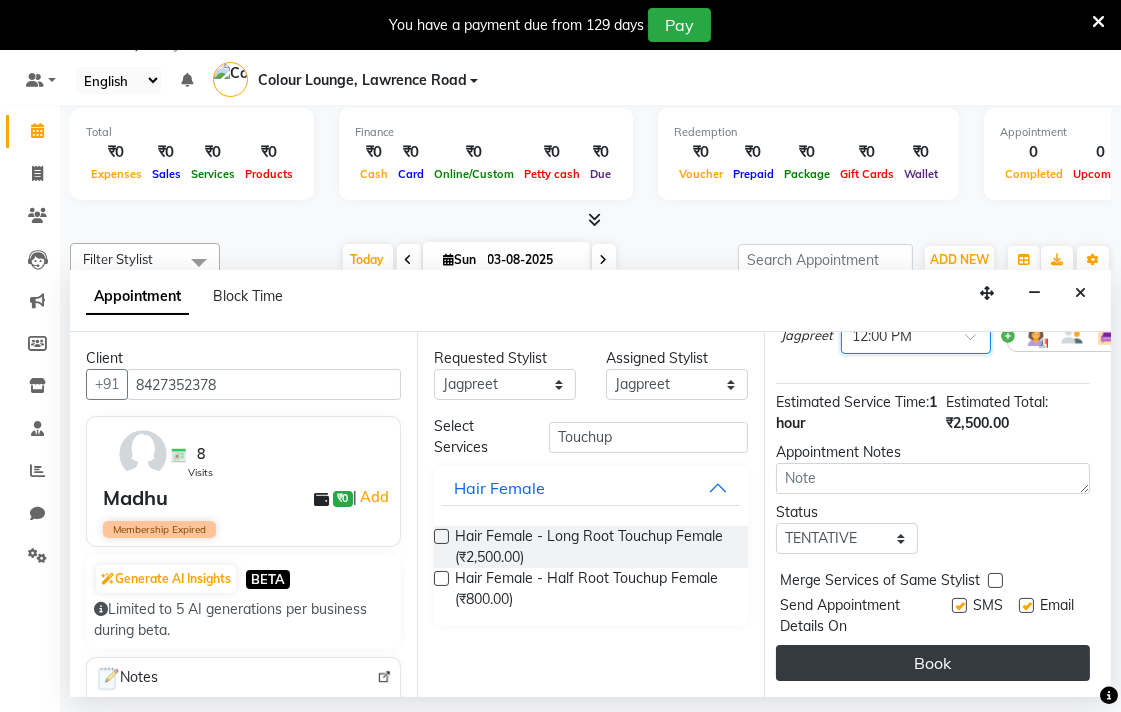 click on "Book" at bounding box center [933, 663] 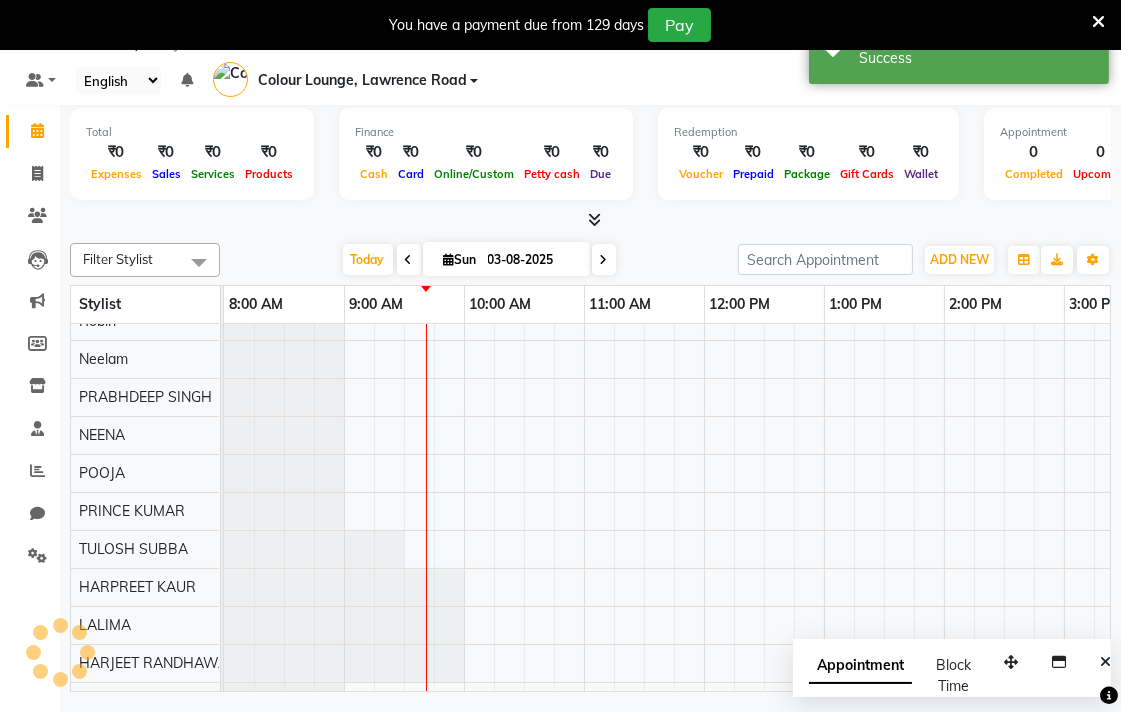 scroll, scrollTop: 0, scrollLeft: 0, axis: both 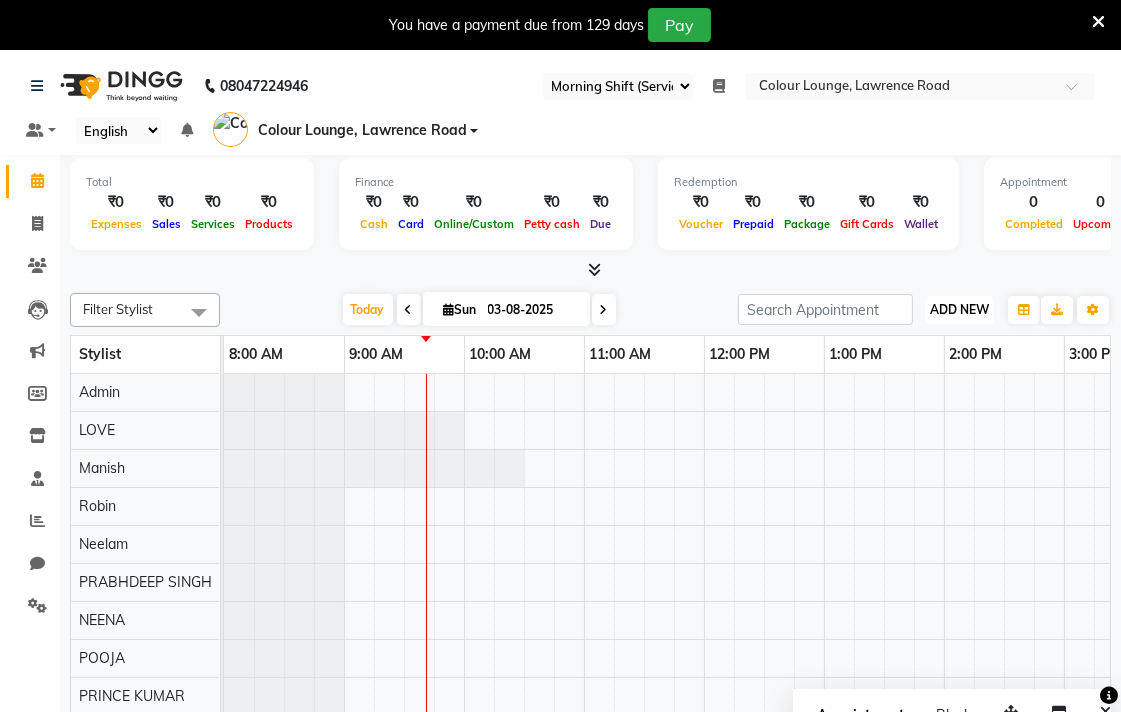 click on "ADD NEW" at bounding box center [959, 309] 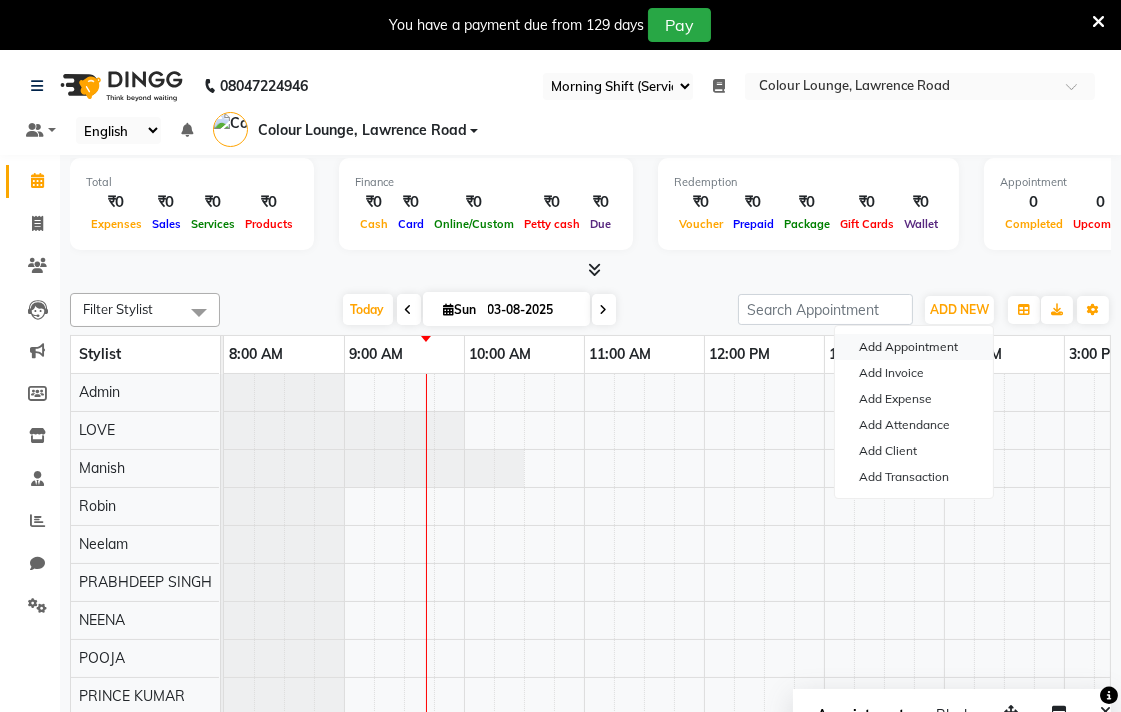 click on "Add Appointment" at bounding box center (914, 347) 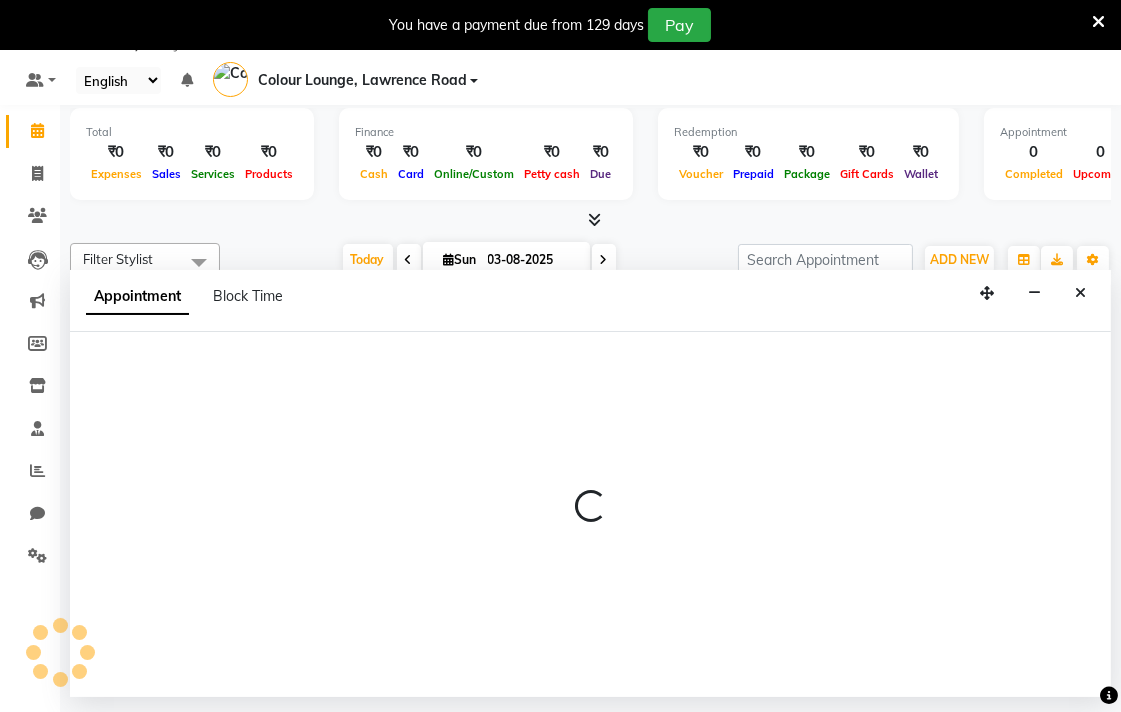 select on "tentative" 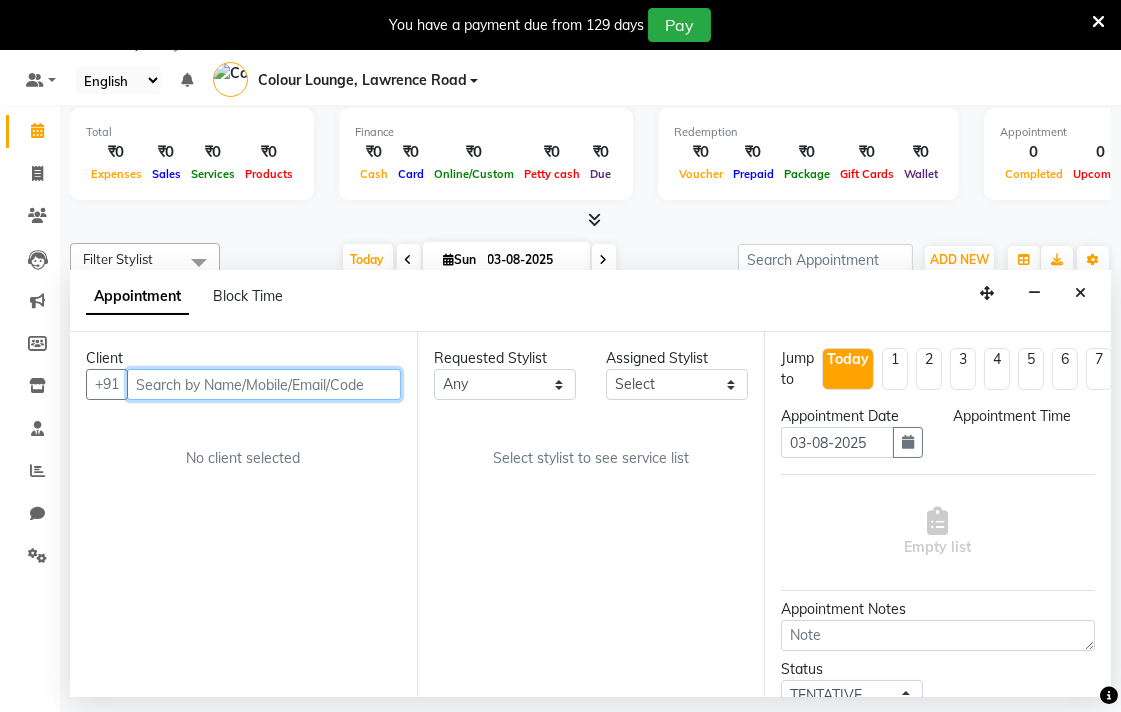 select on "540" 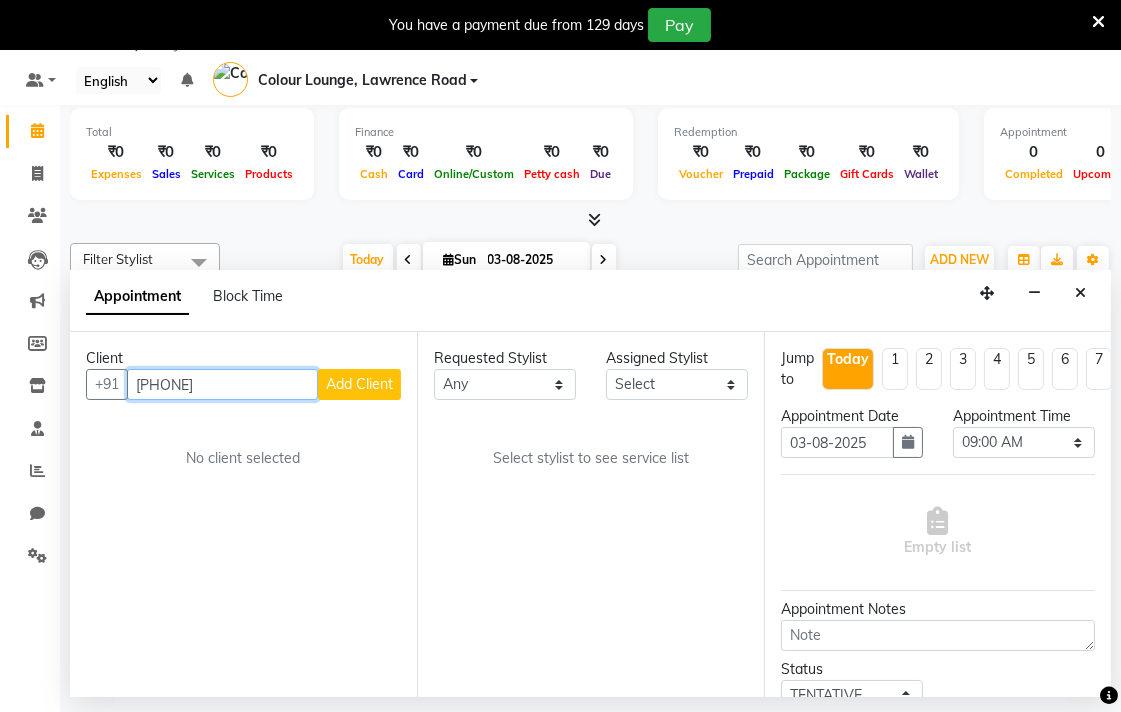type on "[PHONE]" 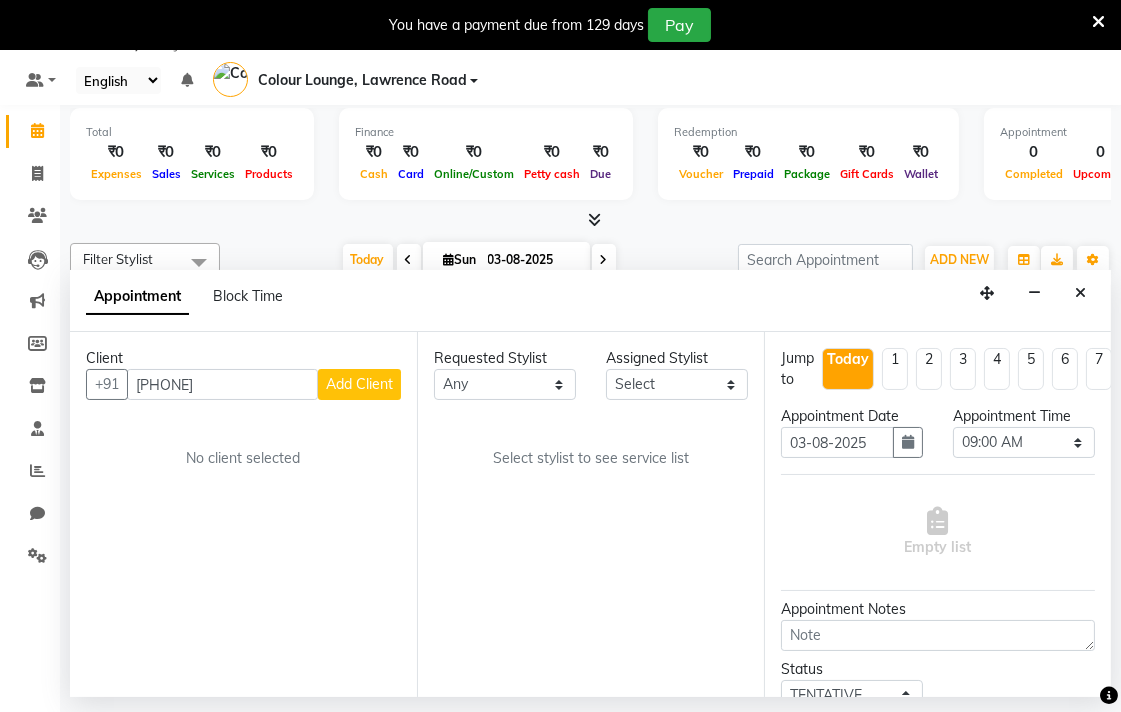 click on "Add Client" at bounding box center [359, 384] 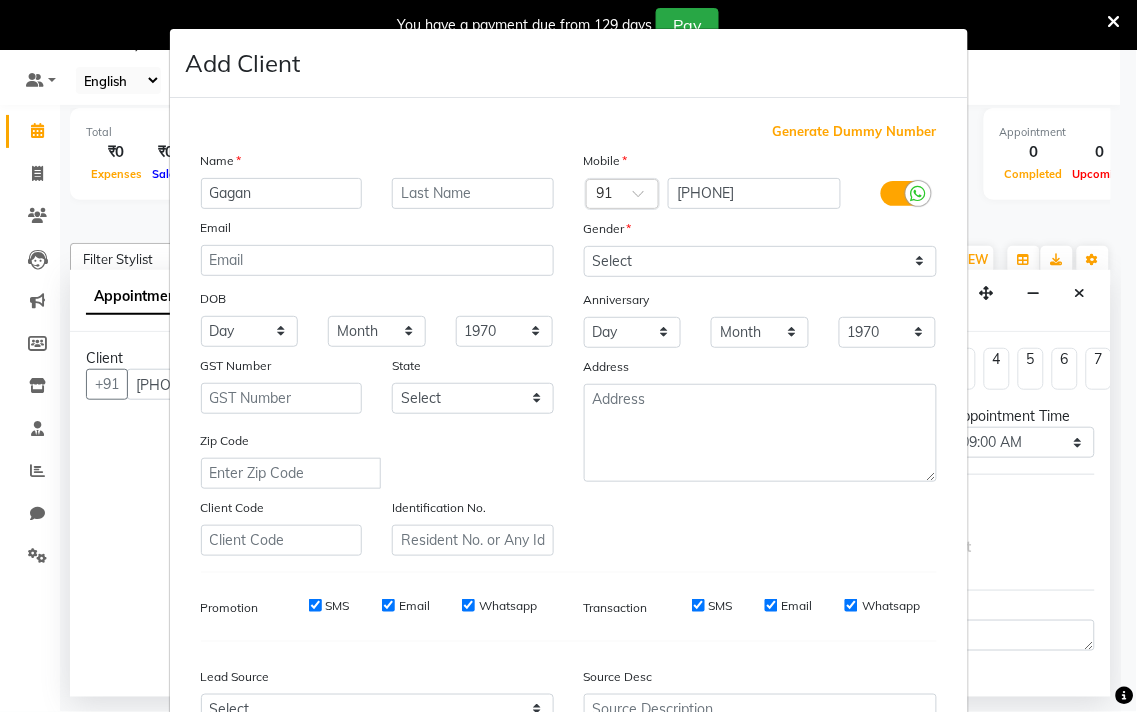 type on "Gagan" 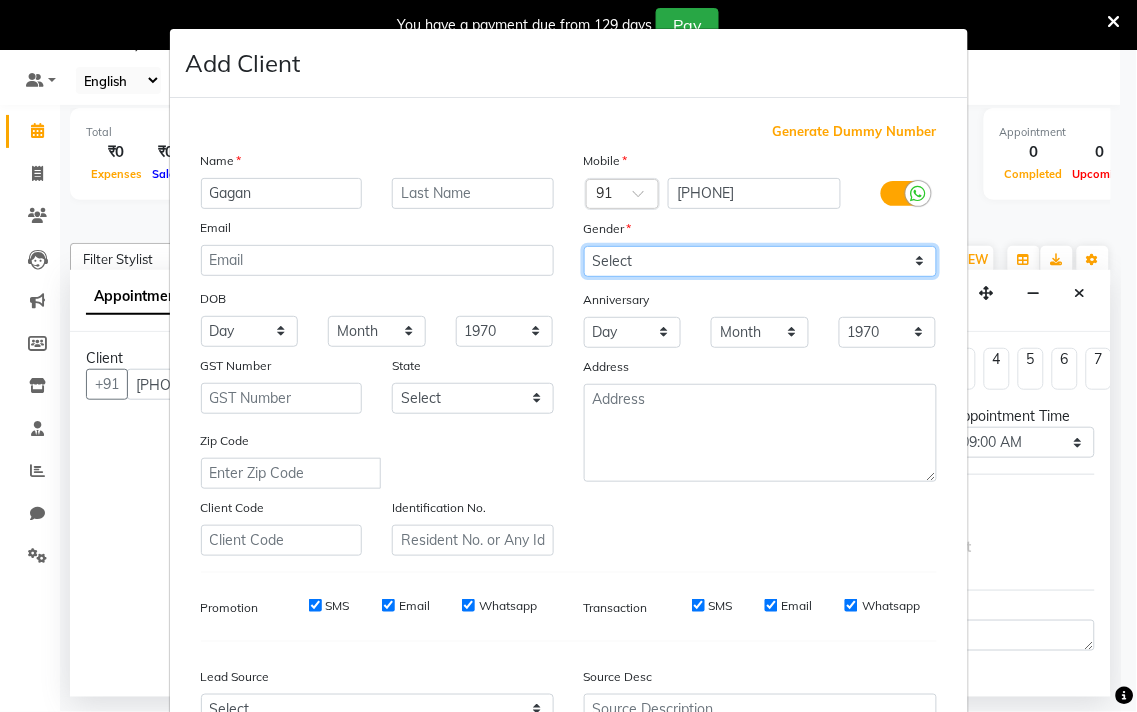 click on "Select Male Female Other Prefer Not To Say" at bounding box center (760, 261) 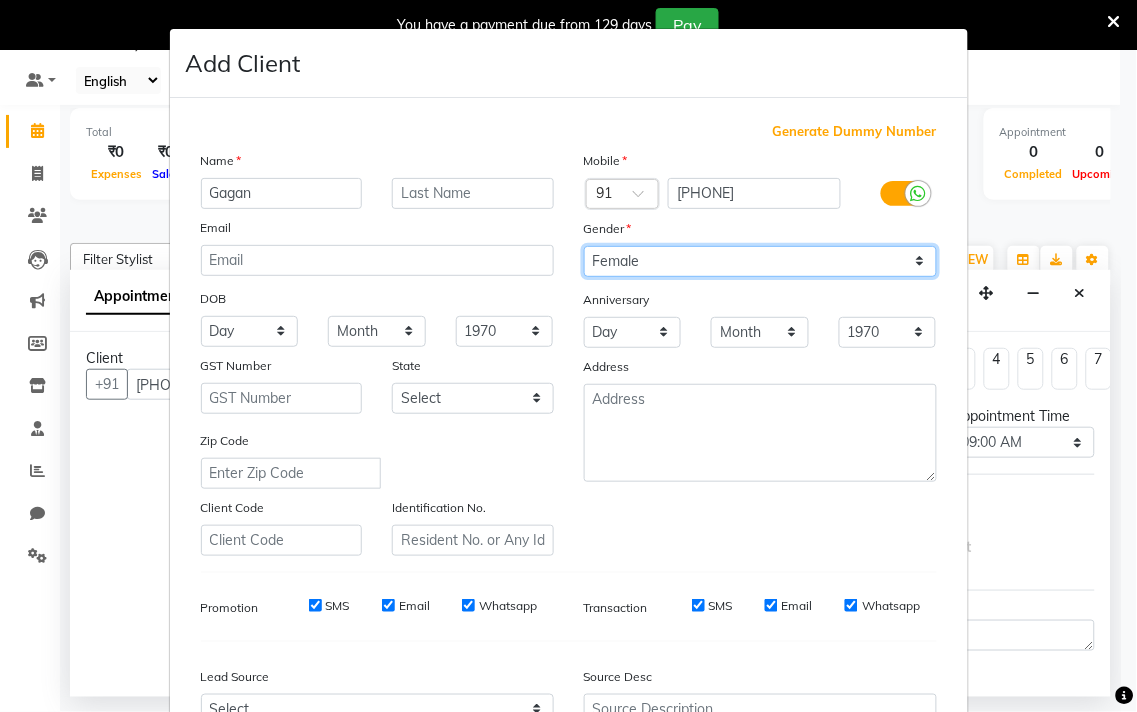 click on "Select Male Female Other Prefer Not To Say" at bounding box center [760, 261] 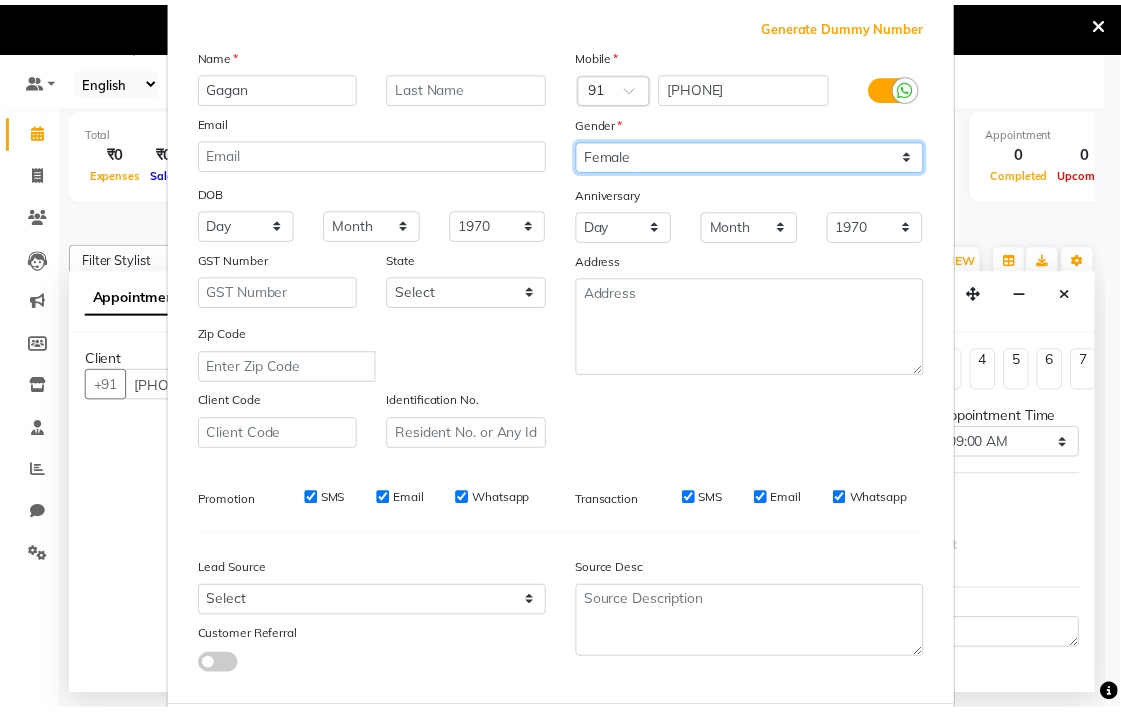 scroll, scrollTop: 212, scrollLeft: 0, axis: vertical 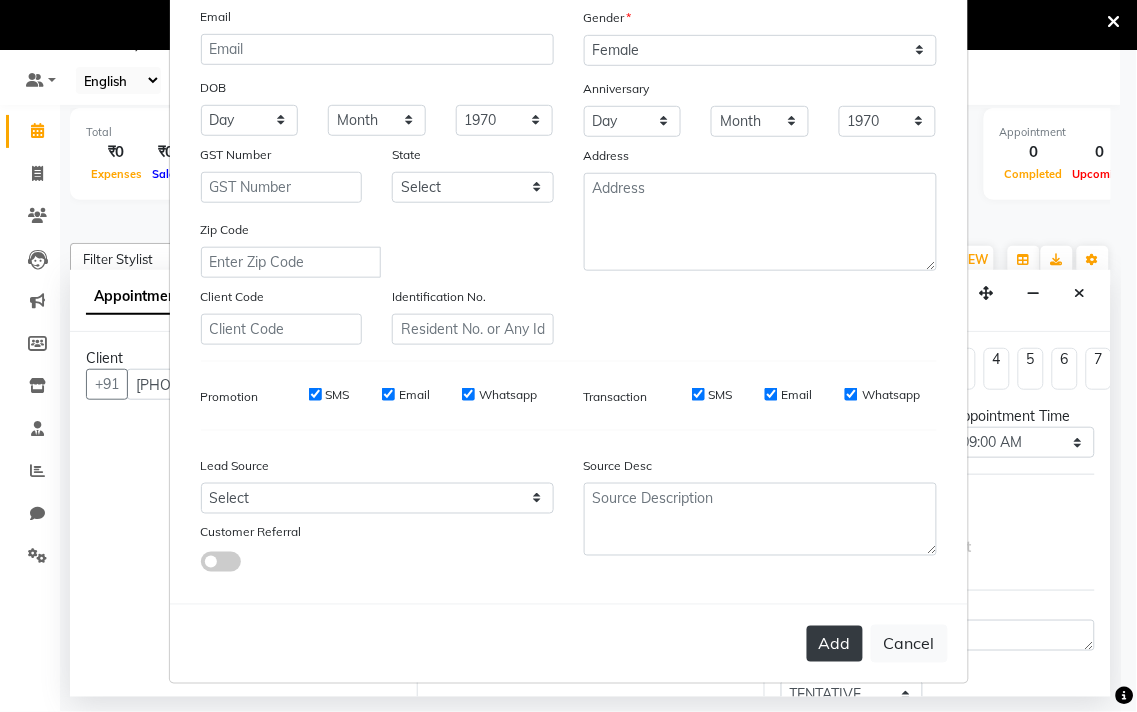 click on "Add" at bounding box center (835, 644) 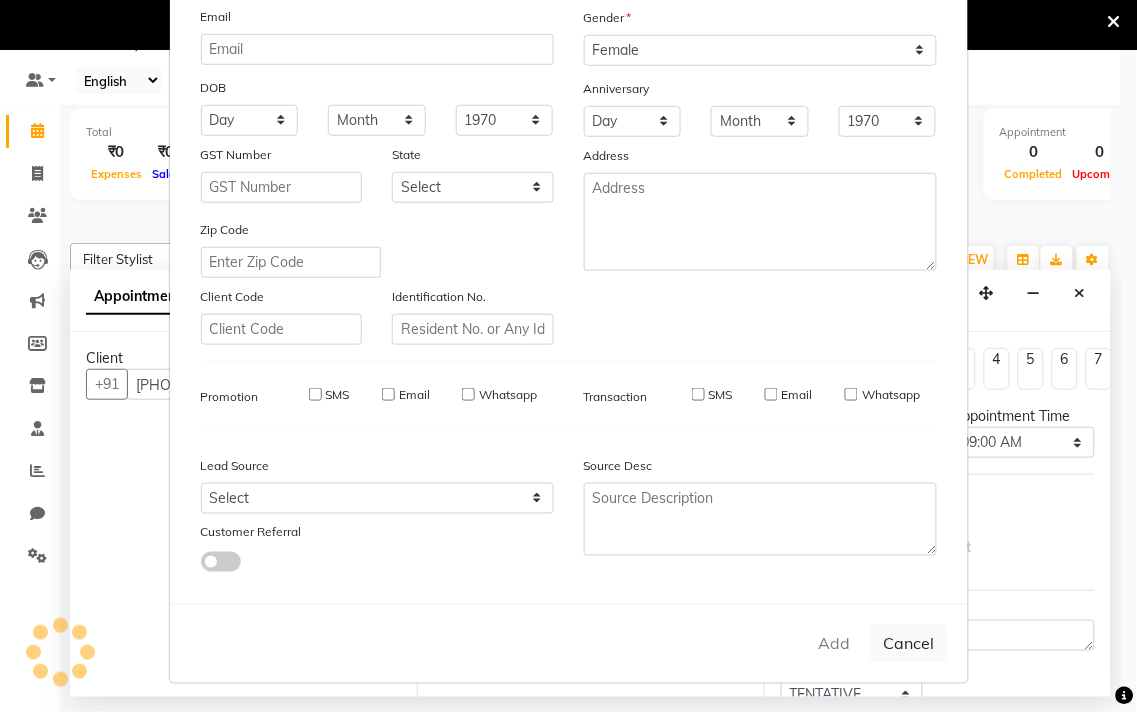 type 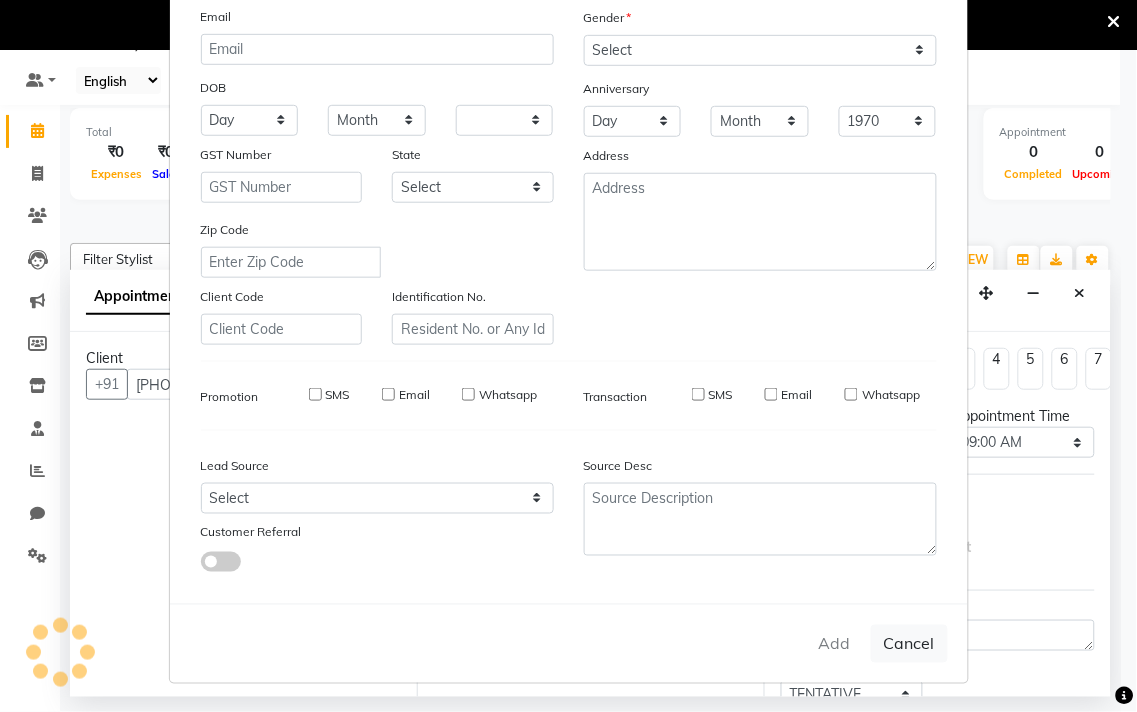 select 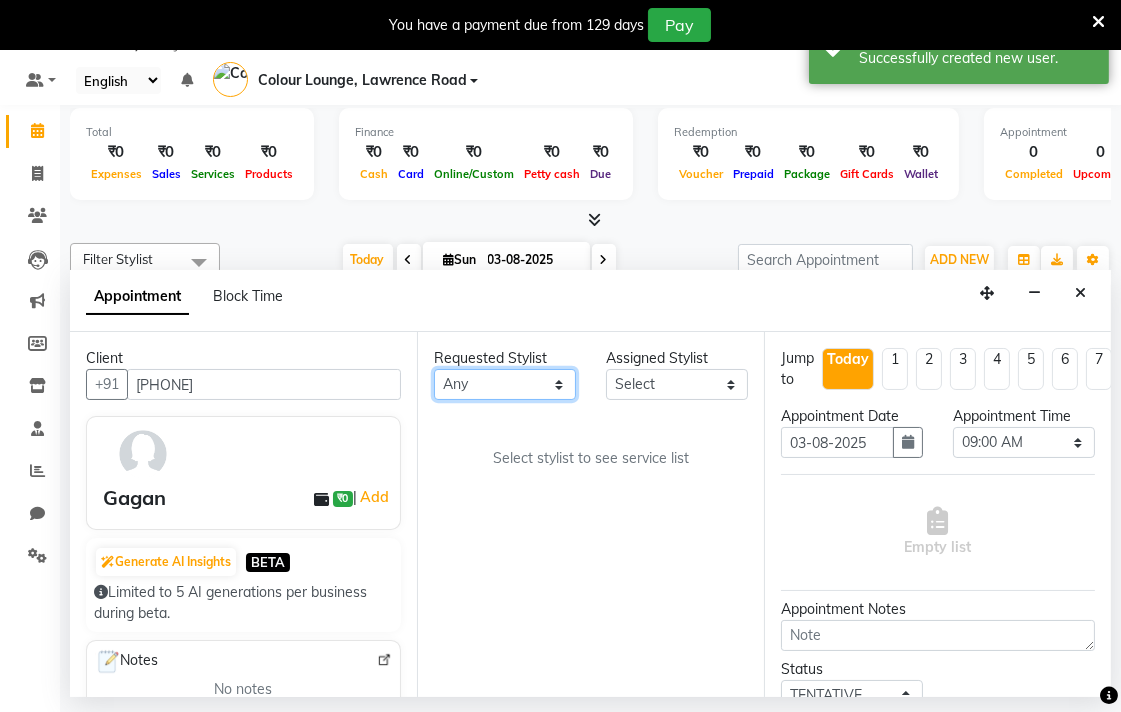 click on "Any Admin Ankush Ansh Nayyar BALBHARTI SHARMA Colour Lounge, Lawrence Road HARJEET RANDHAWA HARPREET KAUR Jagpreet Kajal LALIMA LOVE Lovepreet Manish MANPREET KAUR Navneet Neelam NEENA PALWINDER KAUR POOJA Pooja negi PRABHDEEP SINGH PRINCE KUMAR Rambachan Resham Kaur Robin Sameer Sapna SATWANT KAUR Sunny TULOSH SUBBA Uma Urvashi Varun kumar Vasu VISHAL" at bounding box center (505, 384) 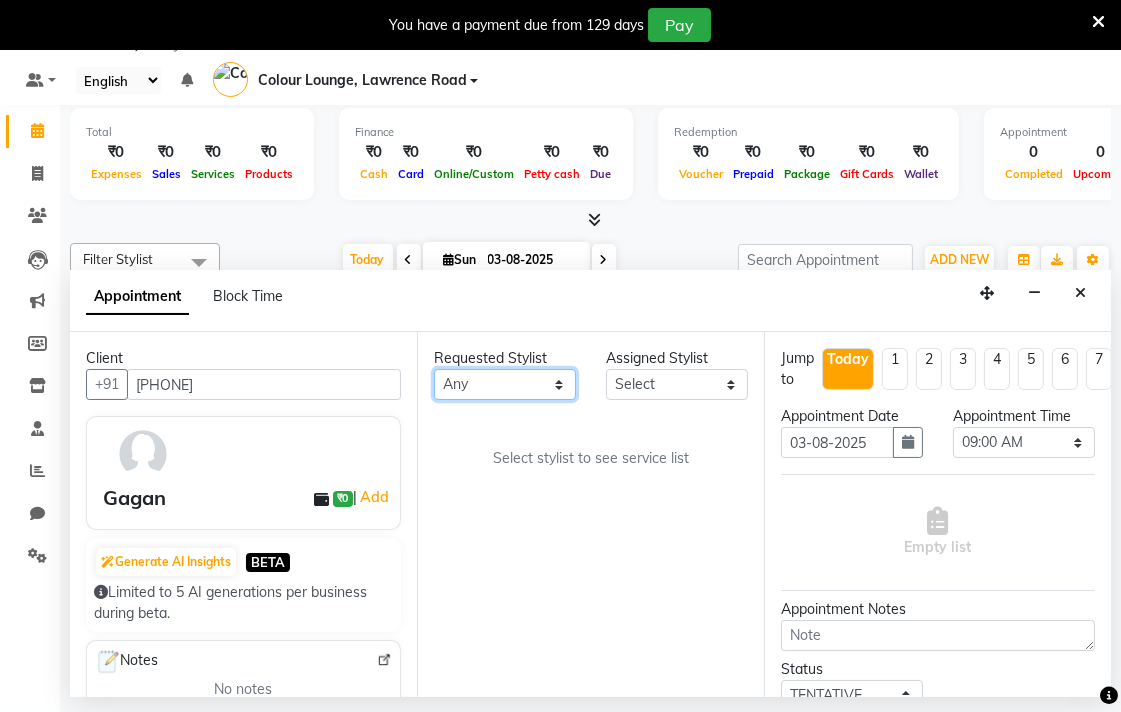 select on "85289" 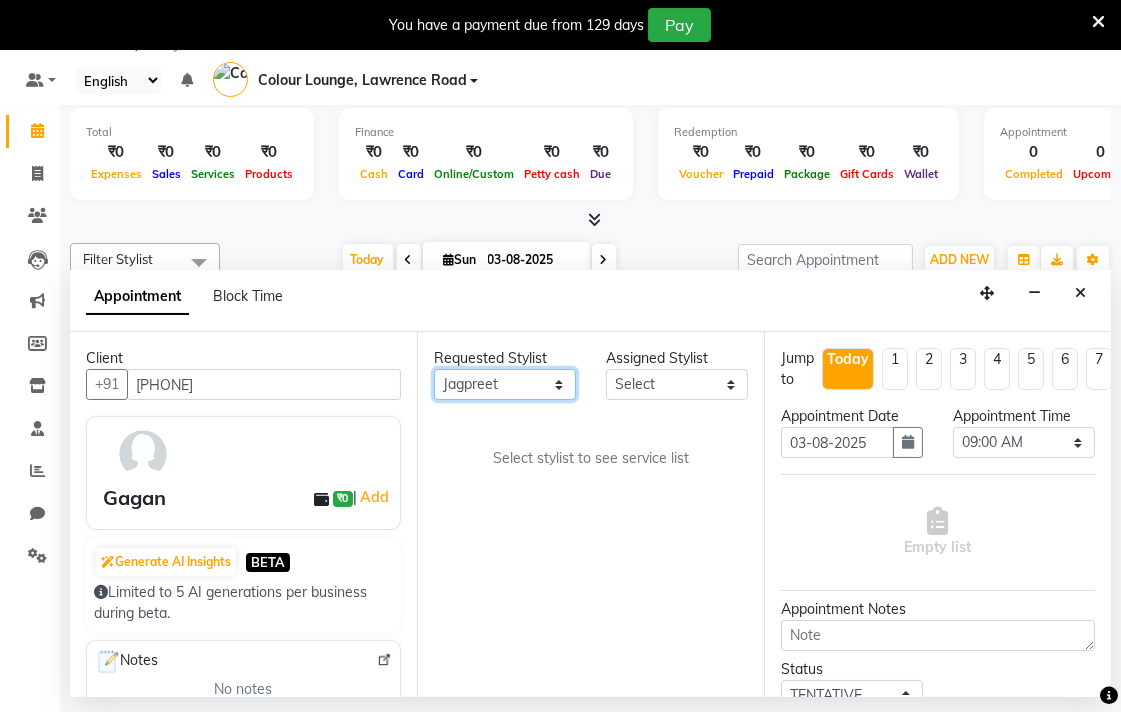 click on "Any Admin Ankush Ansh Nayyar BALBHARTI SHARMA Colour Lounge, Lawrence Road HARJEET RANDHAWA HARPREET KAUR Jagpreet Kajal LALIMA LOVE Lovepreet Manish MANPREET KAUR Navneet Neelam NEENA PALWINDER KAUR POOJA Pooja negi PRABHDEEP SINGH PRINCE KUMAR Rambachan Resham Kaur Robin Sameer Sapna SATWANT KAUR Sunny TULOSH SUBBA Uma Urvashi Varun kumar Vasu VISHAL" at bounding box center [505, 384] 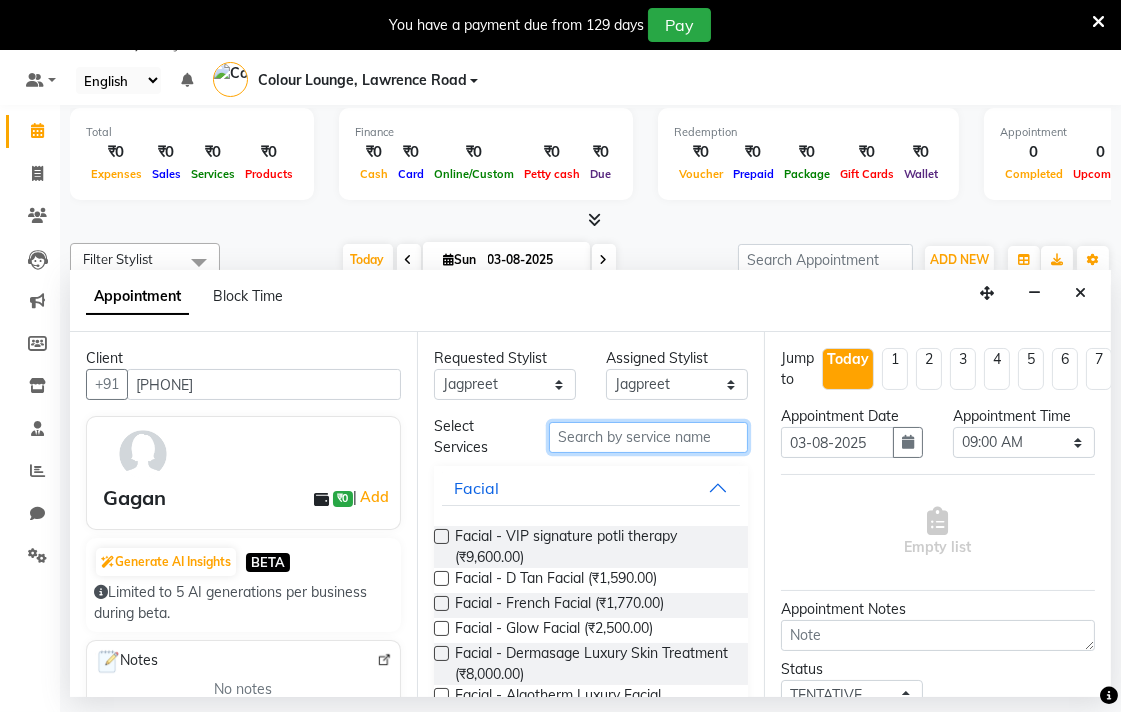 click at bounding box center [648, 437] 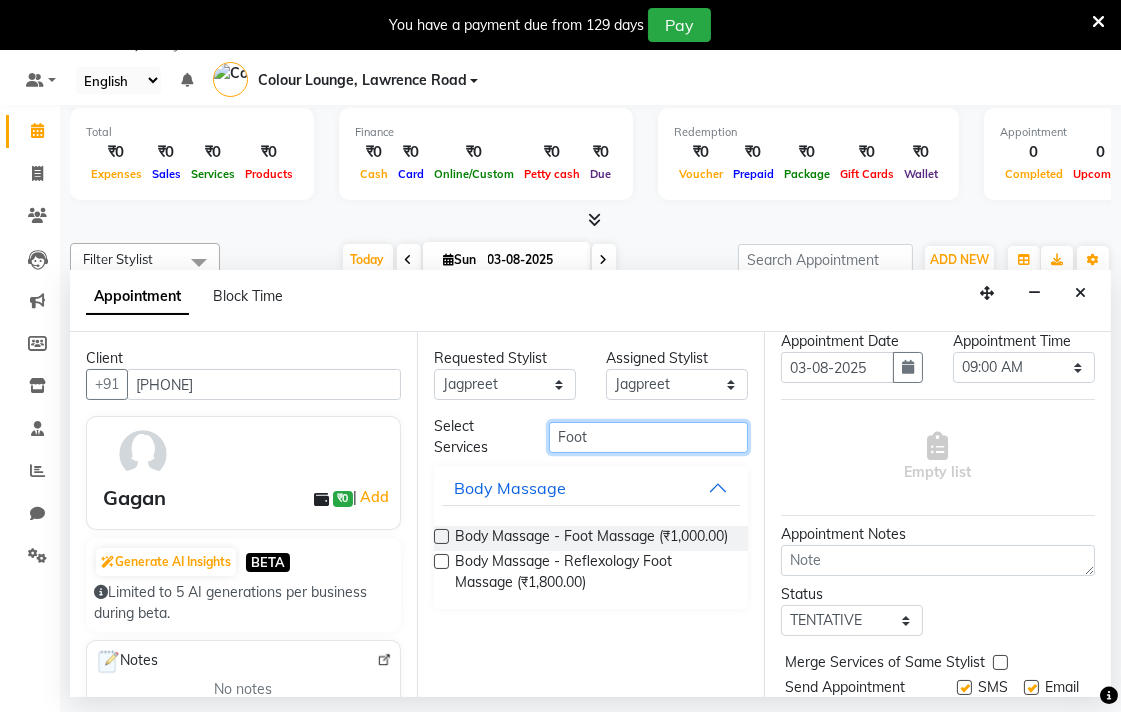 scroll, scrollTop: 81, scrollLeft: 0, axis: vertical 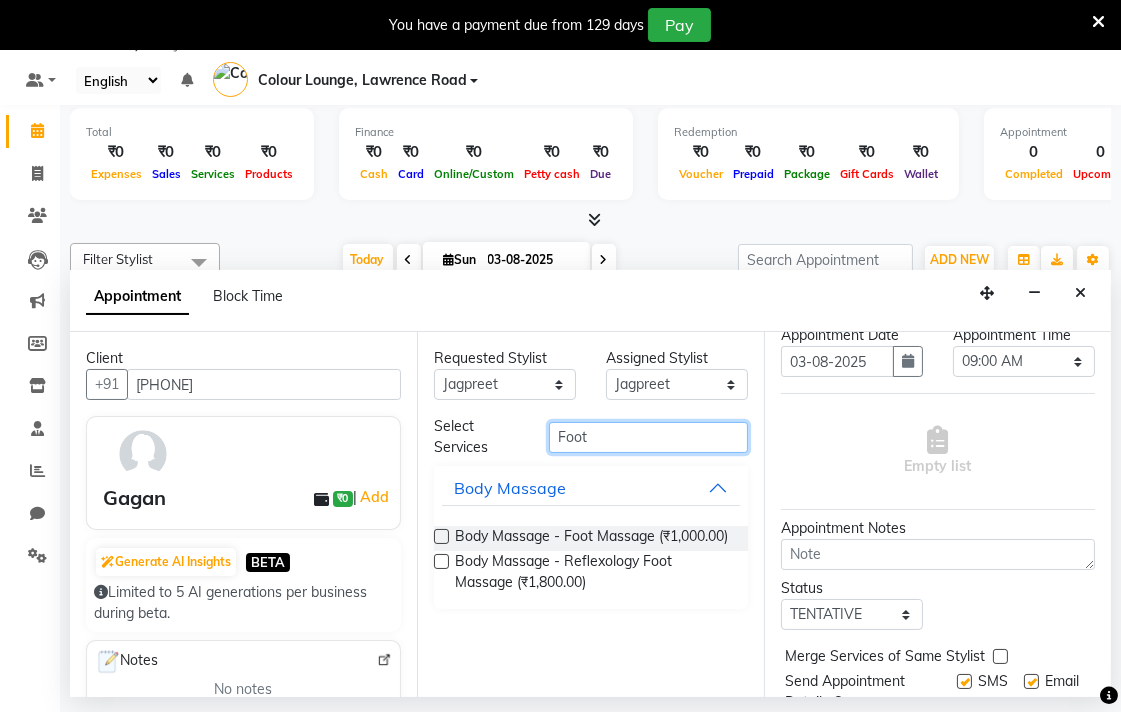 type on "Foot" 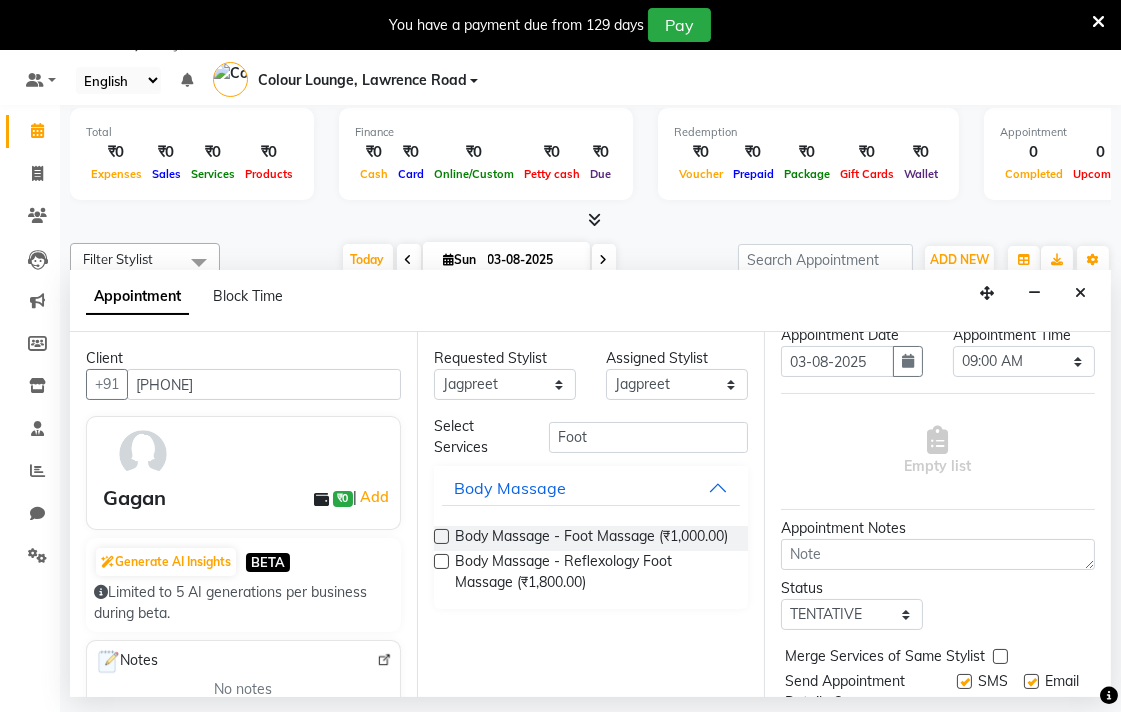 click at bounding box center (441, 536) 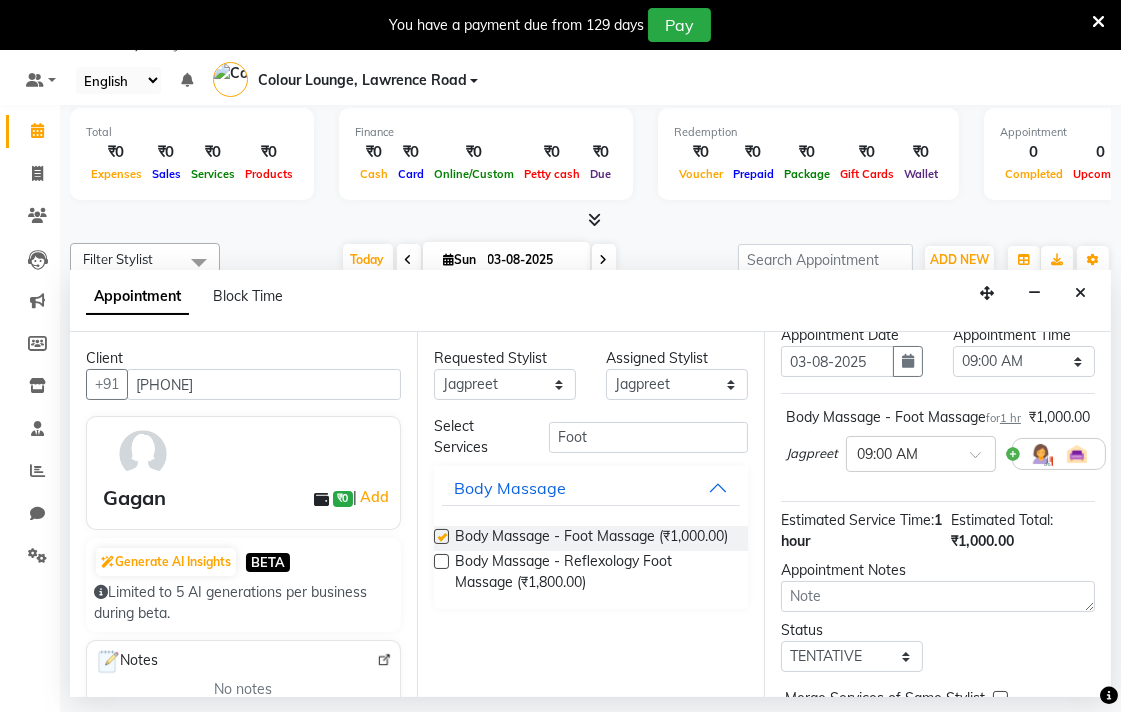 checkbox on "false" 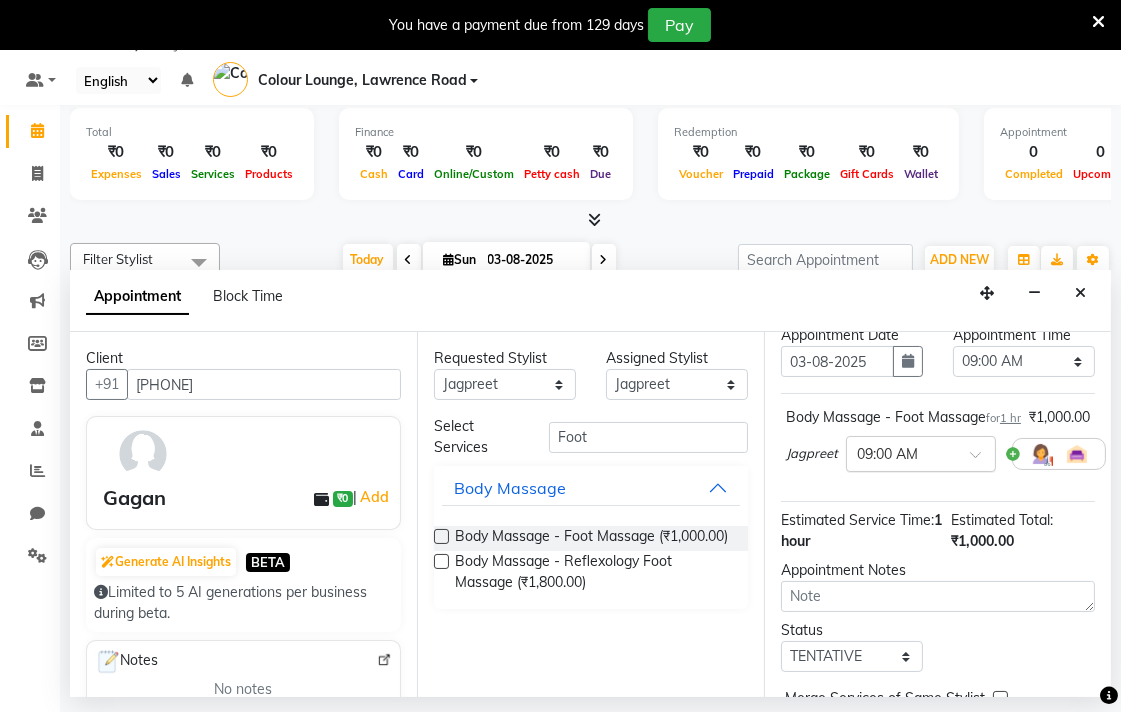 click at bounding box center (982, 460) 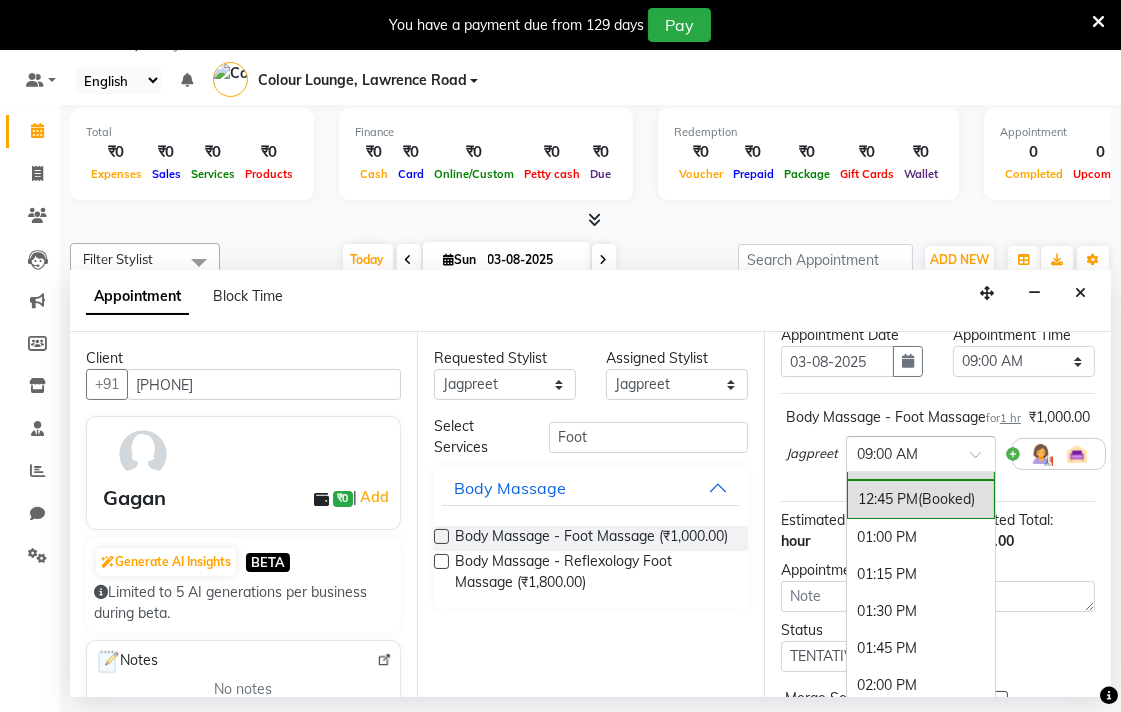 scroll, scrollTop: 574, scrollLeft: 0, axis: vertical 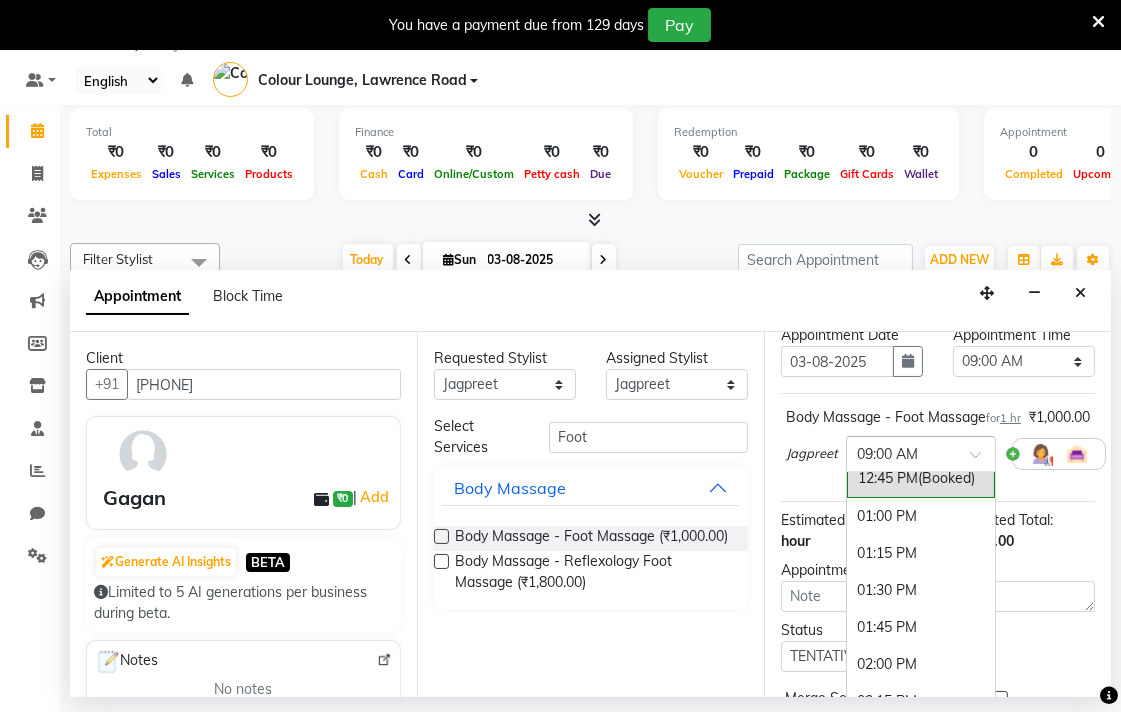 click on "01:00 PM" at bounding box center [921, 516] 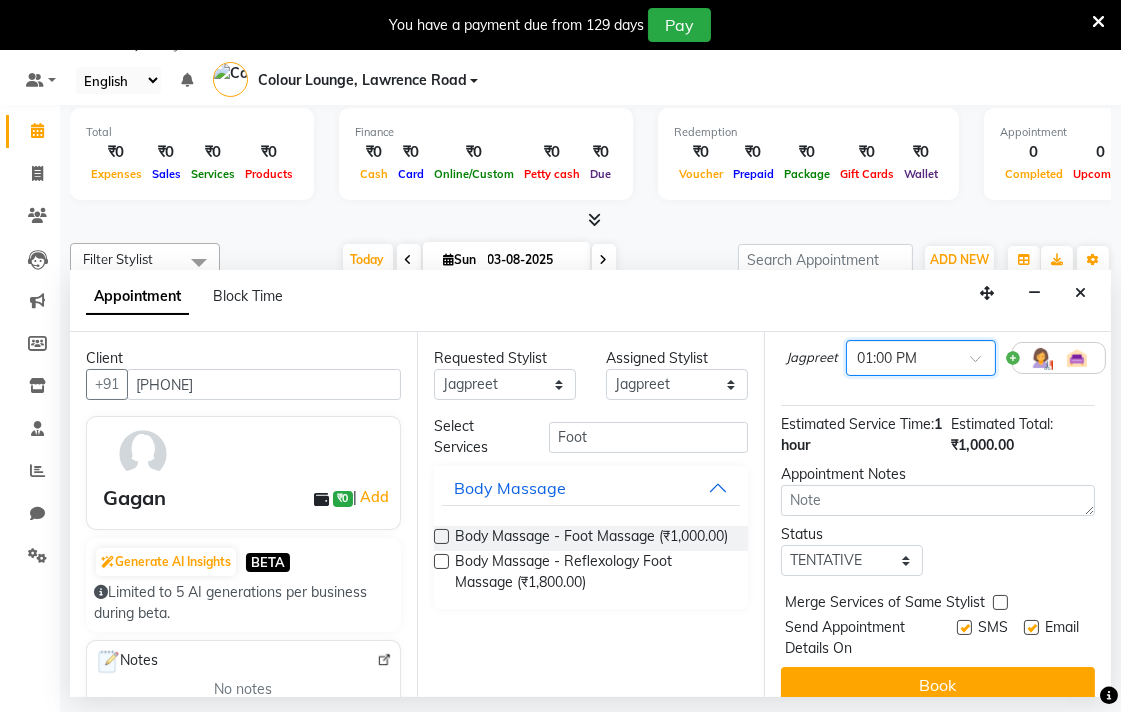 scroll, scrollTop: 236, scrollLeft: 0, axis: vertical 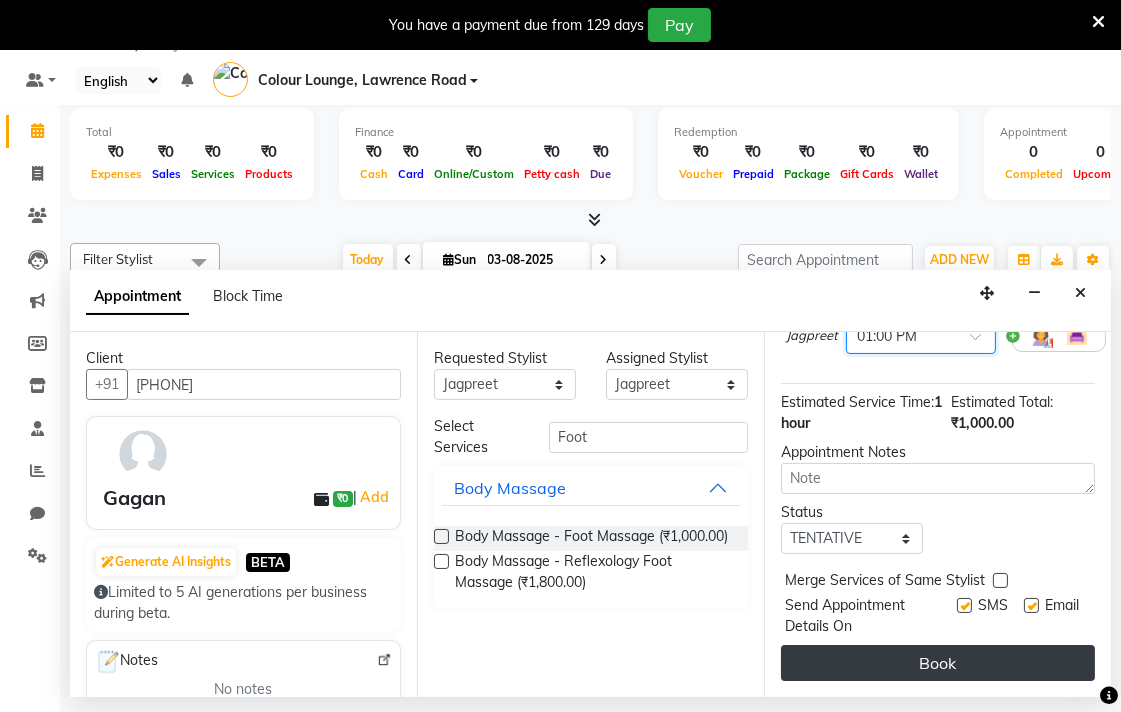 click on "Book" at bounding box center [938, 663] 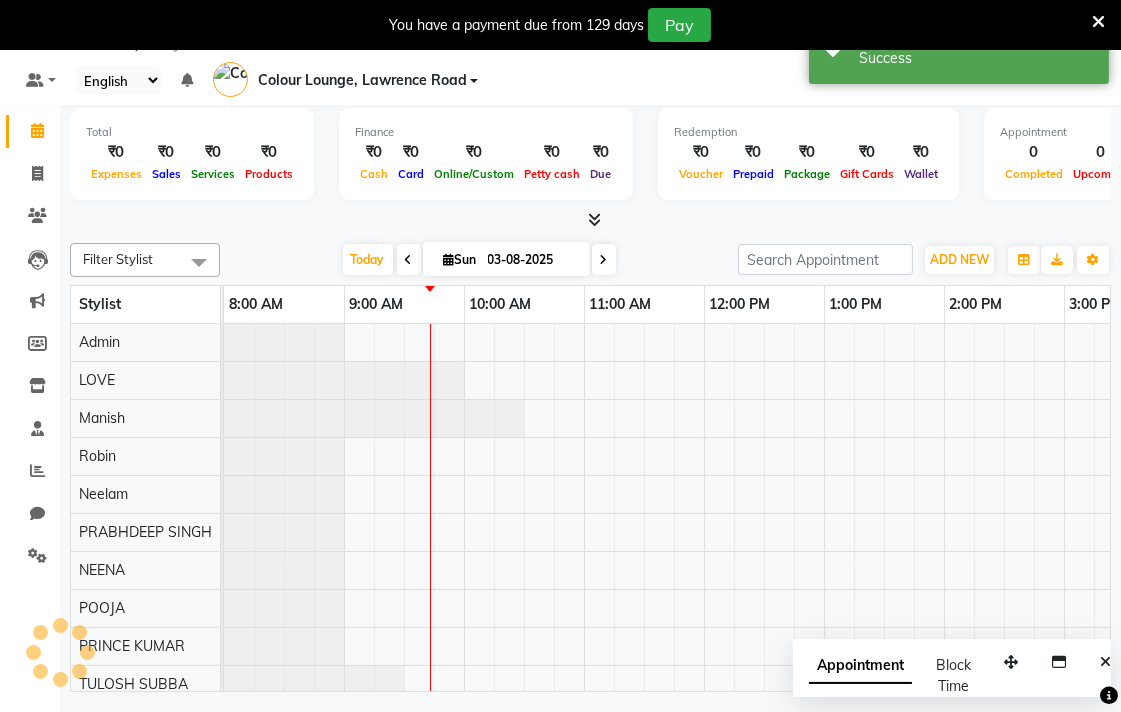 scroll, scrollTop: 0, scrollLeft: 0, axis: both 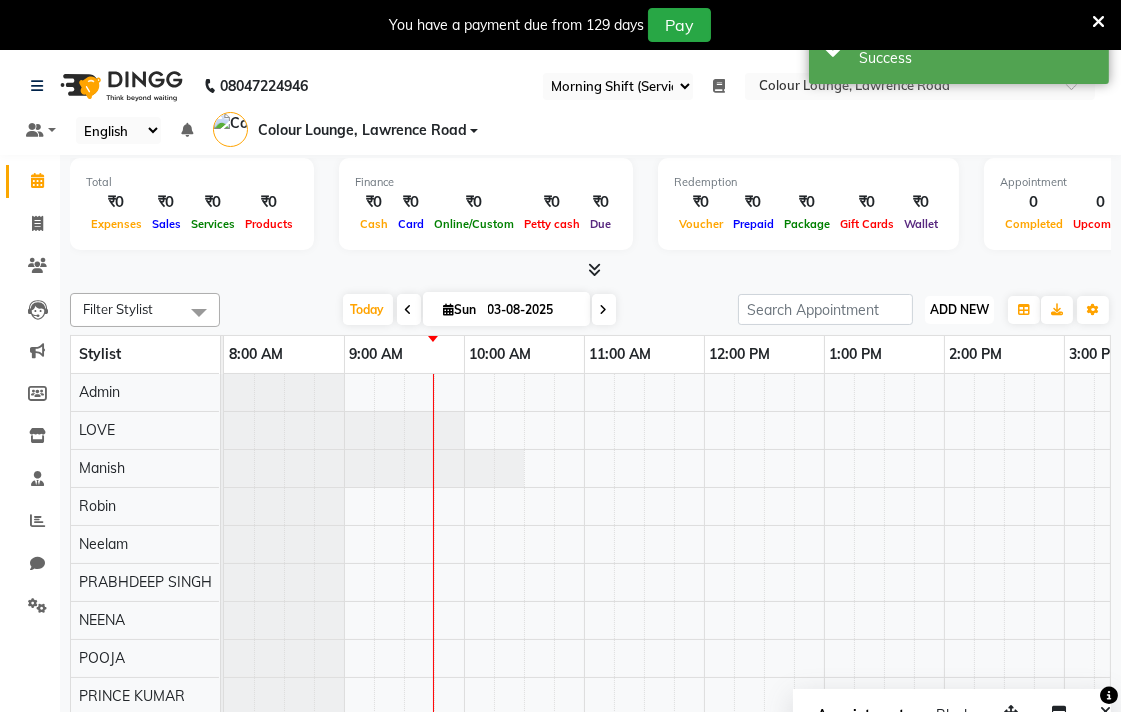 click on "ADD NEW" at bounding box center [959, 309] 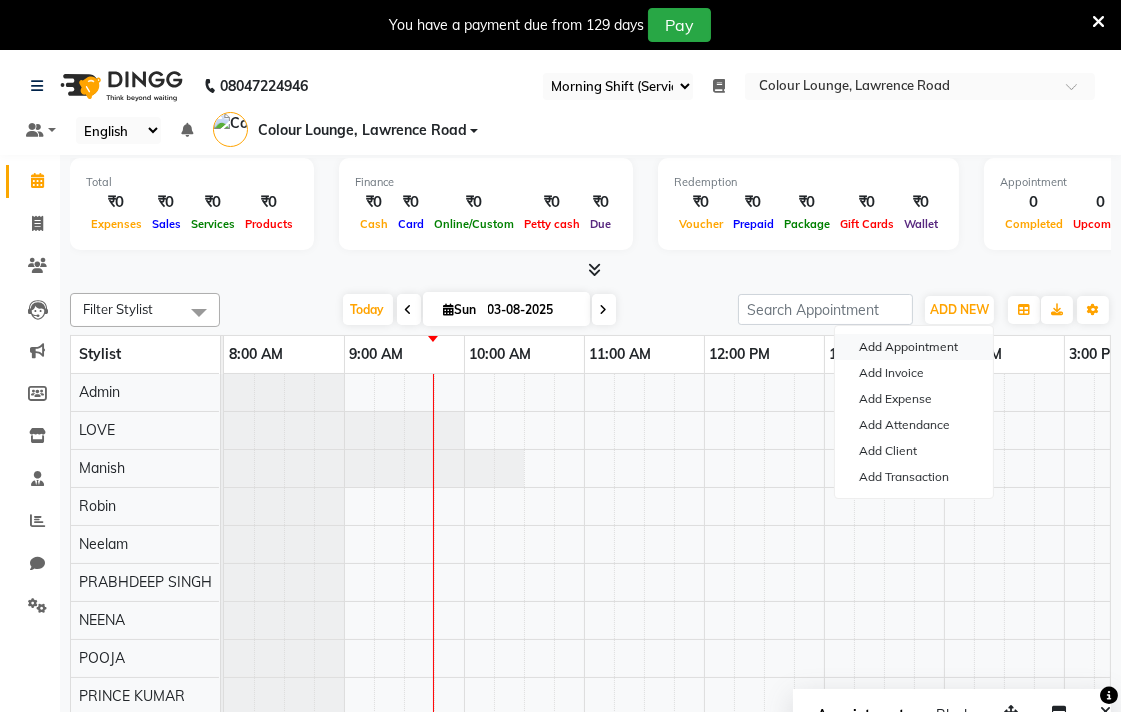 click on "Add Appointment" at bounding box center [914, 347] 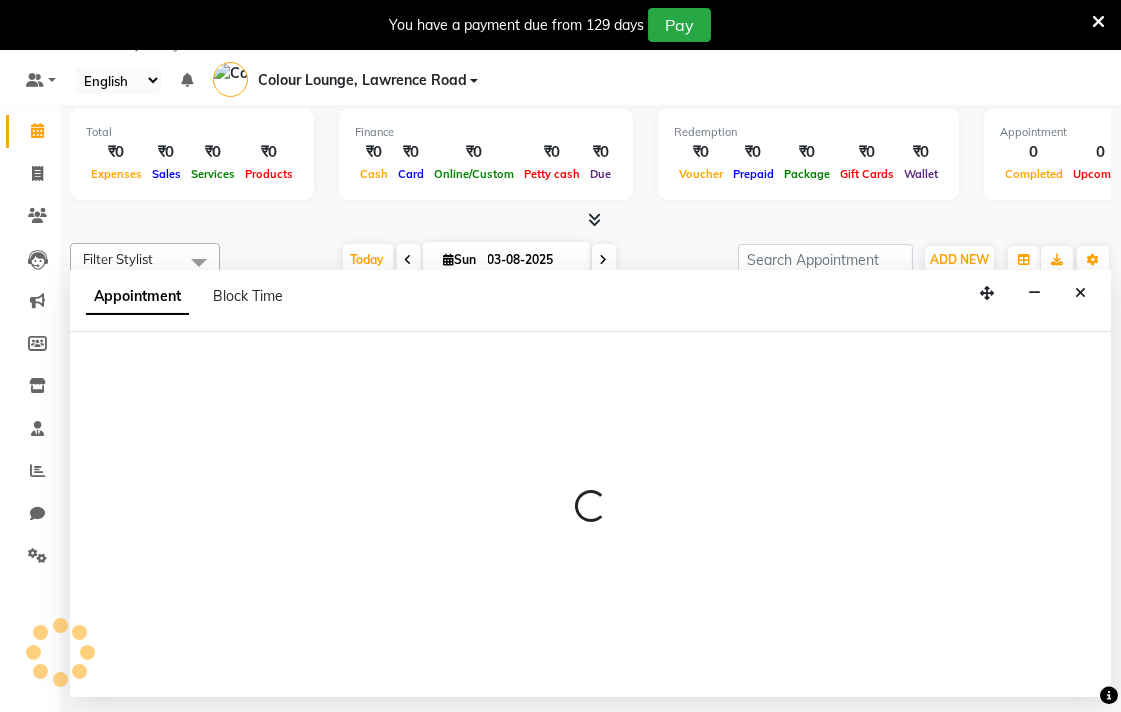select on "tentative" 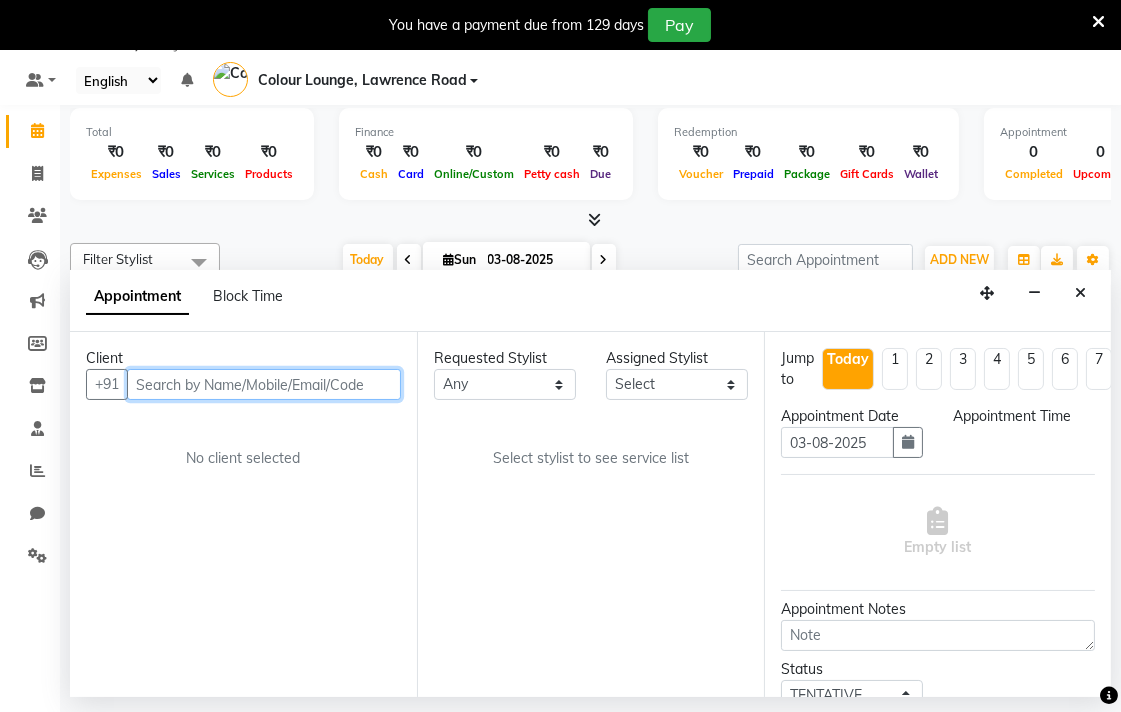 select on "540" 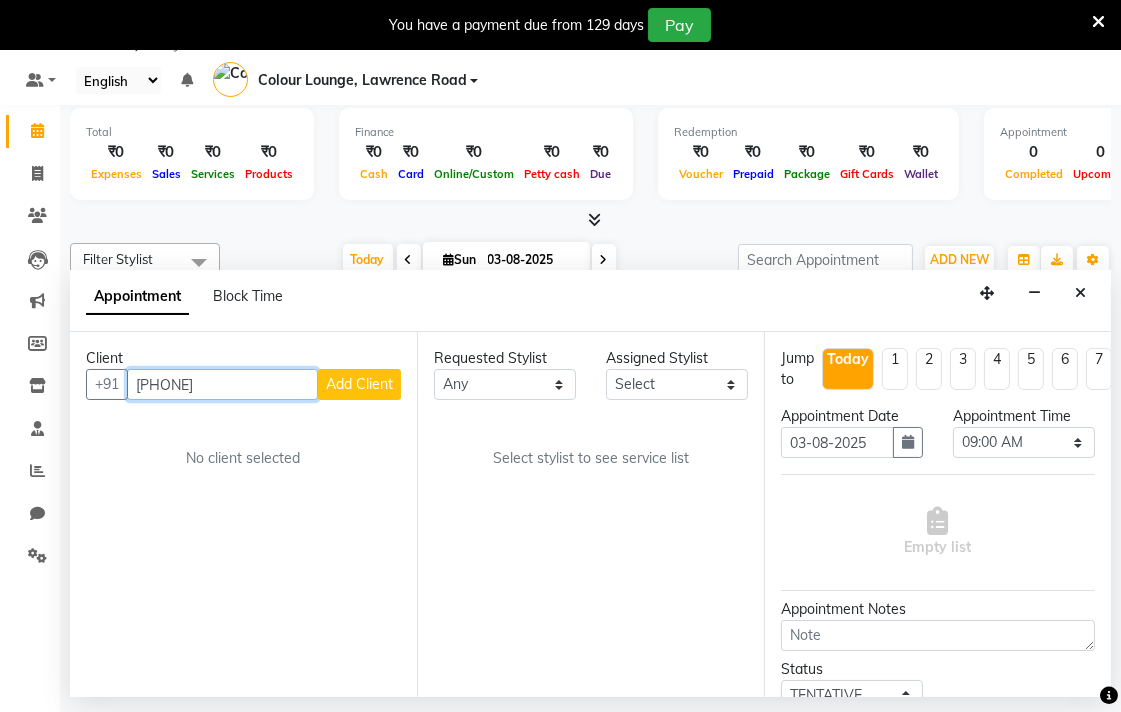 type on "[PHONE]" 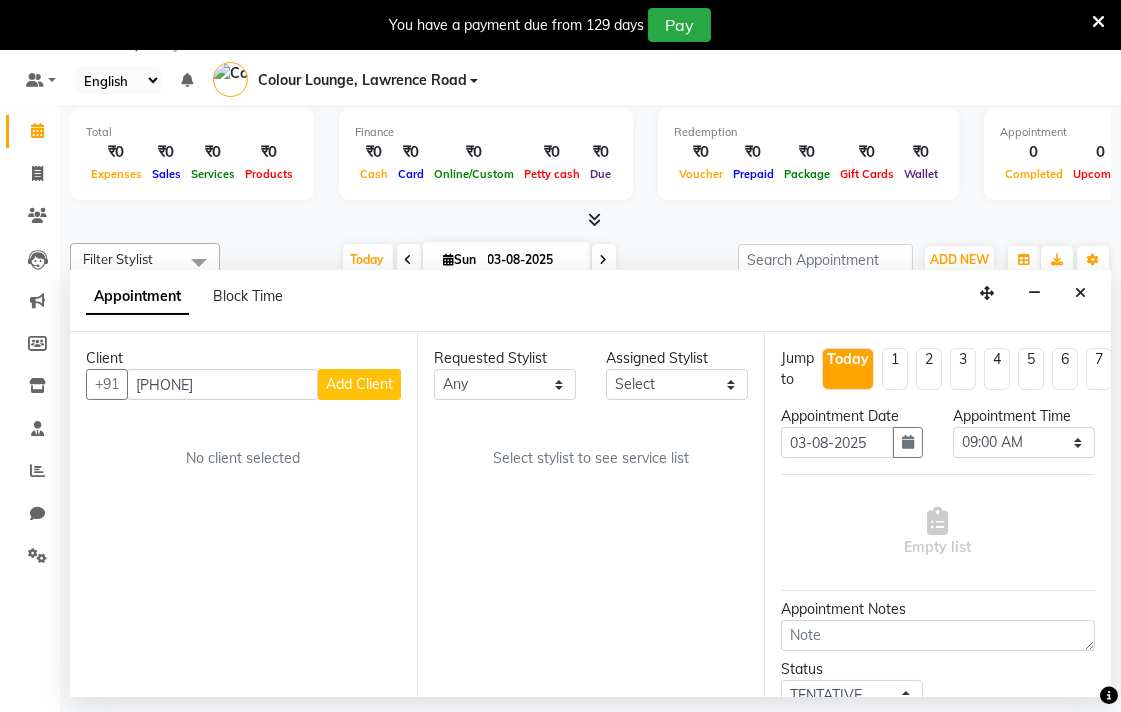 click on "Add Client" at bounding box center (359, 384) 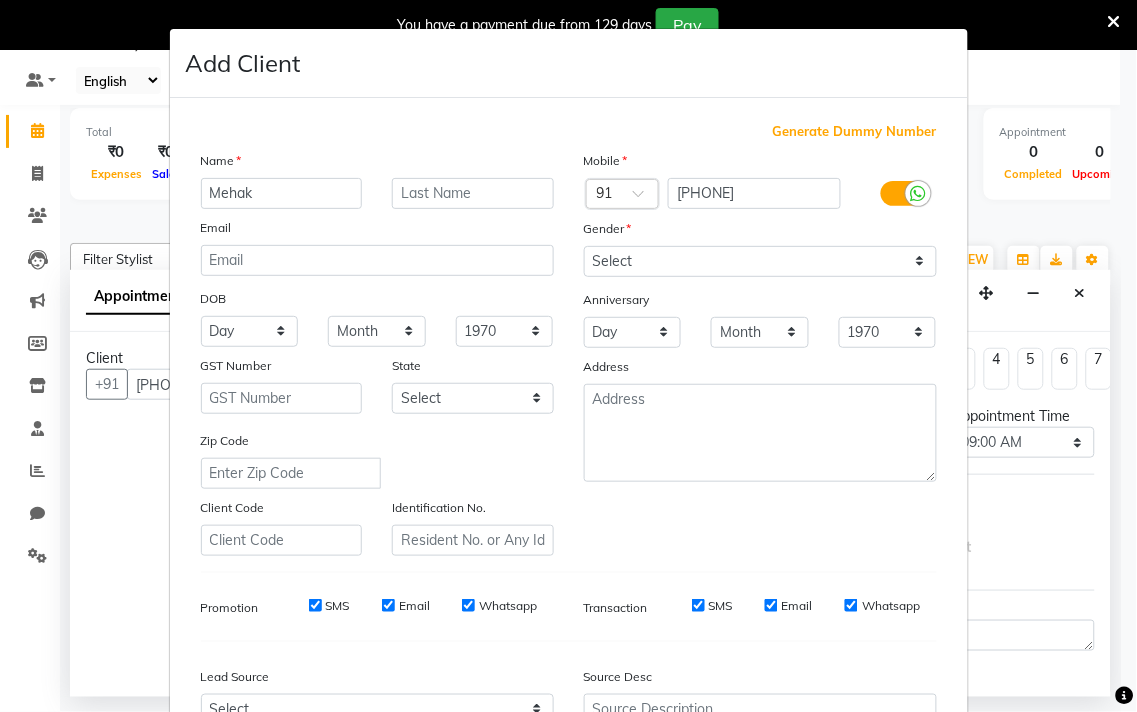 type on "Mehak" 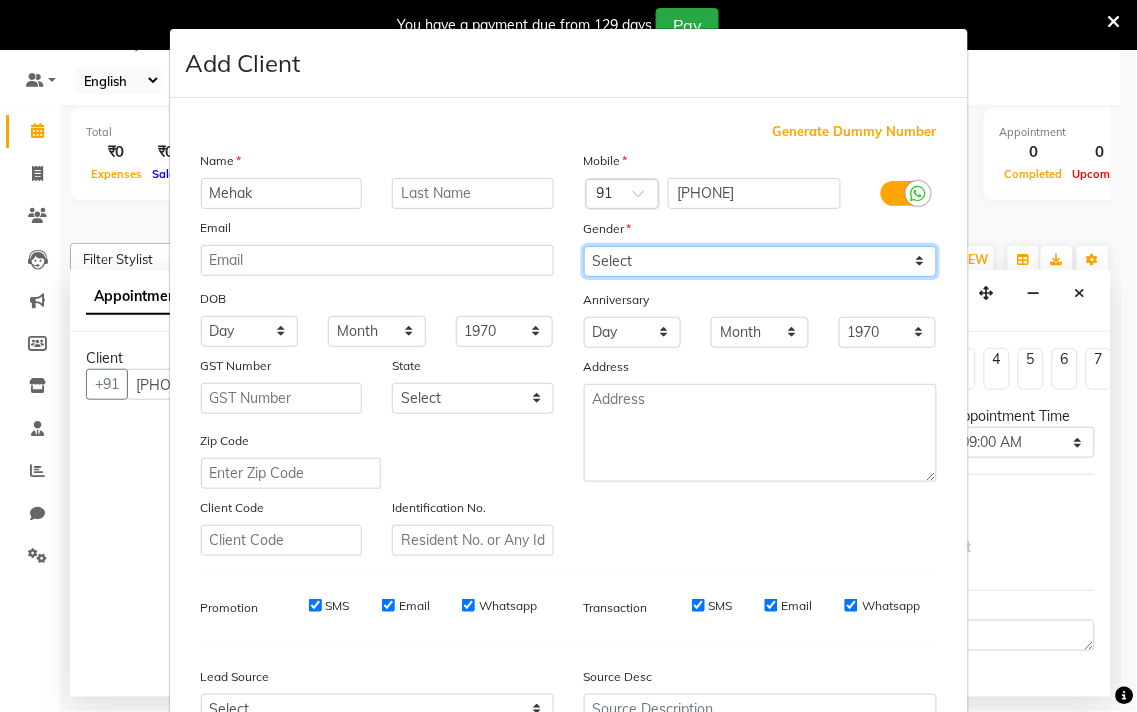 click on "Select Male Female Other Prefer Not To Say" at bounding box center [760, 261] 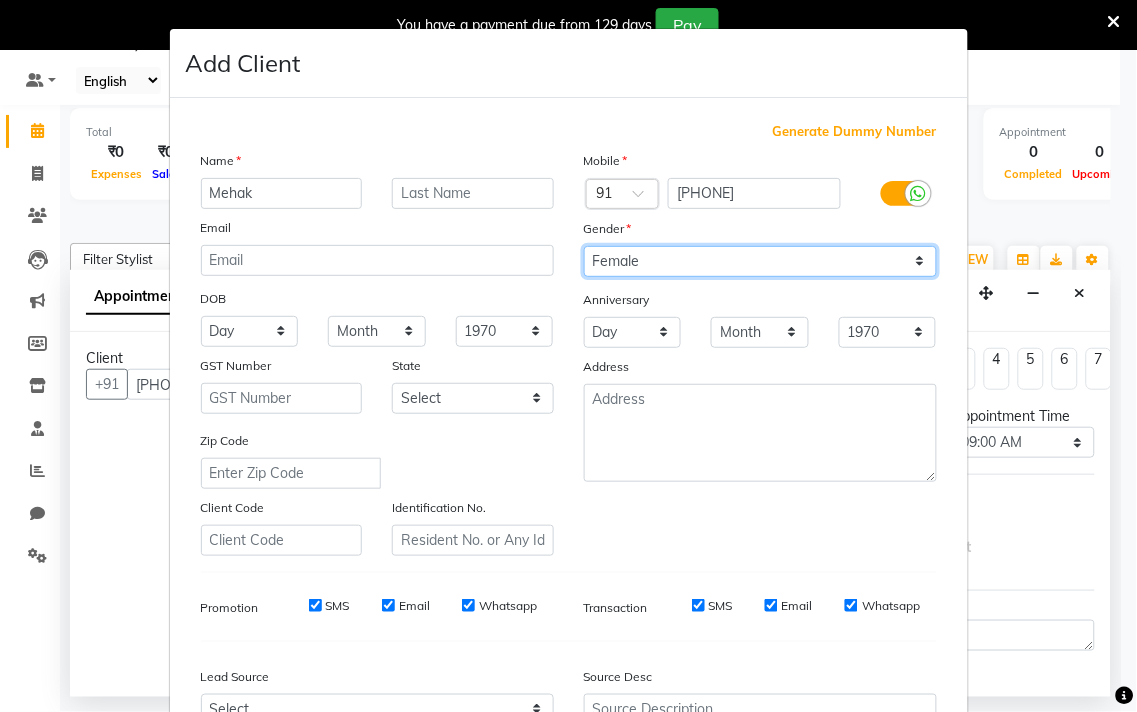 click on "Select Male Female Other Prefer Not To Say" at bounding box center (760, 261) 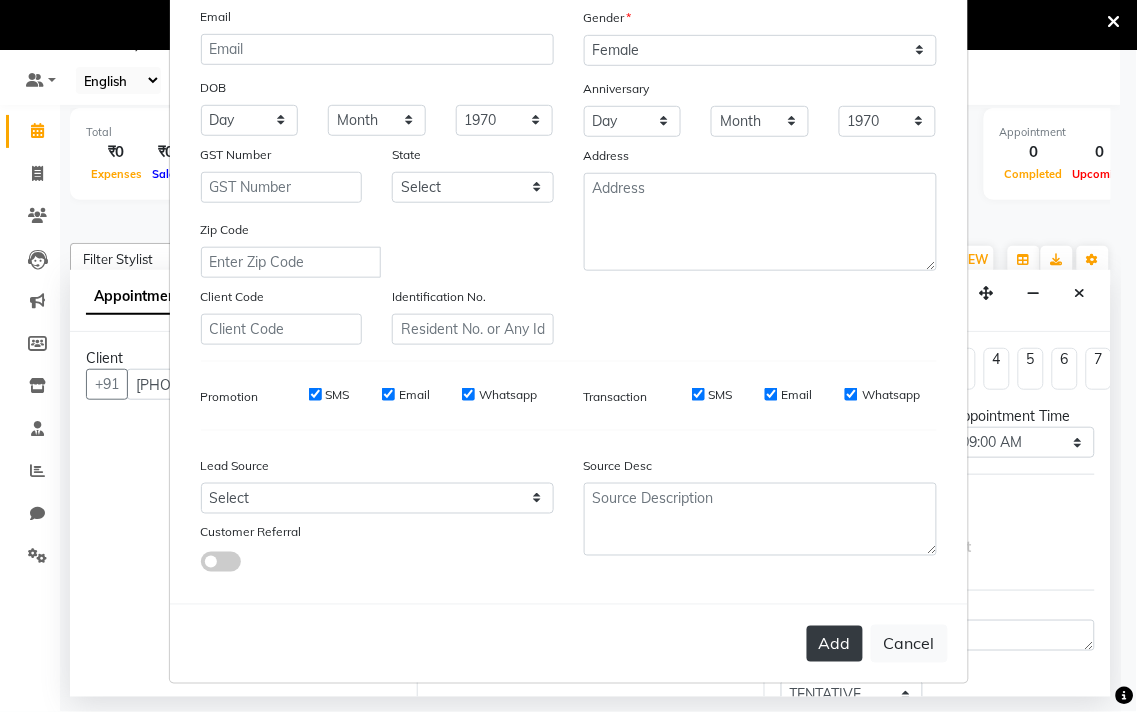 click on "Add" at bounding box center (835, 644) 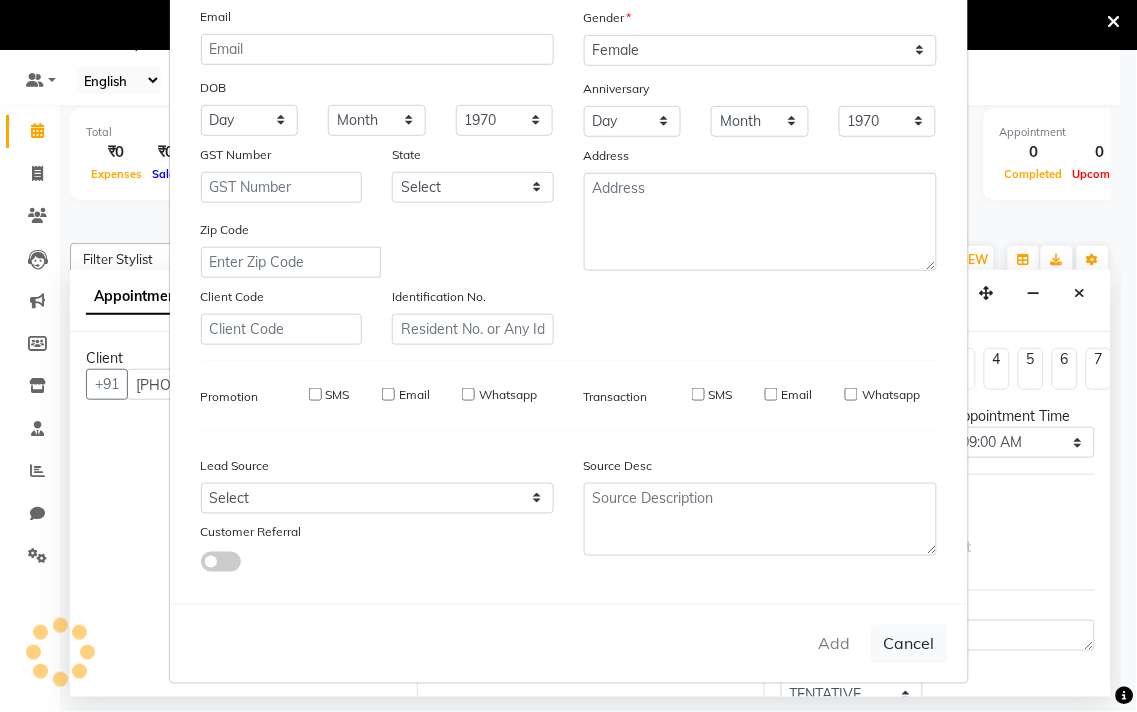type 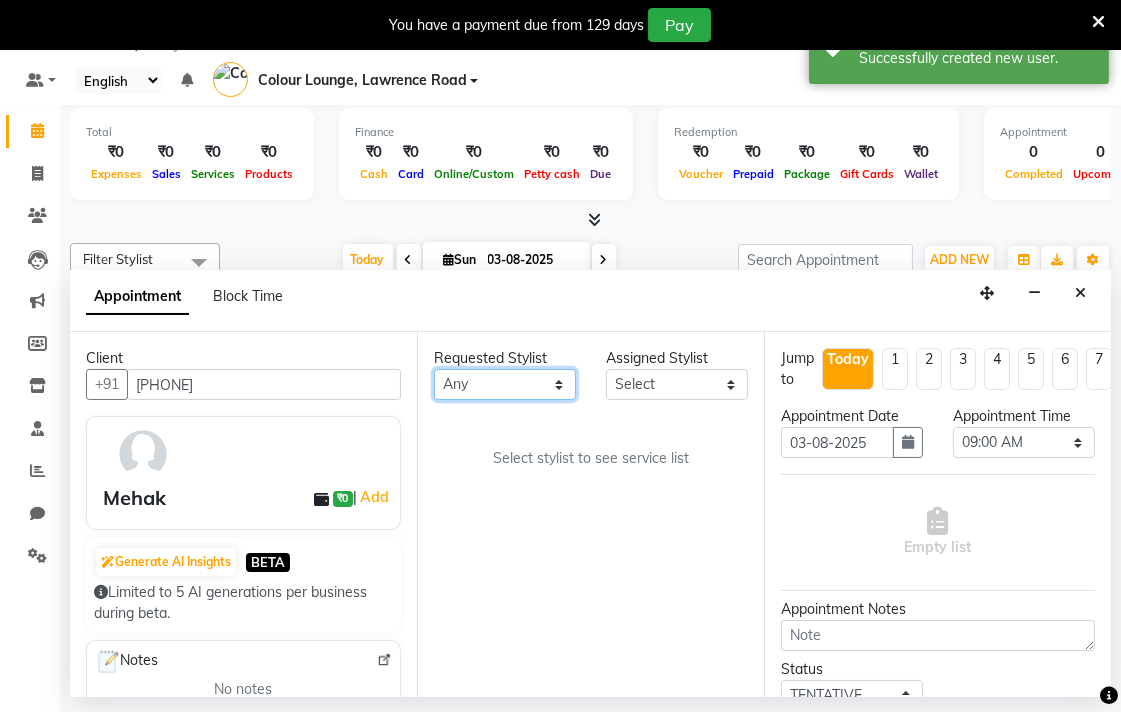 click on "Any Admin Ankush Ansh Nayyar BALBHARTI SHARMA Colour Lounge, Lawrence Road HARJEET RANDHAWA HARPREET KAUR Jagpreet Kajal LALIMA LOVE Lovepreet Manish MANPREET KAUR Navneet Neelam NEENA PALWINDER KAUR POOJA Pooja negi PRABHDEEP SINGH PRINCE KUMAR Rambachan Resham Kaur Robin Sameer Sapna SATWANT KAUR Sunny TULOSH SUBBA Uma Urvashi Varun kumar Vasu VISHAL" at bounding box center (505, 384) 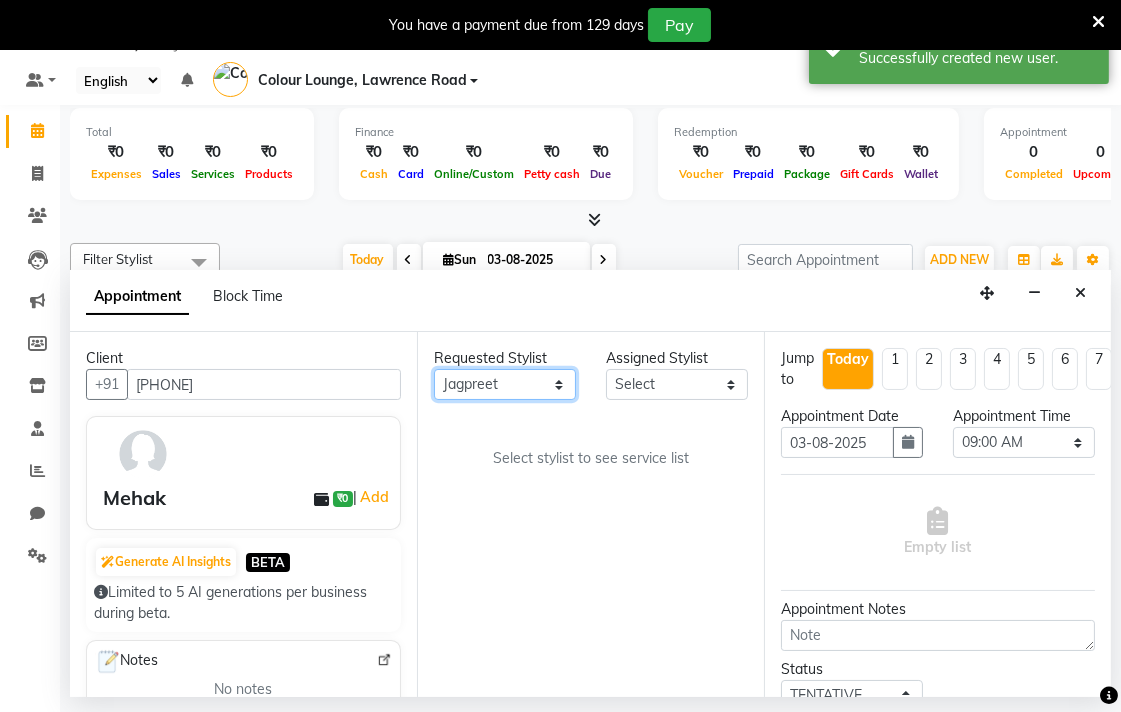 click on "Any Admin Ankush Ansh Nayyar BALBHARTI SHARMA Colour Lounge, Lawrence Road HARJEET RANDHAWA HARPREET KAUR Jagpreet Kajal LALIMA LOVE Lovepreet Manish MANPREET KAUR Navneet Neelam NEENA PALWINDER KAUR POOJA Pooja negi PRABHDEEP SINGH PRINCE KUMAR Rambachan Resham Kaur Robin Sameer Sapna SATWANT KAUR Sunny TULOSH SUBBA Uma Urvashi Varun kumar Vasu VISHAL" at bounding box center (505, 384) 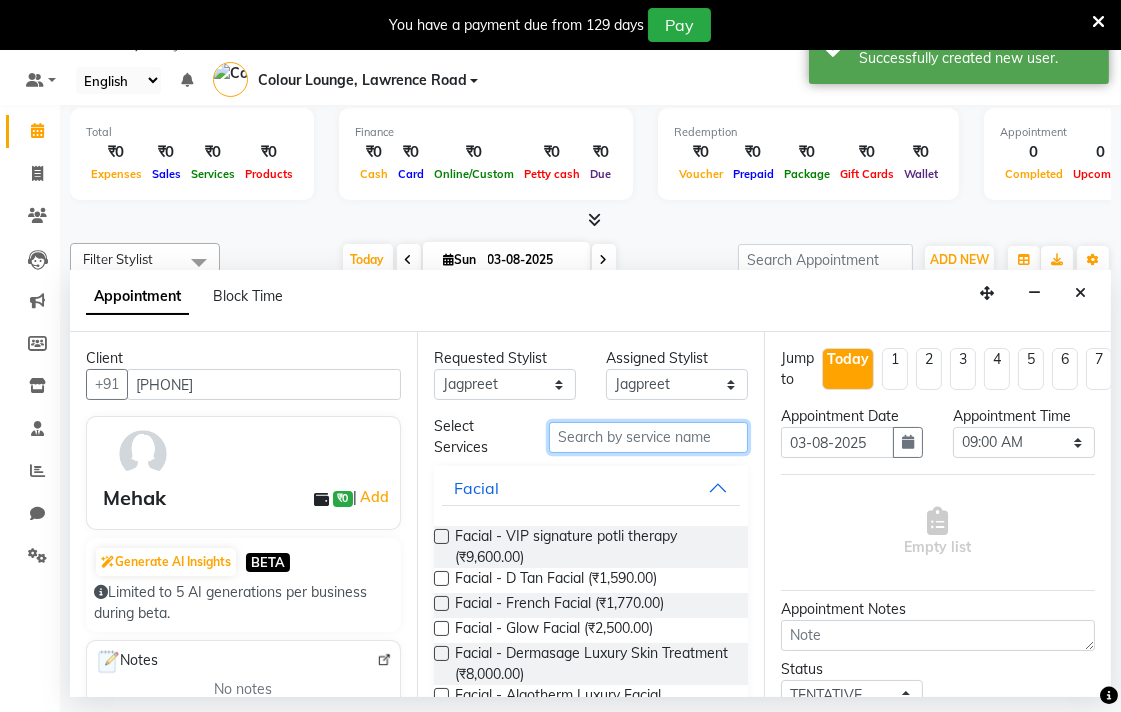 click at bounding box center [648, 437] 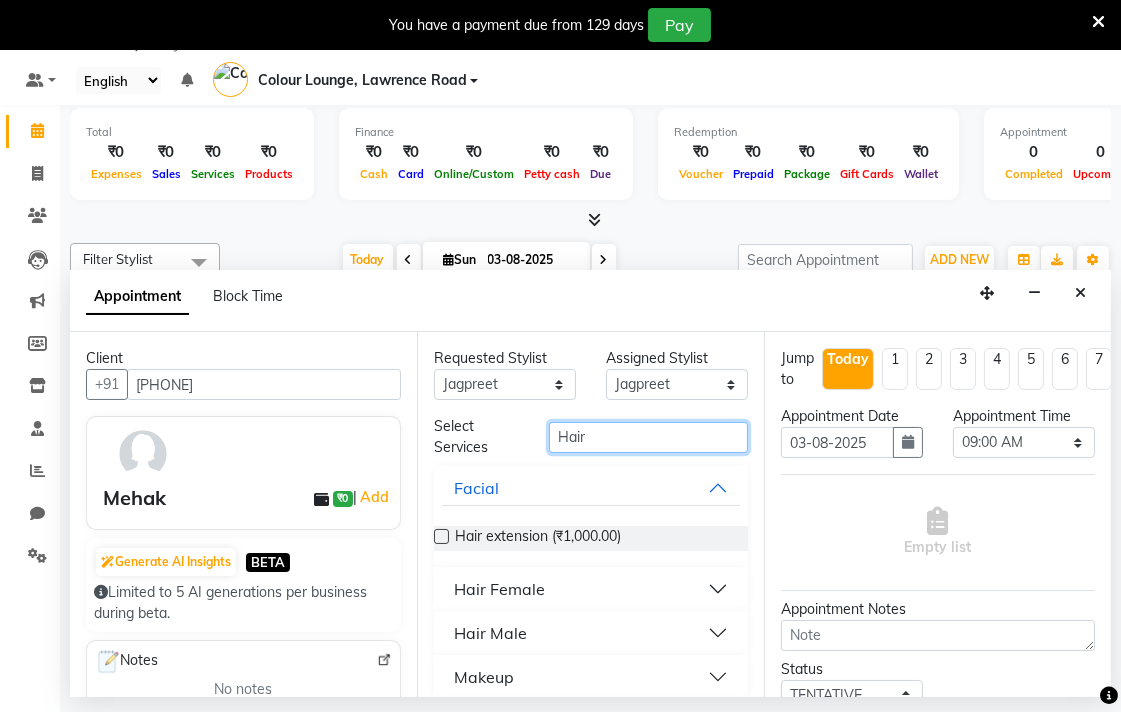 click on "Hair" at bounding box center [648, 437] 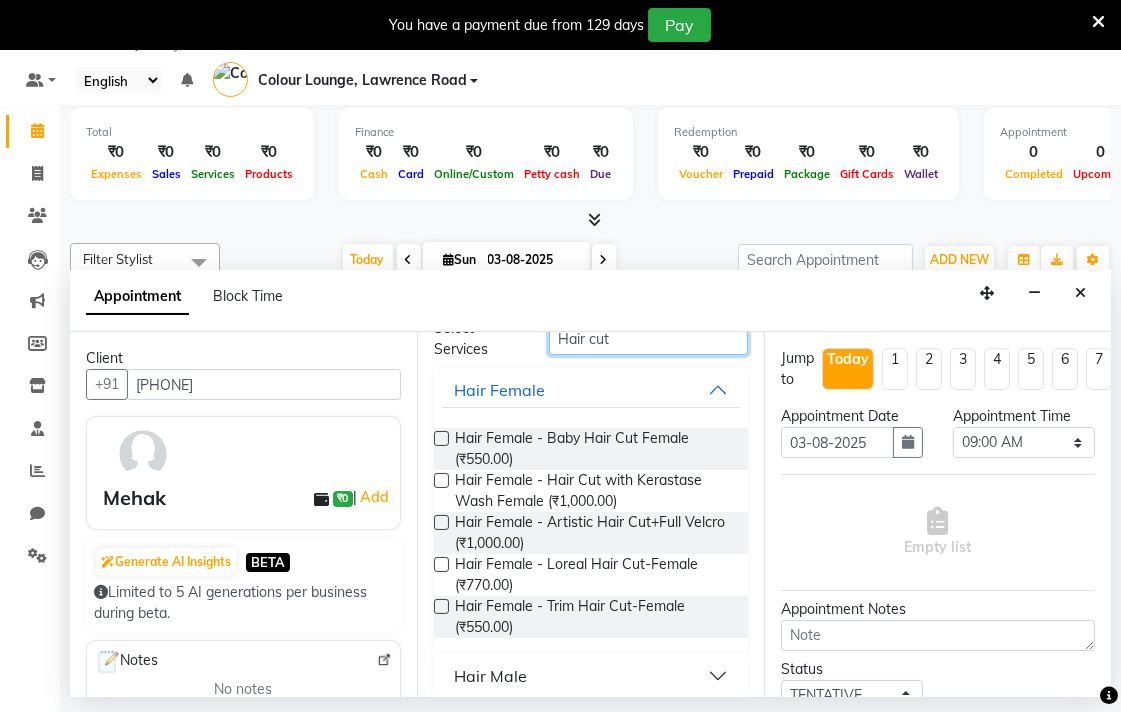 scroll, scrollTop: 102, scrollLeft: 0, axis: vertical 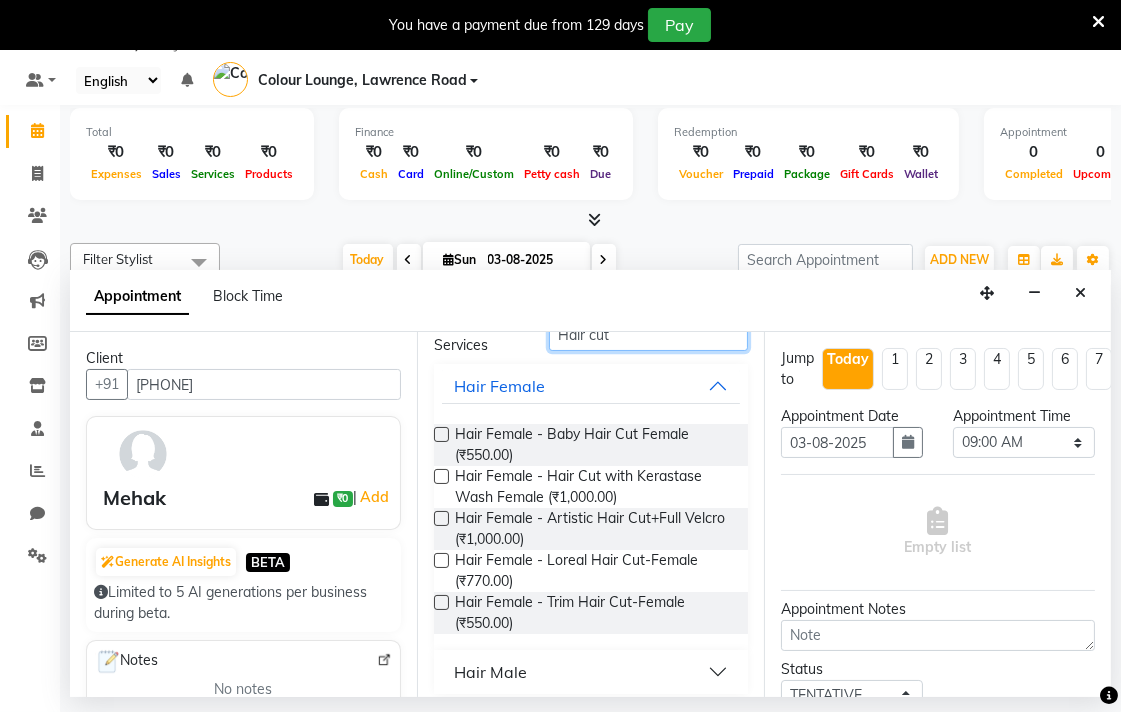 type on "Hair cut" 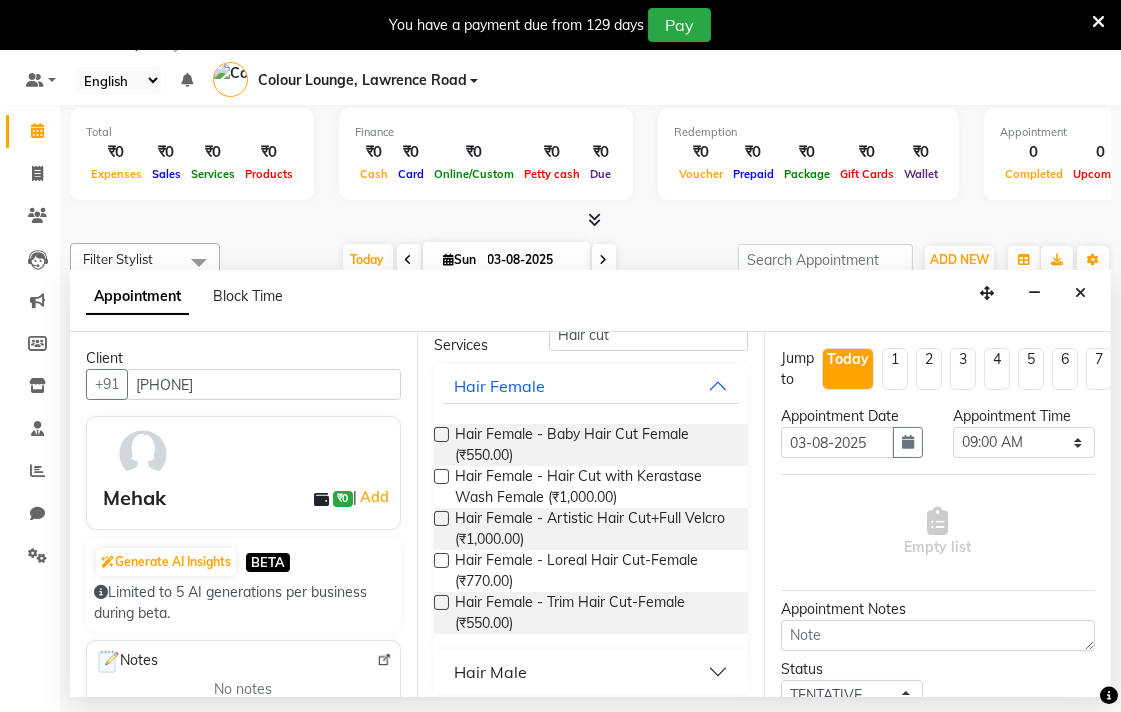 click at bounding box center [441, 476] 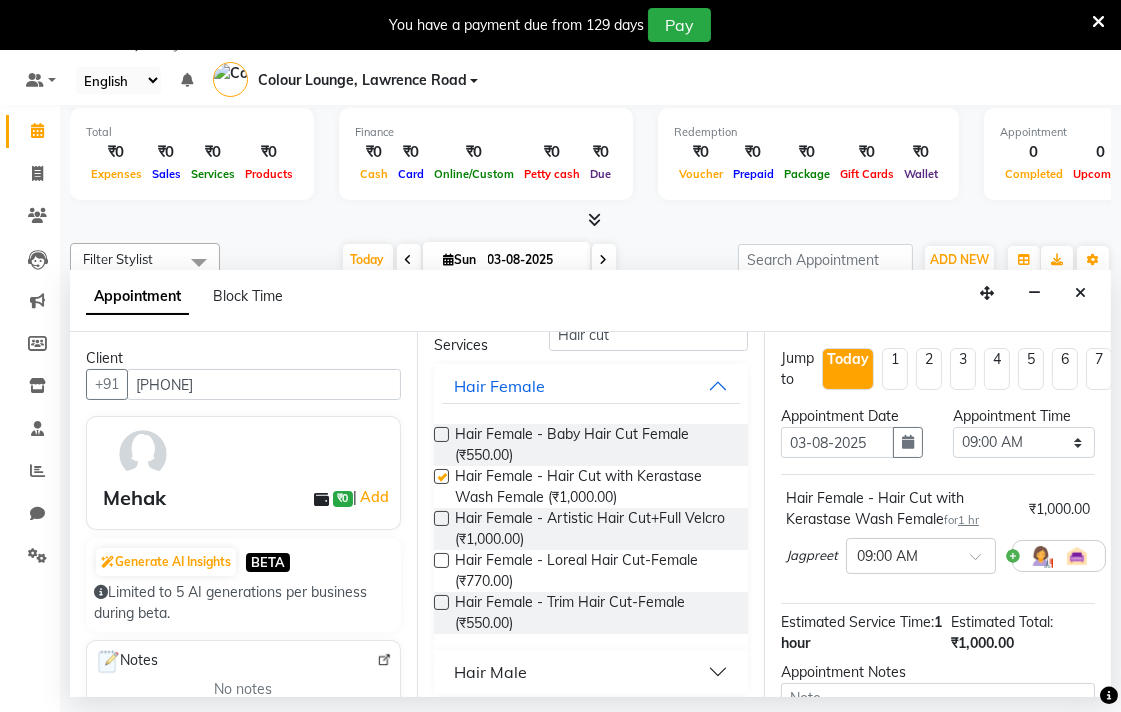 checkbox on "false" 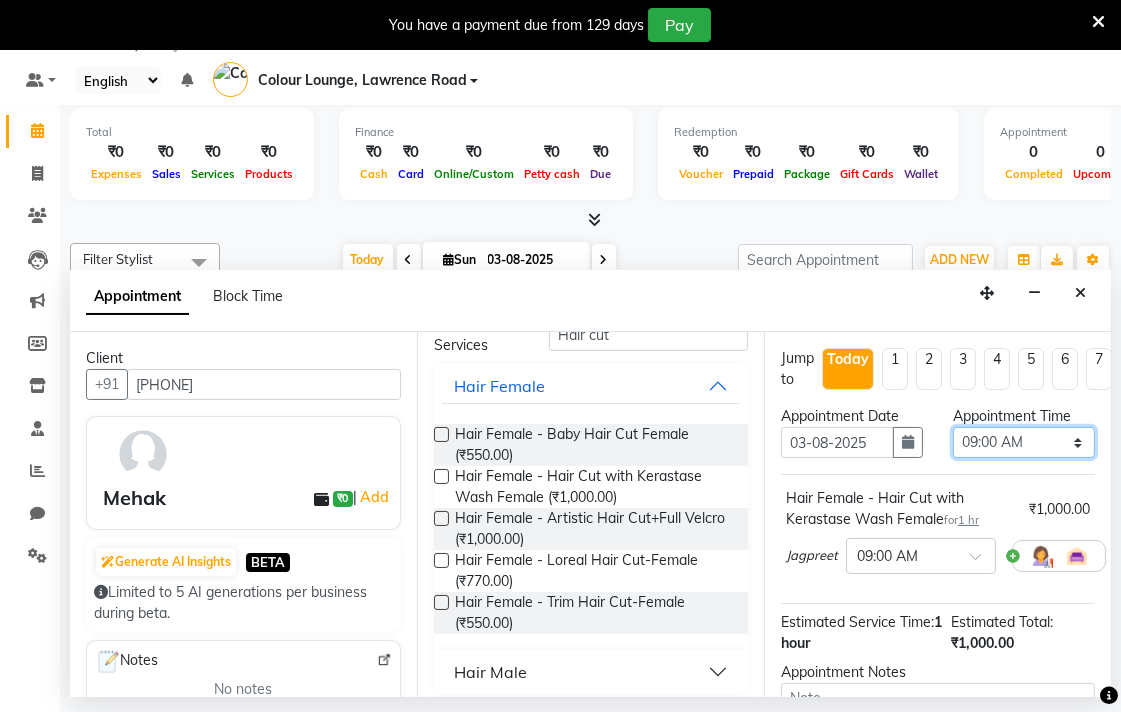 click on "Select 09:00 AM 09:15 AM 09:30 AM 09:45 AM 10:00 AM 10:15 AM 10:30 AM 10:45 AM 11:00 AM 11:15 AM 11:30 AM 11:45 AM 12:00 PM 12:15 PM 12:30 PM 12:45 PM 01:00 PM 01:15 PM 01:30 PM 01:45 PM 02:00 PM 02:15 PM 02:30 PM 02:45 PM 03:00 PM 03:15 PM 03:30 PM 03:45 PM 04:00 PM 04:15 PM 04:30 PM 04:45 PM 05:00 PM 05:15 PM 05:30 PM 05:45 PM 06:00 PM 06:15 PM 06:30 PM 06:45 PM 07:00 PM 07:15 PM 07:30 PM 07:45 PM 08:00 PM" at bounding box center (1024, 442) 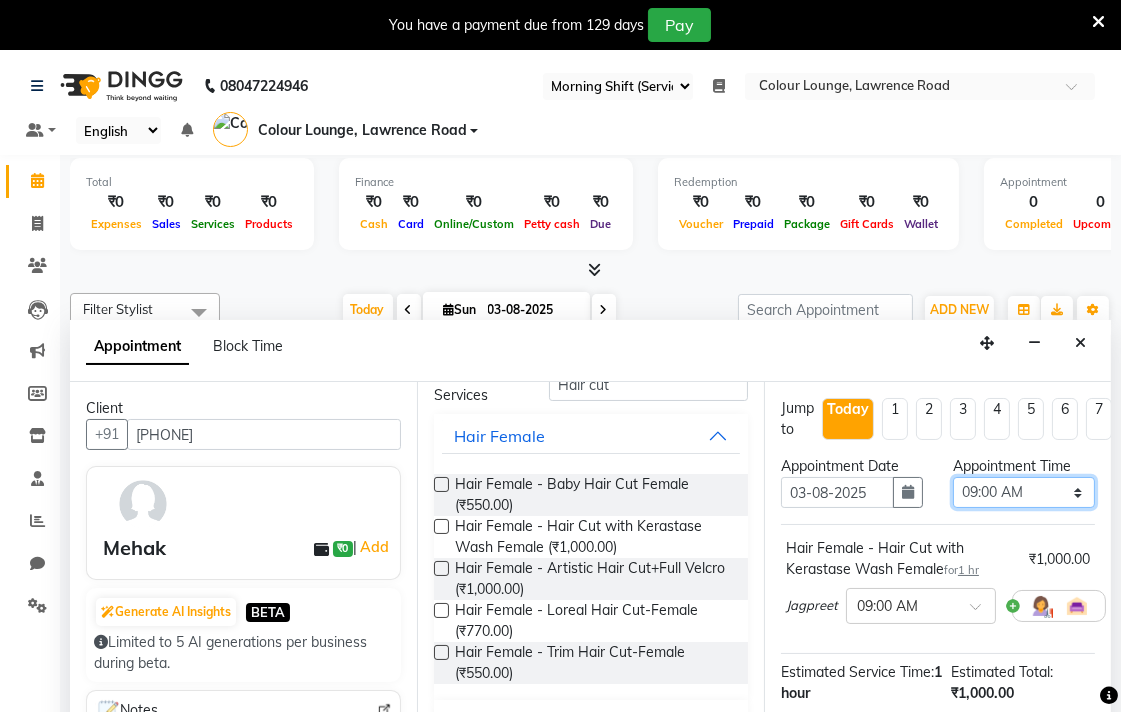 scroll, scrollTop: 1, scrollLeft: 0, axis: vertical 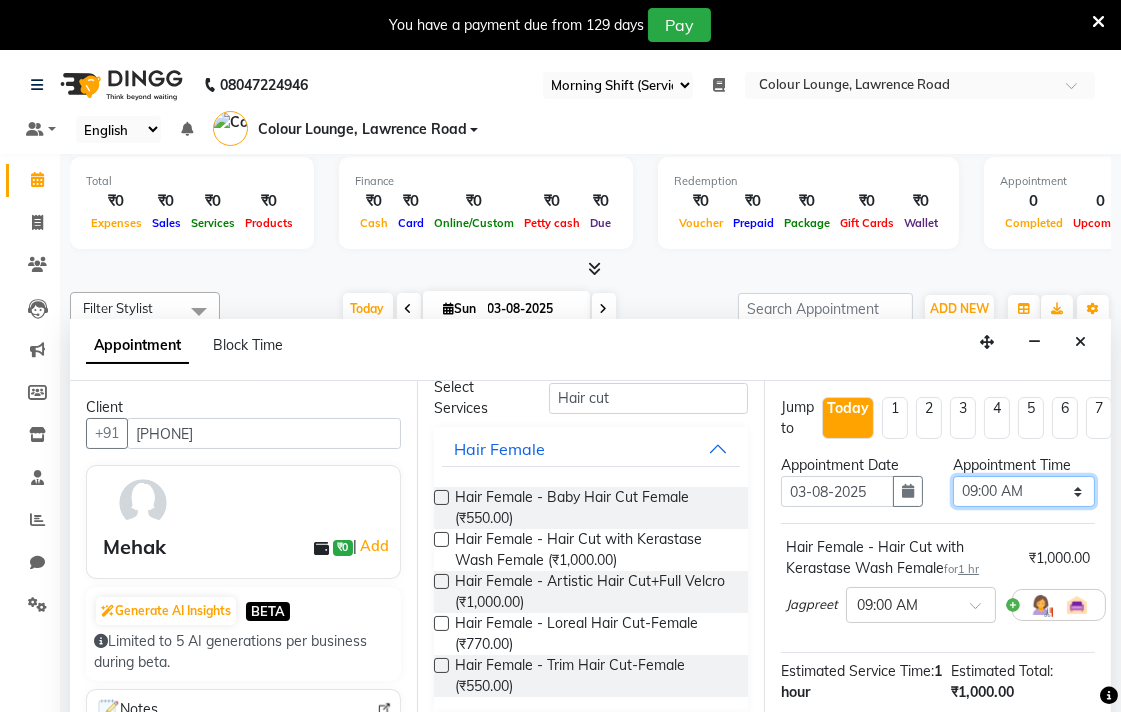 click on "Select 09:00 AM 09:15 AM 09:30 AM 09:45 AM 10:00 AM 10:15 AM 10:30 AM 10:45 AM 11:00 AM 11:15 AM 11:30 AM 11:45 AM 12:00 PM 12:15 PM 12:30 PM 12:45 PM 01:00 PM 01:15 PM 01:30 PM 01:45 PM 02:00 PM 02:15 PM 02:30 PM 02:45 PM 03:00 PM 03:15 PM 03:30 PM 03:45 PM 04:00 PM 04:15 PM 04:30 PM 04:45 PM 05:00 PM 05:15 PM 05:30 PM 05:45 PM 06:00 PM 06:15 PM 06:30 PM 06:45 PM 07:00 PM 07:15 PM 07:30 PM 07:45 PM 08:00 PM" at bounding box center [1024, 491] 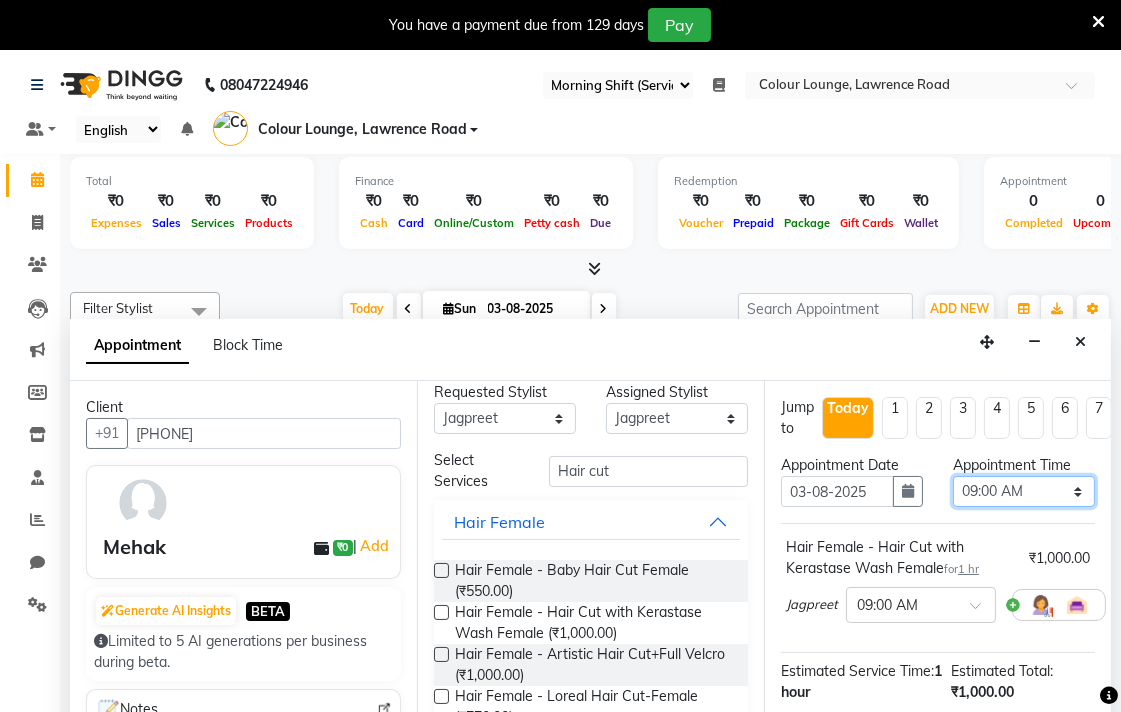 scroll, scrollTop: 0, scrollLeft: 0, axis: both 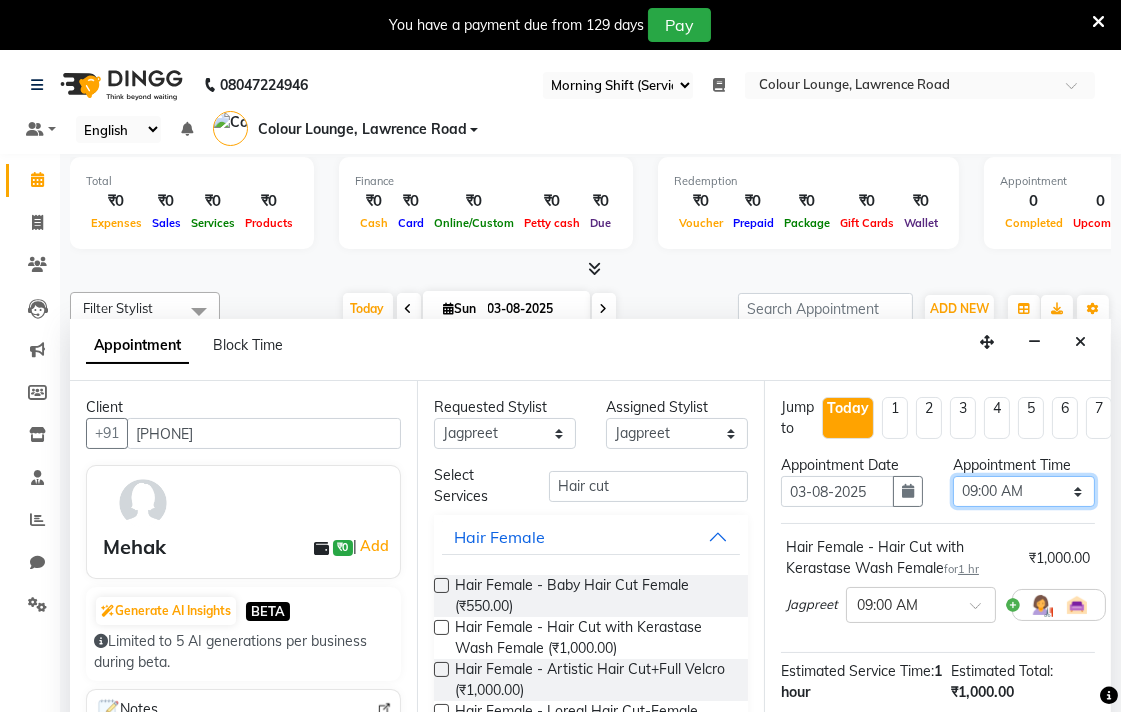 click on "Select 09:00 AM 09:15 AM 09:30 AM 09:45 AM 10:00 AM 10:15 AM 10:30 AM 10:45 AM 11:00 AM 11:15 AM 11:30 AM 11:45 AM 12:00 PM 12:15 PM 12:30 PM 12:45 PM 01:00 PM 01:15 PM 01:30 PM 01:45 PM 02:00 PM 02:15 PM 02:30 PM 02:45 PM 03:00 PM 03:15 PM 03:30 PM 03:45 PM 04:00 PM 04:15 PM 04:30 PM 04:45 PM 05:00 PM 05:15 PM 05:30 PM 05:45 PM 06:00 PM 06:15 PM 06:30 PM 06:45 PM 07:00 PM 07:15 PM 07:30 PM 07:45 PM 08:00 PM" at bounding box center [1024, 491] 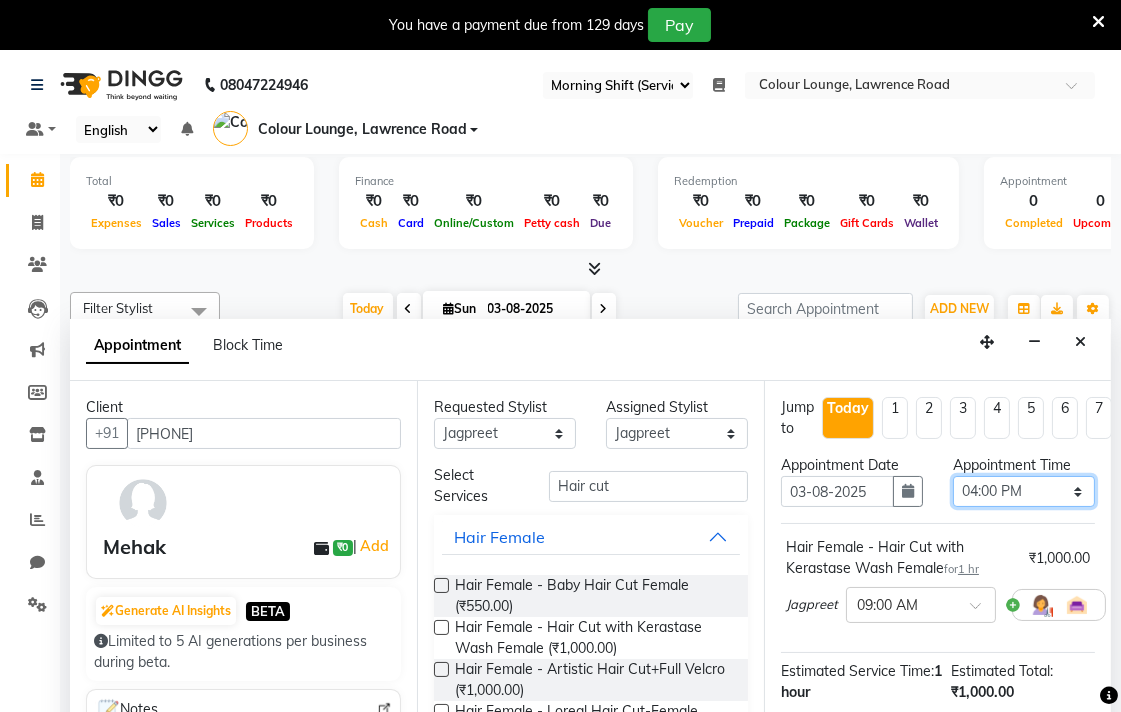 click on "Select 09:00 AM 09:15 AM 09:30 AM 09:45 AM 10:00 AM 10:15 AM 10:30 AM 10:45 AM 11:00 AM 11:15 AM 11:30 AM 11:45 AM 12:00 PM 12:15 PM 12:30 PM 12:45 PM 01:00 PM 01:15 PM 01:30 PM 01:45 PM 02:00 PM 02:15 PM 02:30 PM 02:45 PM 03:00 PM 03:15 PM 03:30 PM 03:45 PM 04:00 PM 04:15 PM 04:30 PM 04:45 PM 05:00 PM 05:15 PM 05:30 PM 05:45 PM 06:00 PM 06:15 PM 06:30 PM 06:45 PM 07:00 PM 07:15 PM 07:30 PM 07:45 PM 08:00 PM" at bounding box center (1024, 491) 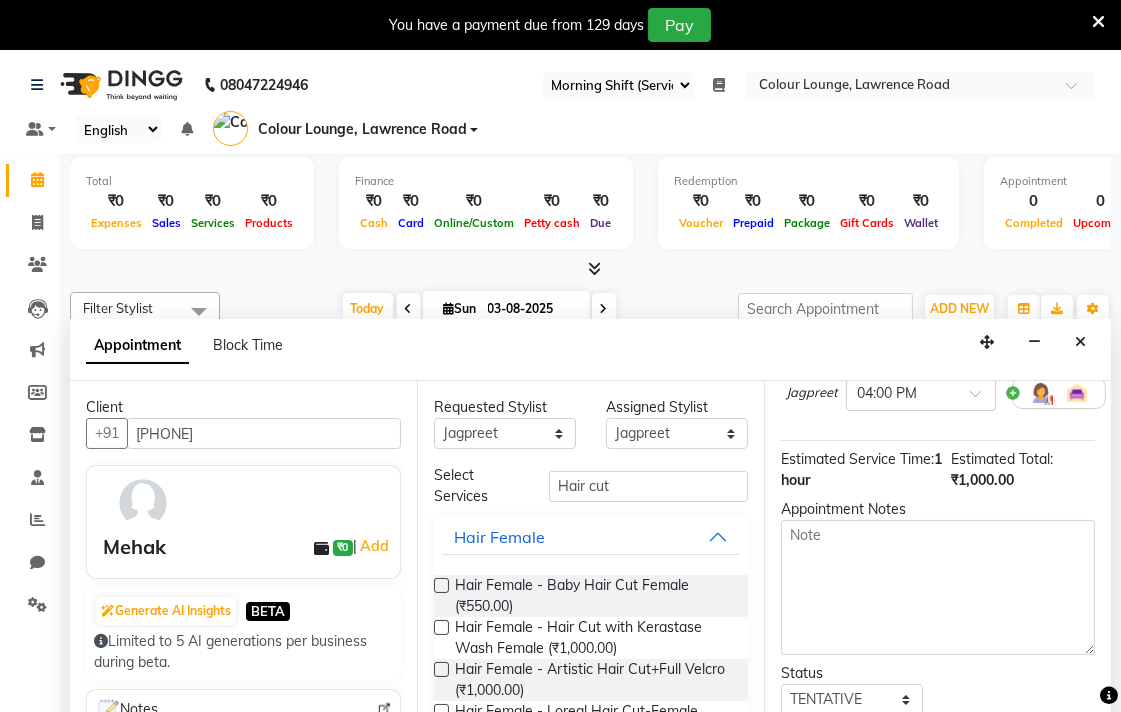scroll, scrollTop: 340, scrollLeft: 0, axis: vertical 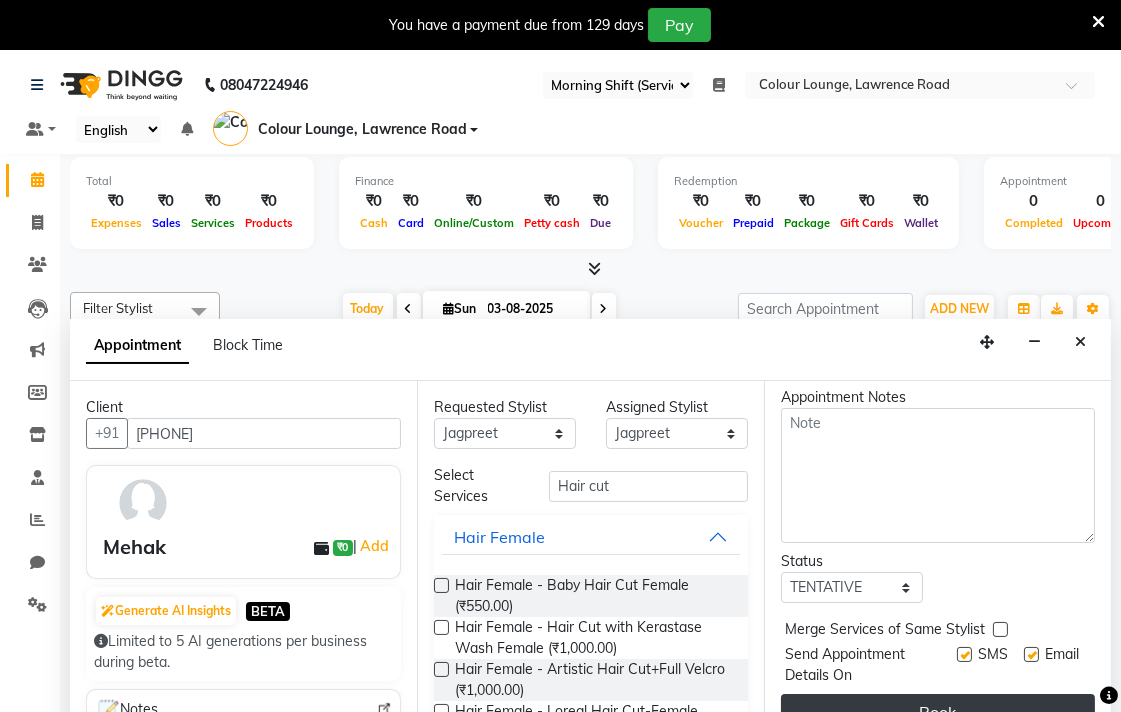 click on "Book" at bounding box center [938, 712] 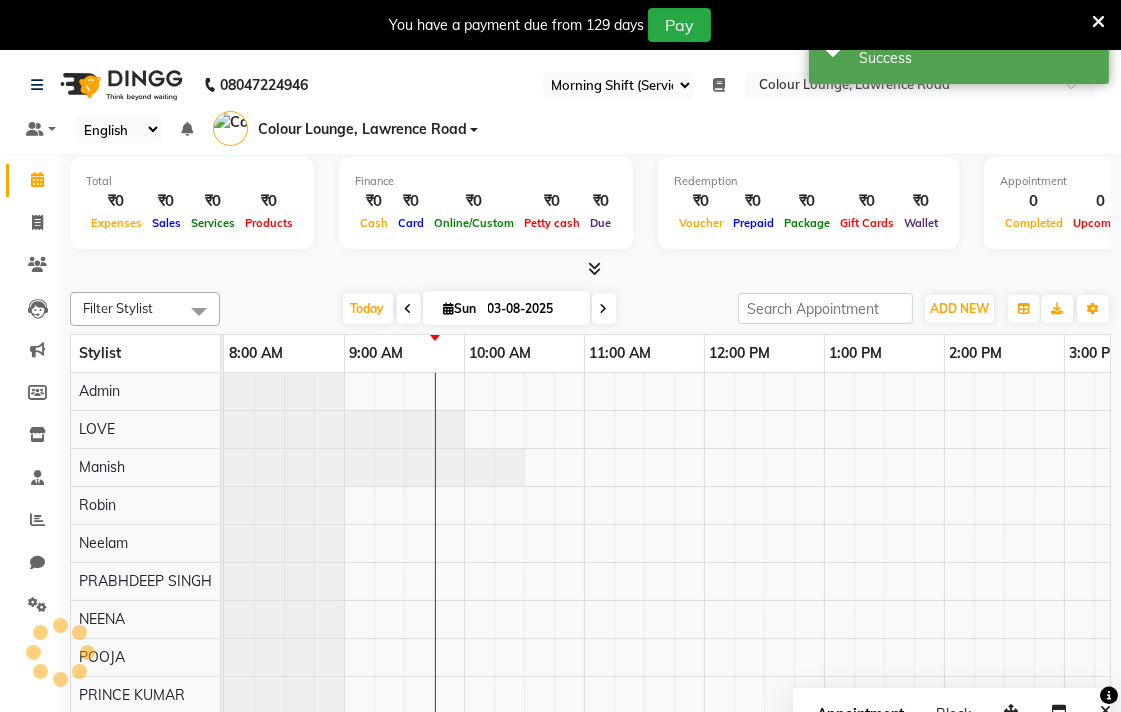 scroll, scrollTop: 0, scrollLeft: 0, axis: both 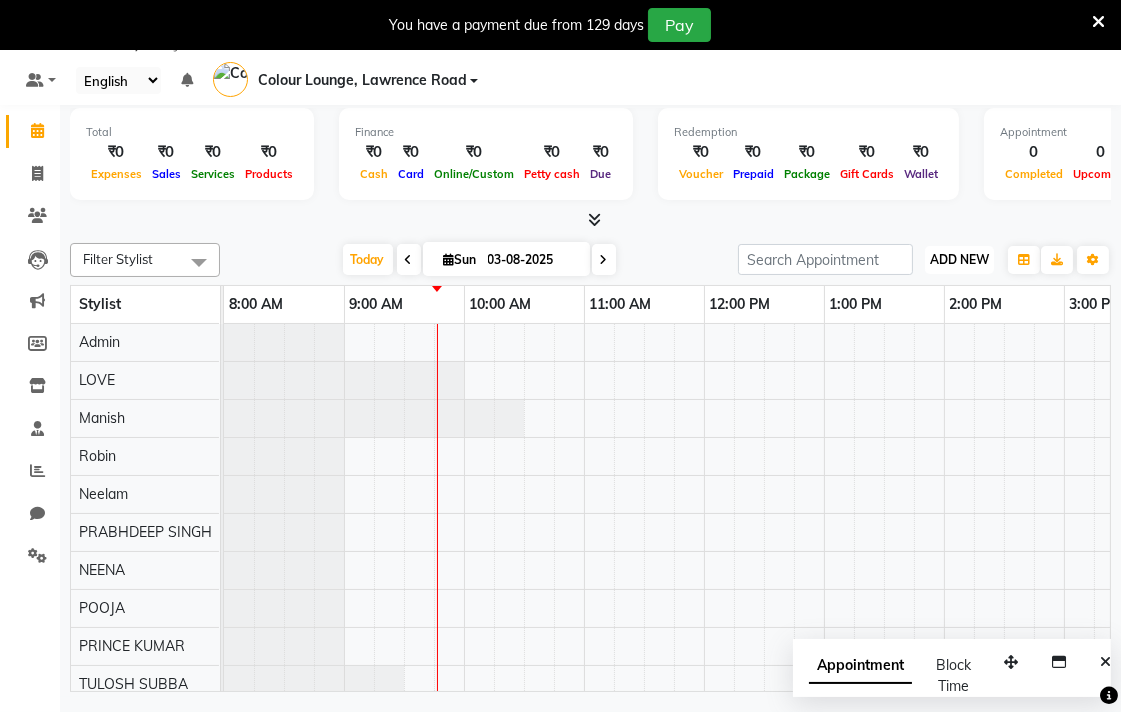 click on "ADD NEW" at bounding box center (959, 259) 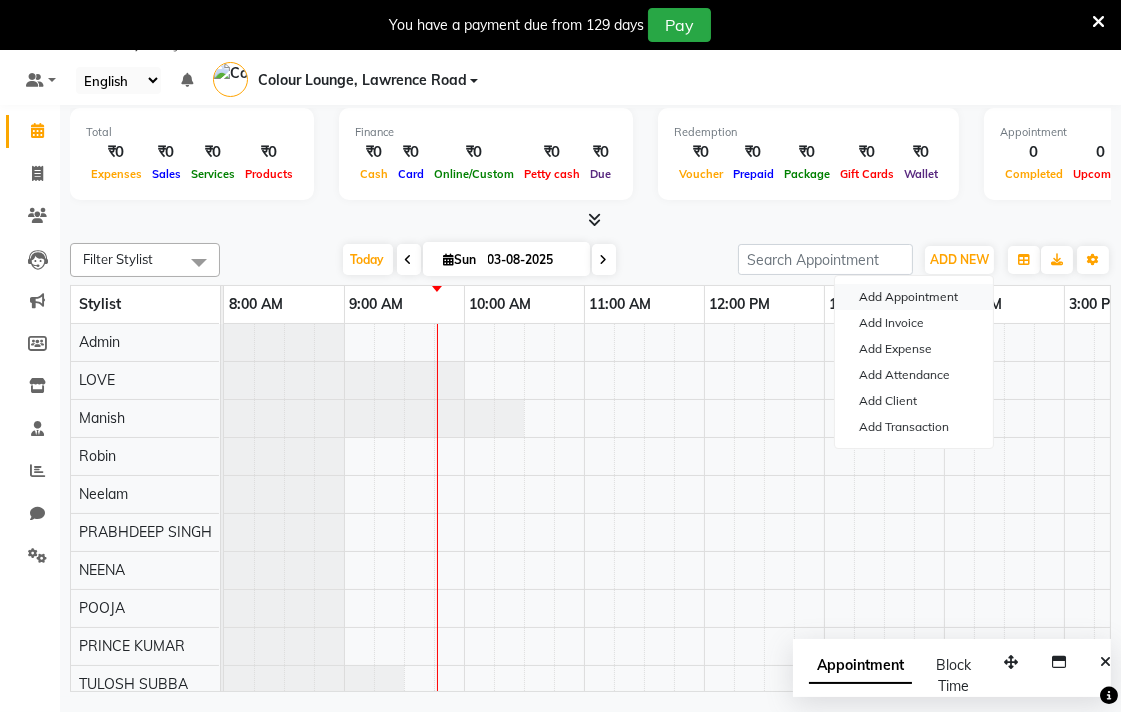 click on "Add Appointment" at bounding box center (914, 297) 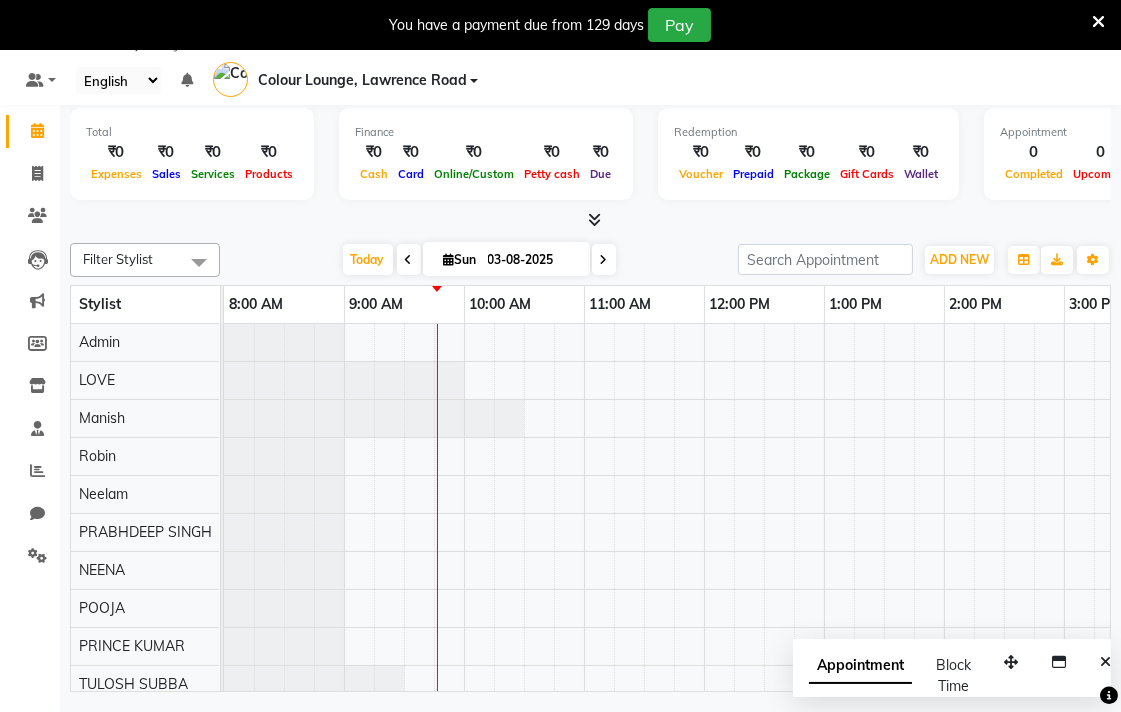 select on "tentative" 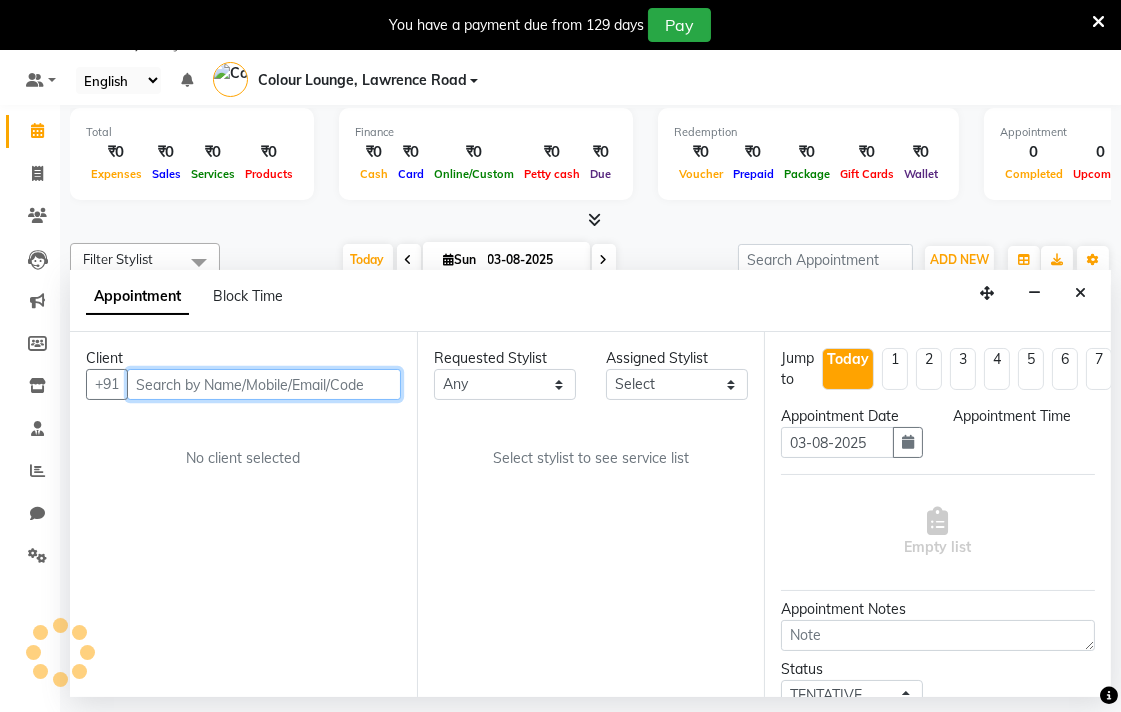 select on "540" 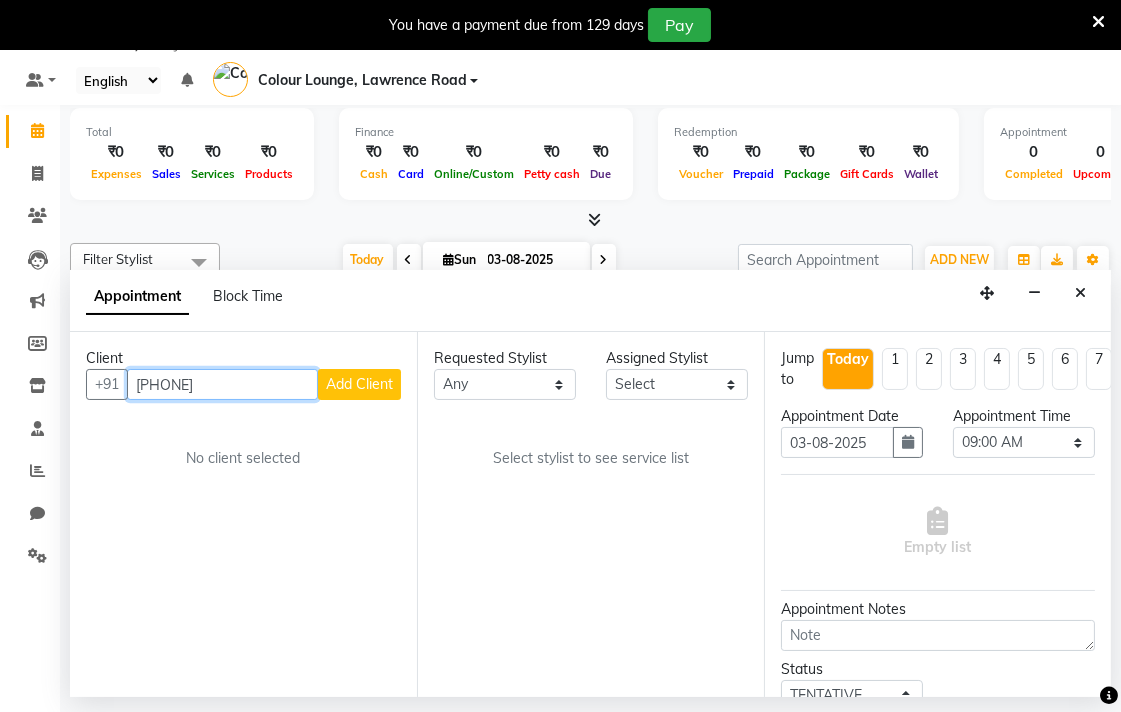 click on "[PHONE]" at bounding box center [222, 384] 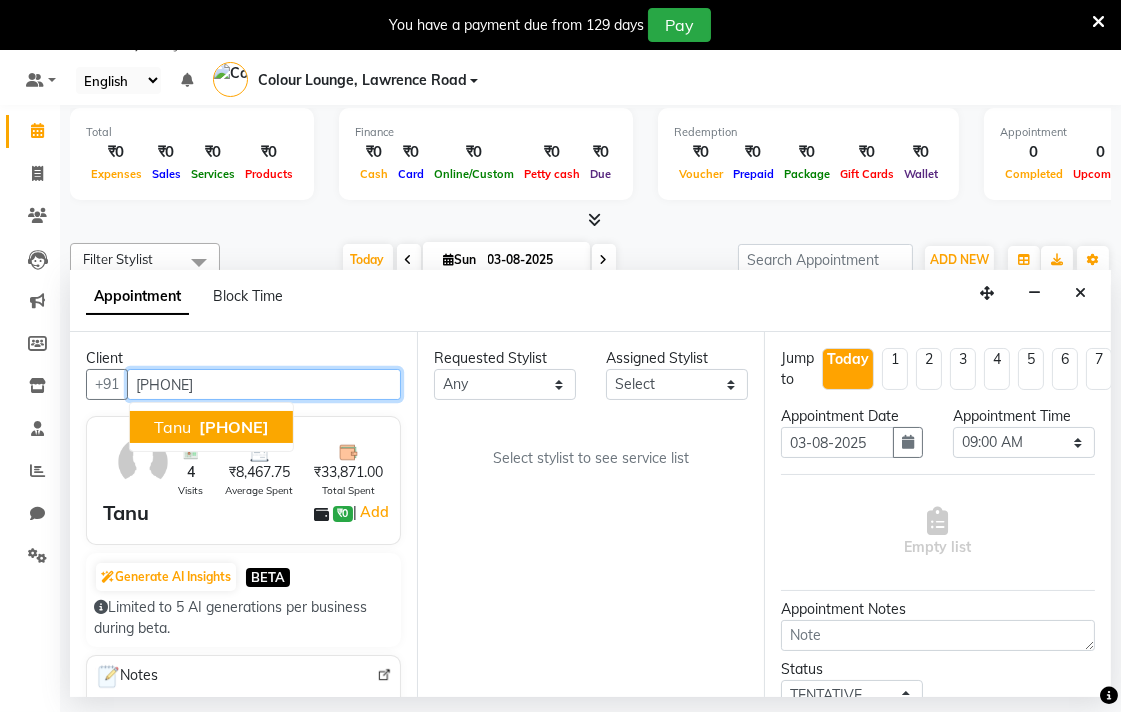 click on "[PHONE]" at bounding box center [234, 427] 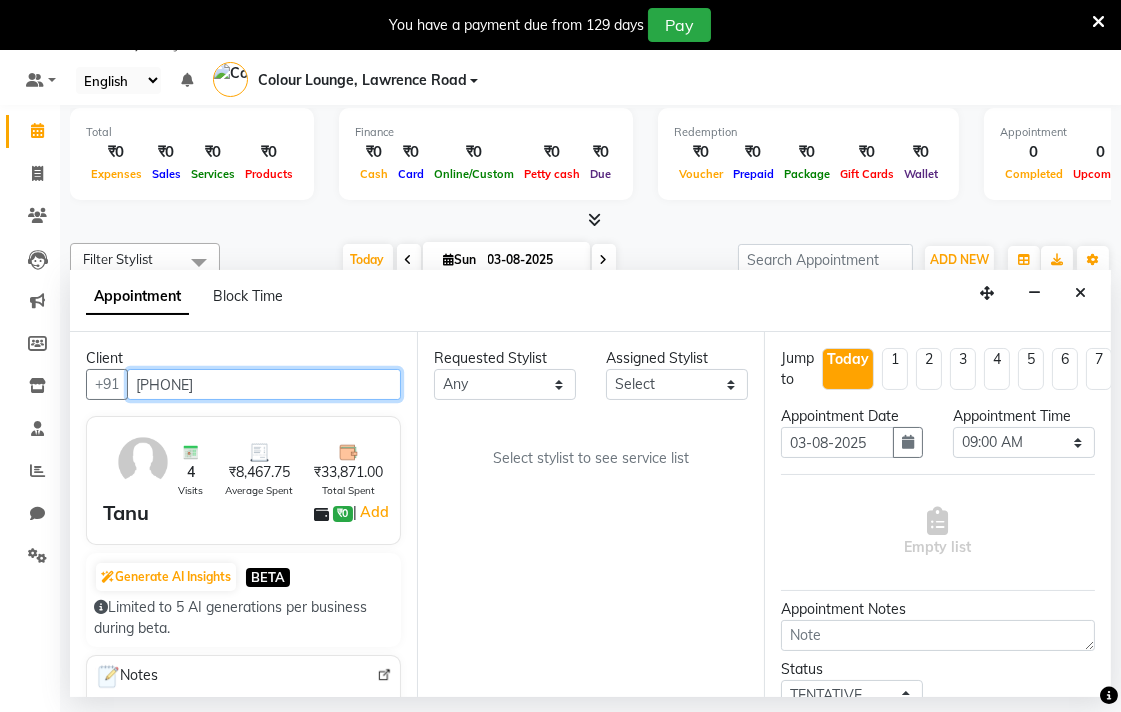 scroll, scrollTop: 31, scrollLeft: 0, axis: vertical 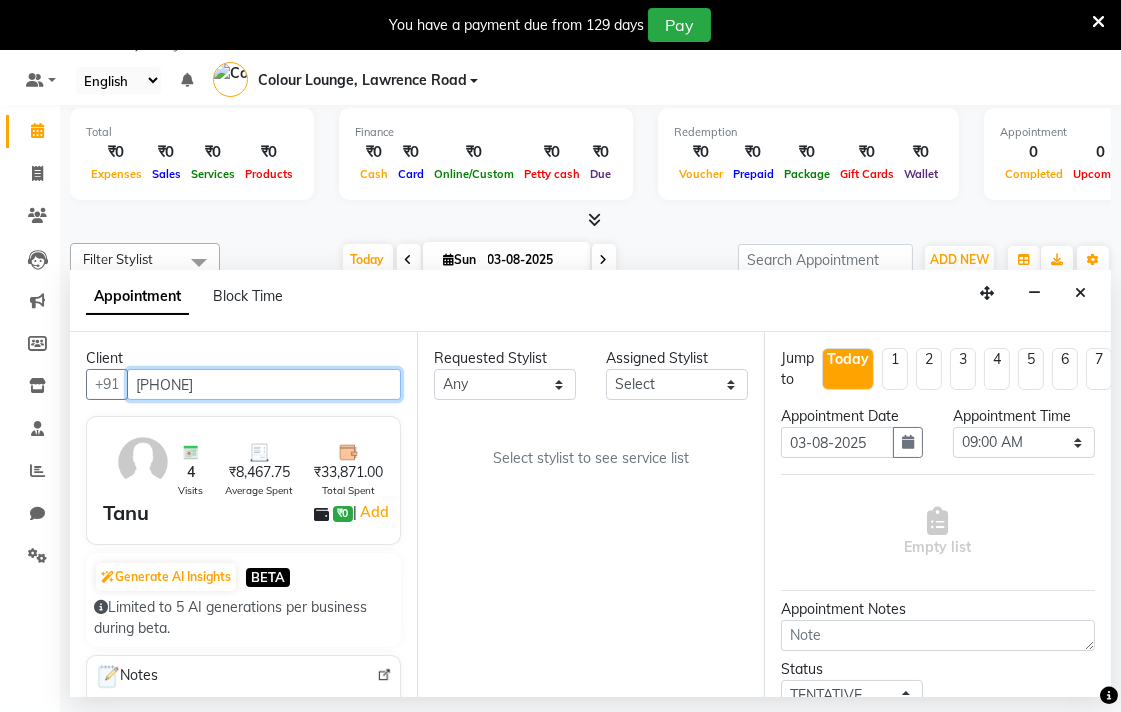 type on "[PHONE]" 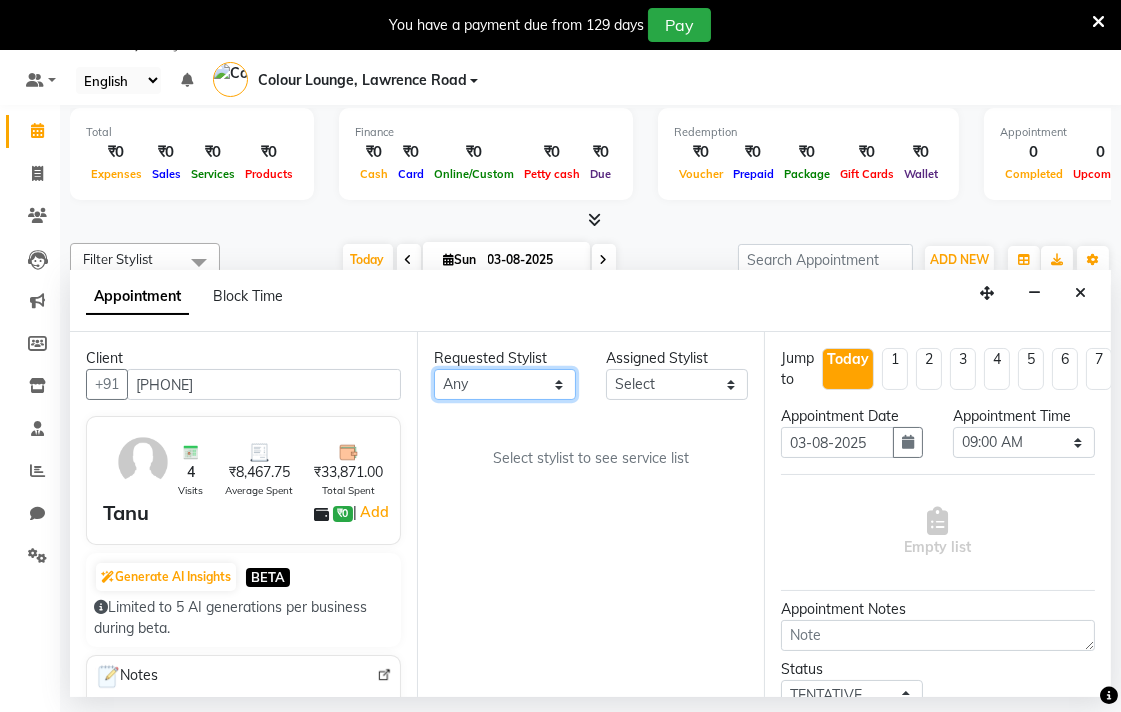 click on "Any Admin Ankush Ansh Nayyar BALBHARTI SHARMA Colour Lounge, Lawrence Road HARJEET RANDHAWA HARPREET KAUR Jagpreet Kajal LALIMA LOVE Lovepreet Manish MANPREET KAUR Navneet Neelam NEENA PALWINDER KAUR POOJA Pooja negi PRABHDEEP SINGH PRINCE KUMAR Rambachan Resham Kaur Robin Sameer Sapna SATWANT KAUR Sunny TULOSH SUBBA Uma Urvashi Varun kumar Vasu VISHAL" at bounding box center (505, 384) 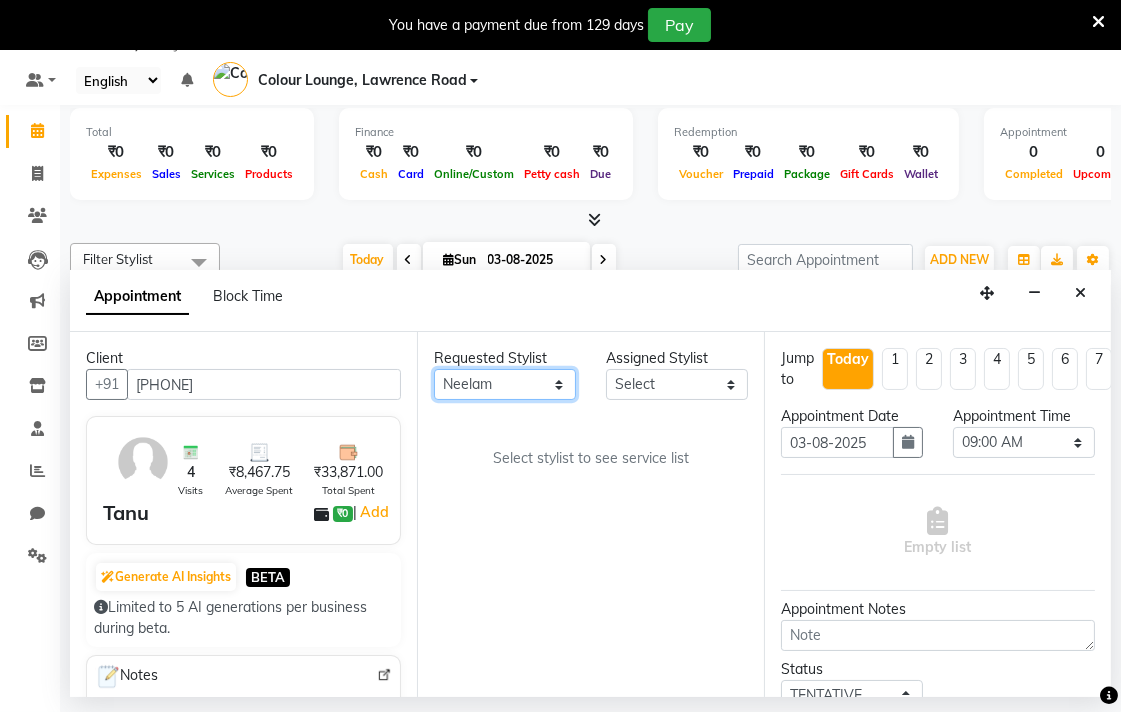click on "Any Admin Ankush Ansh Nayyar BALBHARTI SHARMA Colour Lounge, Lawrence Road HARJEET RANDHAWA HARPREET KAUR Jagpreet Kajal LALIMA LOVE Lovepreet Manish MANPREET KAUR Navneet Neelam NEENA PALWINDER KAUR POOJA Pooja negi PRABHDEEP SINGH PRINCE KUMAR Rambachan Resham Kaur Robin Sameer Sapna SATWANT KAUR Sunny TULOSH SUBBA Uma Urvashi Varun kumar Vasu VISHAL" at bounding box center (505, 384) 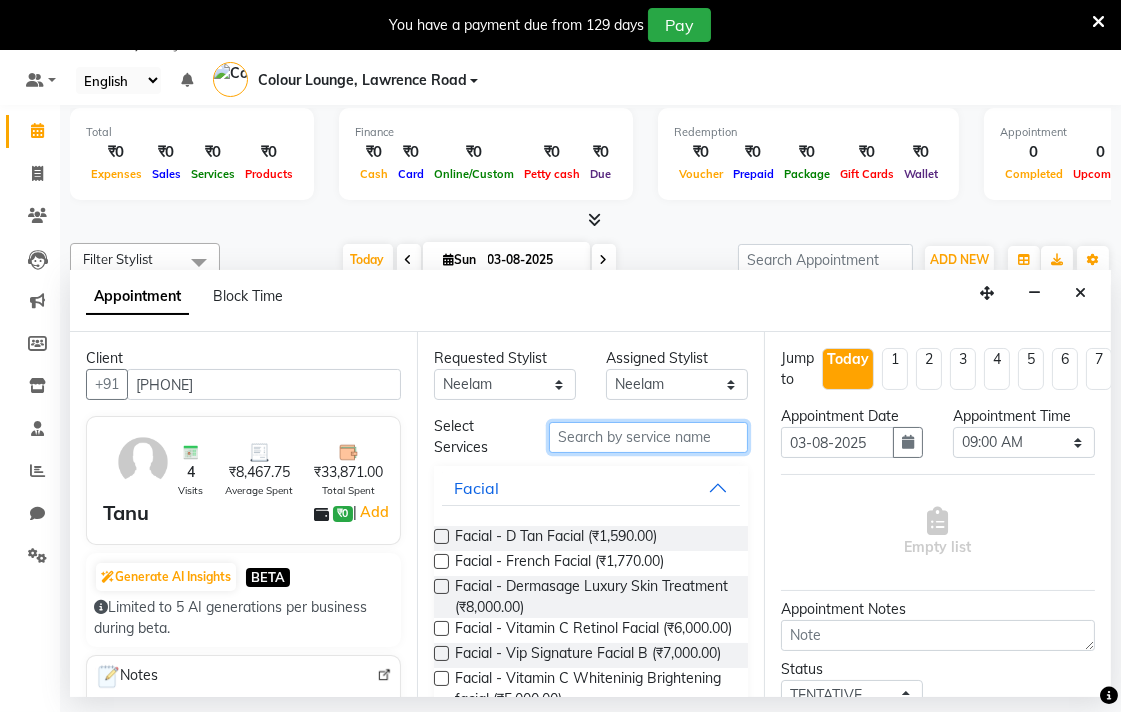 click at bounding box center (648, 437) 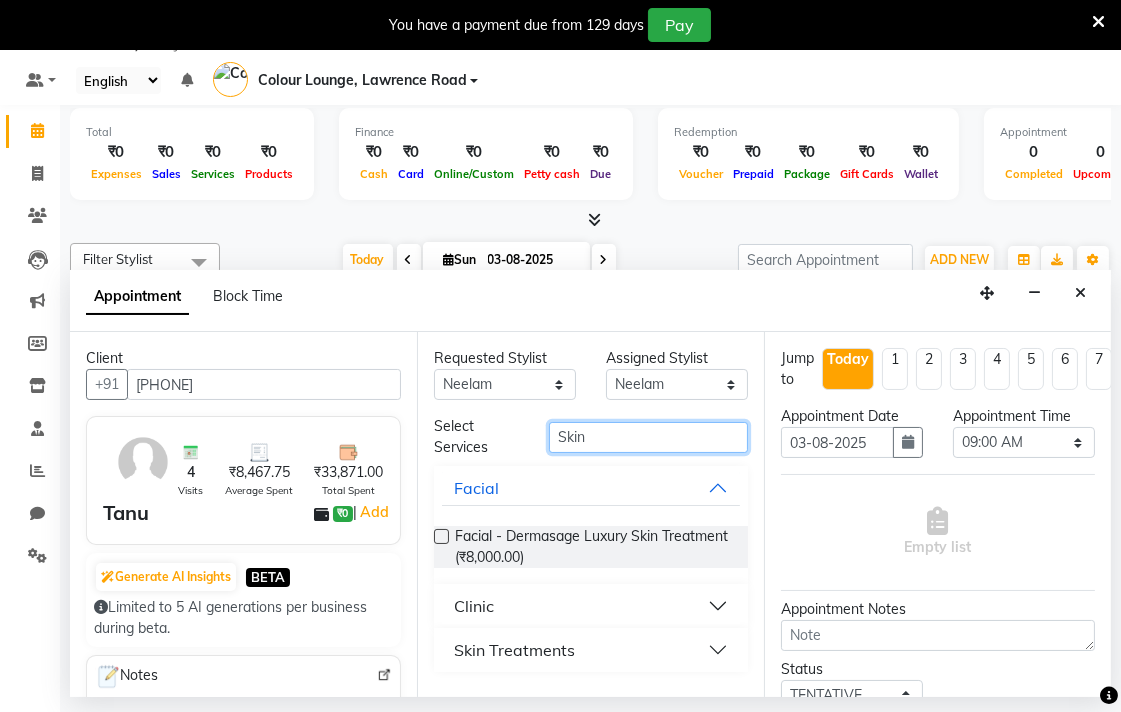 click on "Skin" at bounding box center [648, 437] 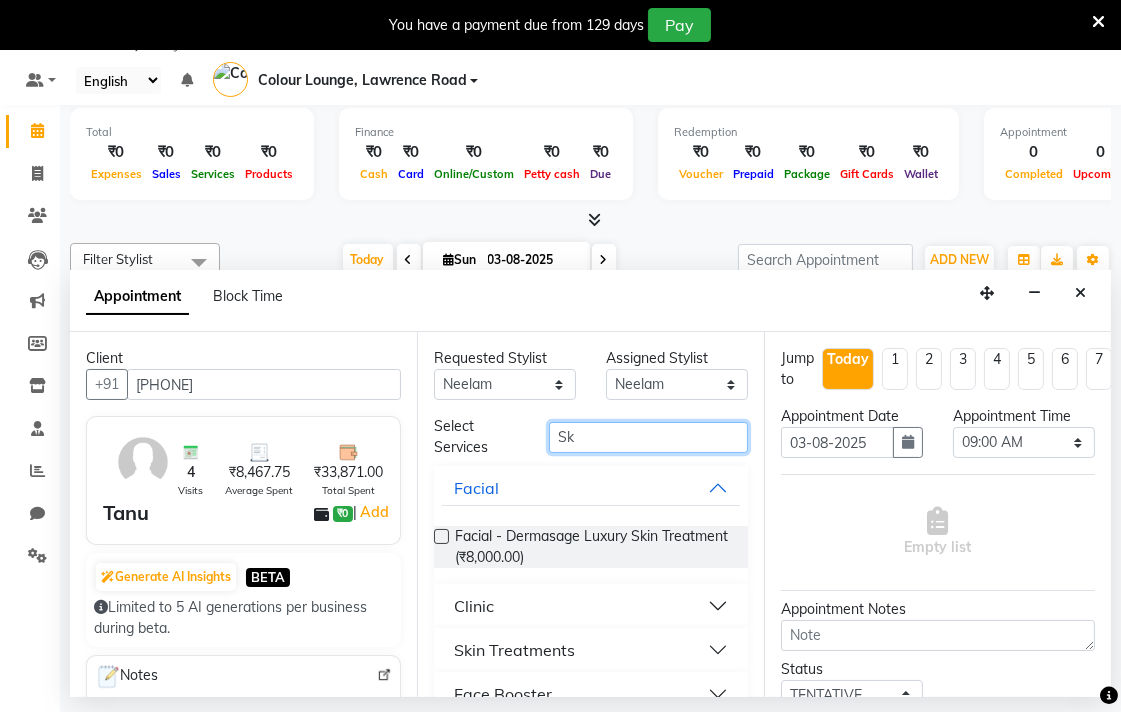 type on "S" 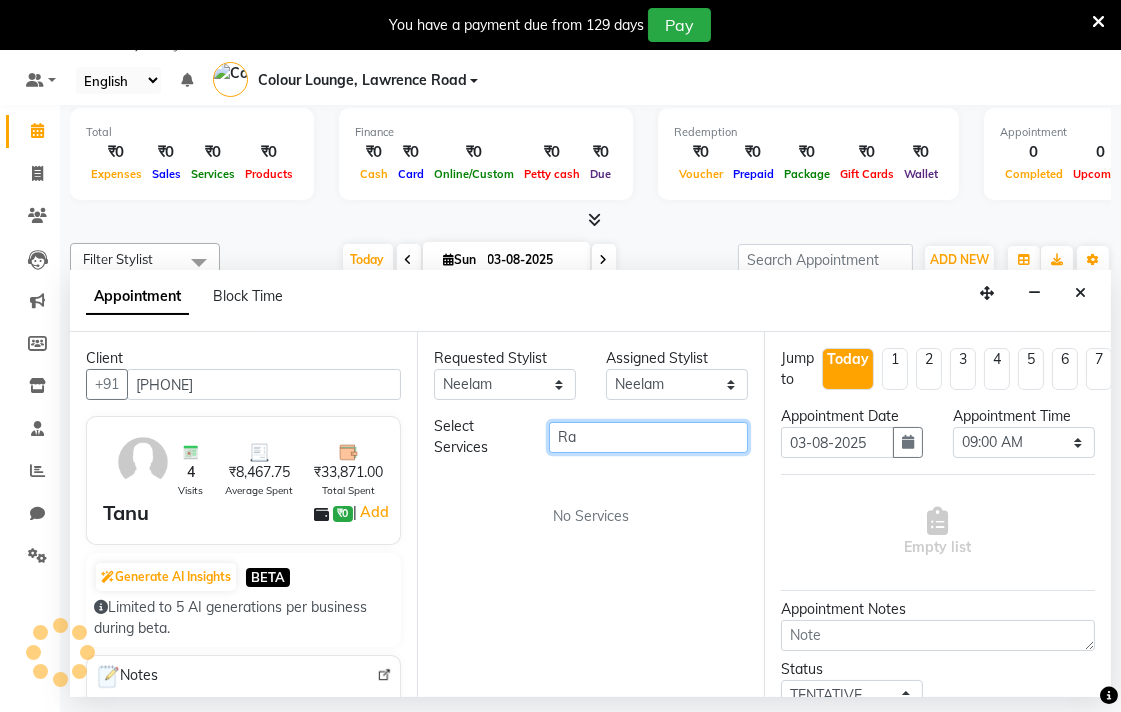 type on "R" 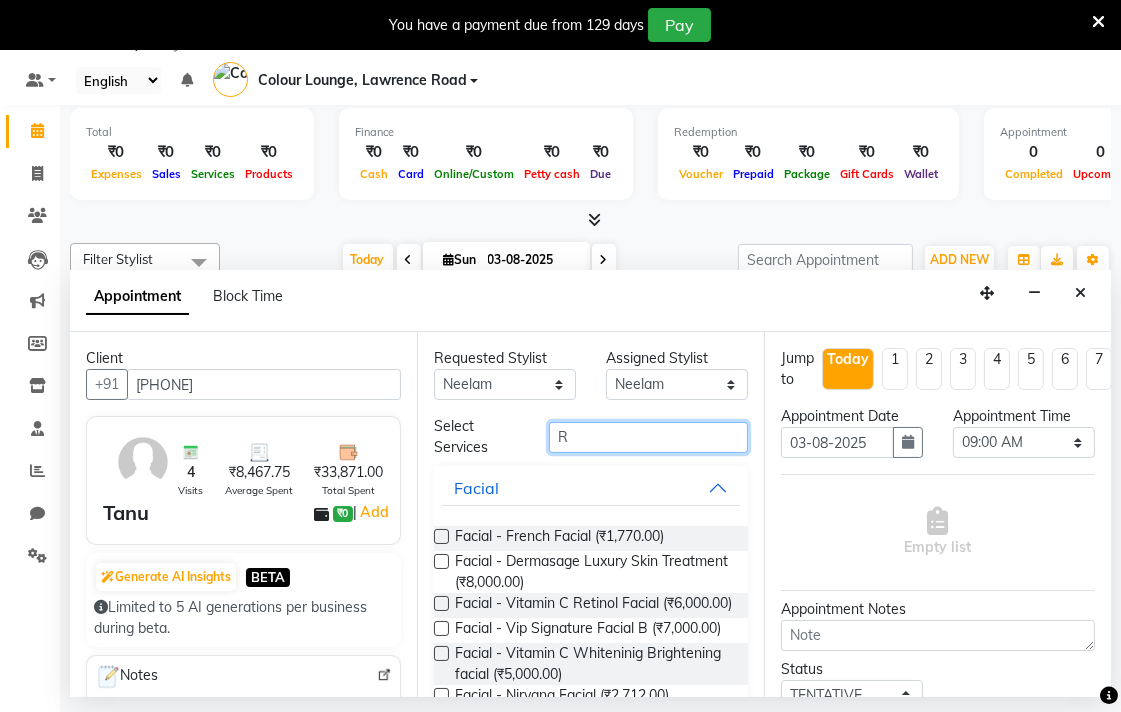 type 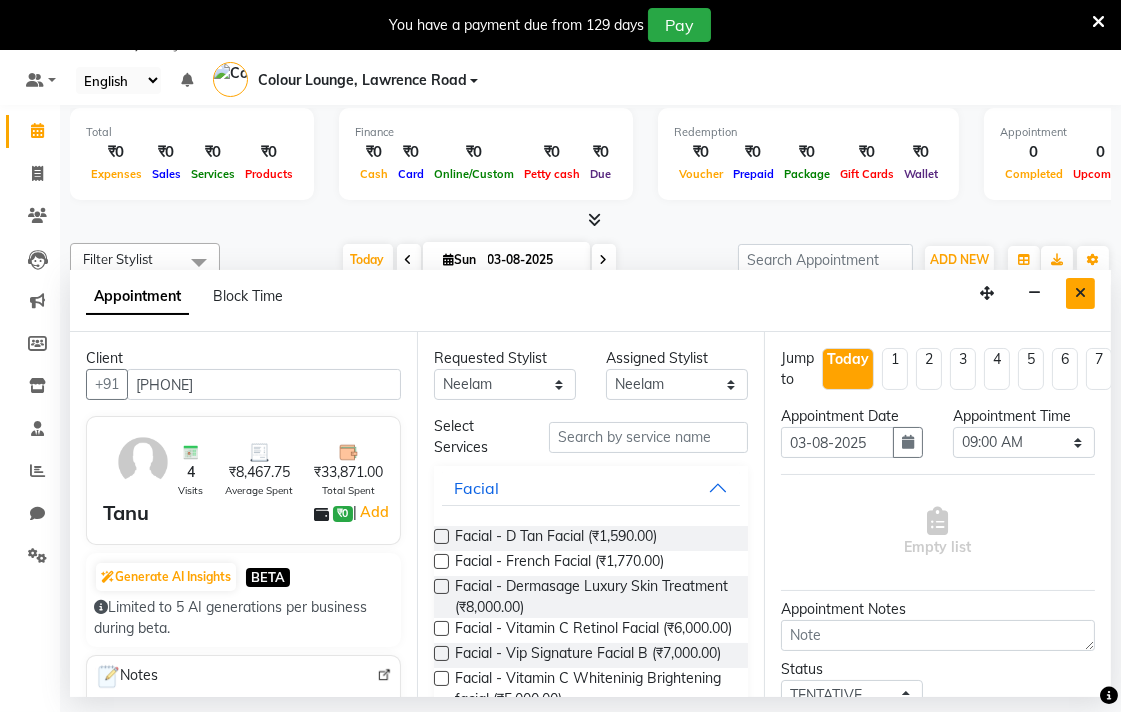 click at bounding box center [1080, 293] 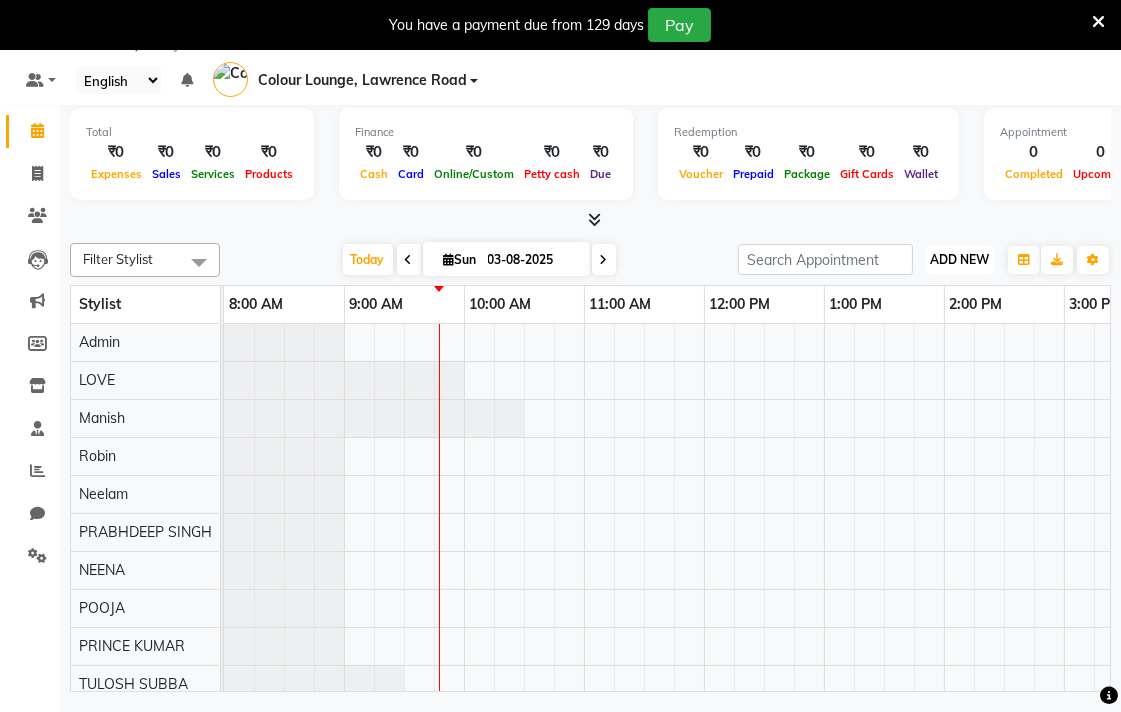 click on "ADD NEW" at bounding box center (959, 259) 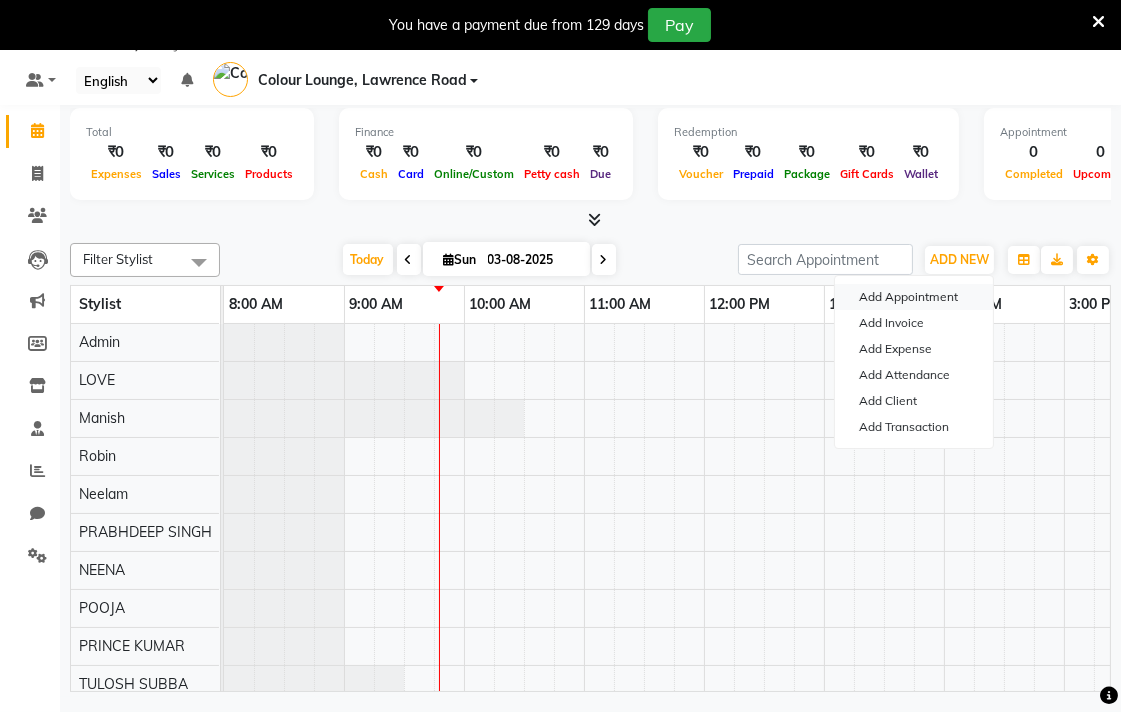 click on "Add Appointment" at bounding box center [914, 297] 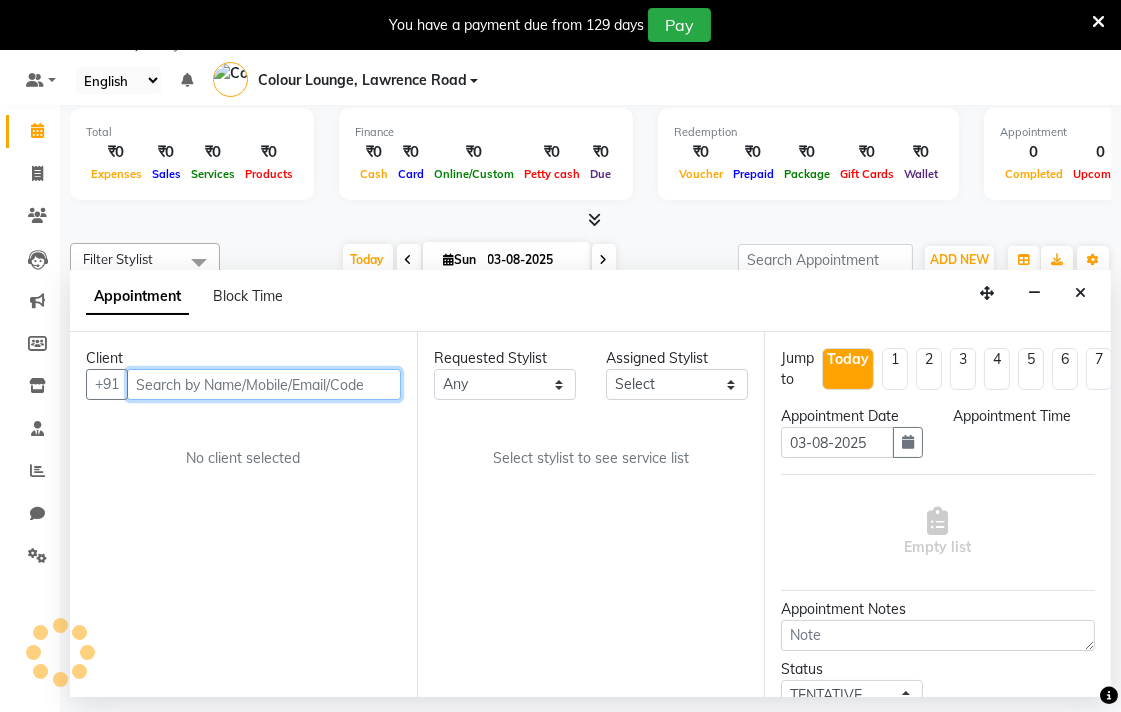 select on "540" 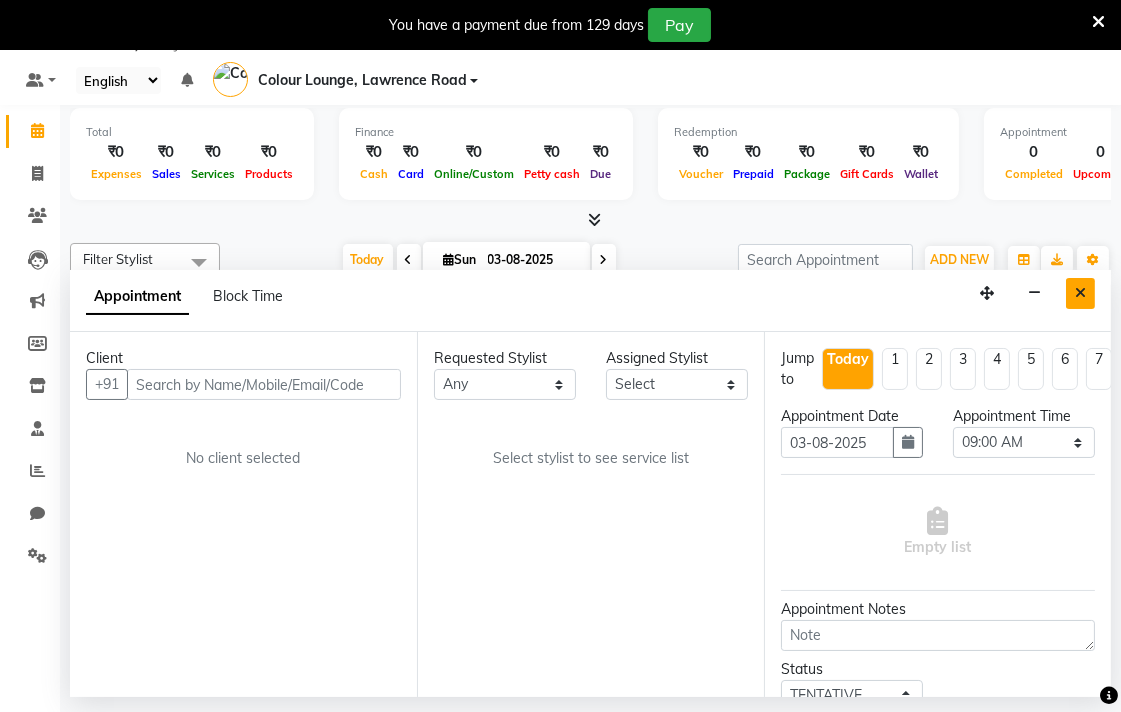 click at bounding box center (1080, 293) 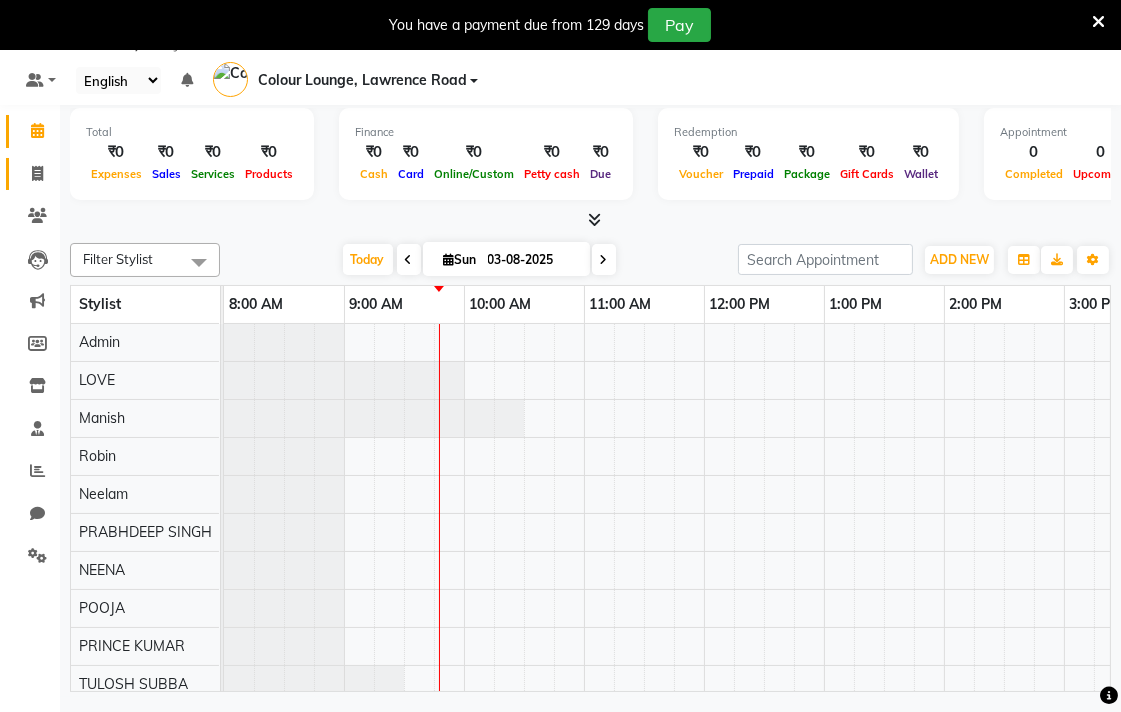 click 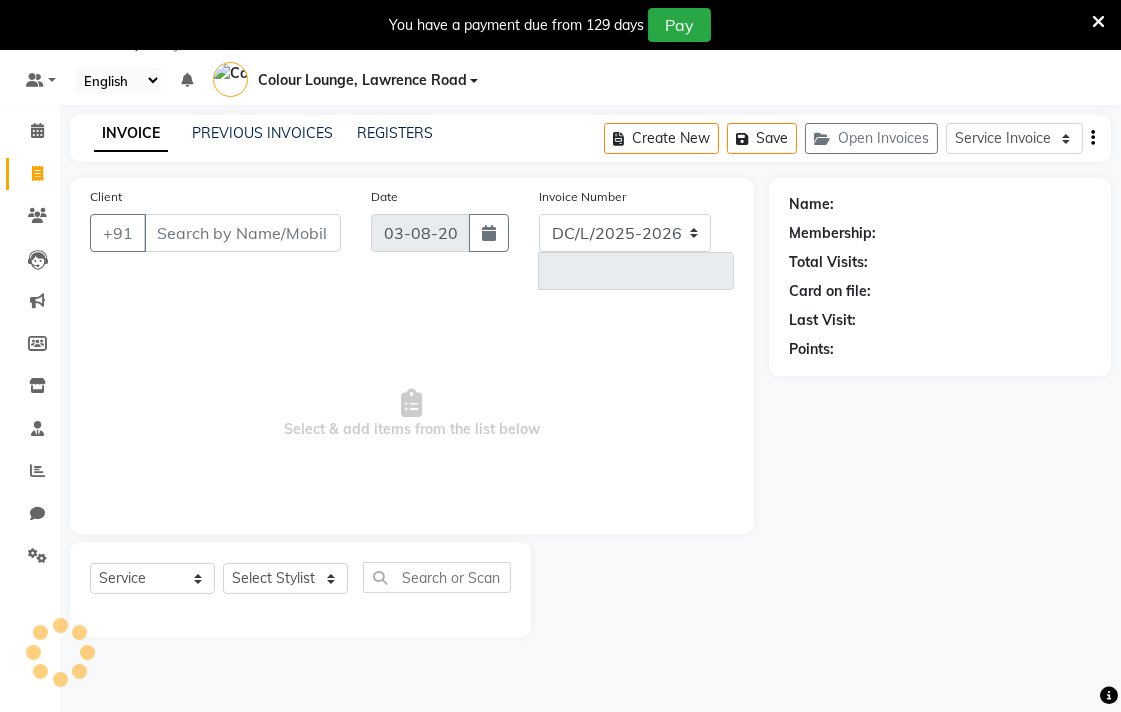 select on "8011" 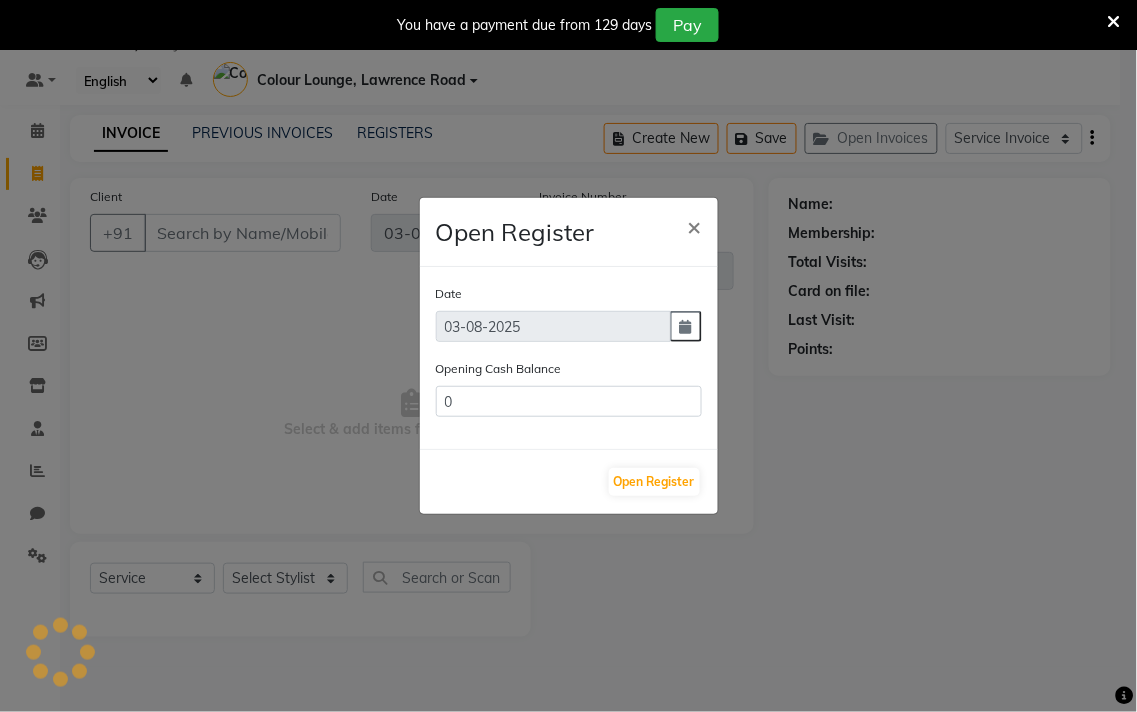 type on "59381" 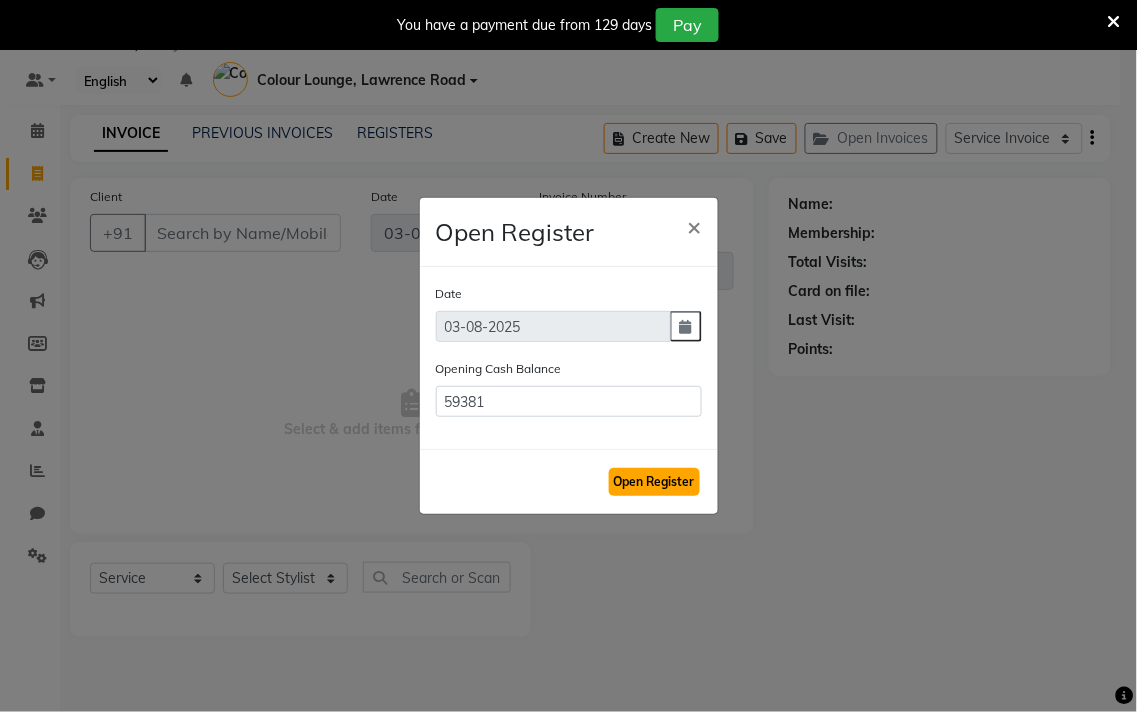 click on "Open Register" 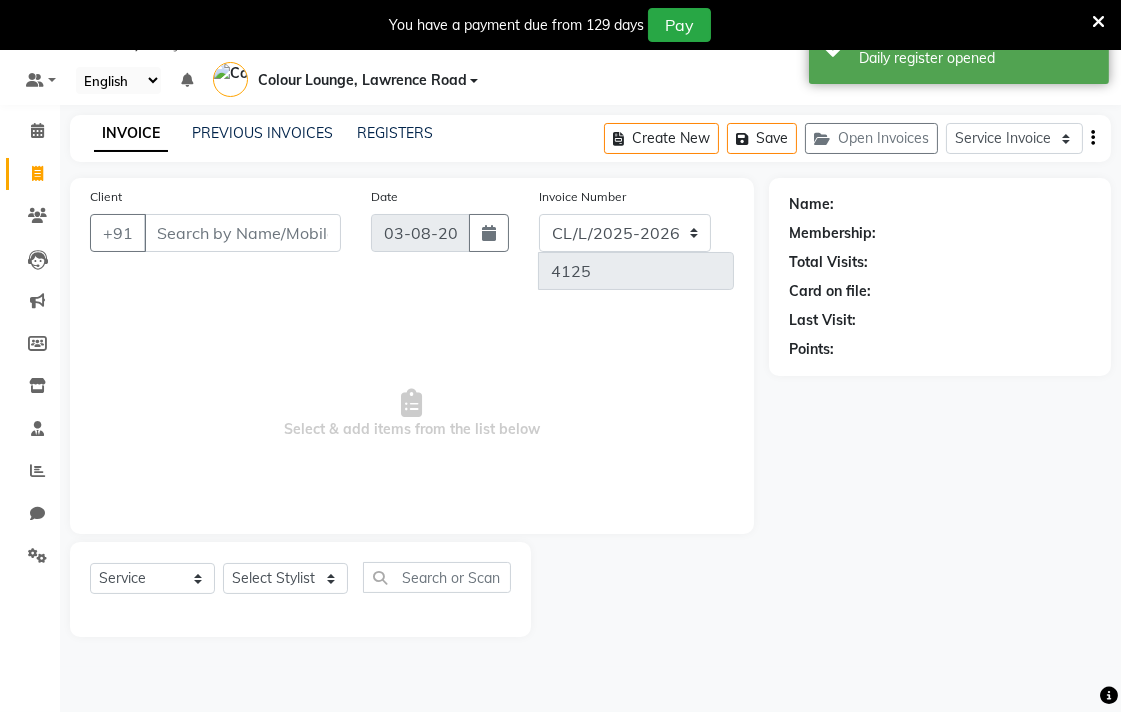 click at bounding box center [1098, 22] 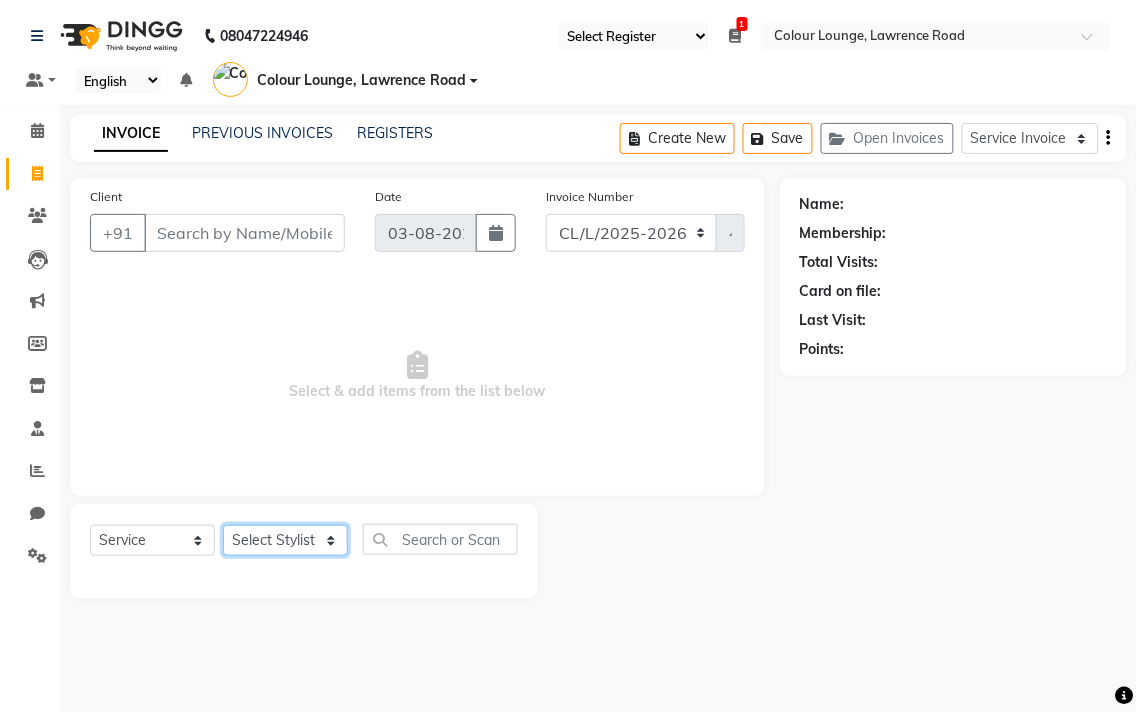 click on "Select Stylist Admin Ankush Ansh Nayyar BALBHARTI SHARMA Colour Lounge, Lawrence Road Colour Lounge, Lawrence Road DINGG HARJEET RANDHAWA HARPREET KAUR Jagpreet Kajal LALIMA LOVE Lovepreet Manish MANPREET KAUR Navneet Neelam NEENA PALWINDER KAUR POOJA Pooja negi PRABHDEEP SINGH PRINCE KUMAR Rambachan Resham Kaur Robin Sameer Sapna SATWANT KAUR Sunny TULOSH SUBBA Uma Urvashi Varun kumar Vasu VISHAL" 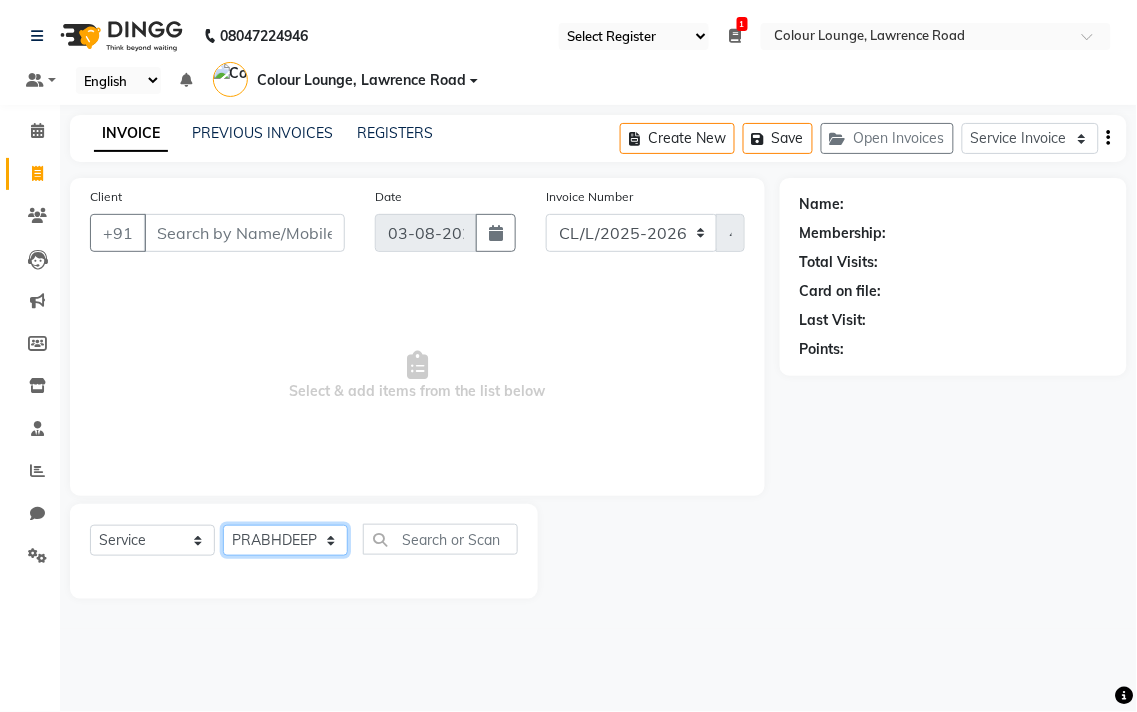 click on "Select Stylist Admin Ankush Ansh Nayyar BALBHARTI SHARMA Colour Lounge, Lawrence Road Colour Lounge, Lawrence Road DINGG HARJEET RANDHAWA HARPREET KAUR Jagpreet Kajal LALIMA LOVE Lovepreet Manish MANPREET KAUR Navneet Neelam NEENA PALWINDER KAUR POOJA Pooja negi PRABHDEEP SINGH PRINCE KUMAR Rambachan Resham Kaur Robin Sameer Sapna SATWANT KAUR Sunny TULOSH SUBBA Uma Urvashi Varun kumar Vasu VISHAL" 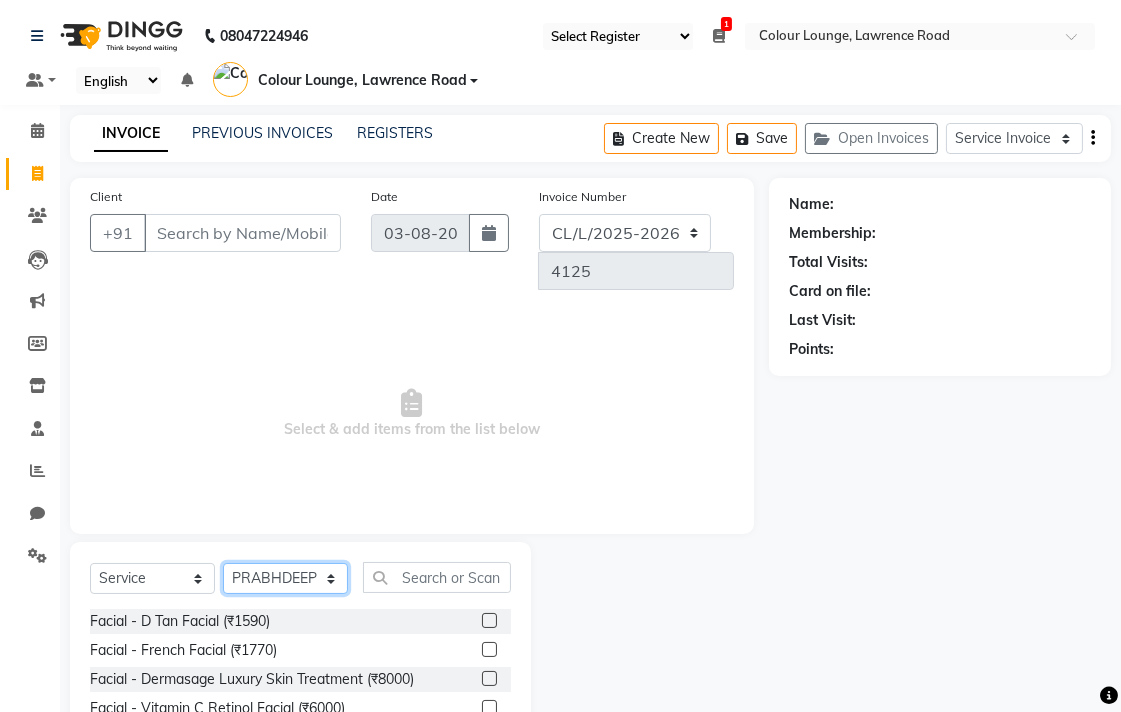 click on "Select Stylist Admin Ankush Ansh Nayyar BALBHARTI SHARMA Colour Lounge, Lawrence Road Colour Lounge, Lawrence Road DINGG HARJEET RANDHAWA HARPREET KAUR Jagpreet Kajal LALIMA LOVE Lovepreet Manish MANPREET KAUR Navneet Neelam NEENA PALWINDER KAUR POOJA Pooja negi PRABHDEEP SINGH PRINCE KUMAR Rambachan Resham Kaur Robin Sameer Sapna SATWANT KAUR Sunny TULOSH SUBBA Uma Urvashi Varun kumar Vasu VISHAL" 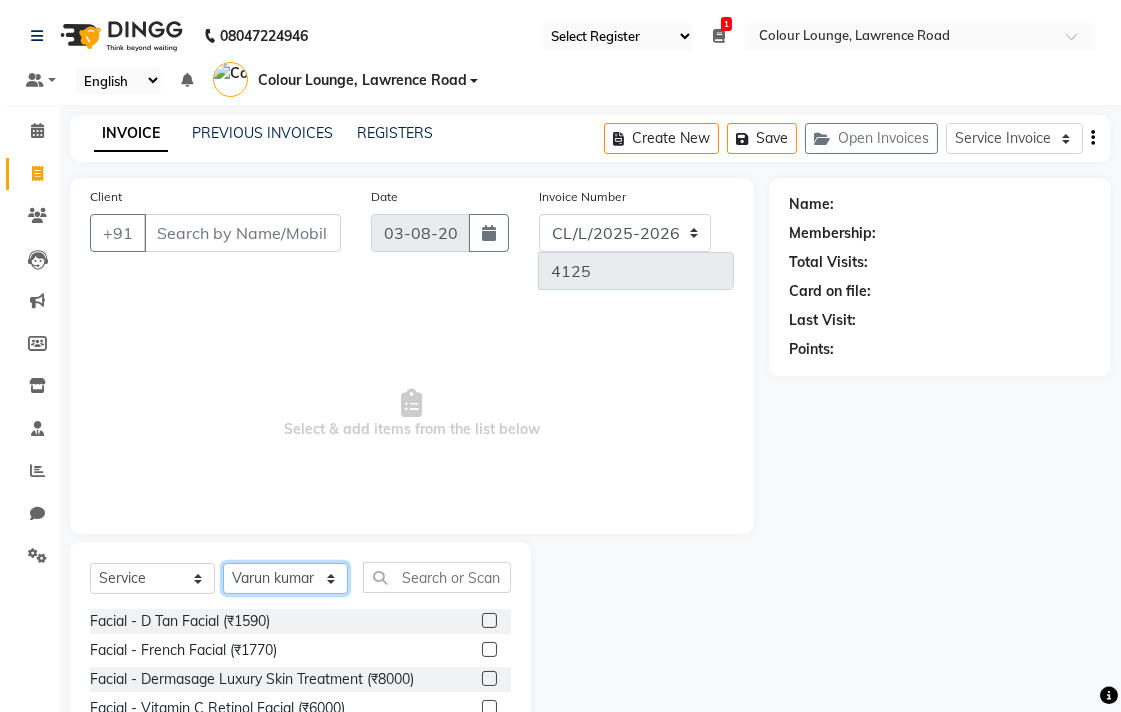 click on "Select Stylist Admin Ankush Ansh Nayyar BALBHARTI SHARMA Colour Lounge, Lawrence Road Colour Lounge, Lawrence Road DINGG HARJEET RANDHAWA HARPREET KAUR Jagpreet Kajal LALIMA LOVE Lovepreet Manish MANPREET KAUR Navneet Neelam NEENA PALWINDER KAUR POOJA Pooja negi PRABHDEEP SINGH PRINCE KUMAR Rambachan Resham Kaur Robin Sameer Sapna SATWANT KAUR Sunny TULOSH SUBBA Uma Urvashi Varun kumar Vasu VISHAL" 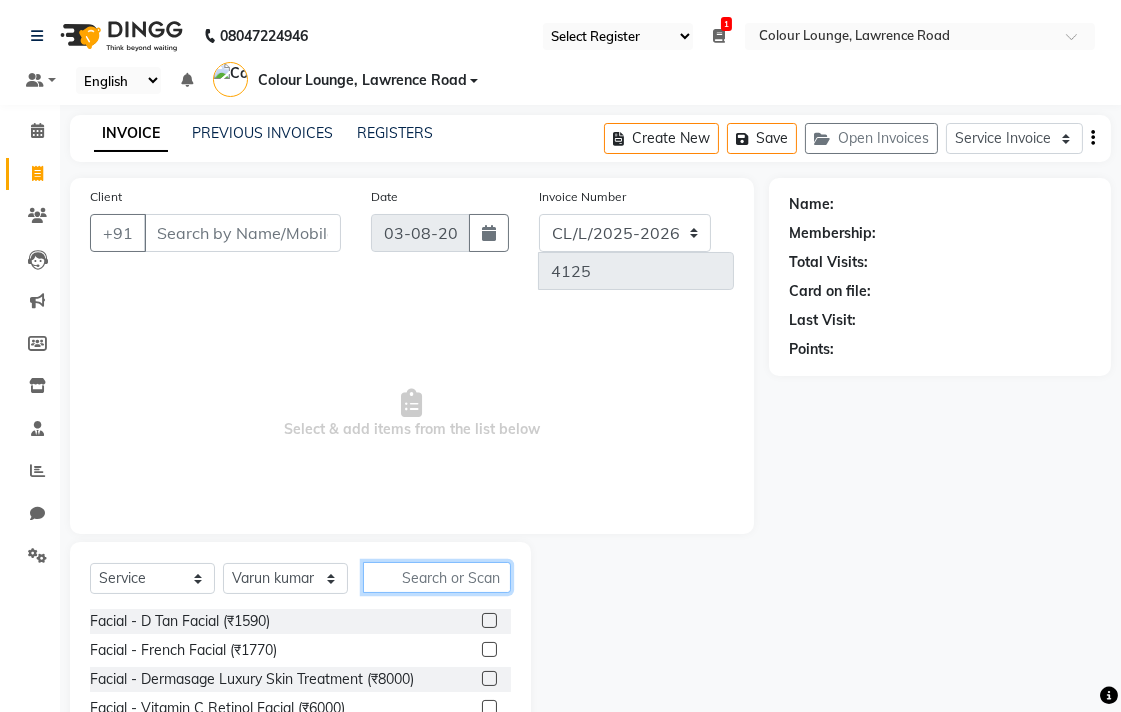 click 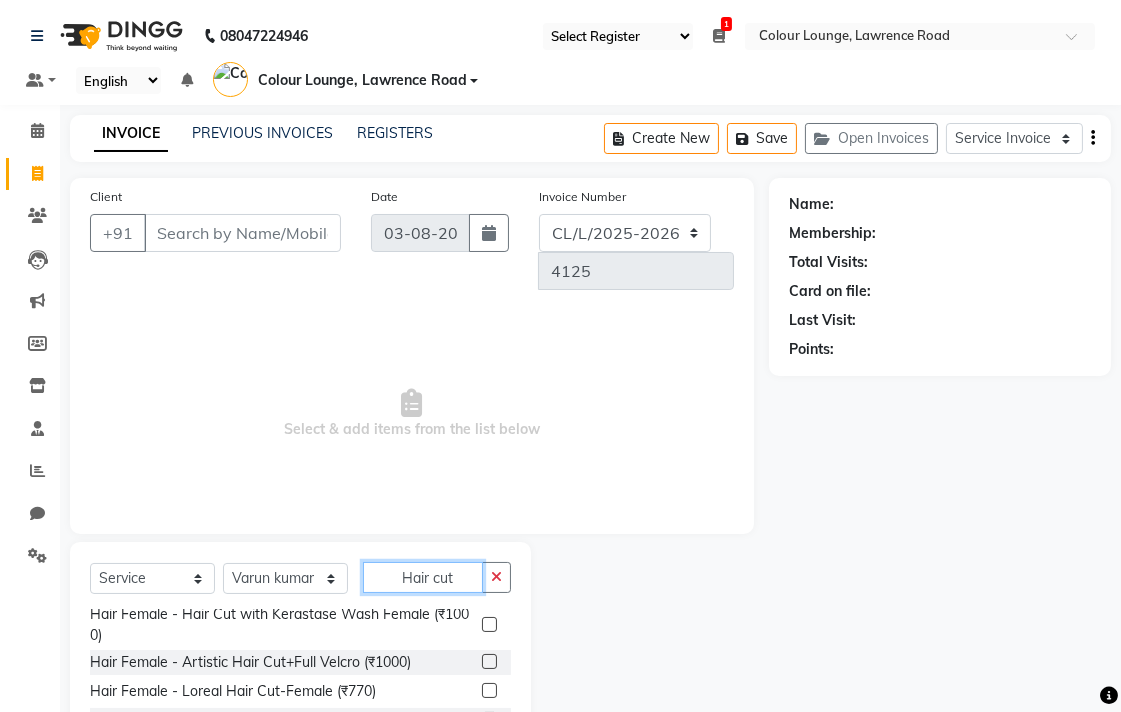 scroll, scrollTop: 65, scrollLeft: 0, axis: vertical 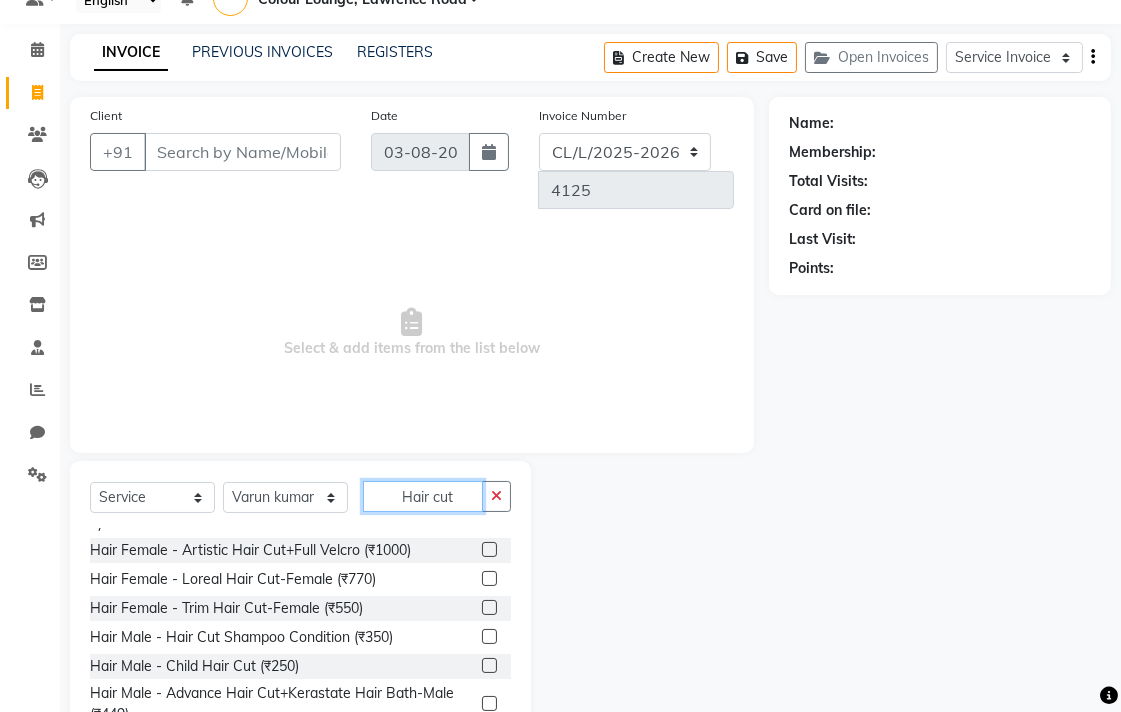 type on "Hair cut" 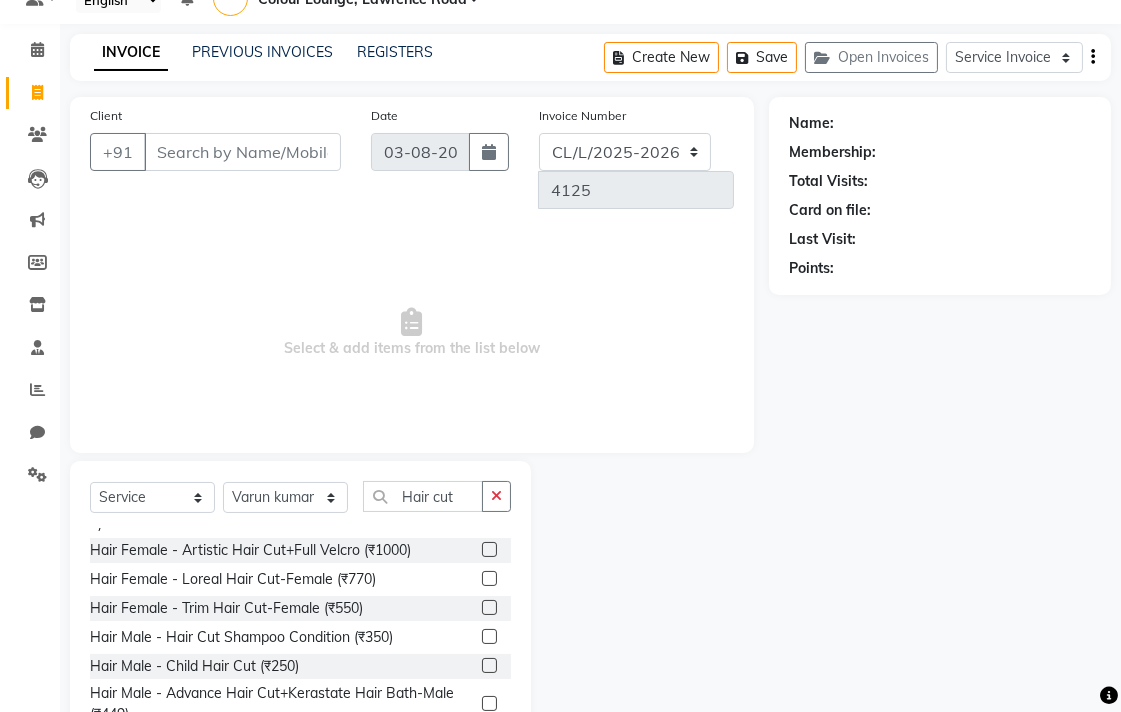 click 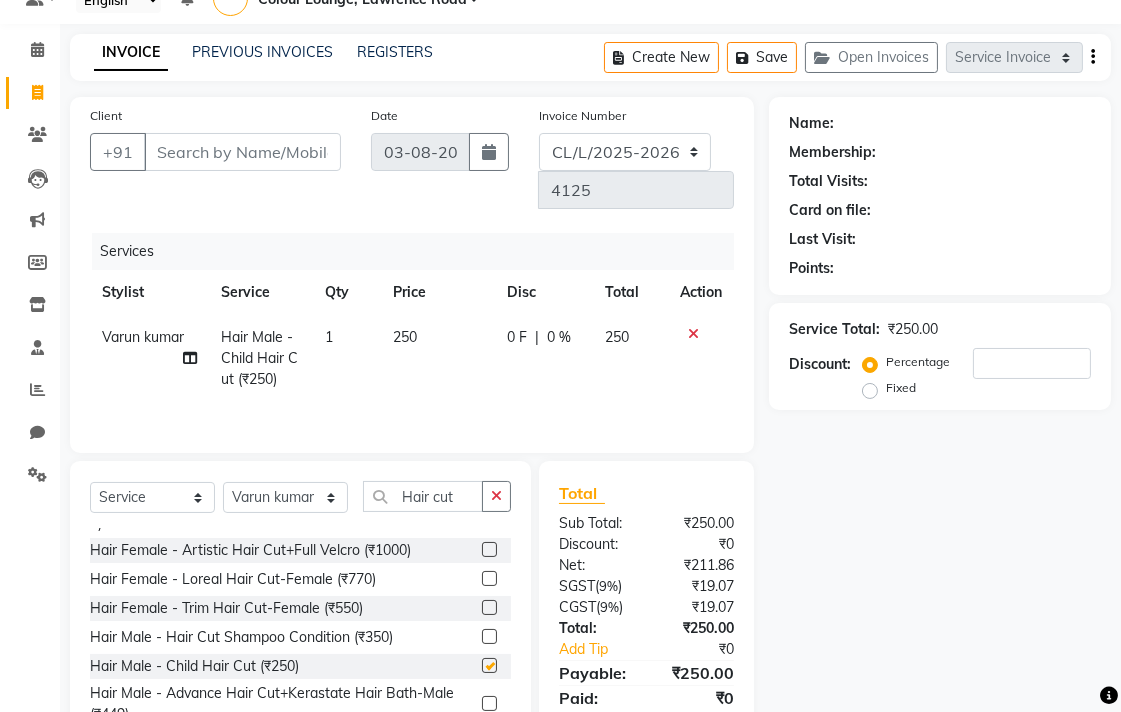 checkbox on "false" 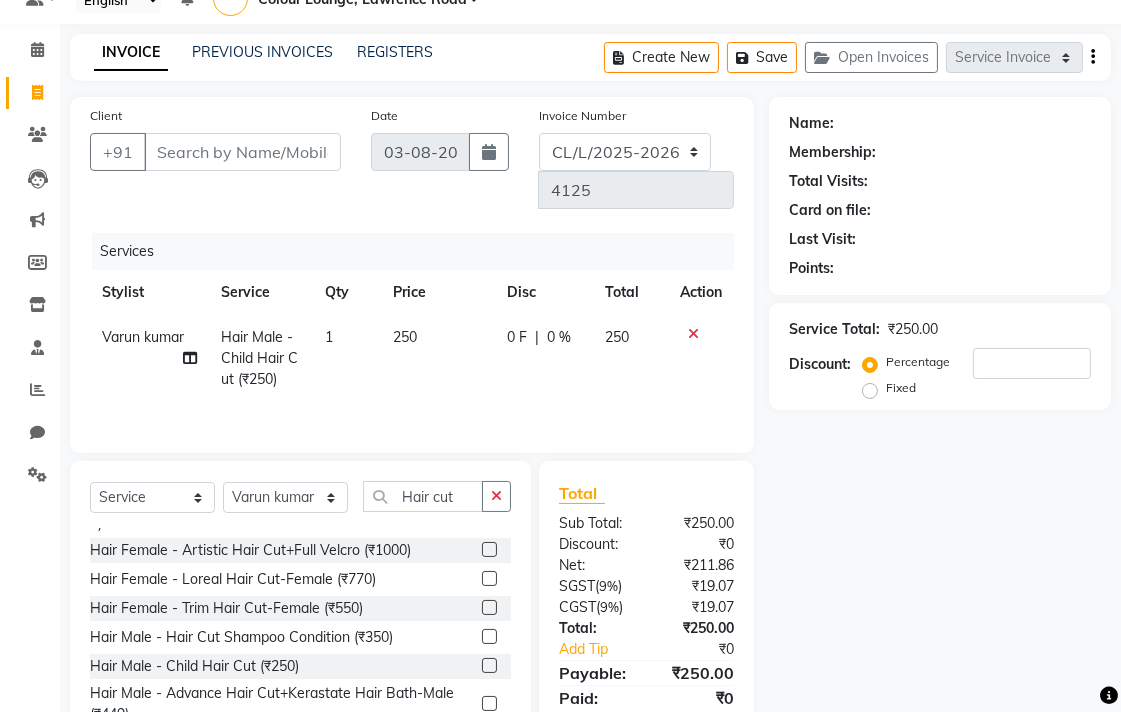 click on "250" 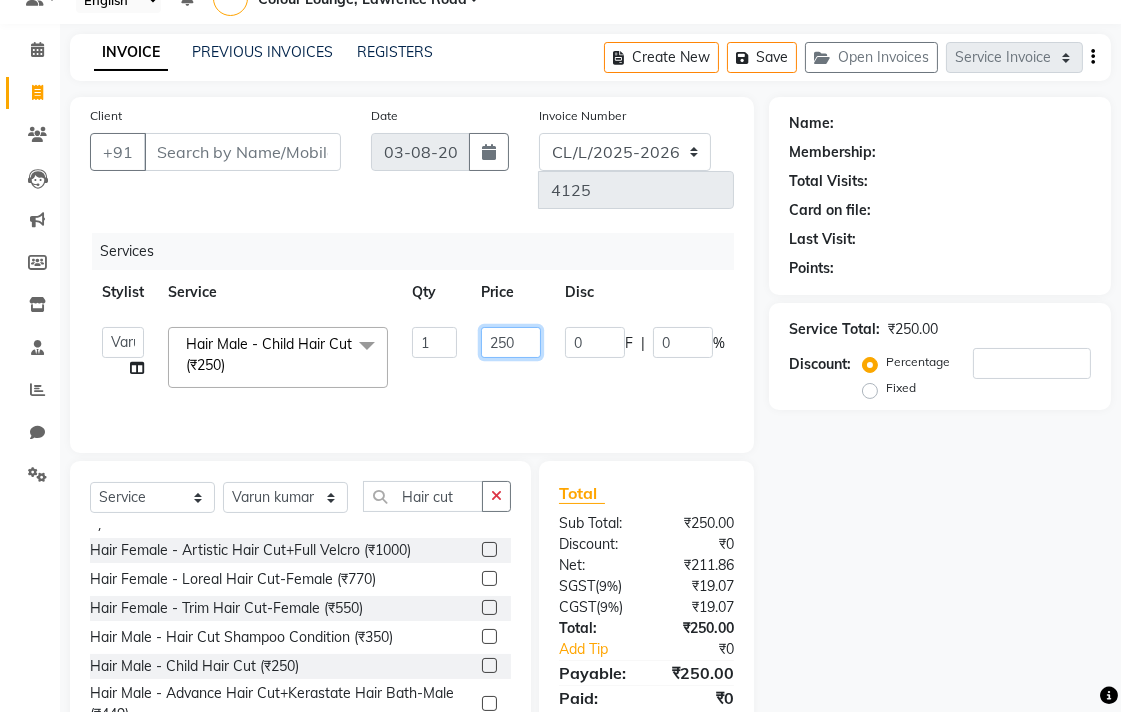 click on "250" 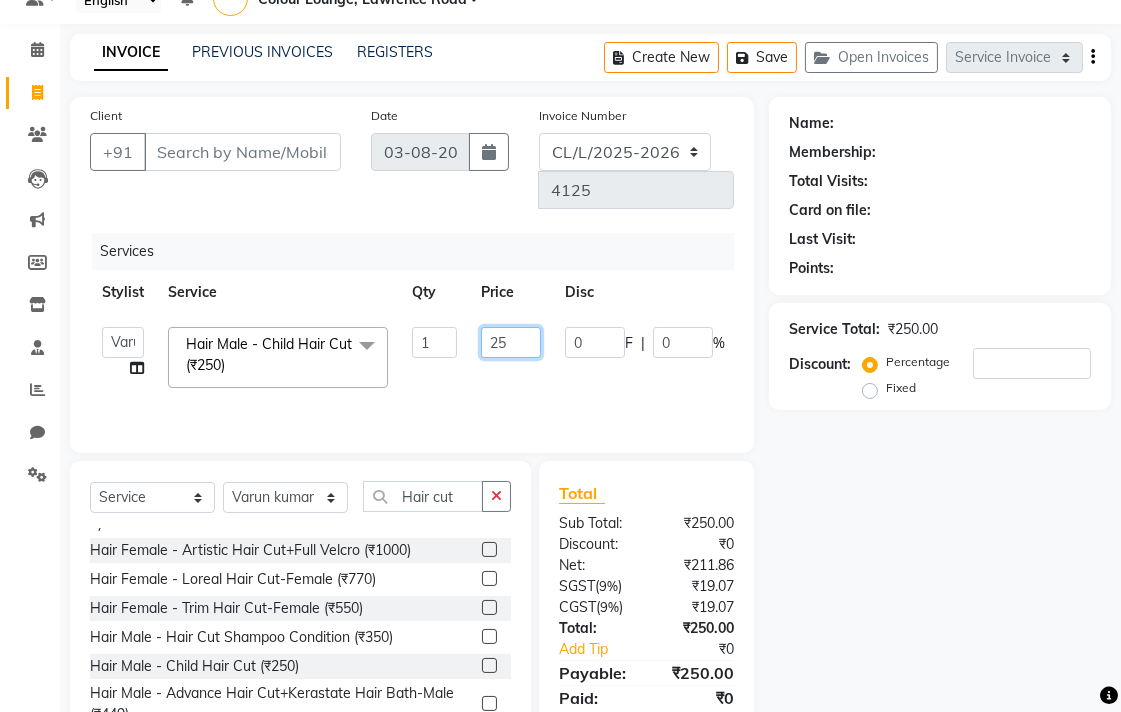 type on "2" 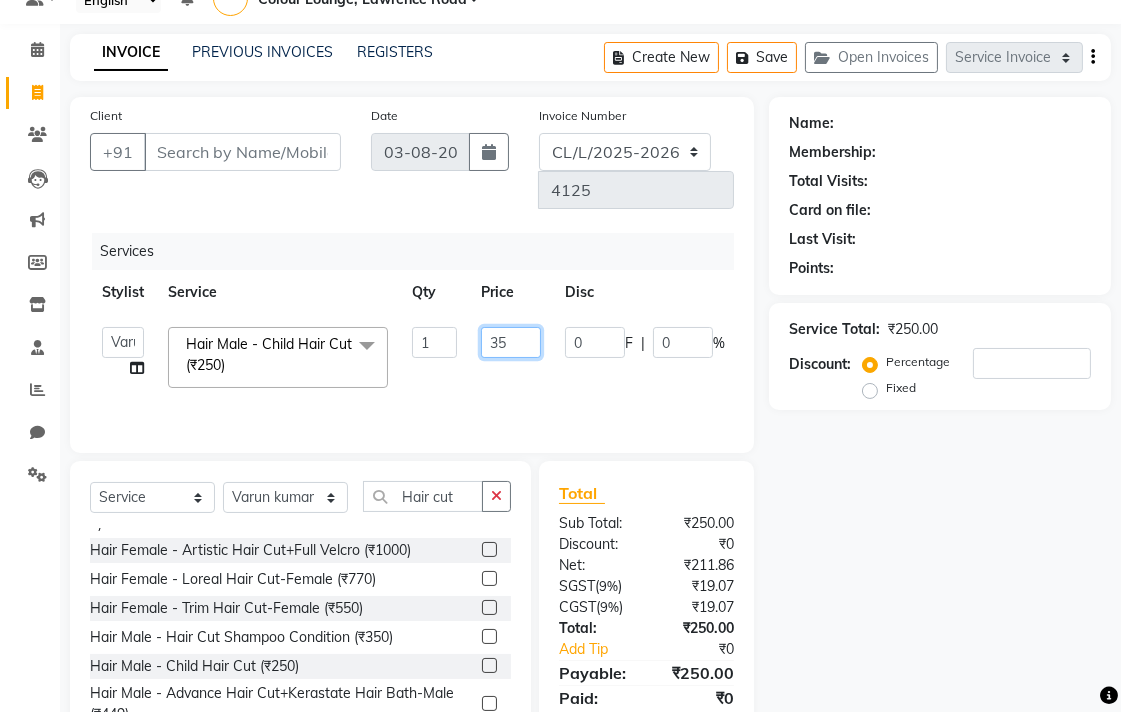 type on "350" 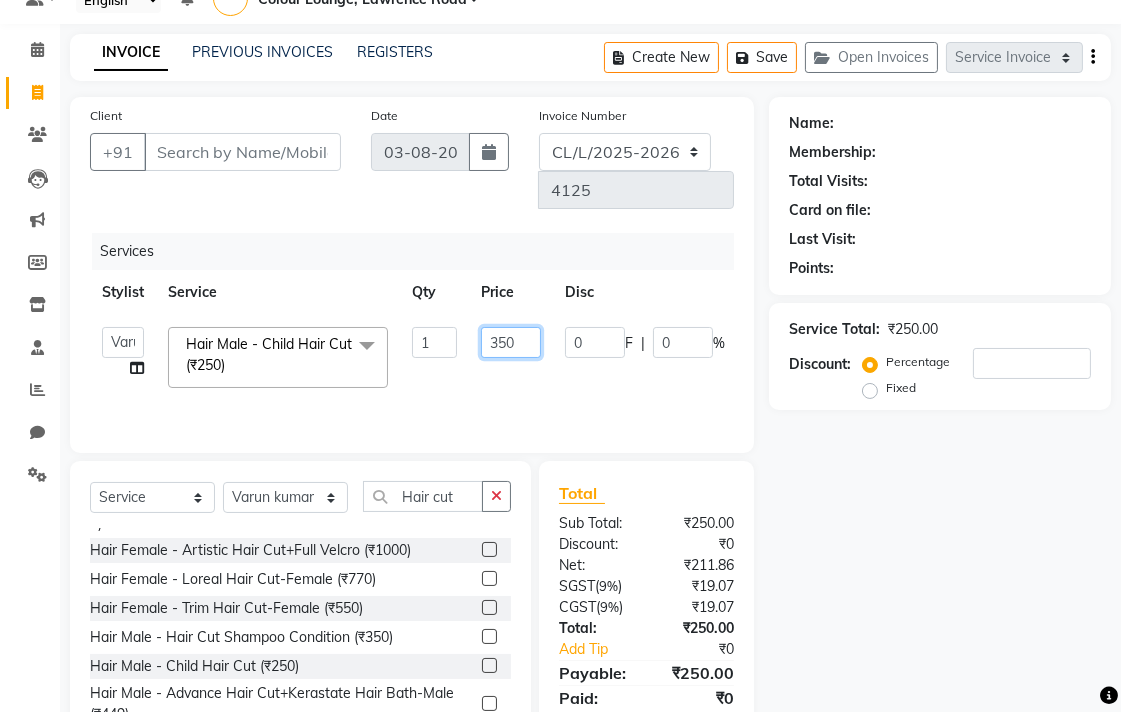 scroll, scrollTop: 117, scrollLeft: 0, axis: vertical 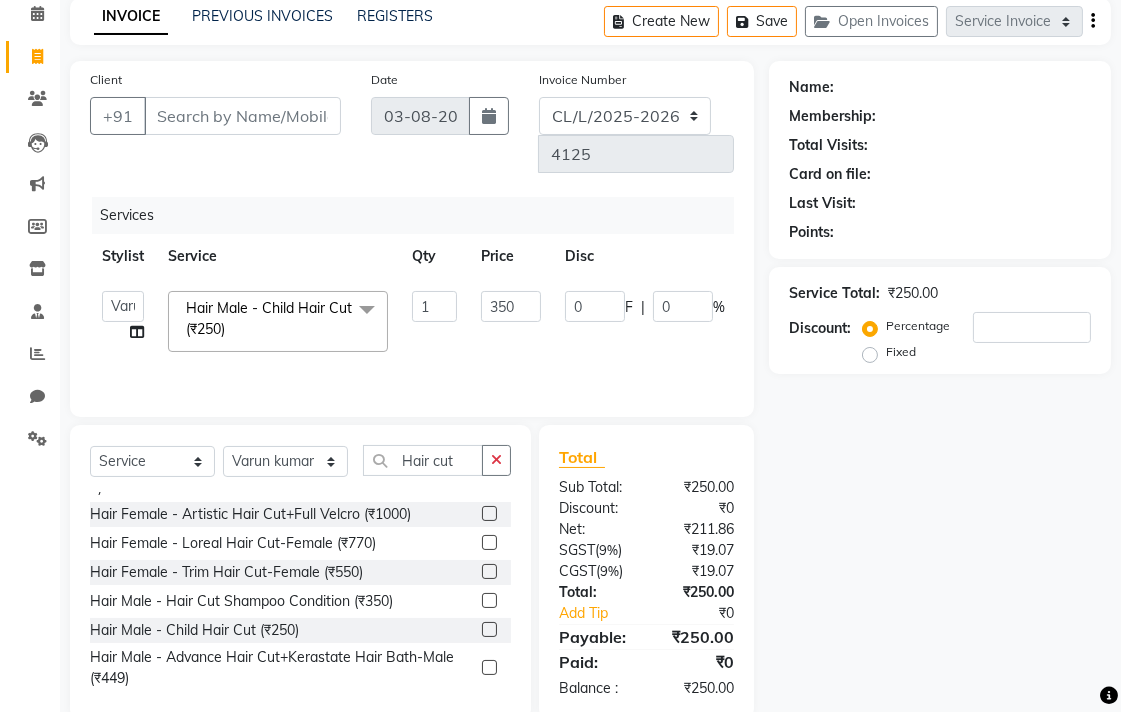 click on "Name: Membership: Total Visits: Card on file: Last Visit:  Points:  Service Total:  ₹250.00  Discount:  Percentage   Fixed" 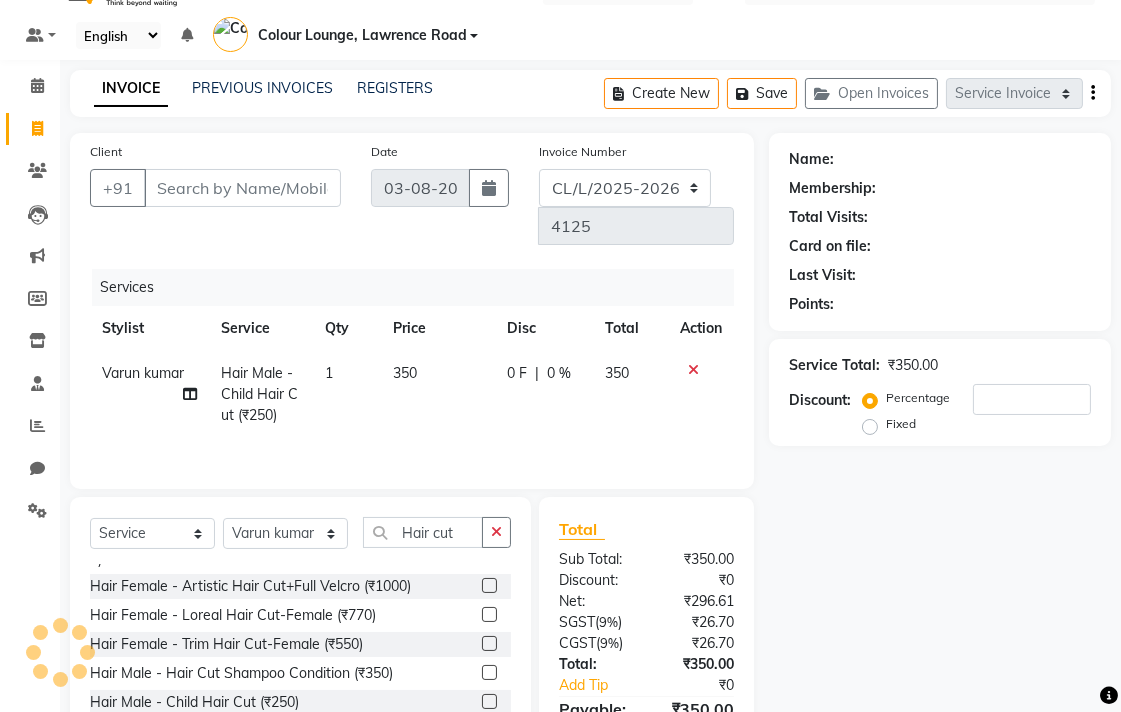 scroll, scrollTop: 33, scrollLeft: 0, axis: vertical 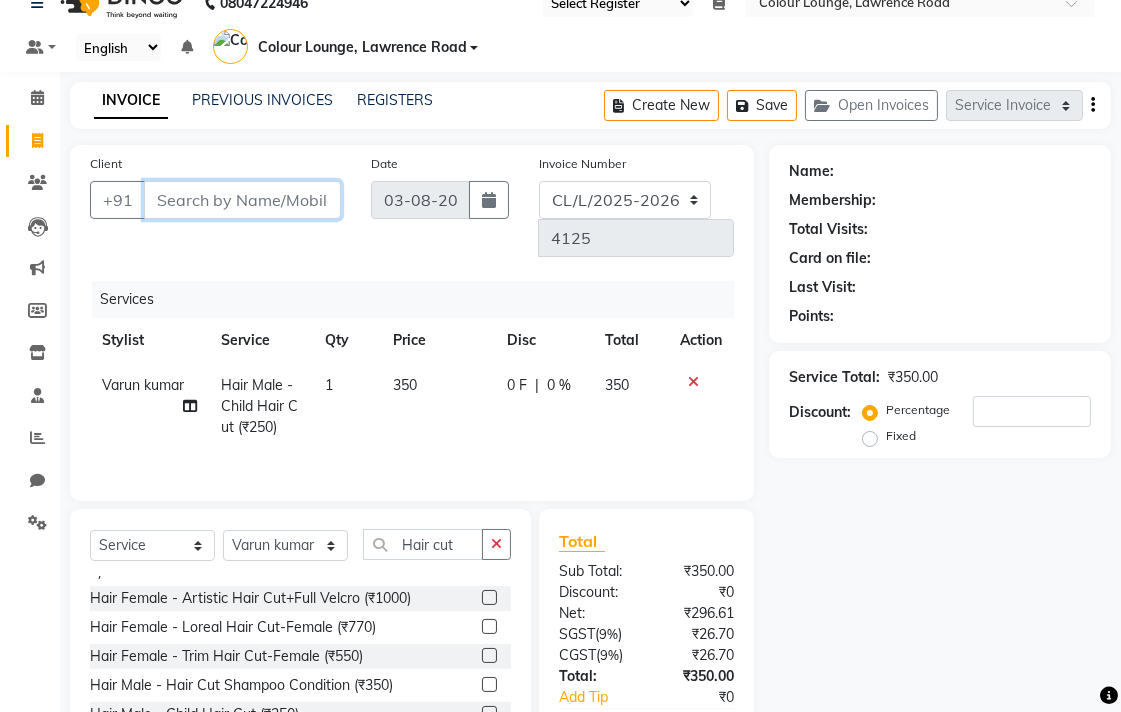 click on "Client" at bounding box center [242, 200] 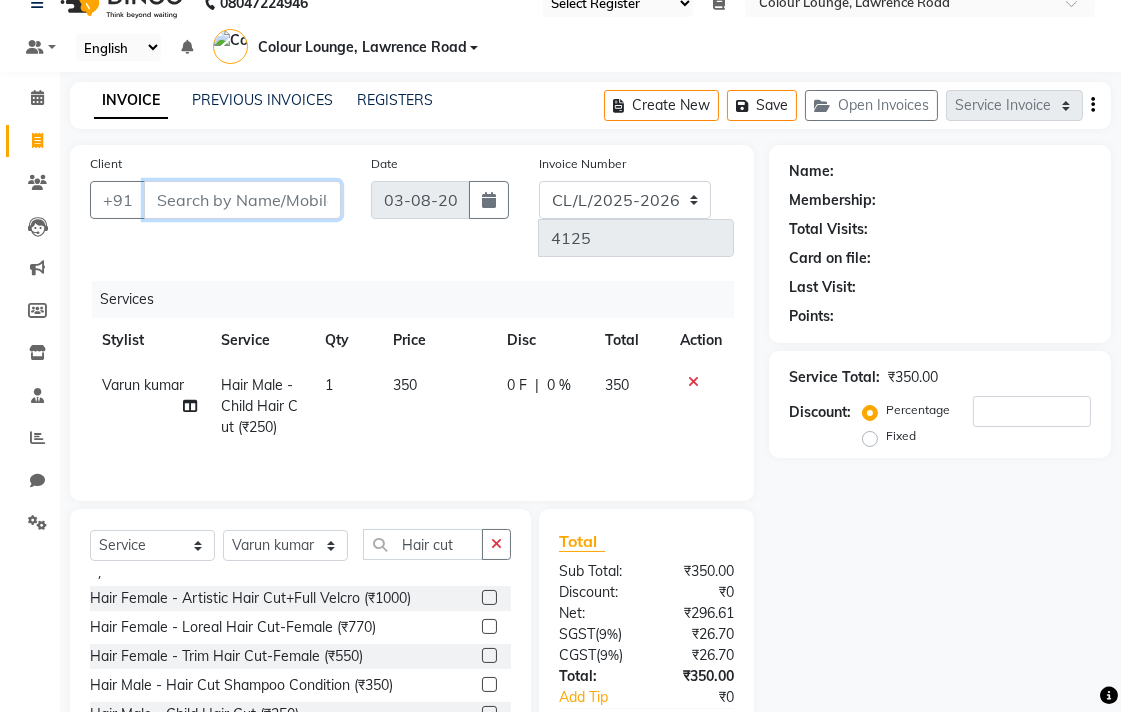 type on "8" 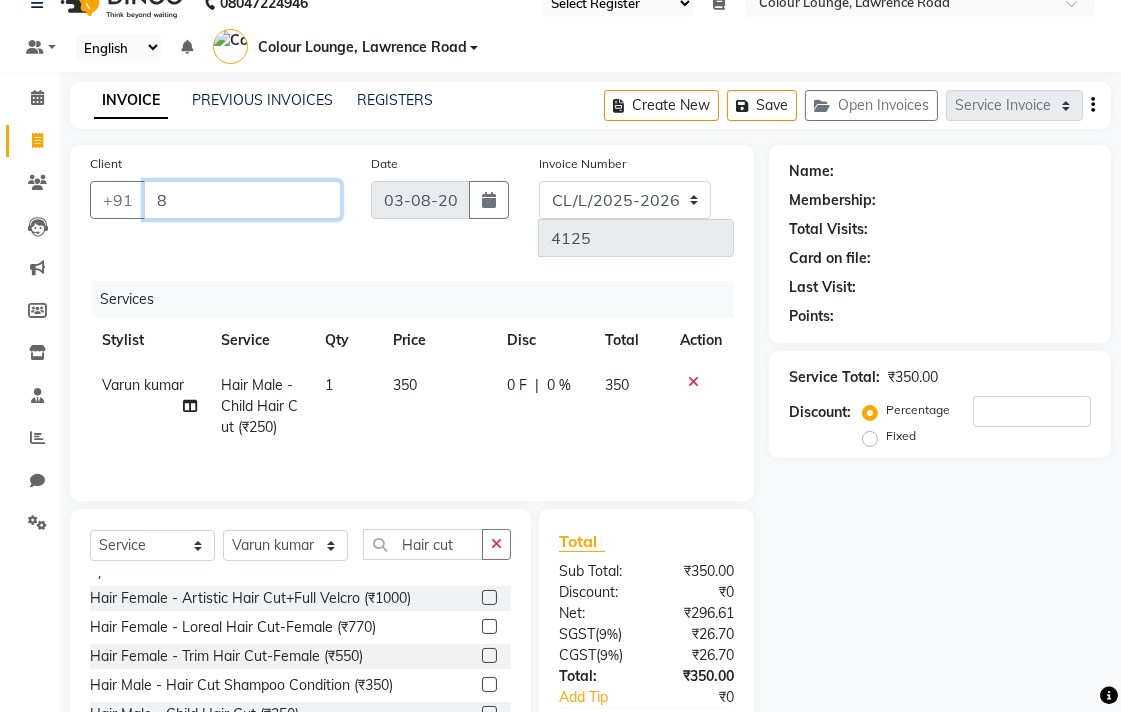 type on "0" 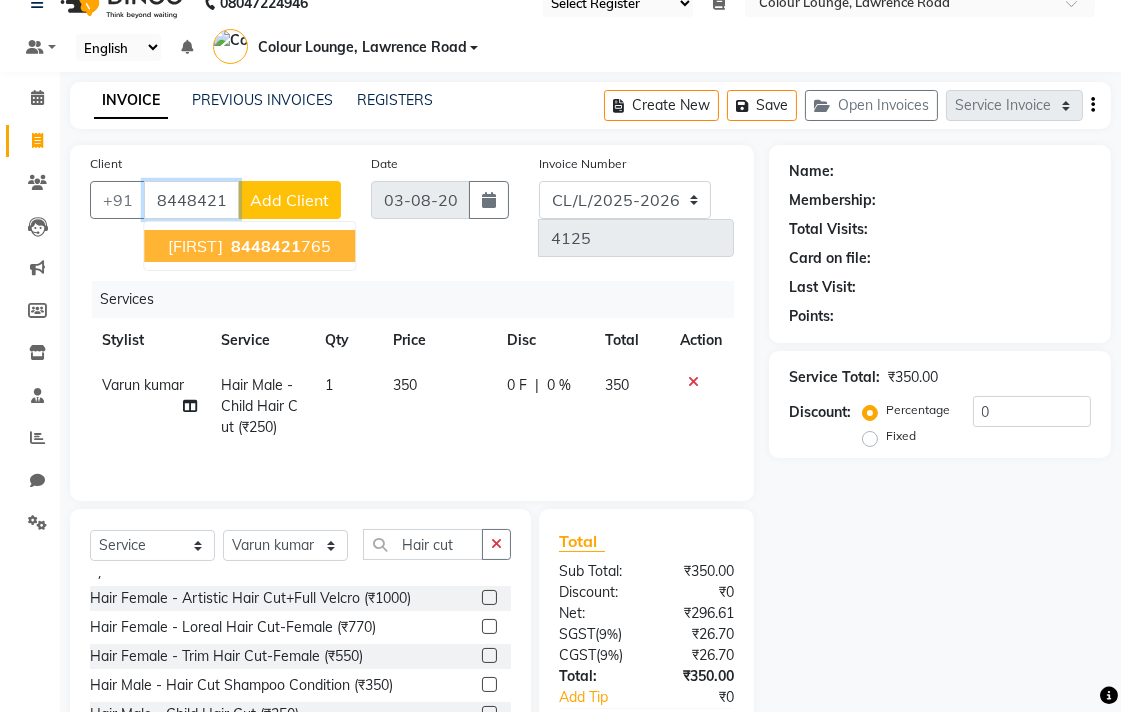 click on "[PHONE]" at bounding box center (279, 246) 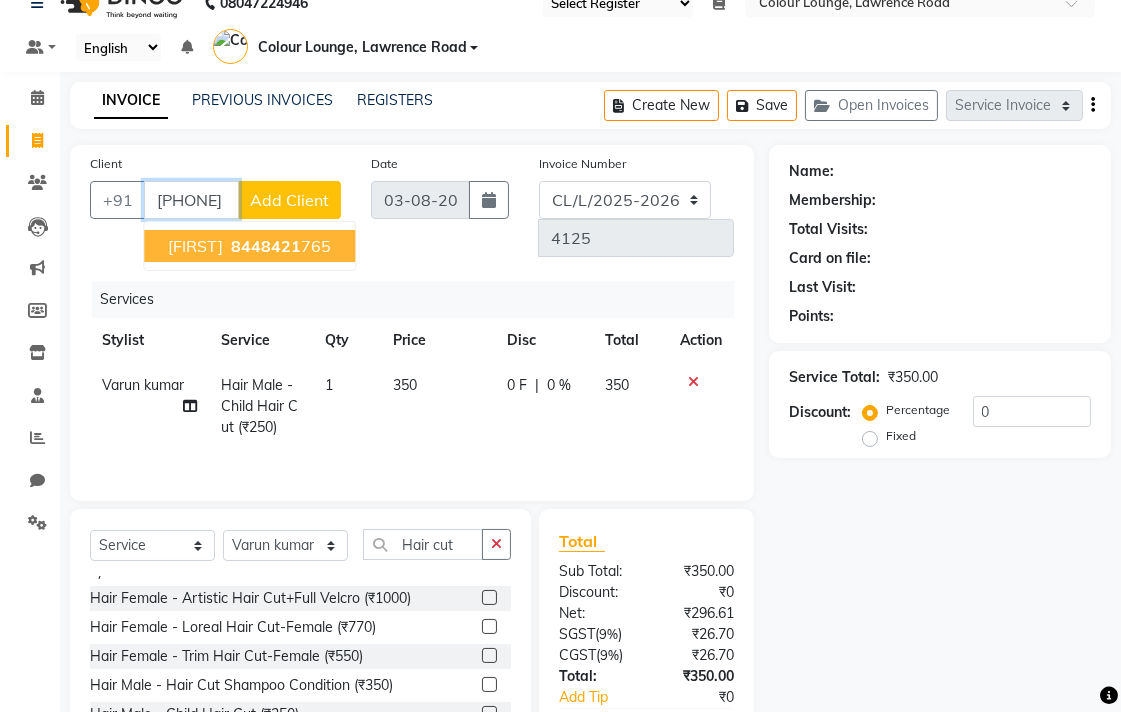 type on "[PHONE]" 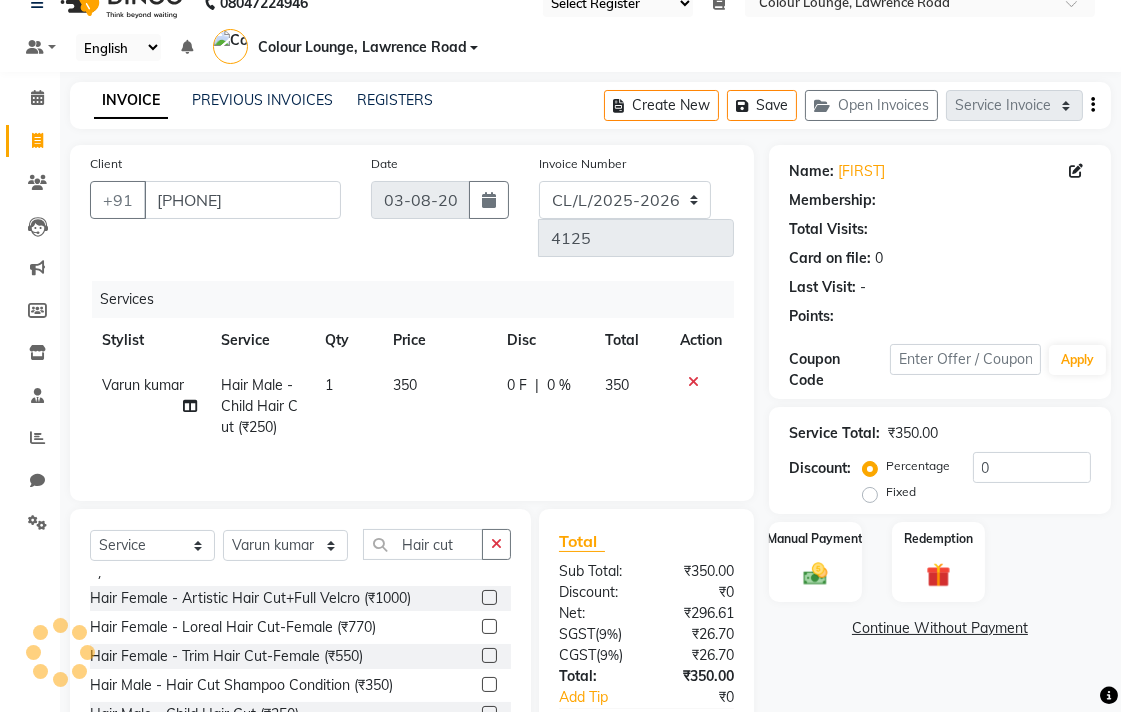 select on "1: Object" 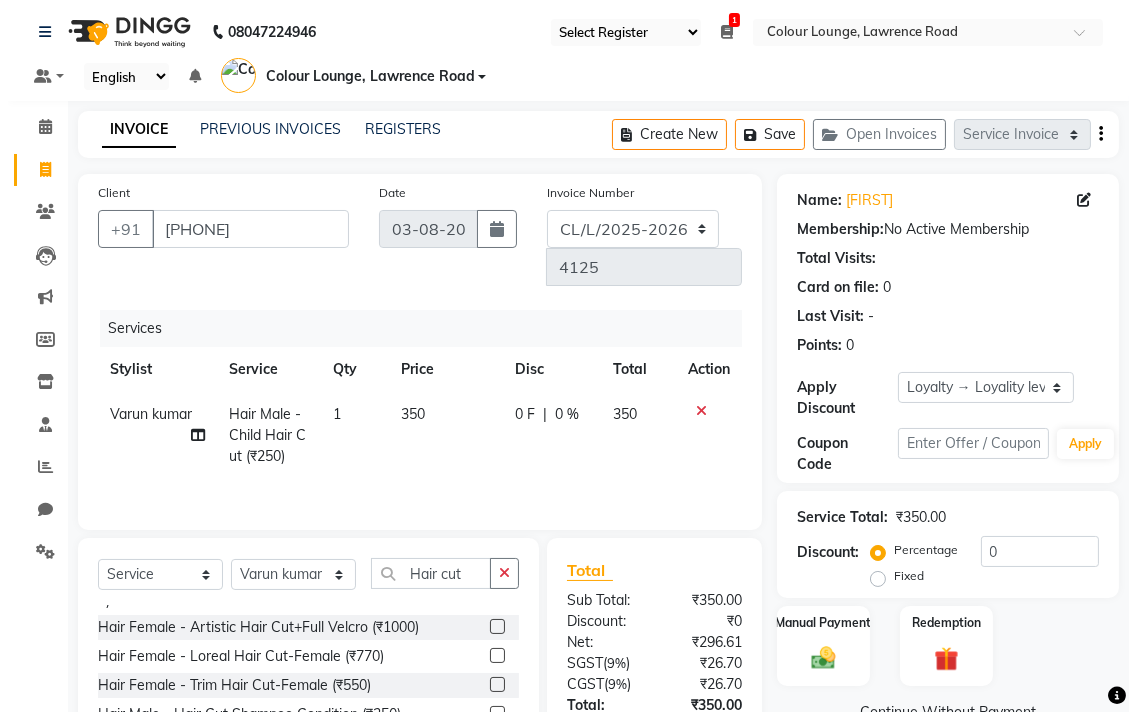 scroll, scrollTop: 0, scrollLeft: 0, axis: both 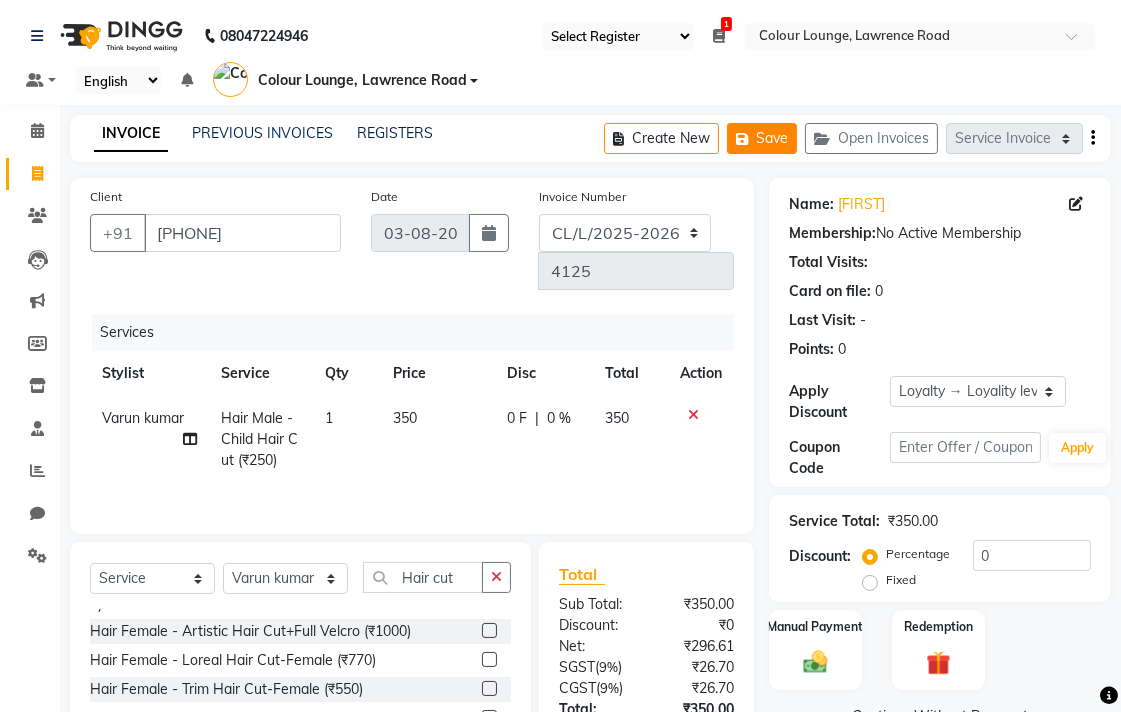 click on "Save" 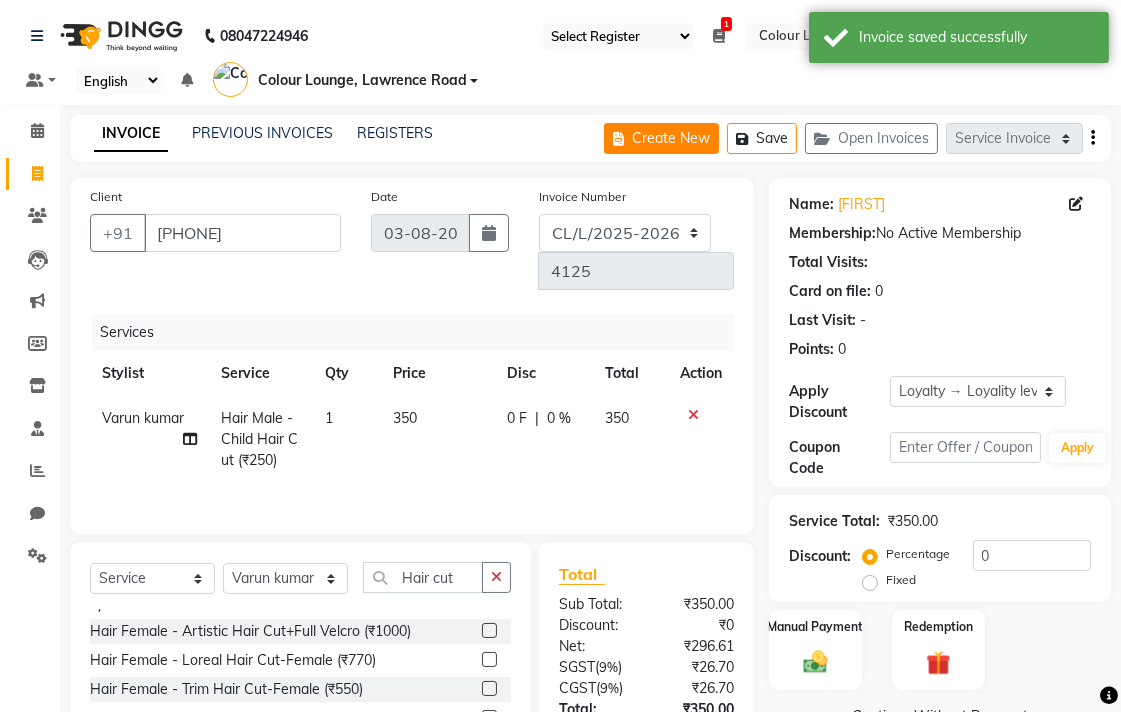 click on "Create New" 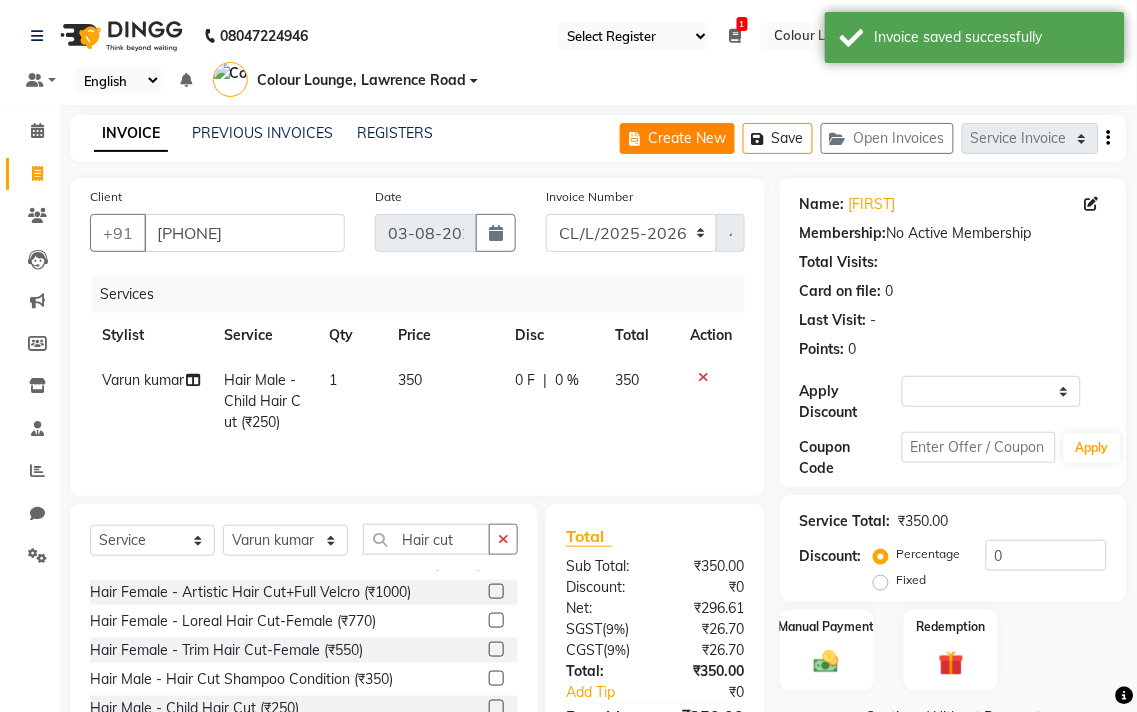 select on "service" 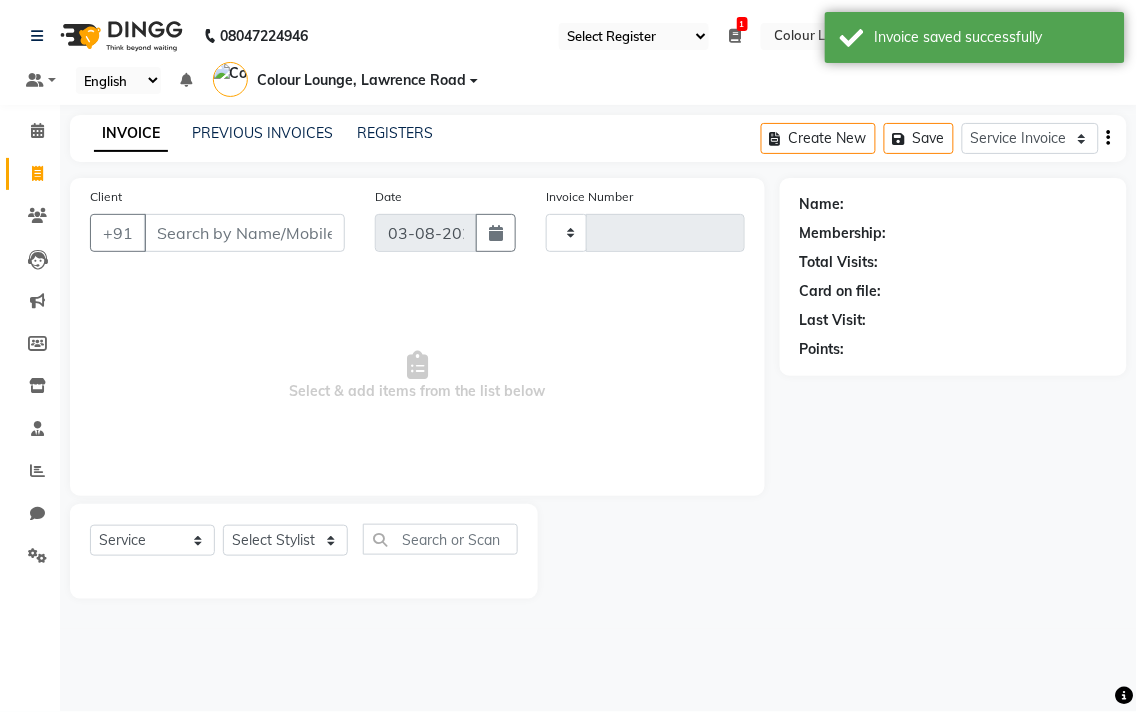 type on "4125" 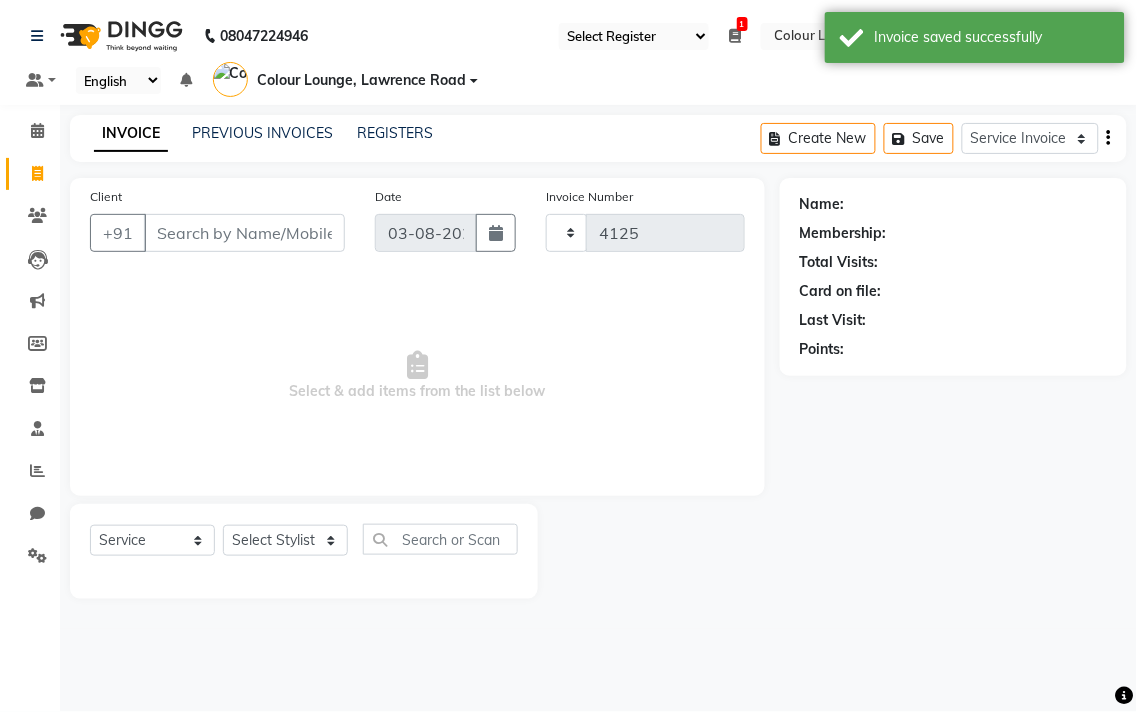 select on "8011" 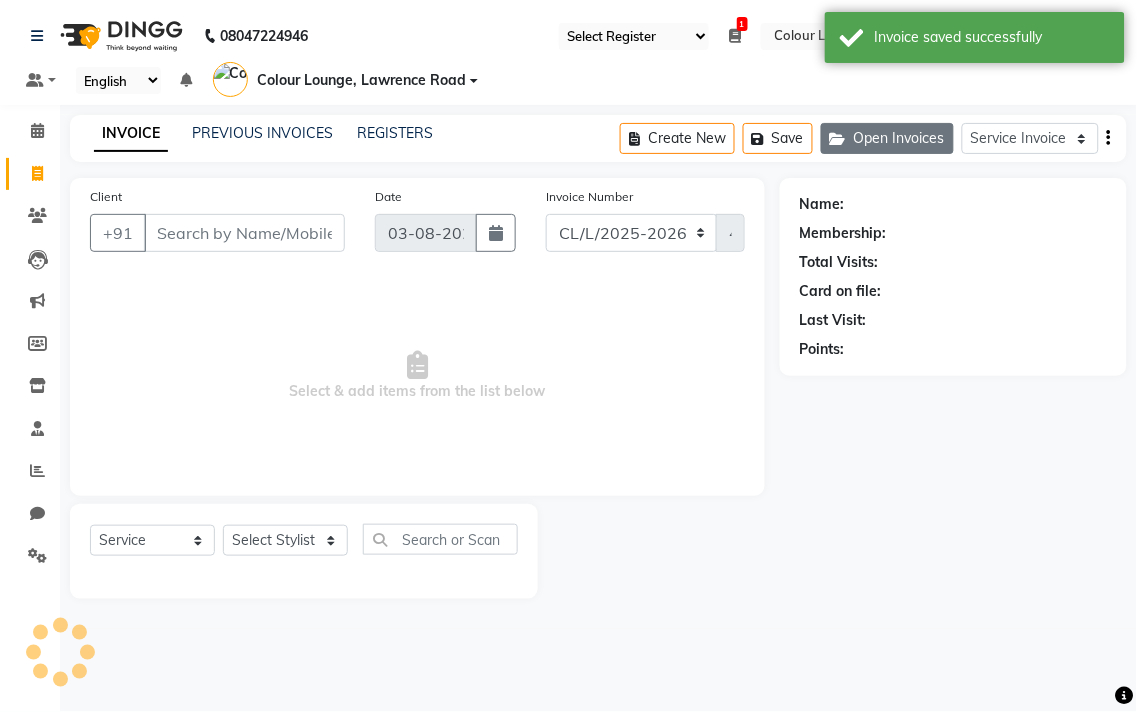 click on "Open Invoices" 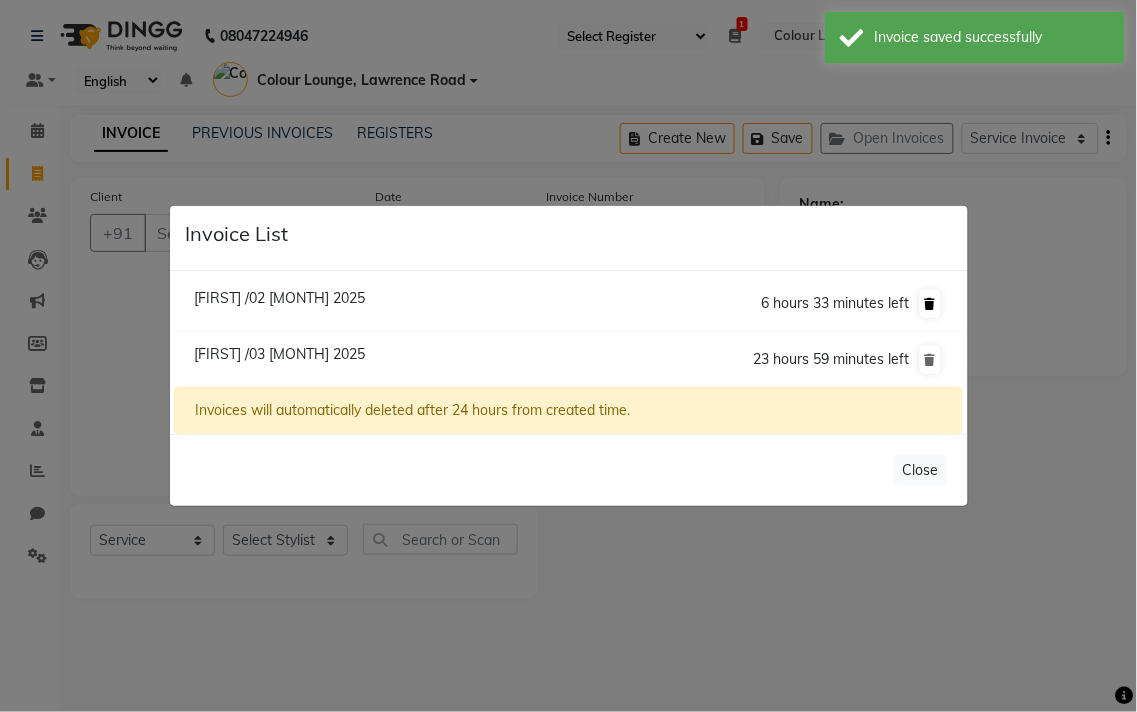 click 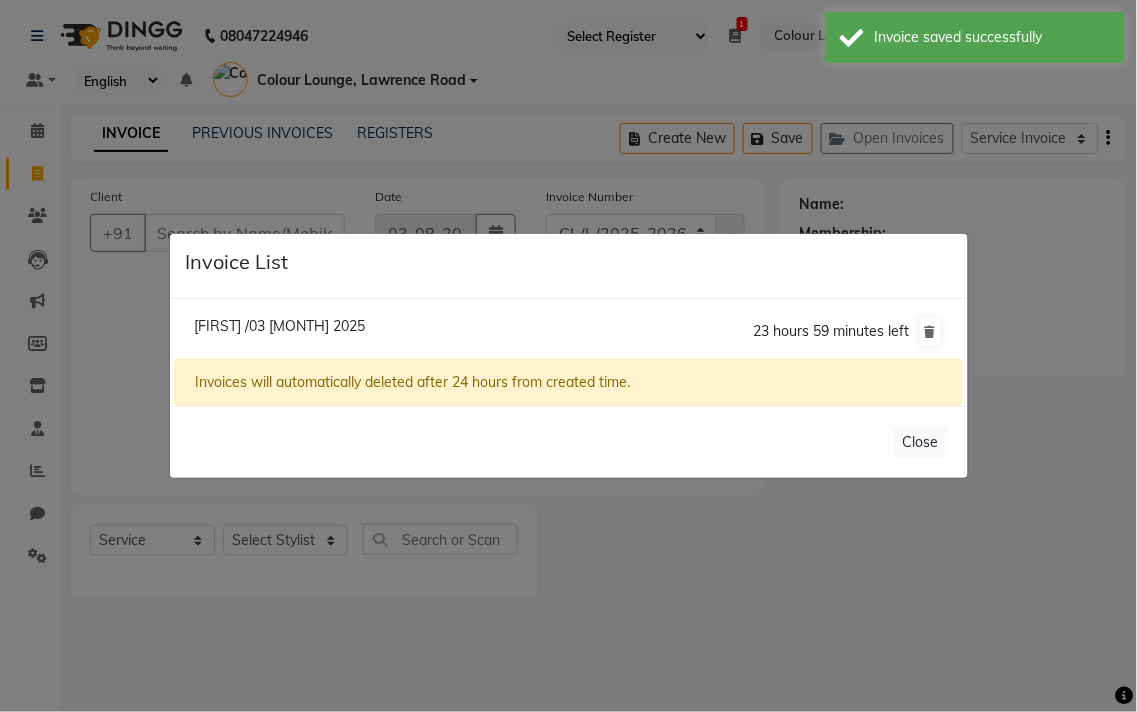 click on "Invoice List  [FIRST] /03 [MONTH] 2025  23 hours 59 minutes left  Invoices will automatically deleted after 24 hours from created time.   Close" 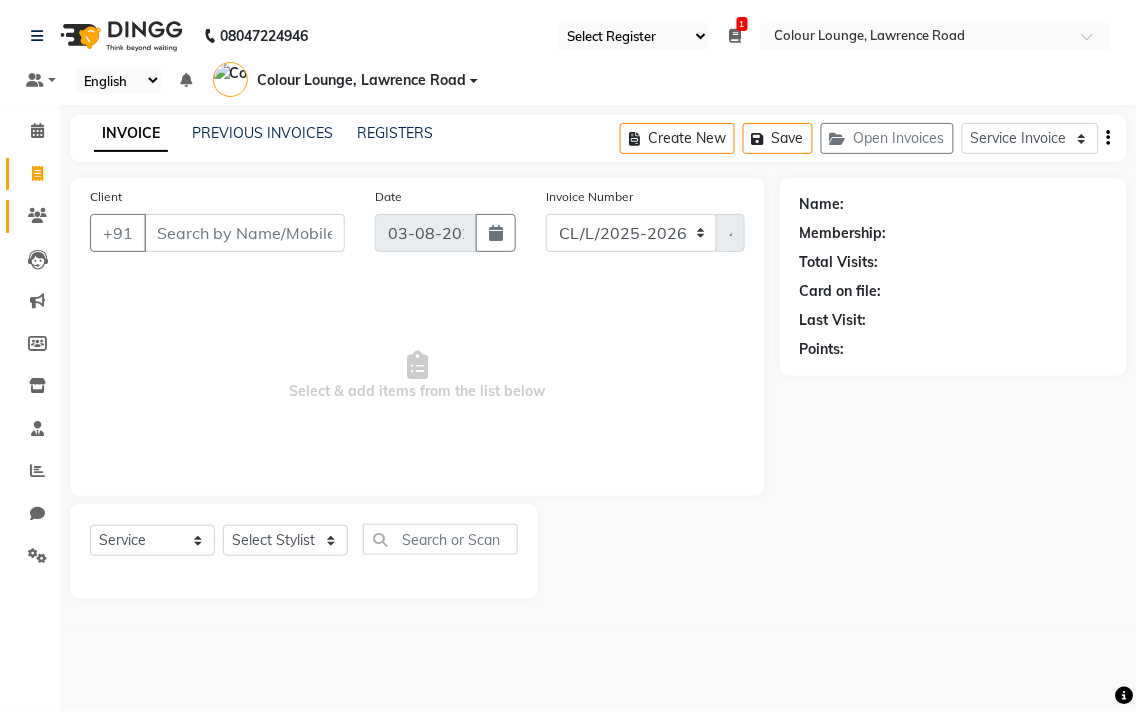 click 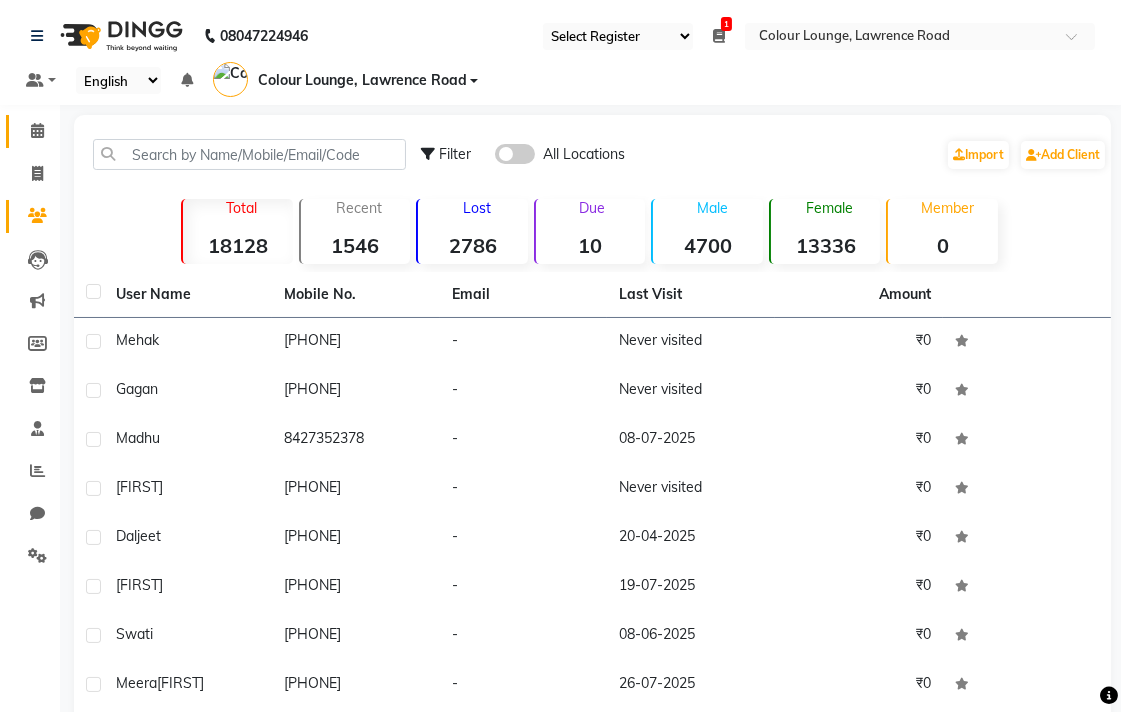 click 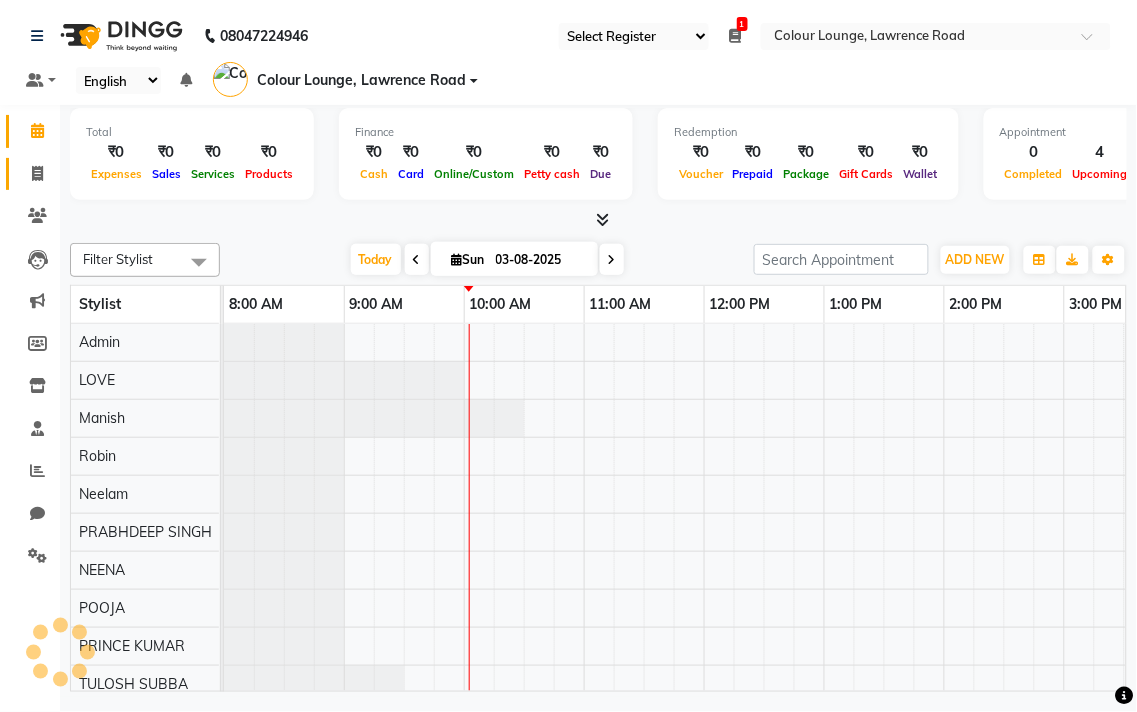 click 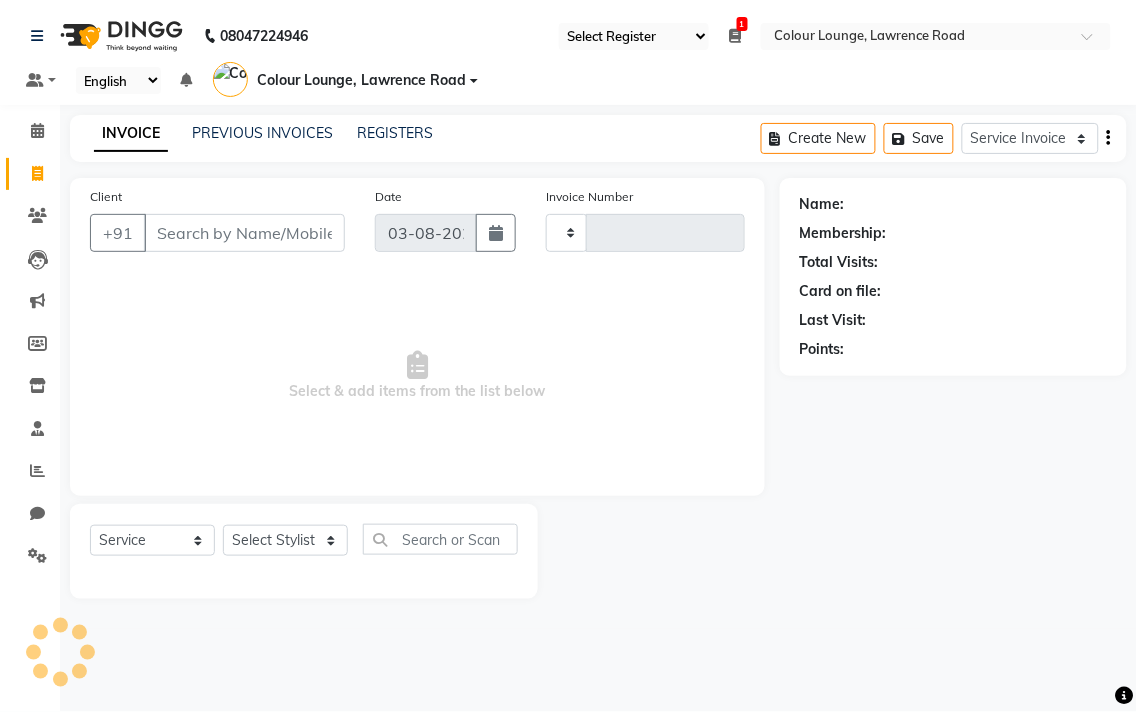 type on "4125" 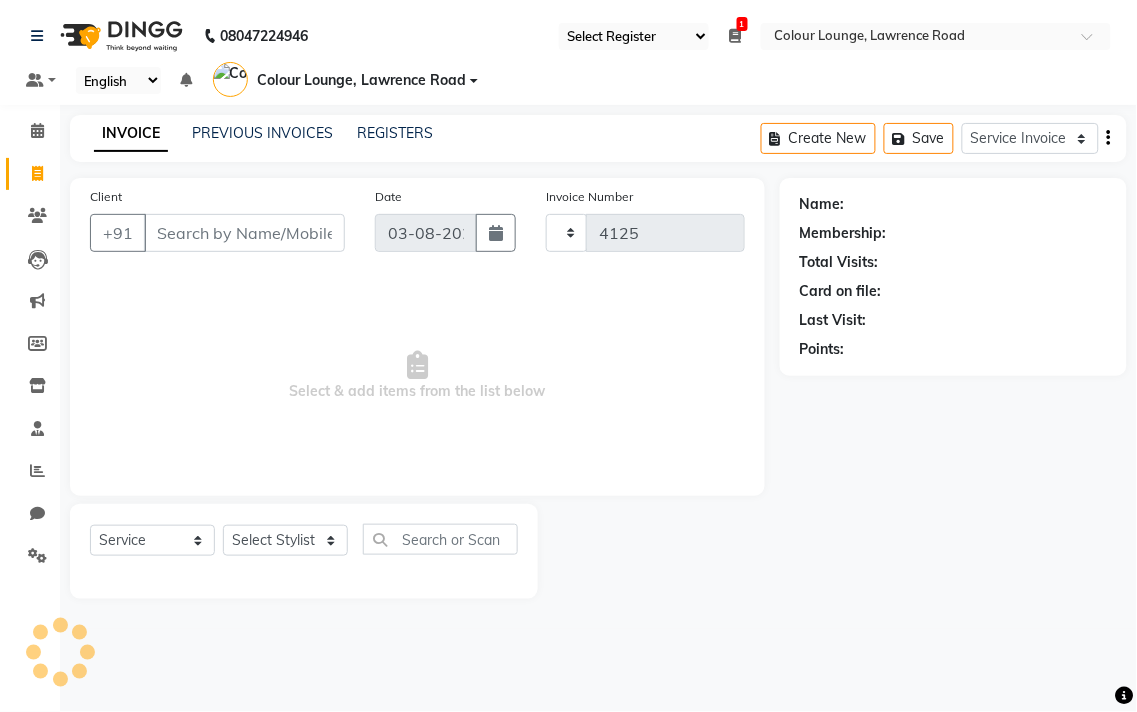 select on "8011" 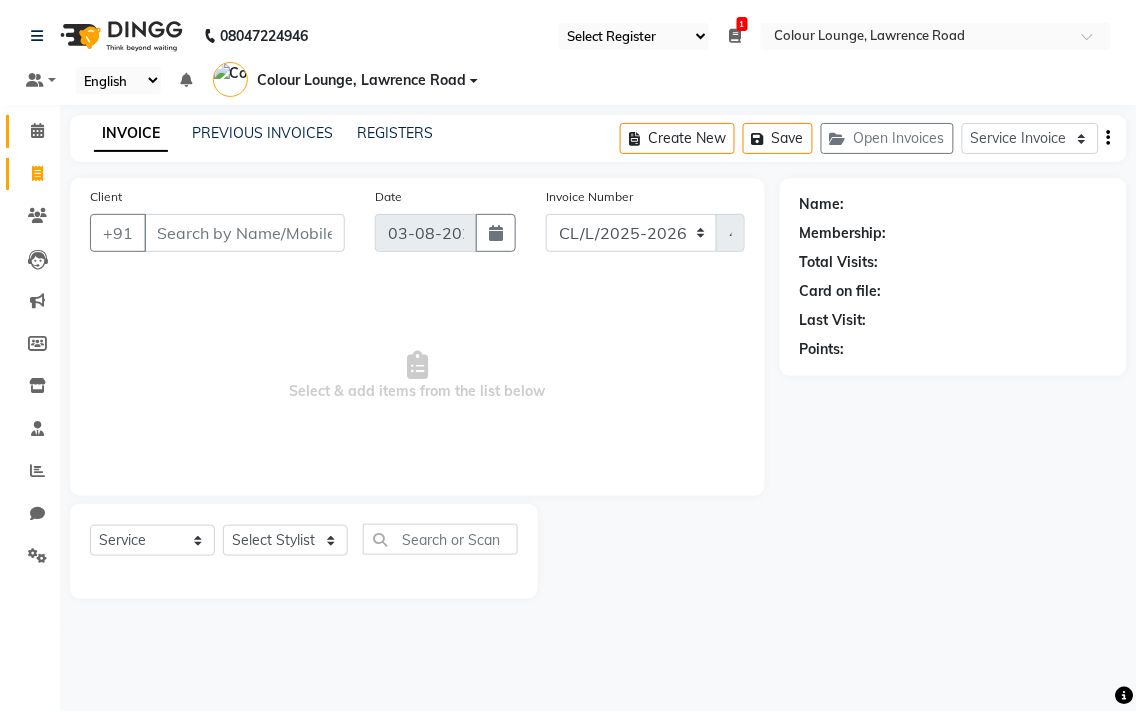 click 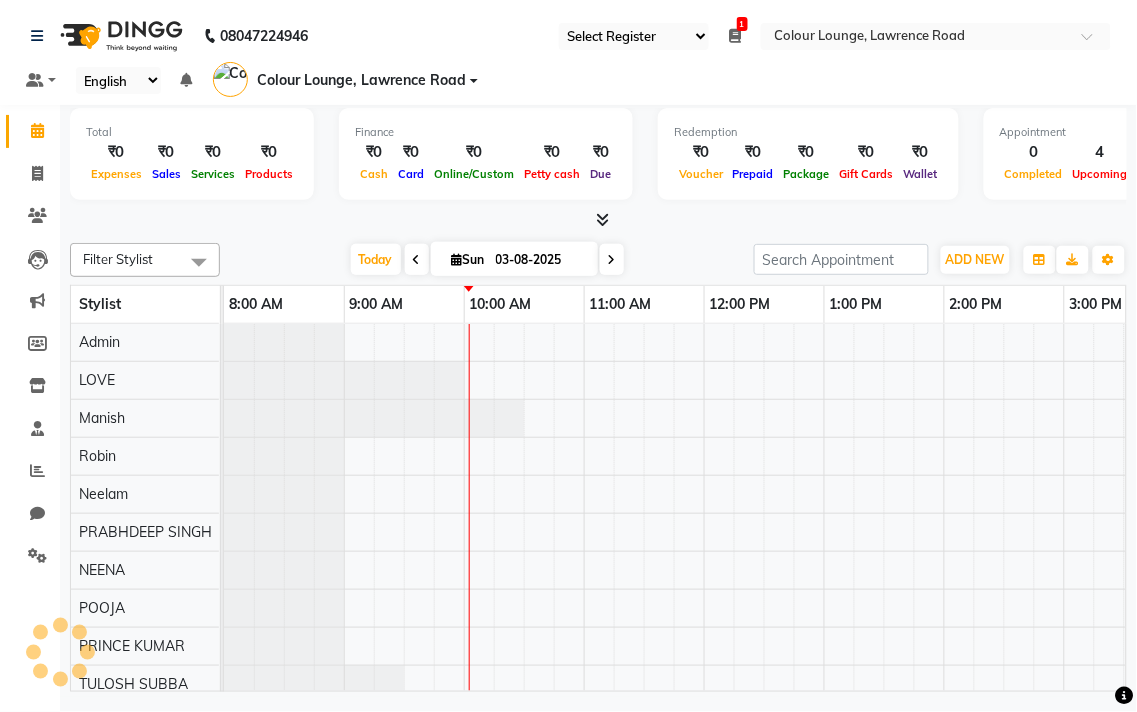 scroll, scrollTop: 26, scrollLeft: 0, axis: vertical 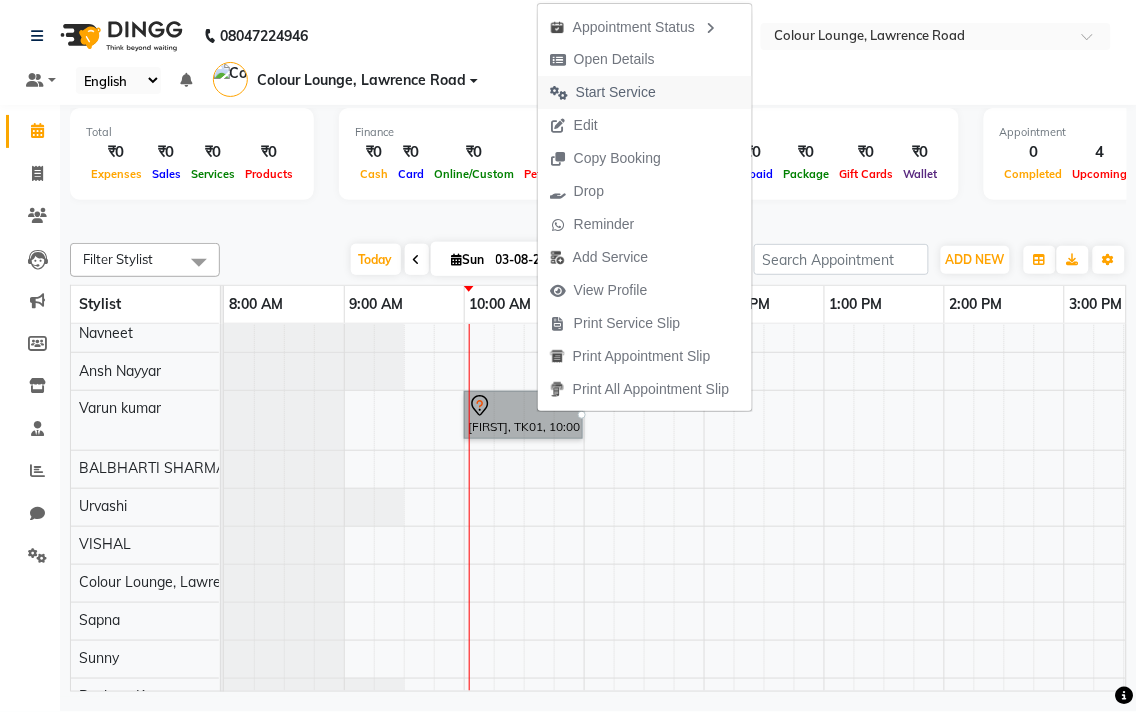 click on "Start Service" at bounding box center [616, 92] 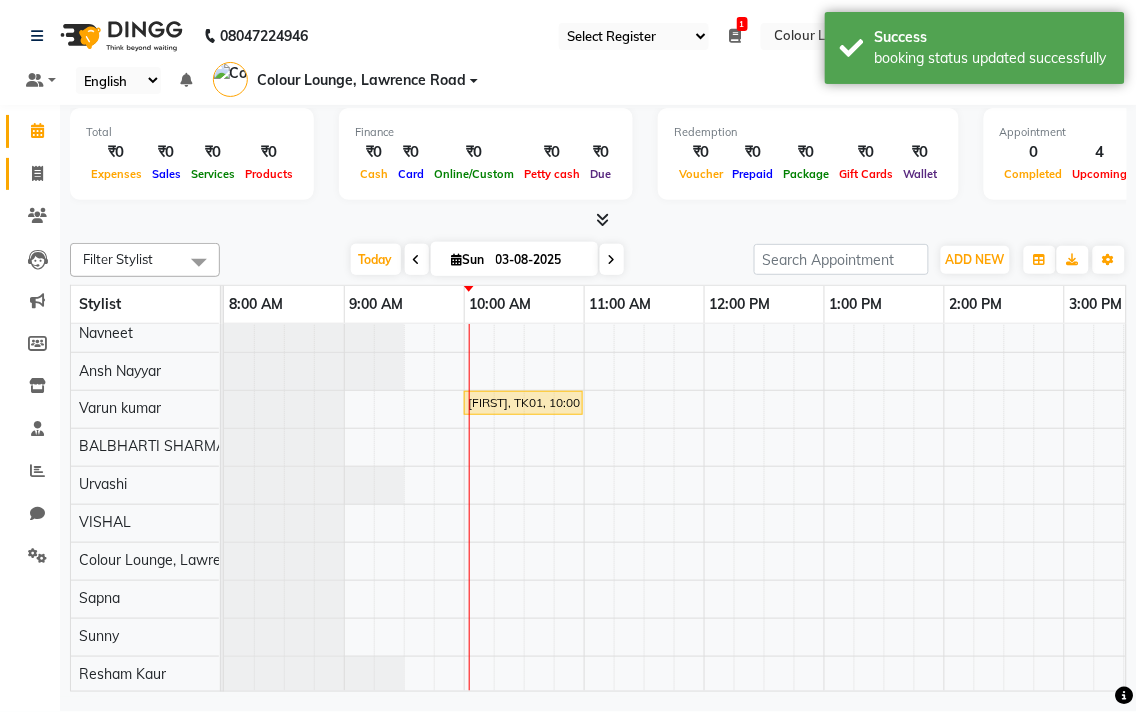 click 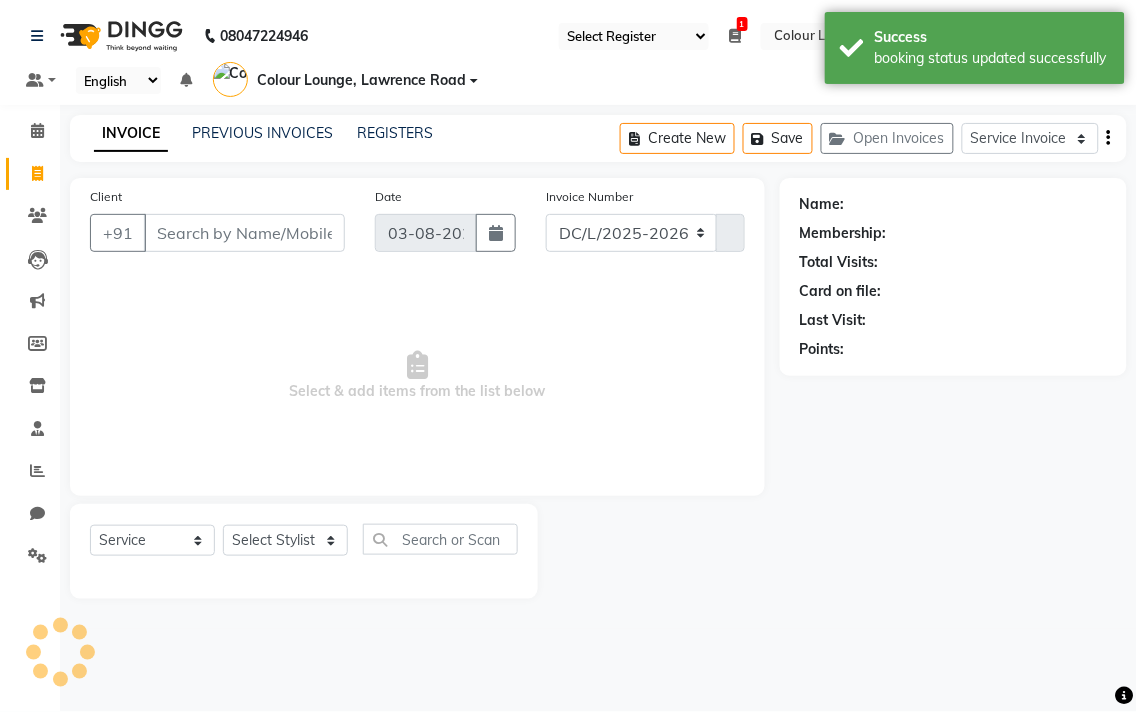 select on "8011" 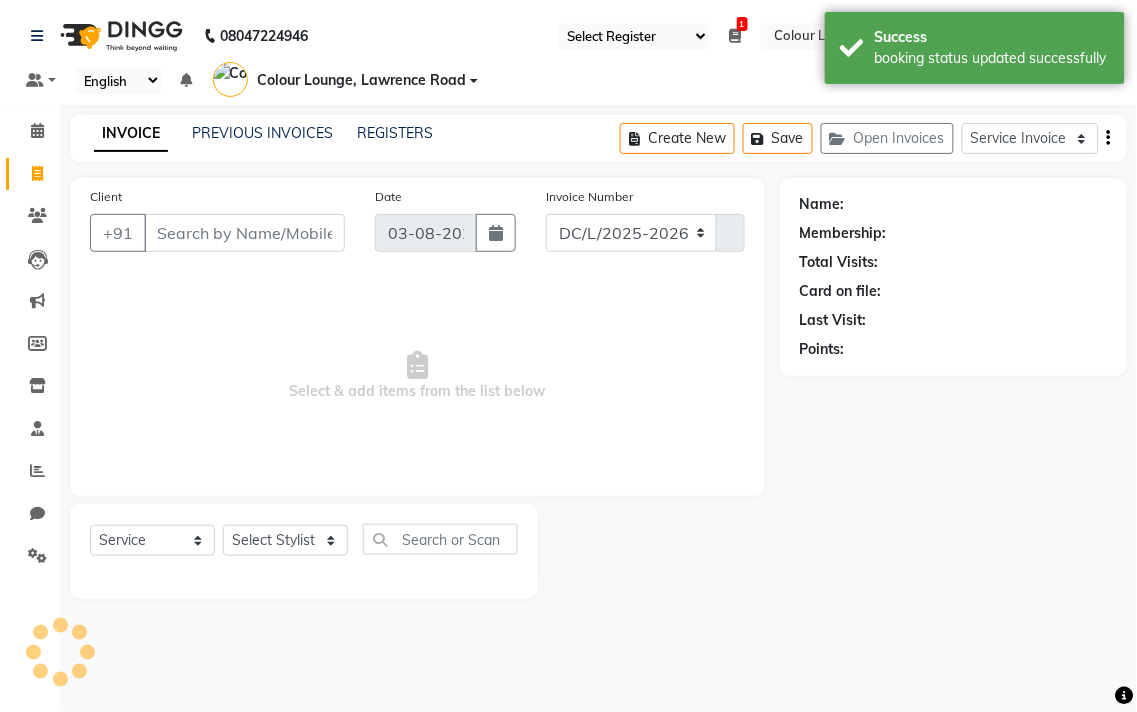 type on "4125" 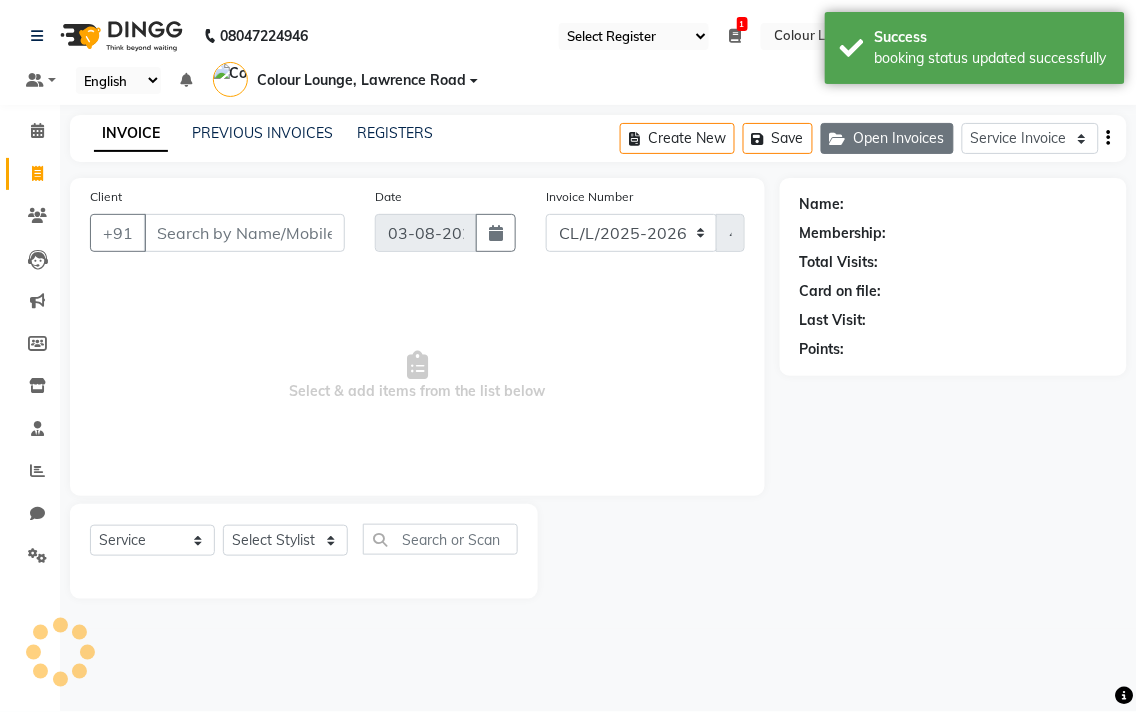 click on "Open Invoices" 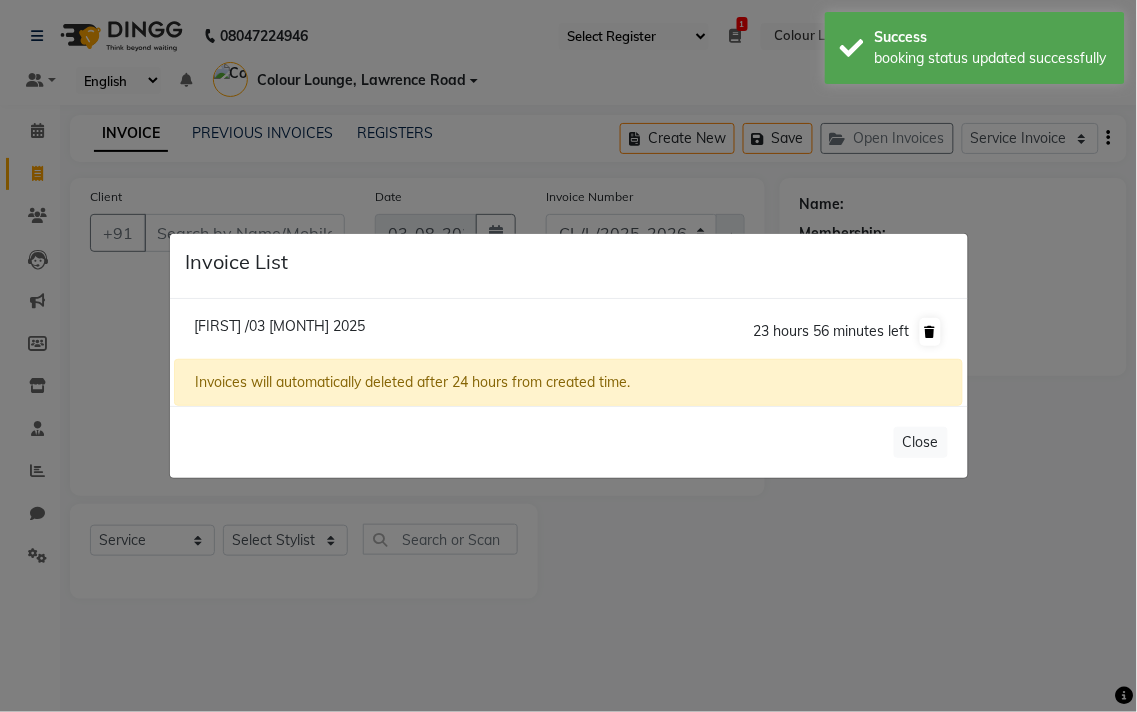 click 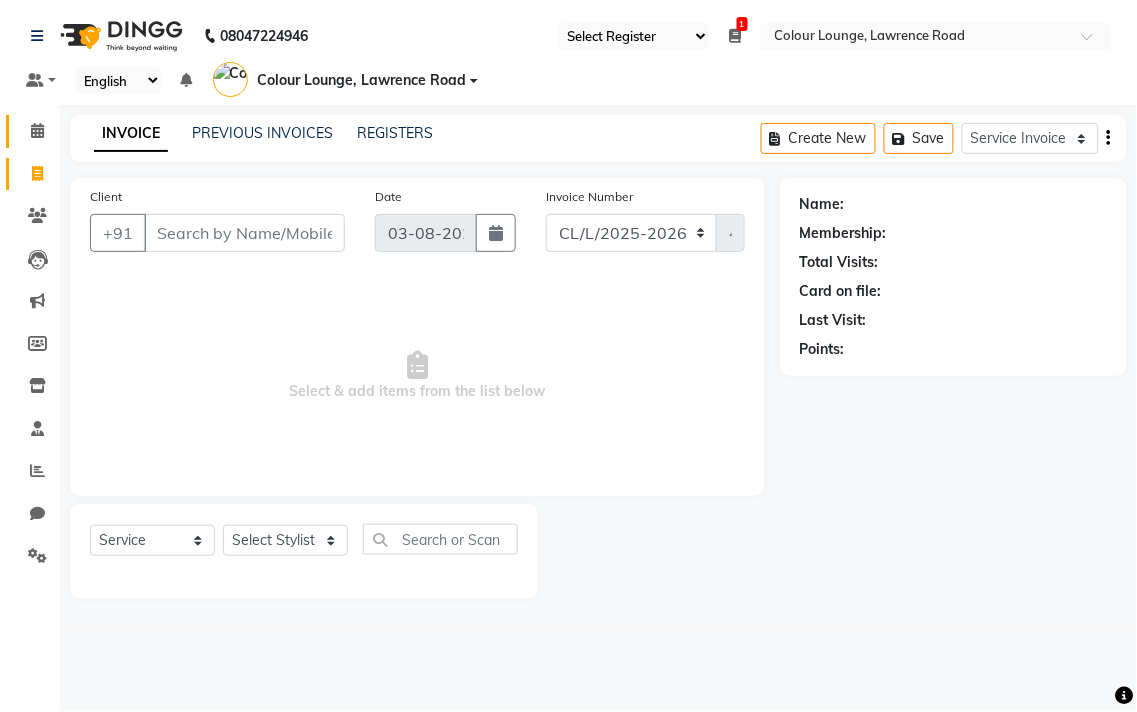 click 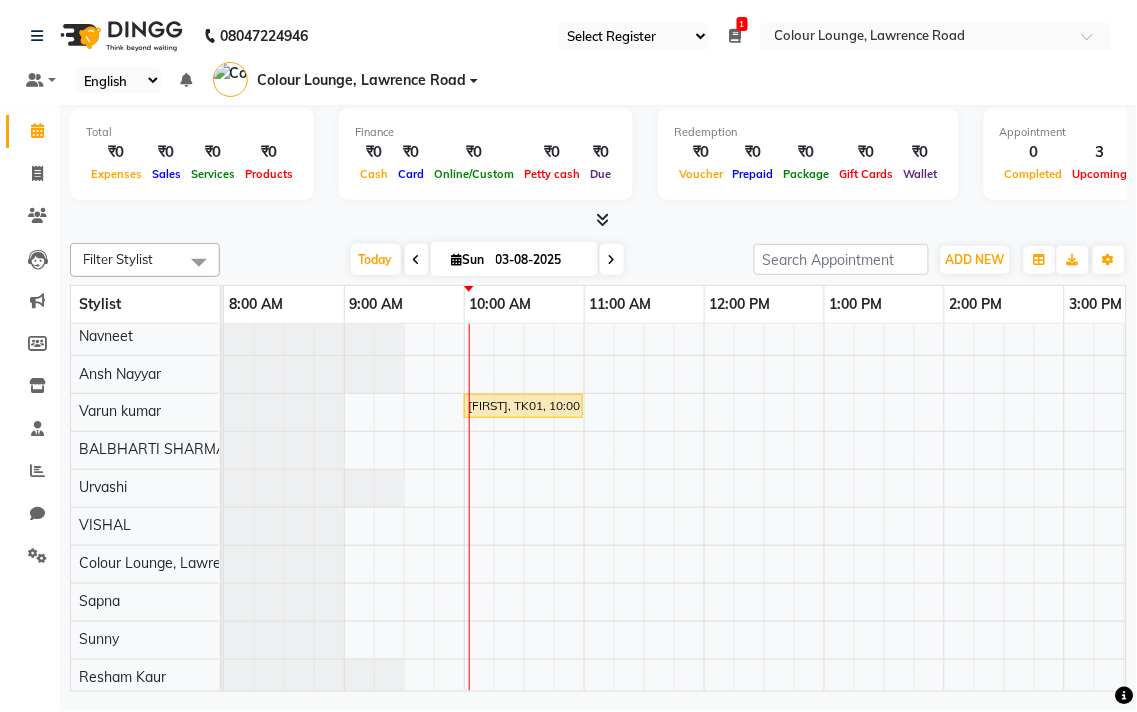 click on "[FIRST], TK01, 10:00 AM-11:00 AM, Hair Male - Child Hair Cut" at bounding box center [523, 406] 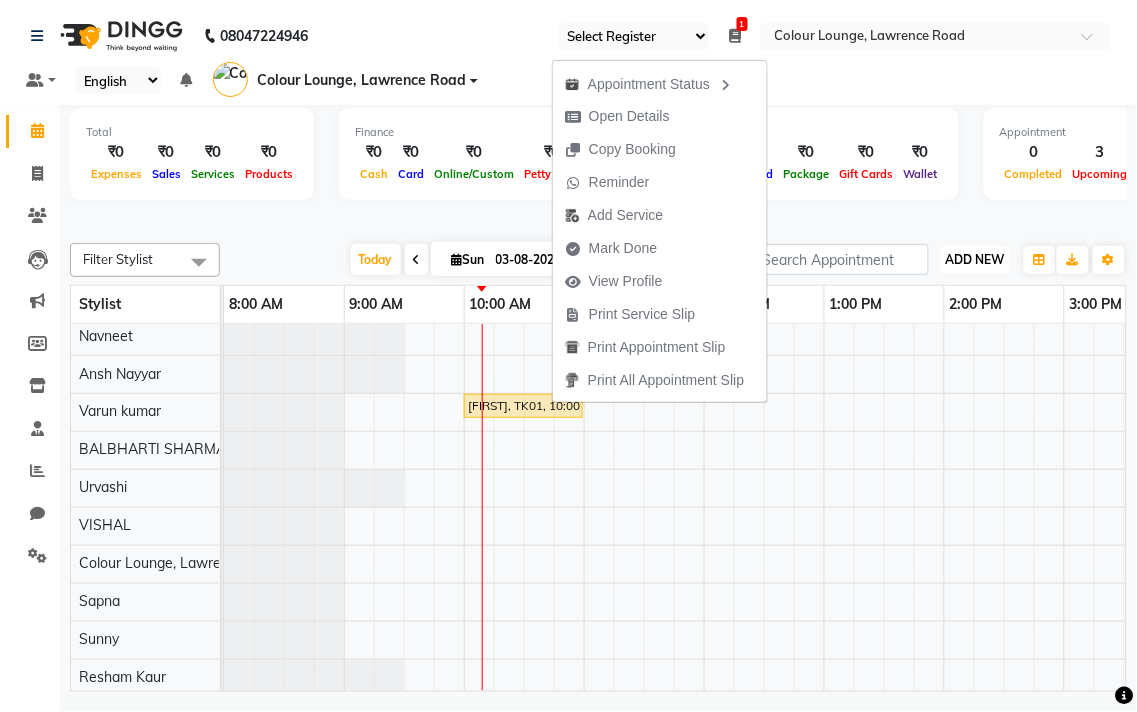 click on "ADD NEW" at bounding box center [975, 259] 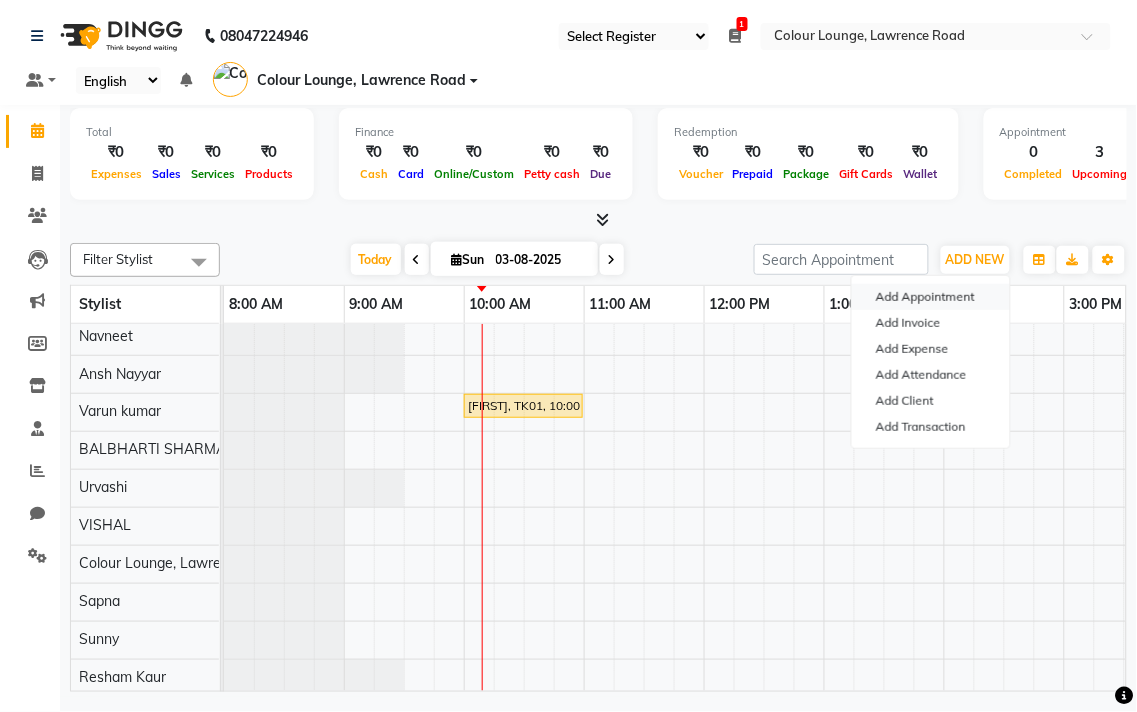 click on "Add Appointment" at bounding box center [931, 297] 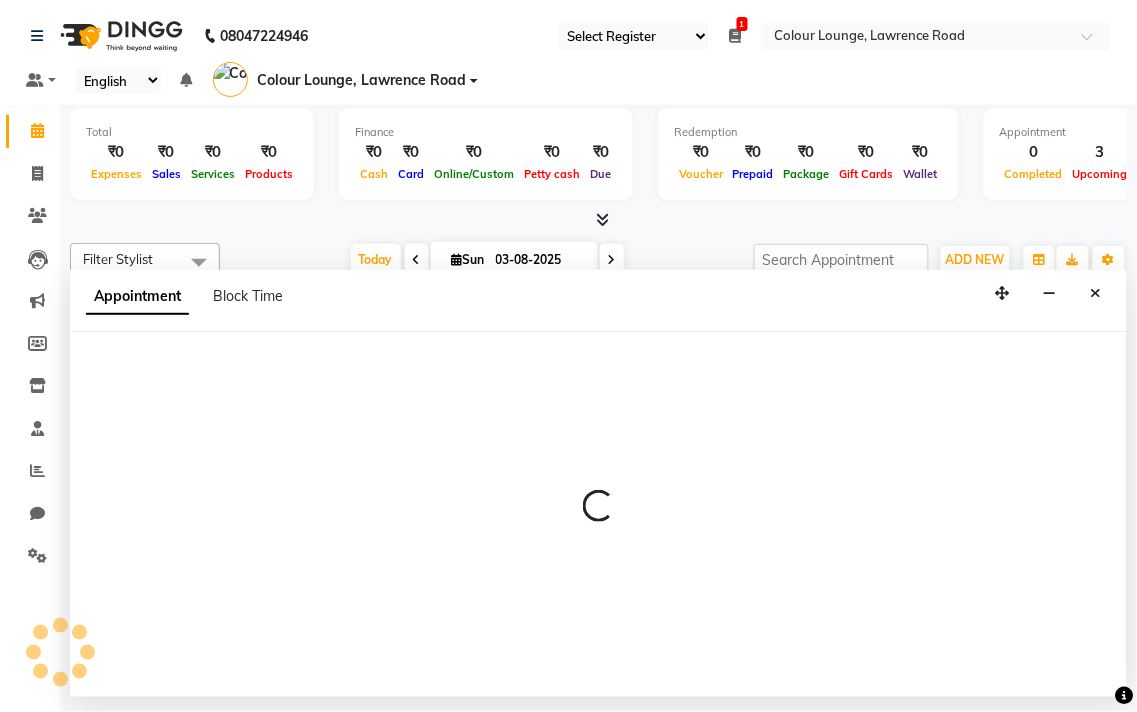 select on "tentative" 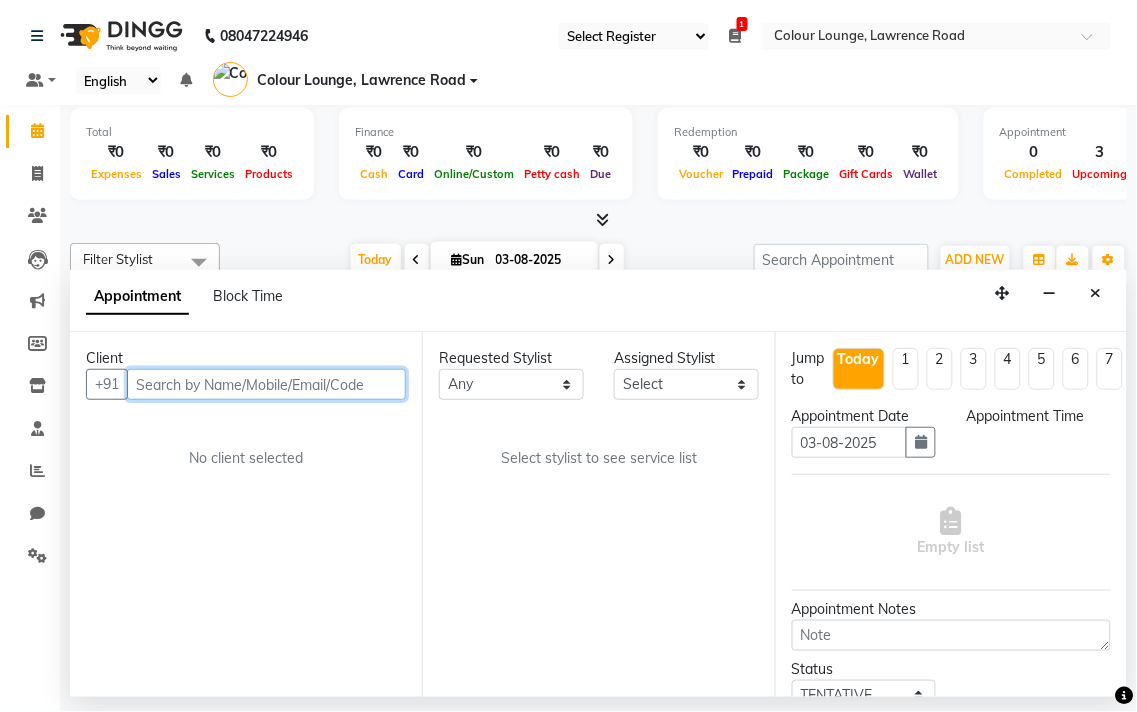 select on "540" 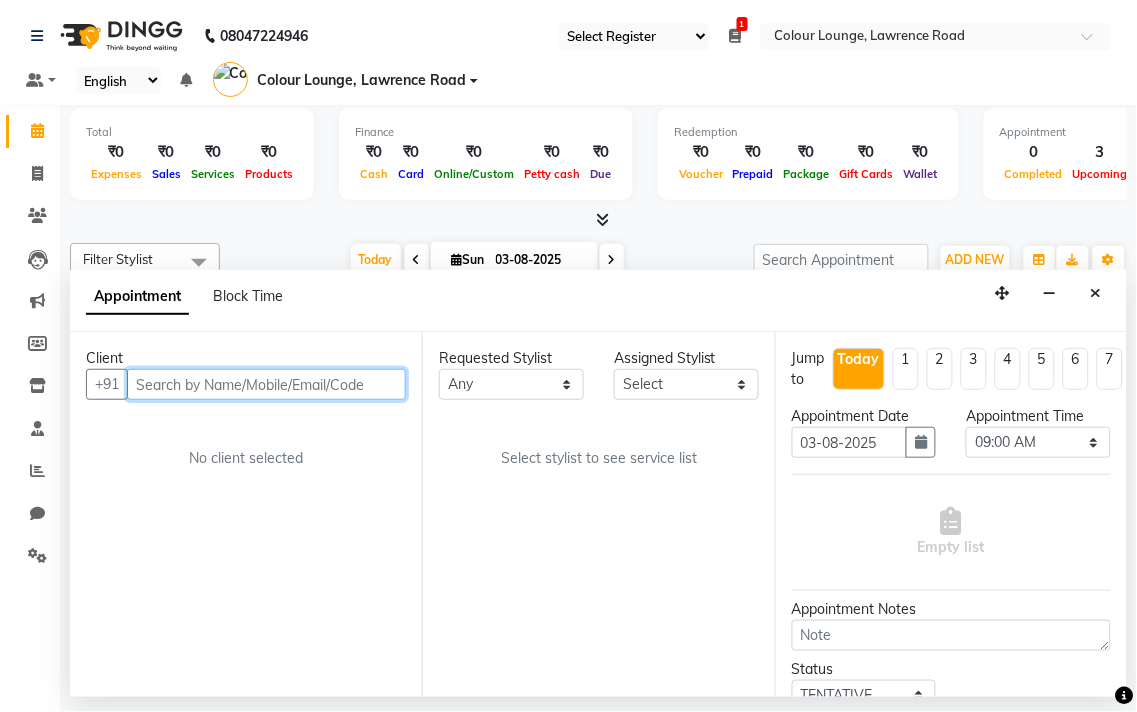 click at bounding box center (266, 384) 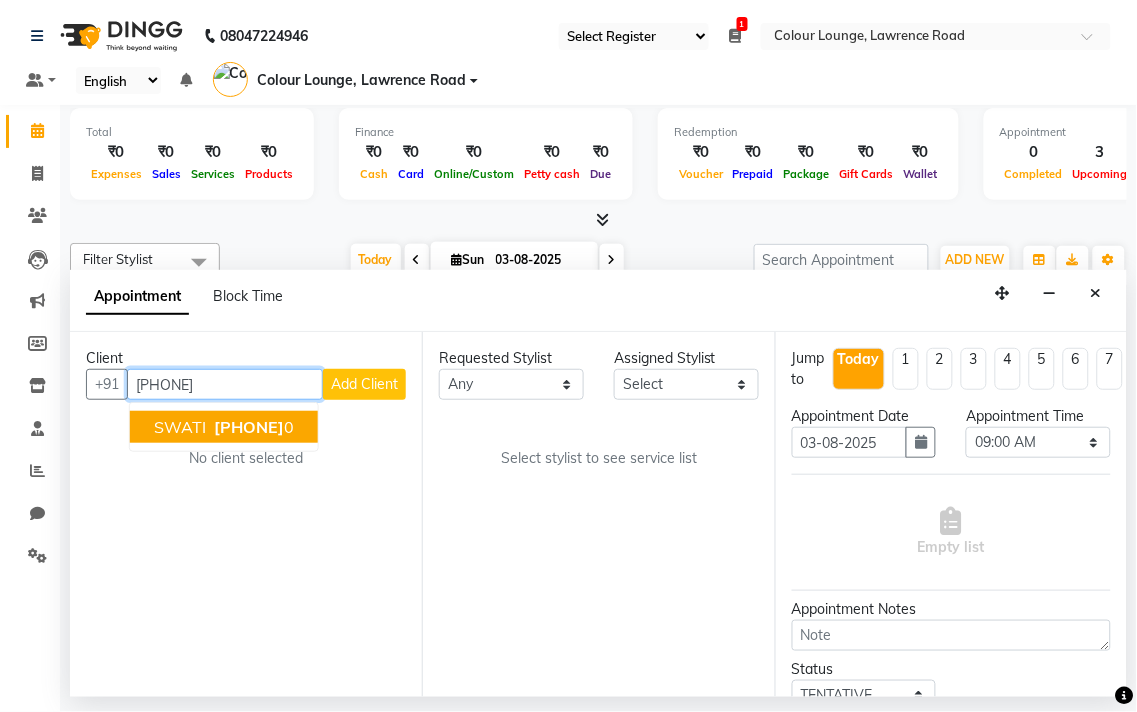 click on "[PHONE]" at bounding box center [252, 427] 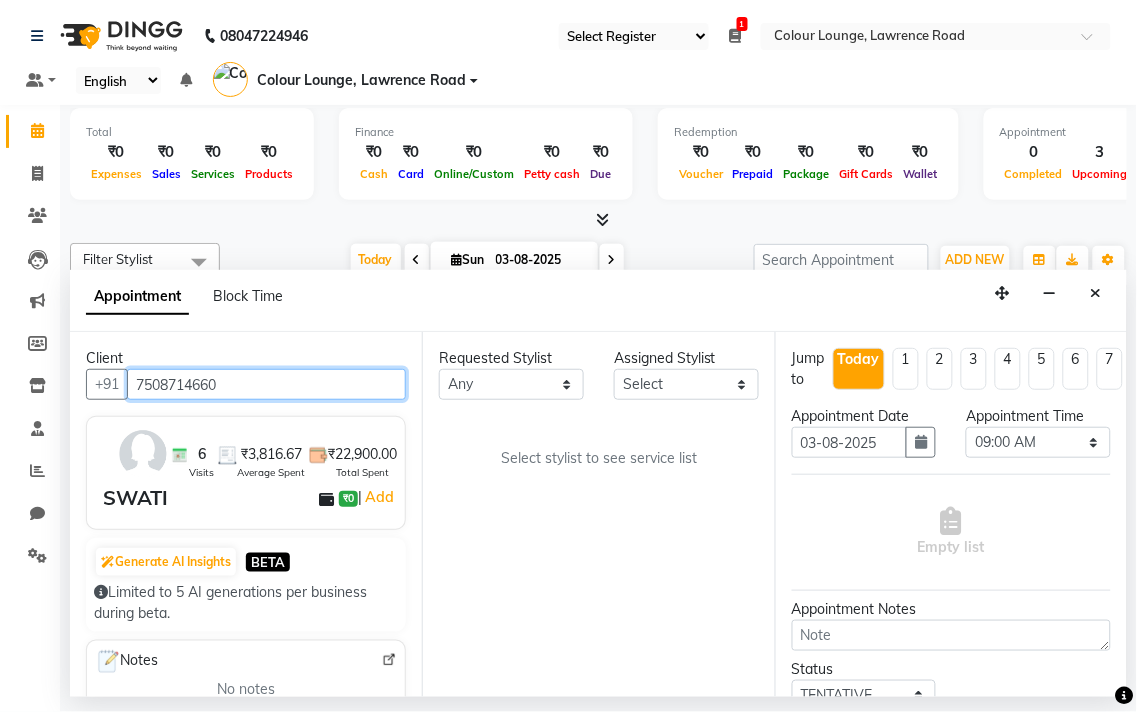 type on "7508714660" 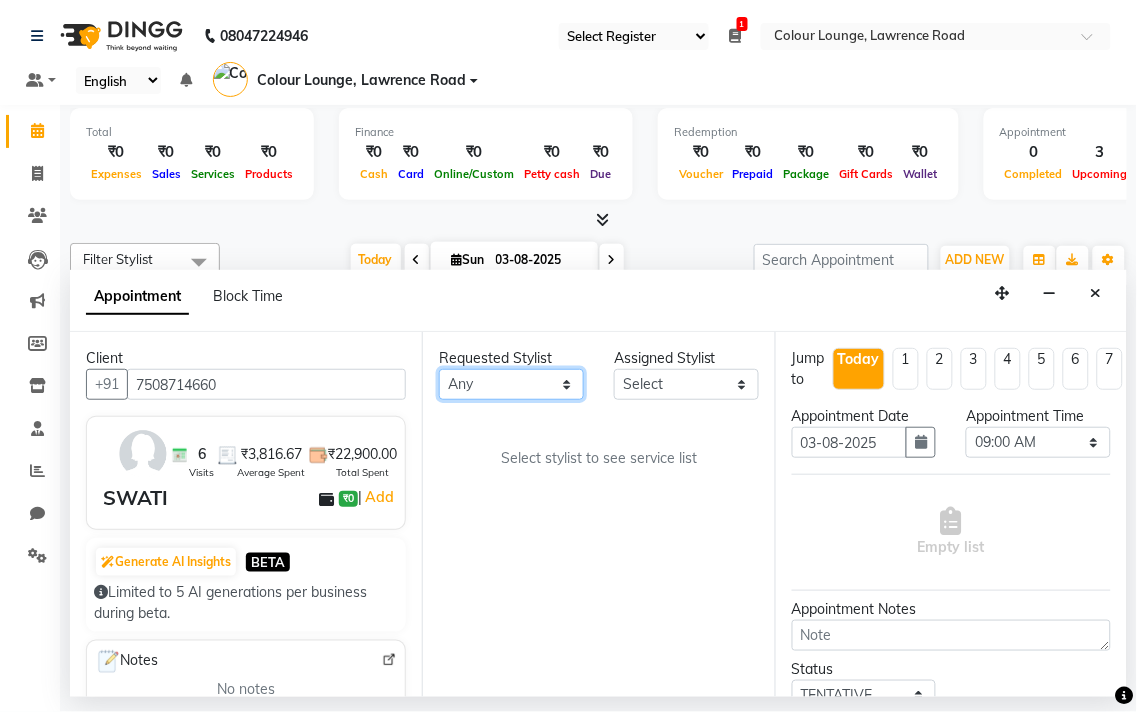click on "Any Admin Ankush Ansh Nayyar BALBHARTI SHARMA Colour Lounge, Lawrence Road HARJEET RANDHAWA HARPREET KAUR Jagpreet Kajal LALIMA LOVE Lovepreet Manish MANPREET KAUR Navneet Neelam NEENA PALWINDER KAUR POOJA Pooja negi PRABHDEEP SINGH PRINCE KUMAR Rambachan Resham Kaur Robin Sameer Sapna SATWANT KAUR Sunny TULOSH SUBBA Uma Urvashi Varun kumar Vasu VISHAL" at bounding box center [511, 384] 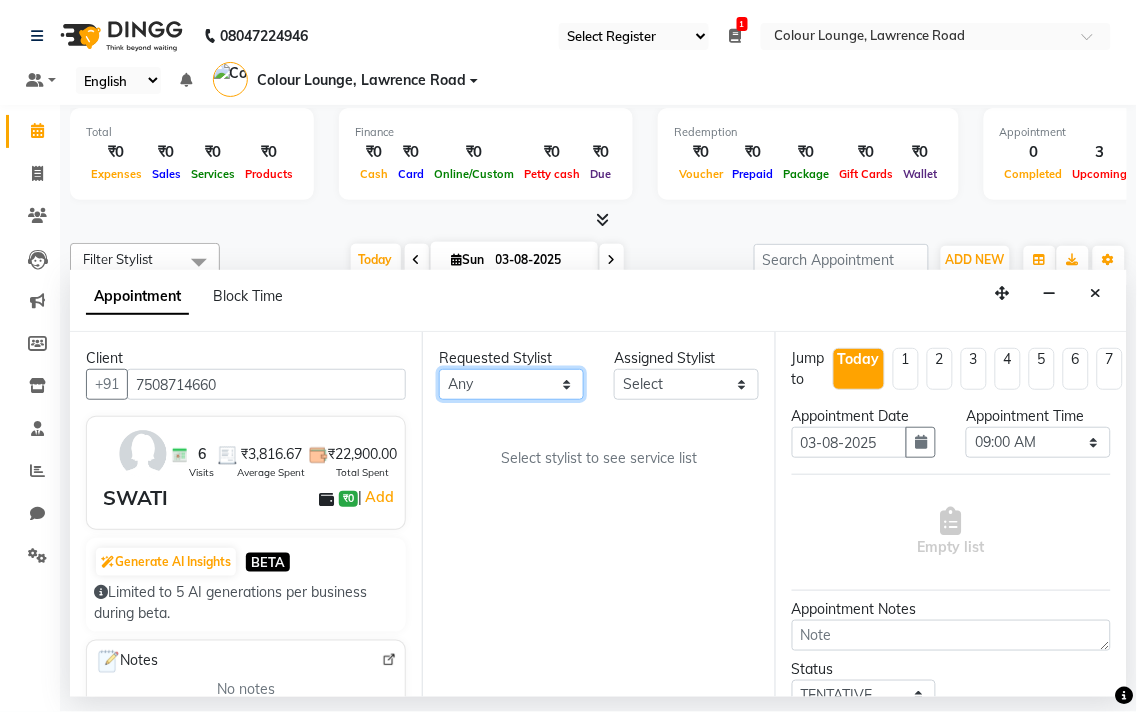 select on "85289" 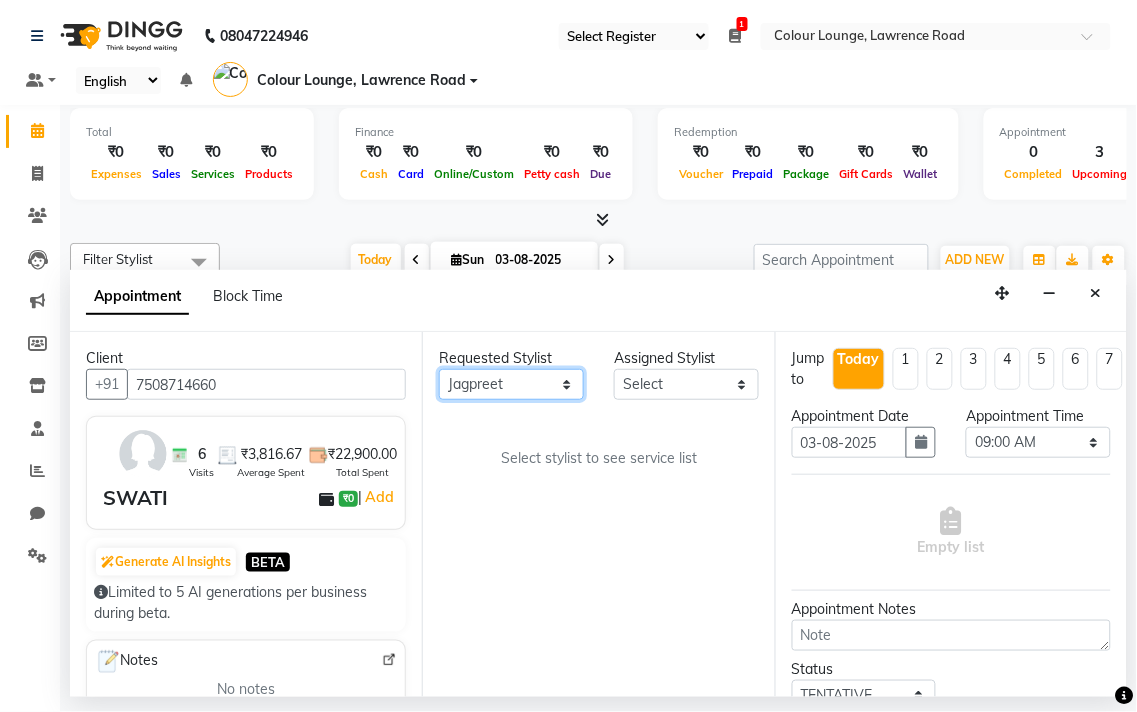 click on "Any Admin Ankush Ansh Nayyar BALBHARTI SHARMA Colour Lounge, Lawrence Road HARJEET RANDHAWA HARPREET KAUR Jagpreet Kajal LALIMA LOVE Lovepreet Manish MANPREET KAUR Navneet Neelam NEENA PALWINDER KAUR POOJA Pooja negi PRABHDEEP SINGH PRINCE KUMAR Rambachan Resham Kaur Robin Sameer Sapna SATWANT KAUR Sunny TULOSH SUBBA Uma Urvashi Varun kumar Vasu VISHAL" at bounding box center (511, 384) 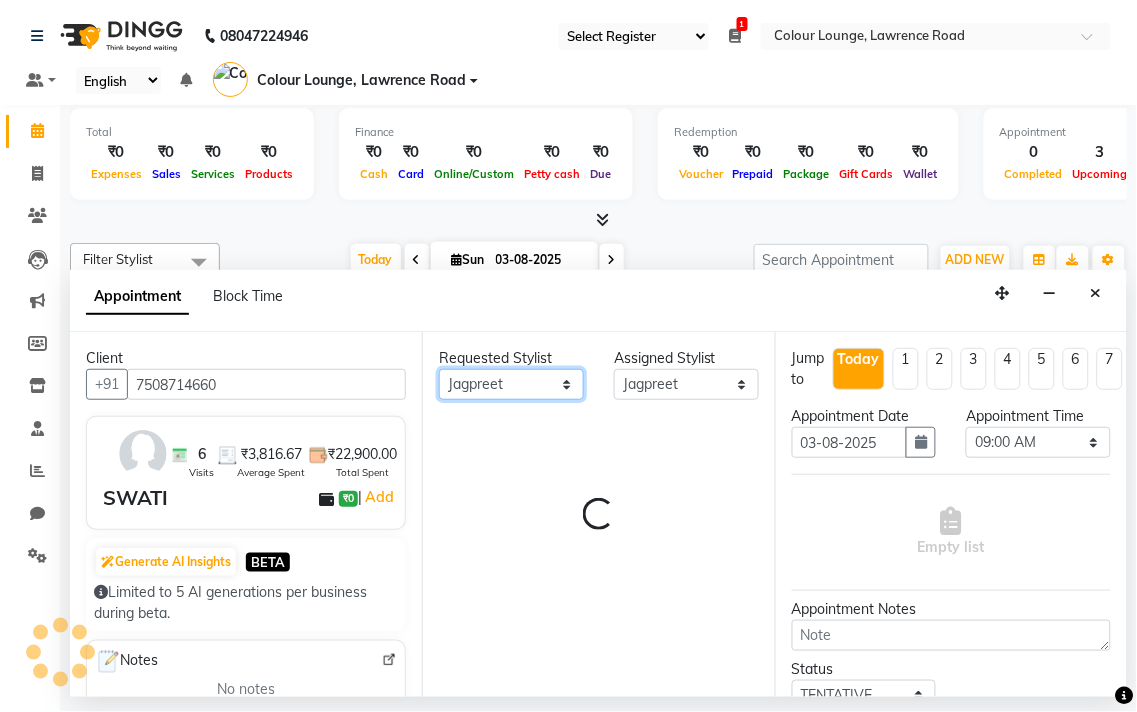 scroll, scrollTop: 756, scrollLeft: 0, axis: vertical 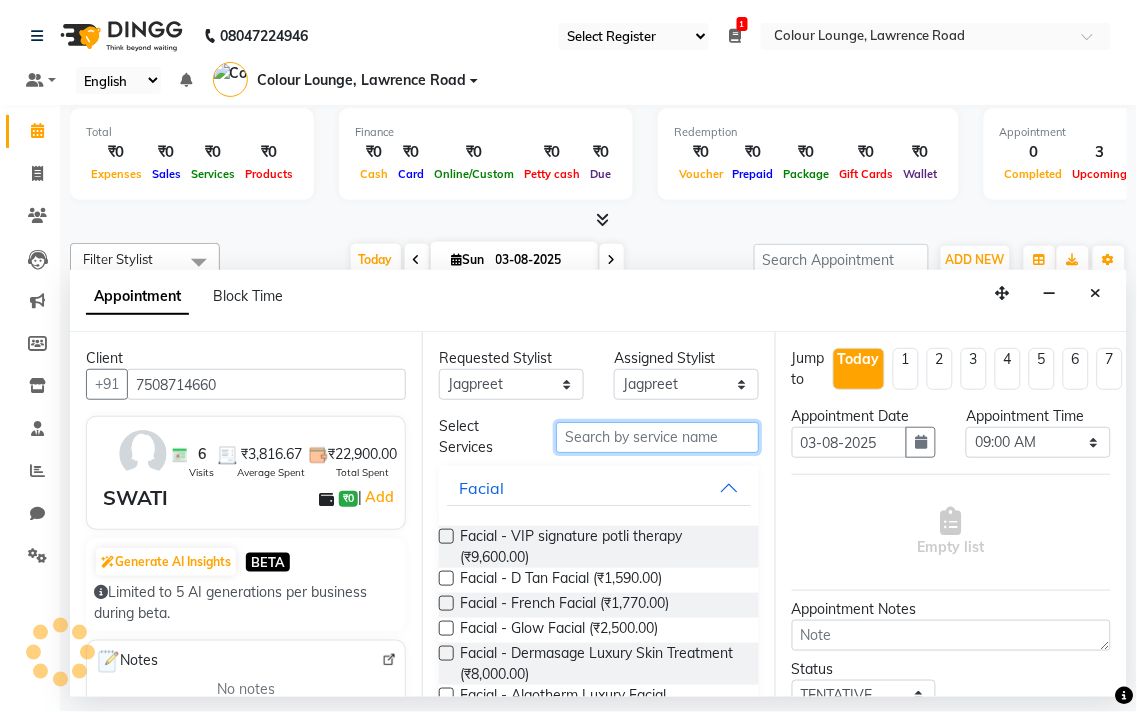 click at bounding box center (657, 437) 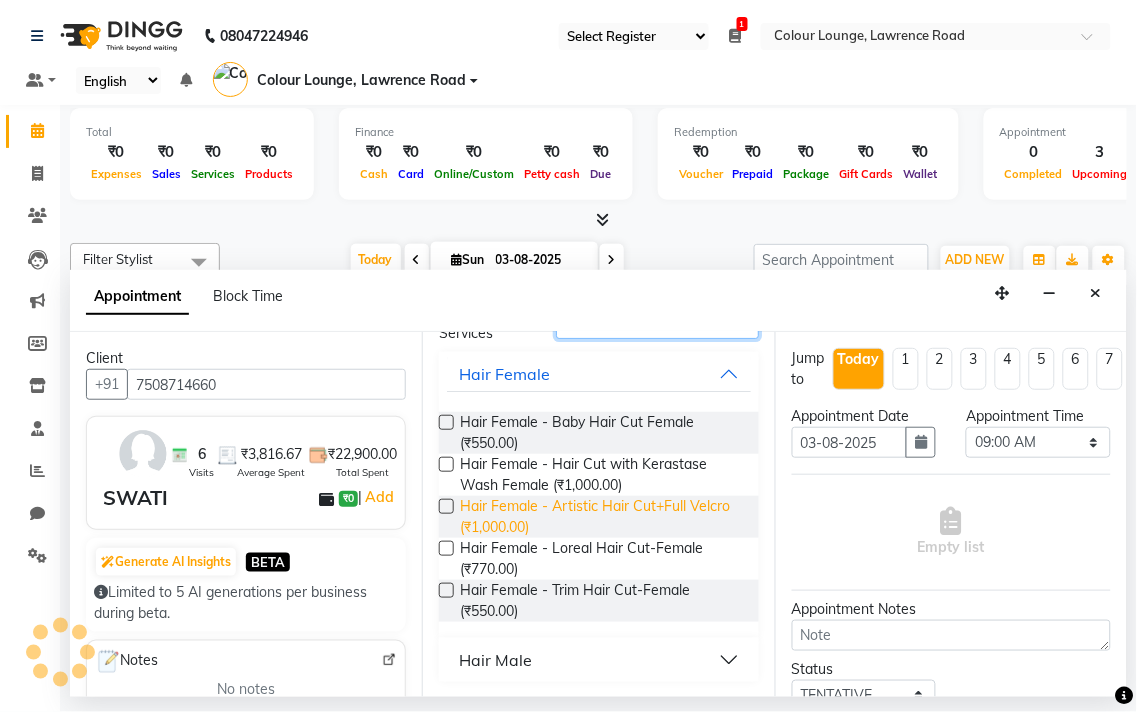 scroll, scrollTop: 107, scrollLeft: 0, axis: vertical 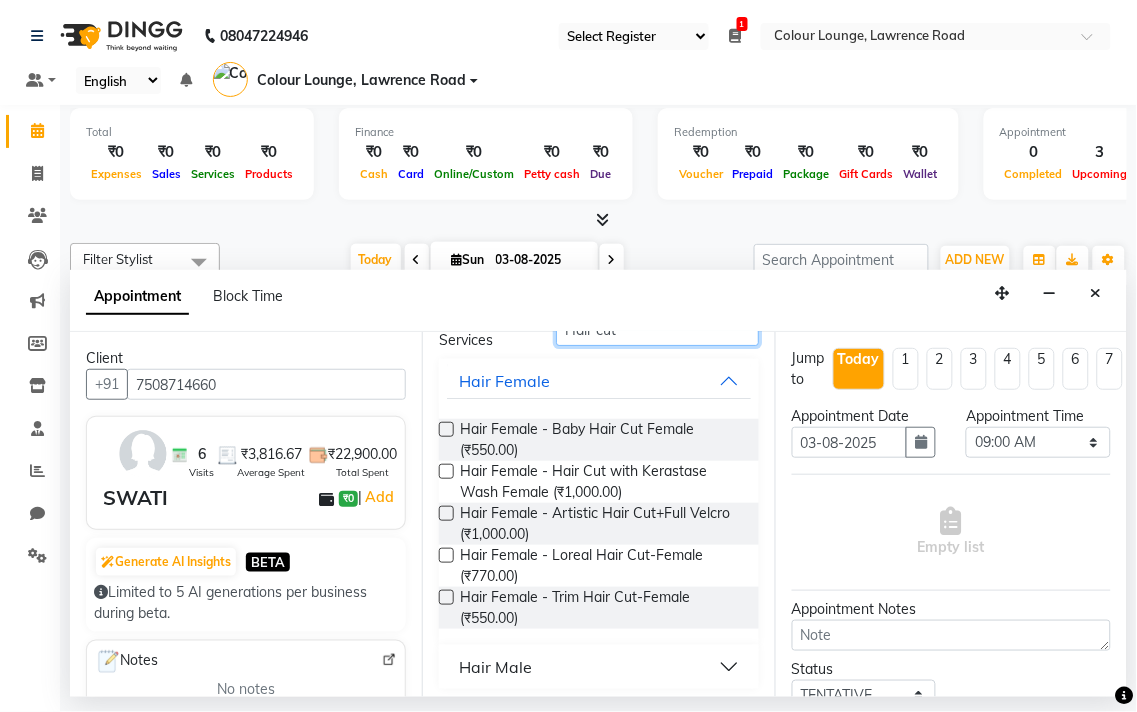 type on "Hair cut" 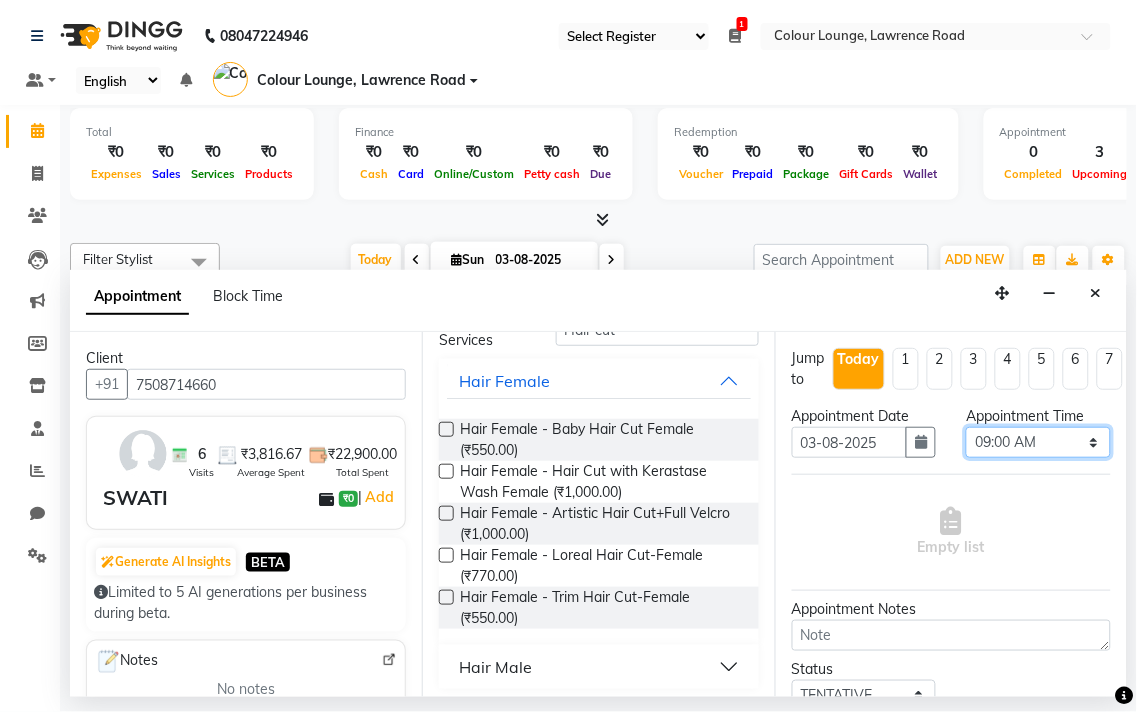 click on "Select 09:00 AM 09:15 AM 09:30 AM 09:45 AM 10:00 AM 10:15 AM 10:30 AM 10:45 AM 11:00 AM 11:15 AM 11:30 AM 11:45 AM 12:00 PM 12:15 PM 12:30 PM 12:45 PM 01:00 PM 01:15 PM 01:30 PM 01:45 PM 02:00 PM 02:15 PM 02:30 PM 02:45 PM 03:00 PM 03:15 PM 03:30 PM 03:45 PM 04:00 PM 04:15 PM 04:30 PM 04:45 PM 05:00 PM 05:15 PM 05:30 PM 05:45 PM 06:00 PM 06:15 PM 06:30 PM 06:45 PM 07:00 PM 07:15 PM 07:30 PM 07:45 PM 08:00 PM" at bounding box center [1038, 442] 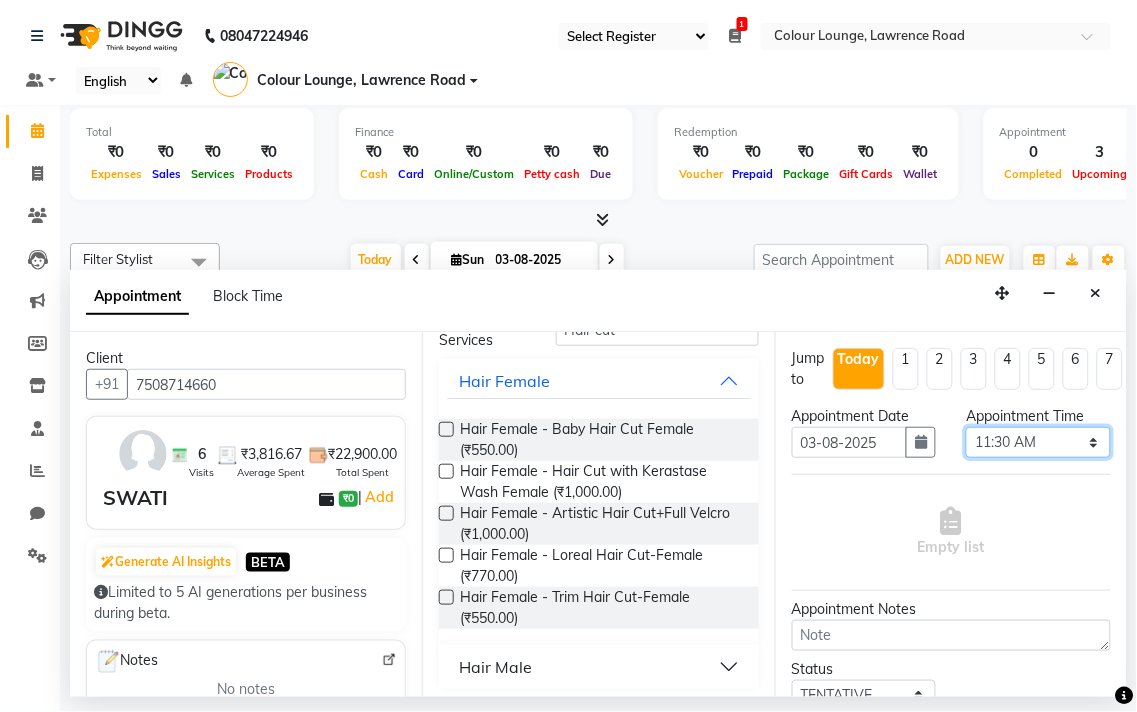 click on "Select 09:00 AM 09:15 AM 09:30 AM 09:45 AM 10:00 AM 10:15 AM 10:30 AM 10:45 AM 11:00 AM 11:15 AM 11:30 AM 11:45 AM 12:00 PM 12:15 PM 12:30 PM 12:45 PM 01:00 PM 01:15 PM 01:30 PM 01:45 PM 02:00 PM 02:15 PM 02:30 PM 02:45 PM 03:00 PM 03:15 PM 03:30 PM 03:45 PM 04:00 PM 04:15 PM 04:30 PM 04:45 PM 05:00 PM 05:15 PM 05:30 PM 05:45 PM 06:00 PM 06:15 PM 06:30 PM 06:45 PM 07:00 PM 07:15 PM 07:30 PM 07:45 PM 08:00 PM" at bounding box center (1038, 442) 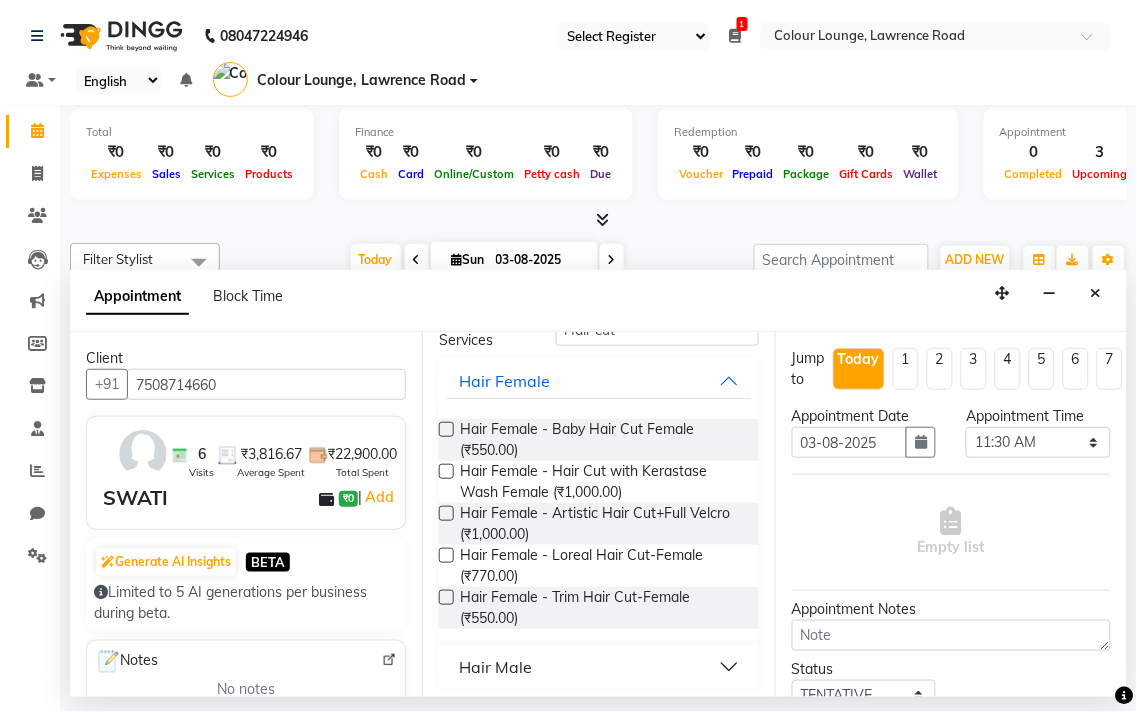 click at bounding box center [446, 471] 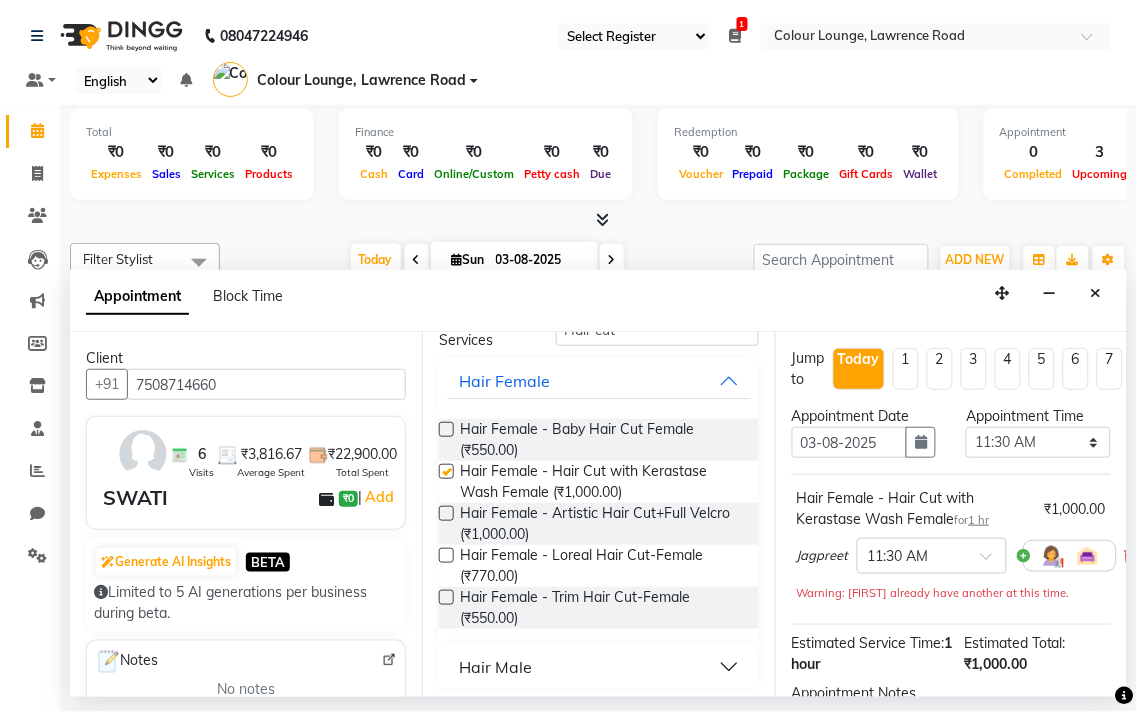 checkbox on "false" 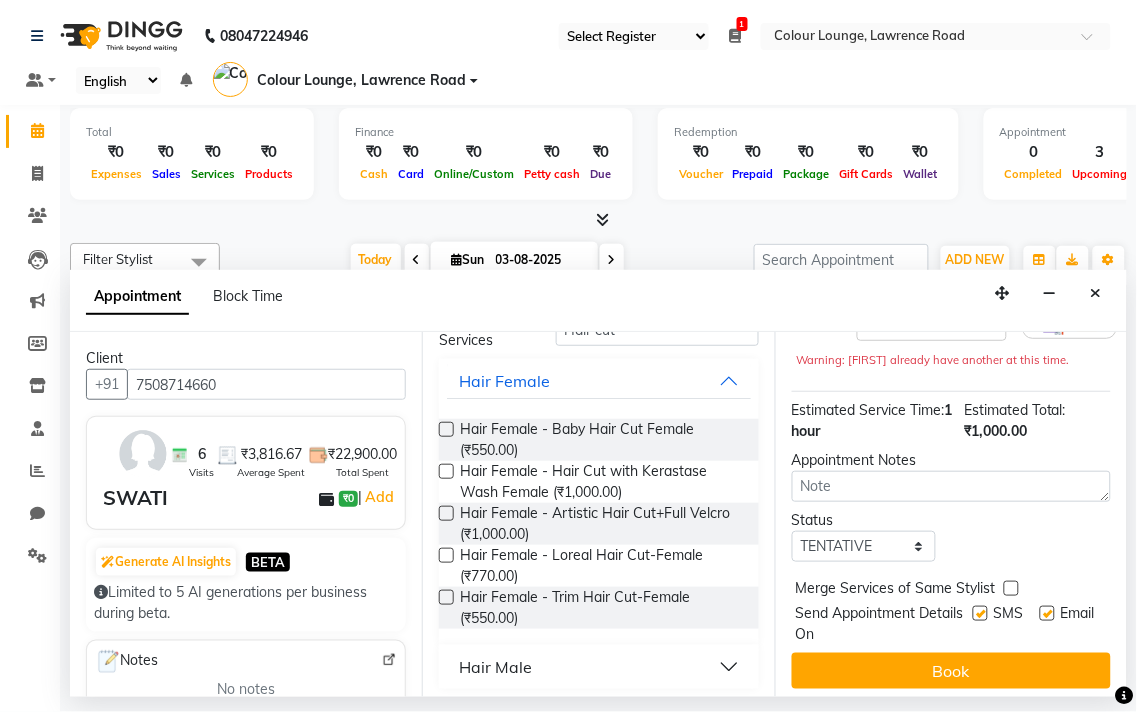 scroll, scrollTop: 257, scrollLeft: 0, axis: vertical 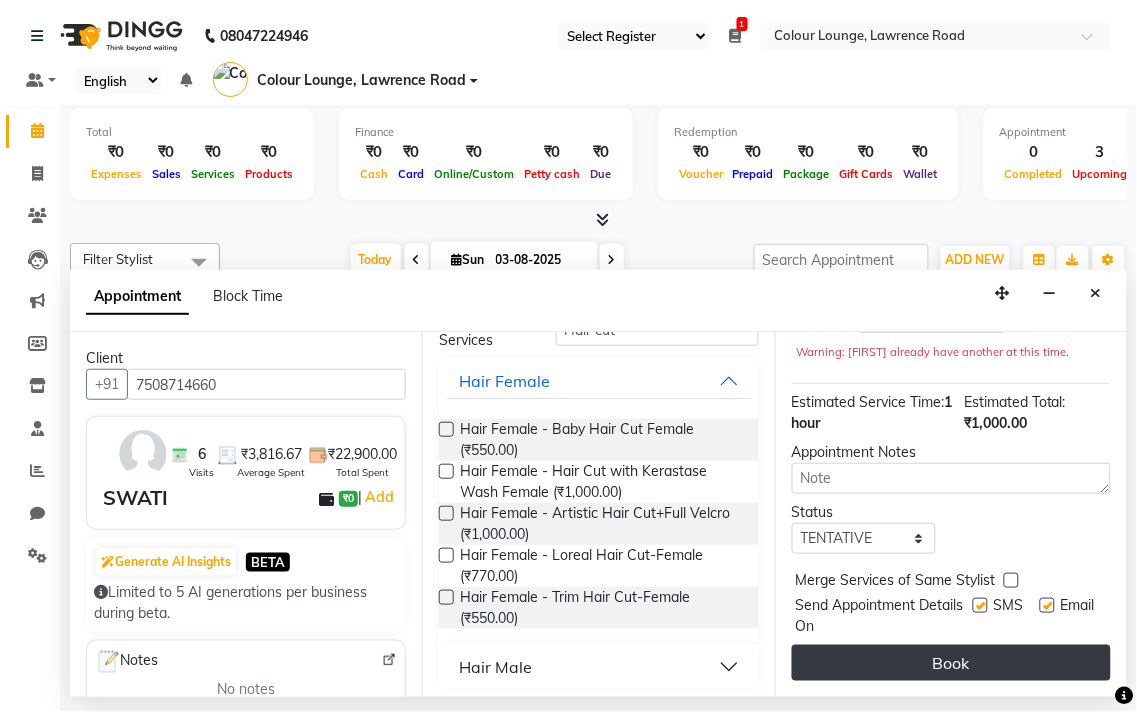 click on "Book" at bounding box center (951, 663) 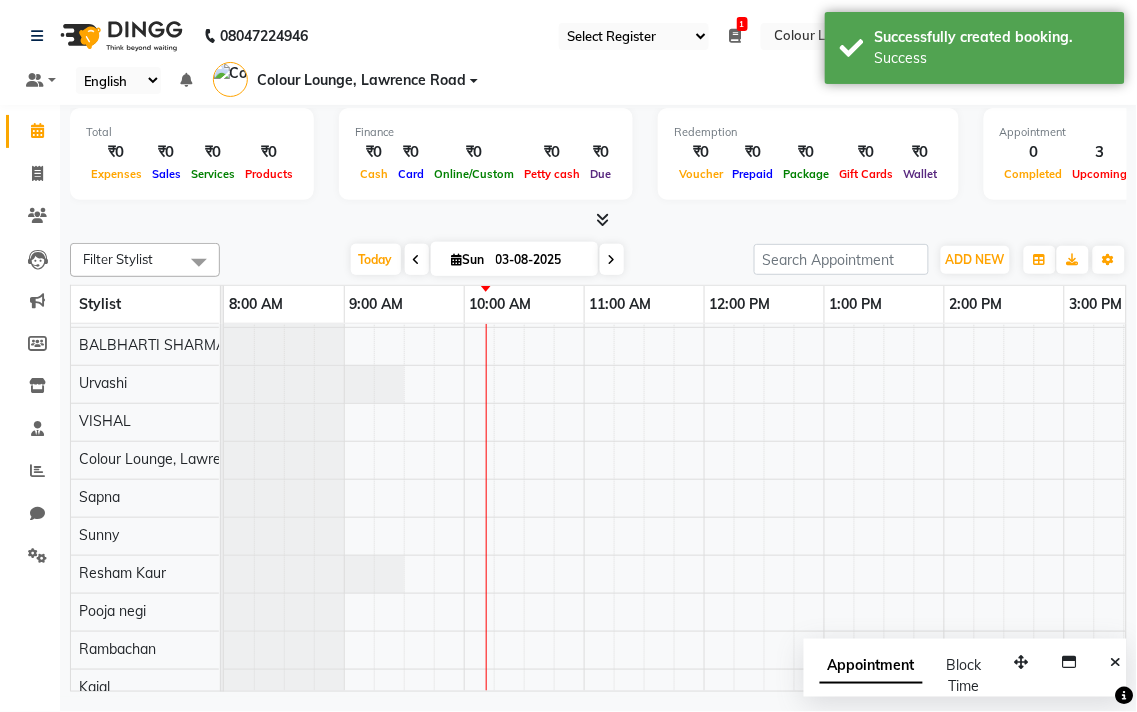 scroll, scrollTop: 704, scrollLeft: 0, axis: vertical 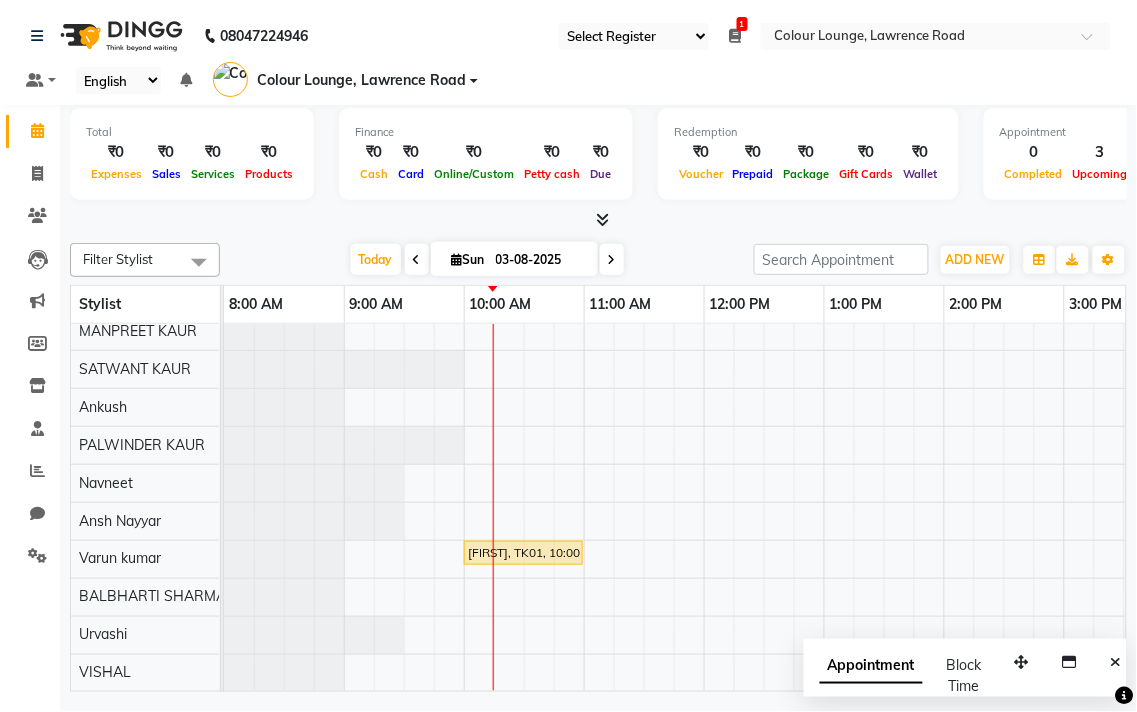 click on "[FIRST], TK01, 10:00 AM-11:00 AM, Hair Male - Child Hair Cut" at bounding box center (523, 553) 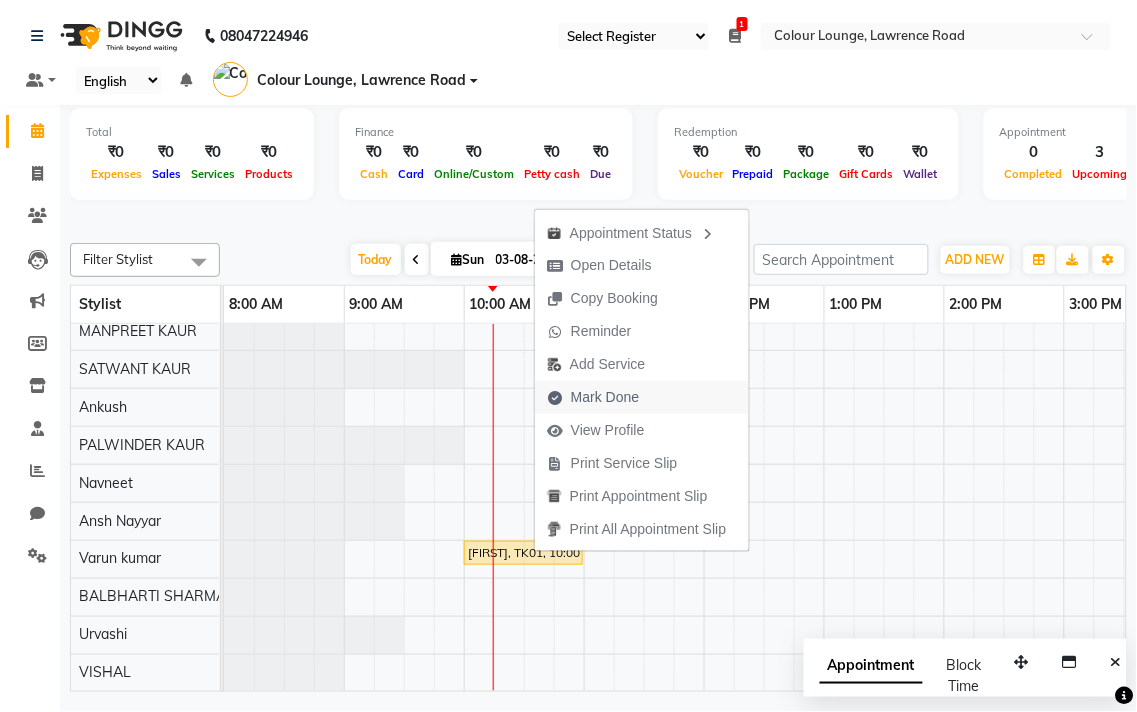 click on "Mark Done" at bounding box center (605, 397) 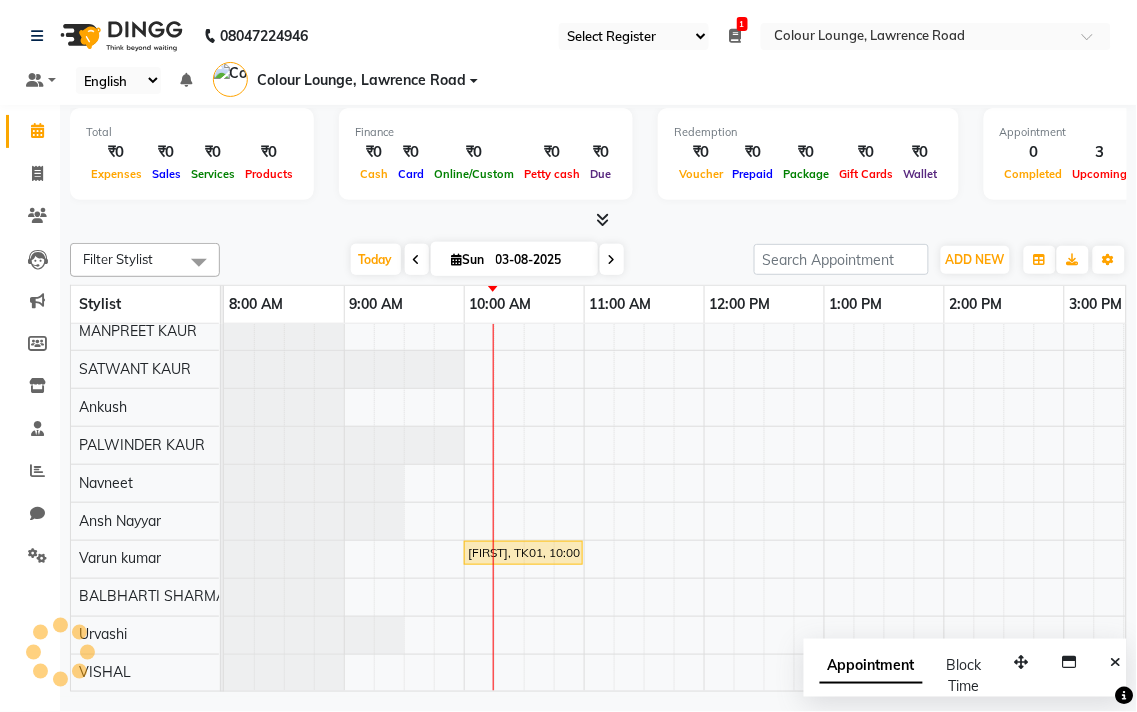 select on "8011" 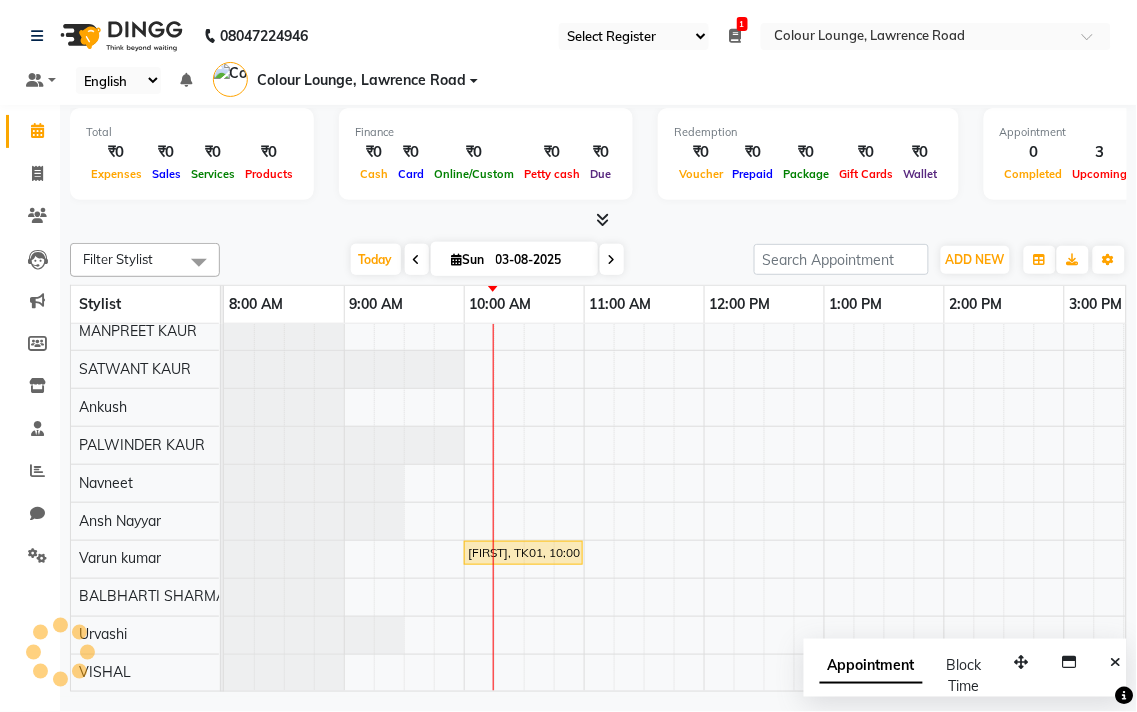 select on "service" 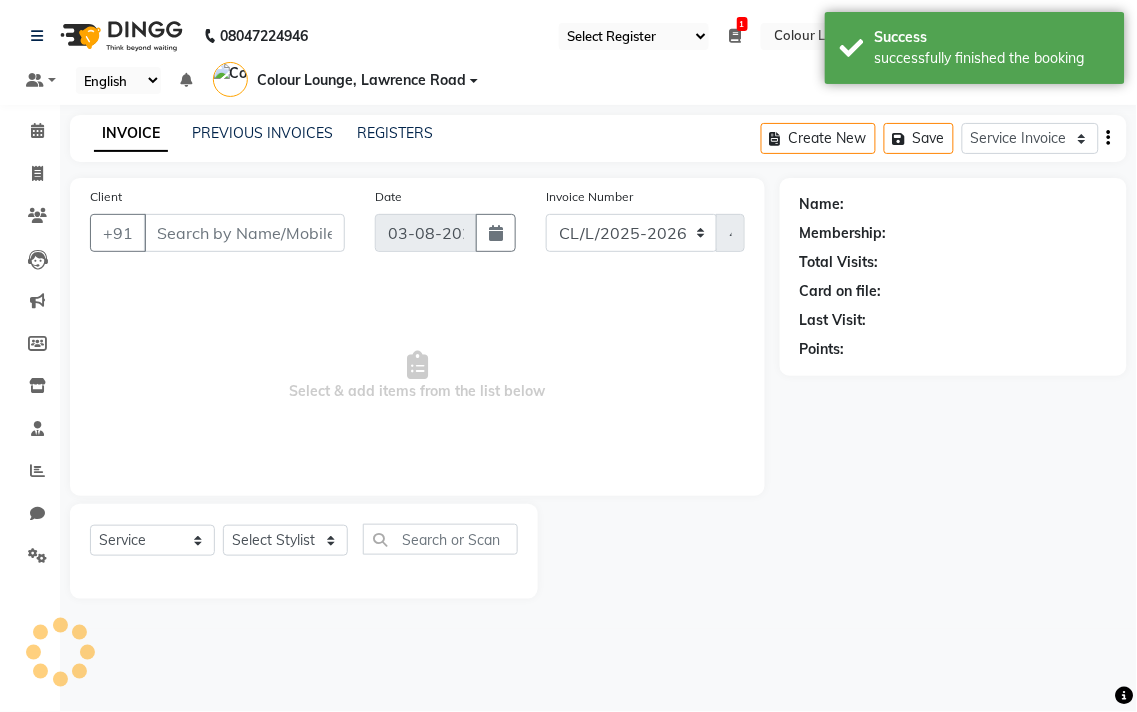type on "[PHONE]" 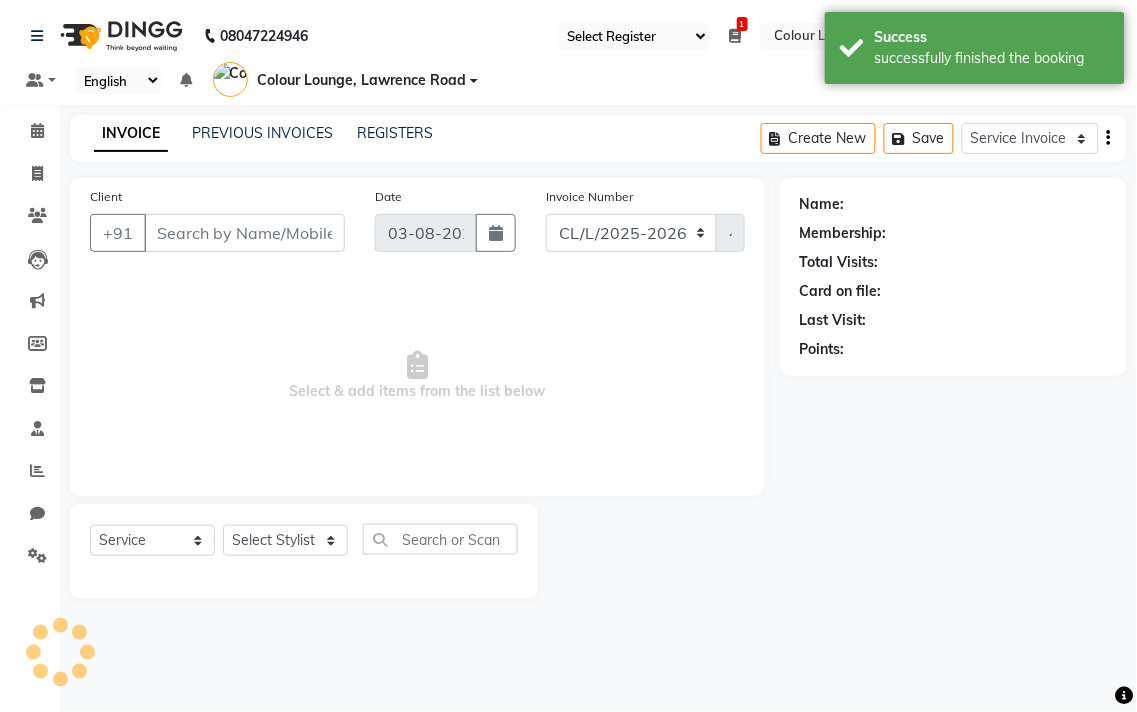 select on "70034" 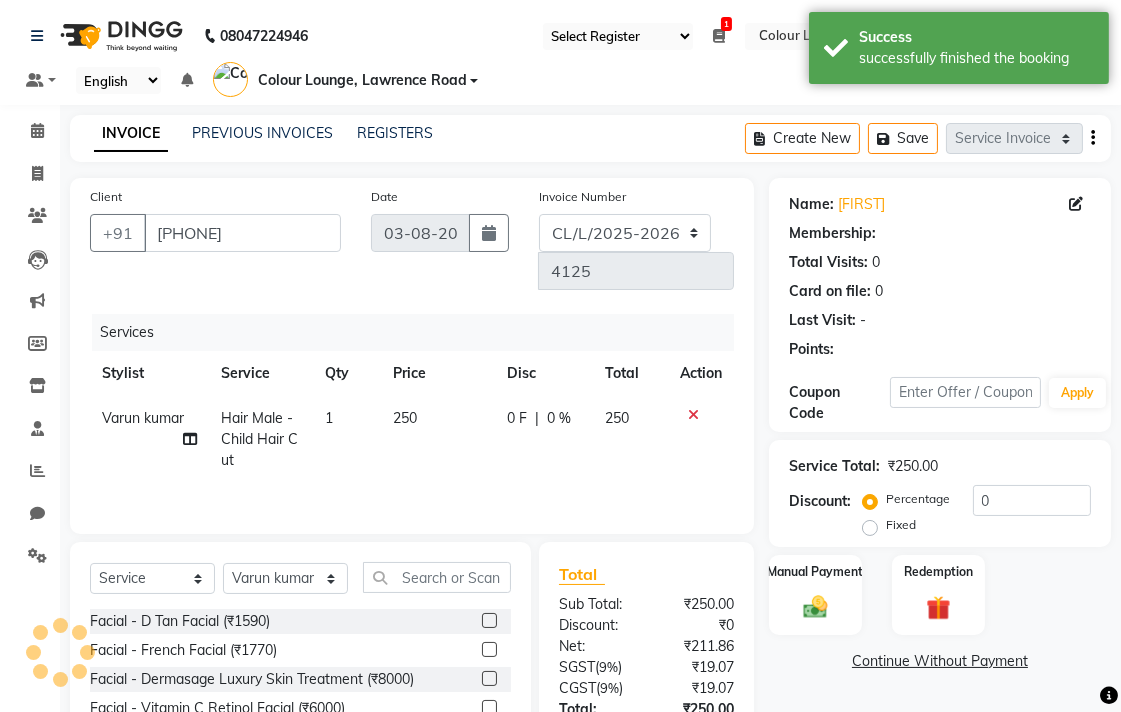select on "1: Object" 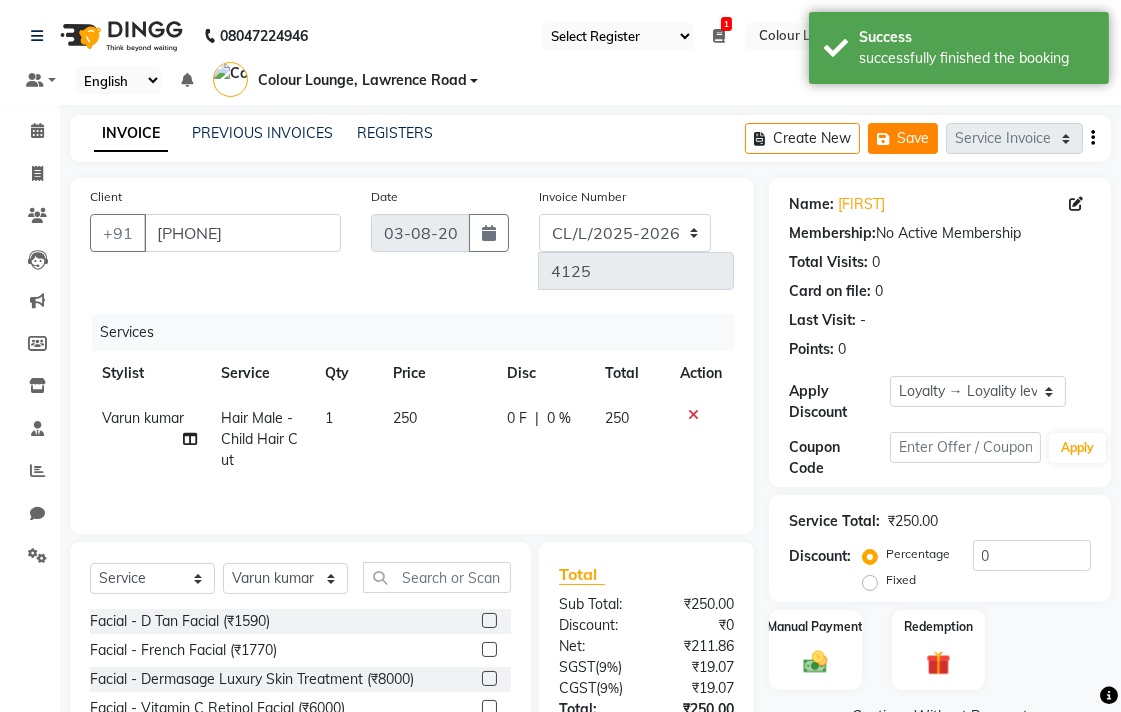 click on "Save" 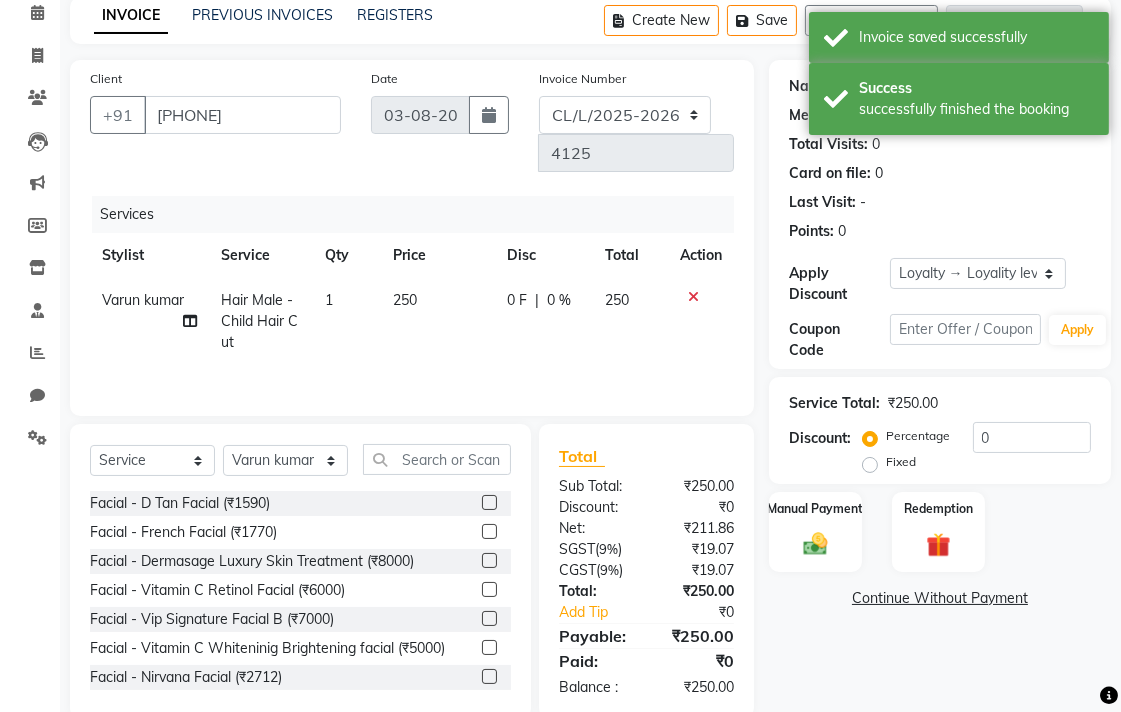 click on "250" 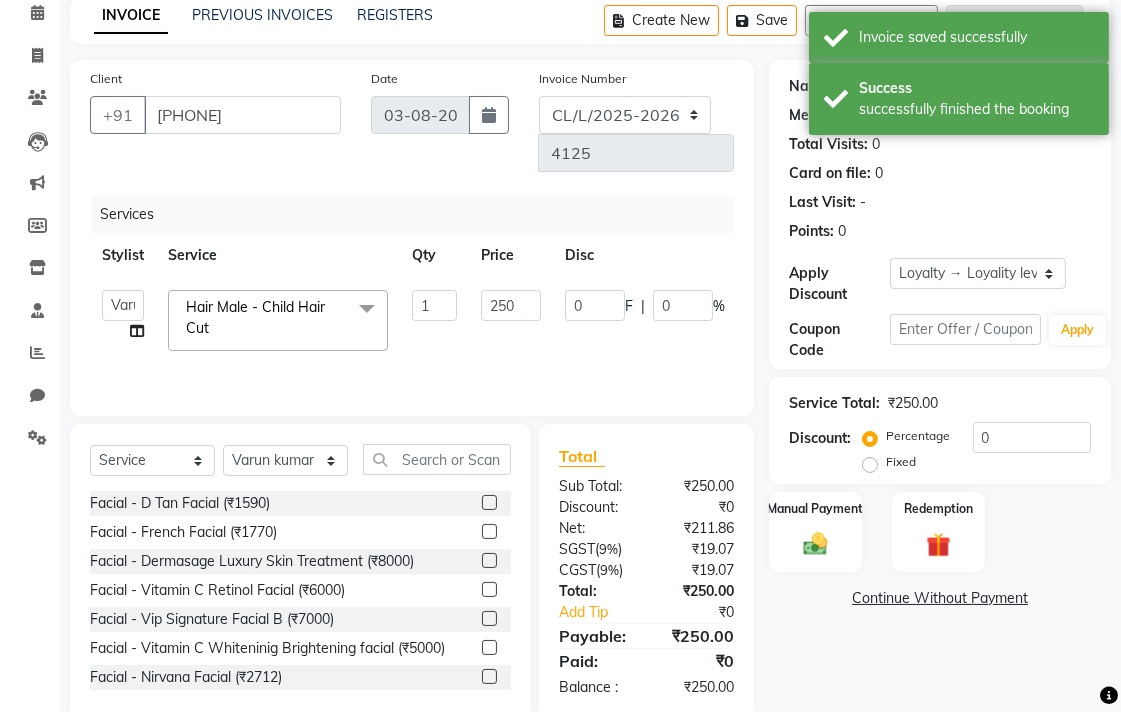 scroll, scrollTop: 116, scrollLeft: 0, axis: vertical 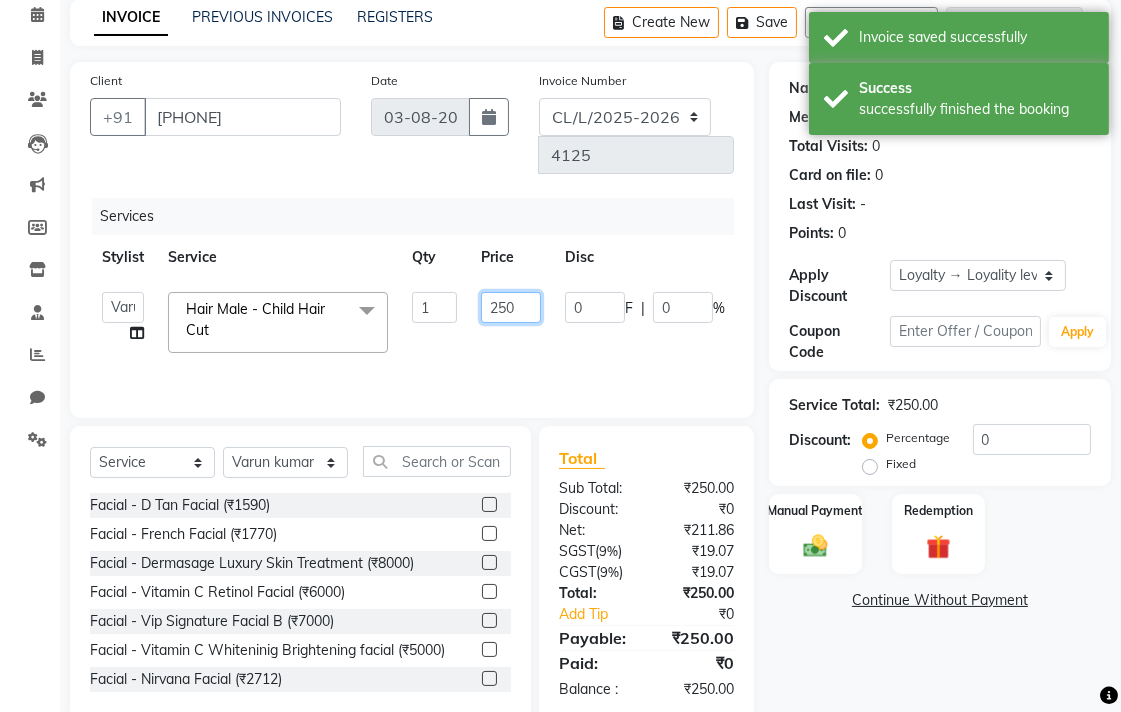 click on "250" 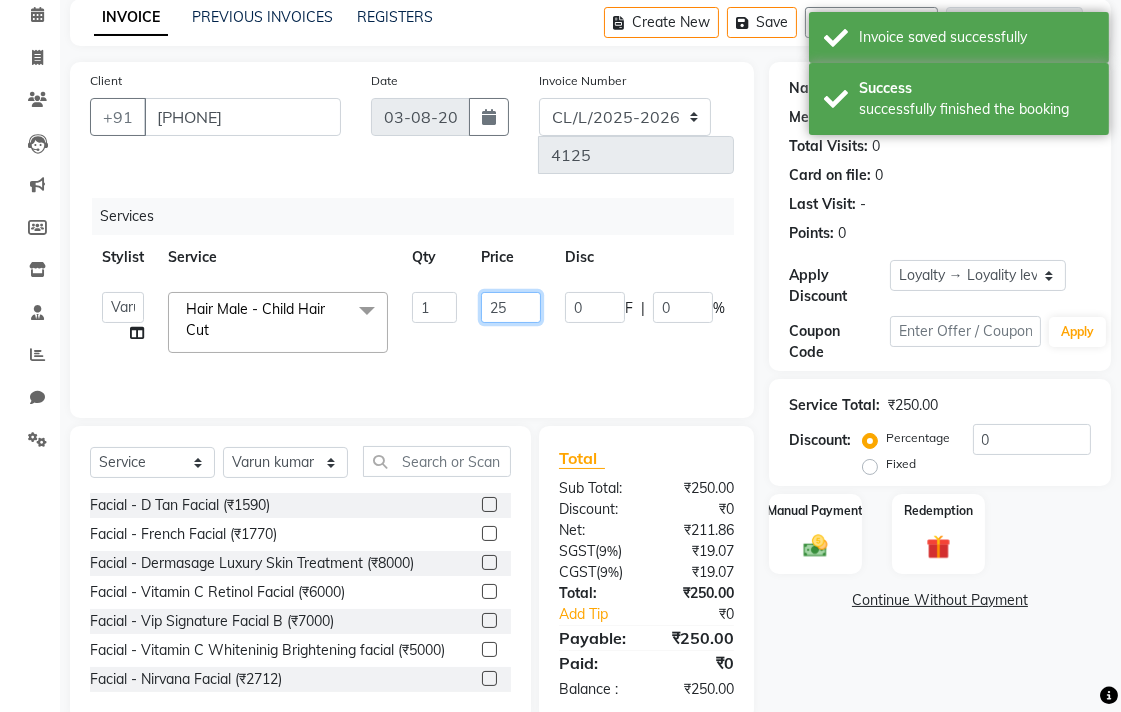 type on "2" 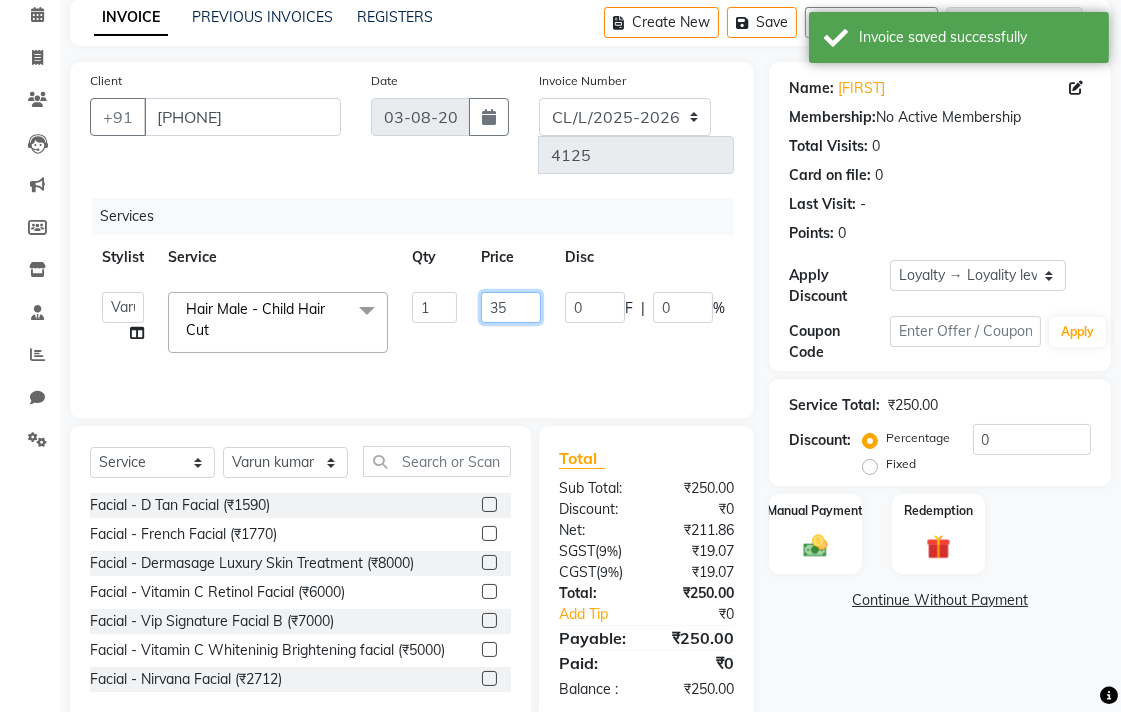 type on "350" 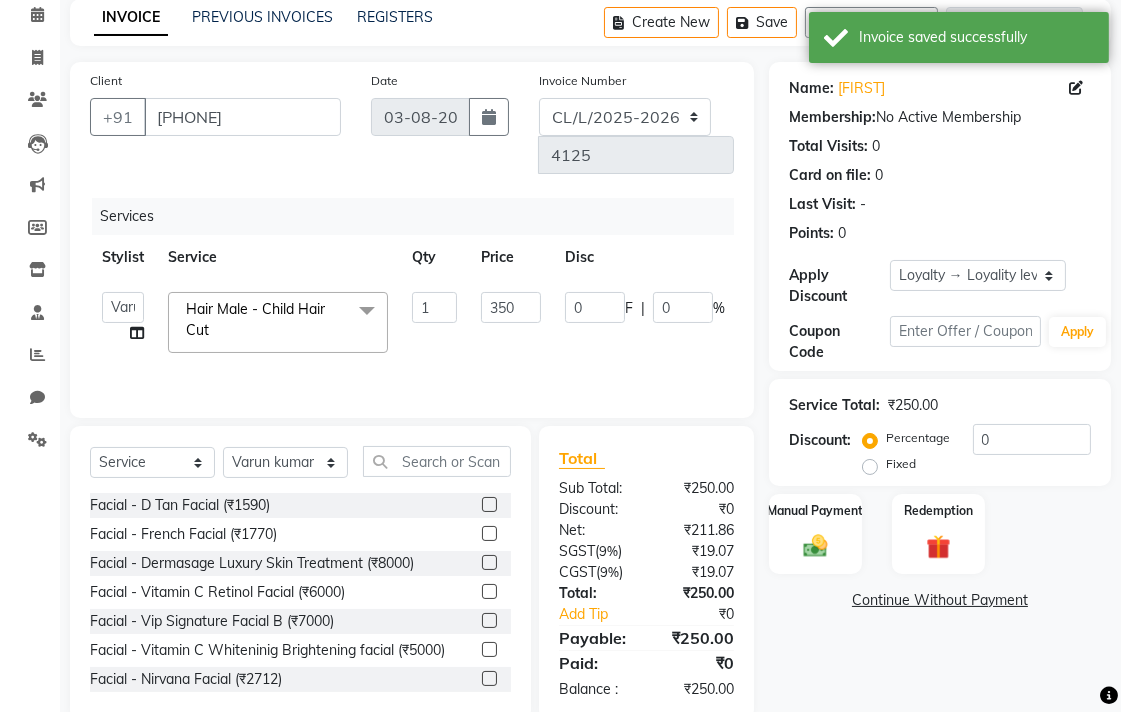 click on "Name: [FIRST]  Membership:  No Active Membership  Total Visits:  0 Card on file:  0 Last Visit:   - Points:   0  Apply Discount Select  Loyalty → Loyality level 1  Coupon Code Apply Service Total:  ₹250.00  Discount:  Percentage   Fixed  0 Manual Payment Redemption  Continue Without Payment" 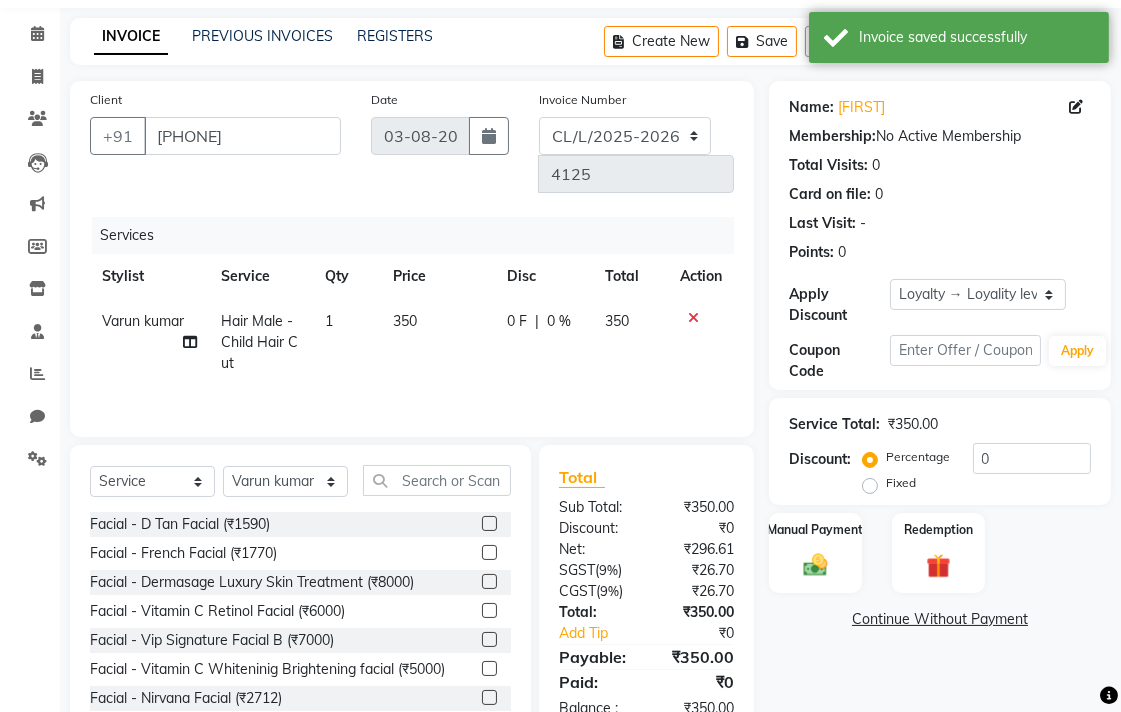 scroll, scrollTop: 0, scrollLeft: 0, axis: both 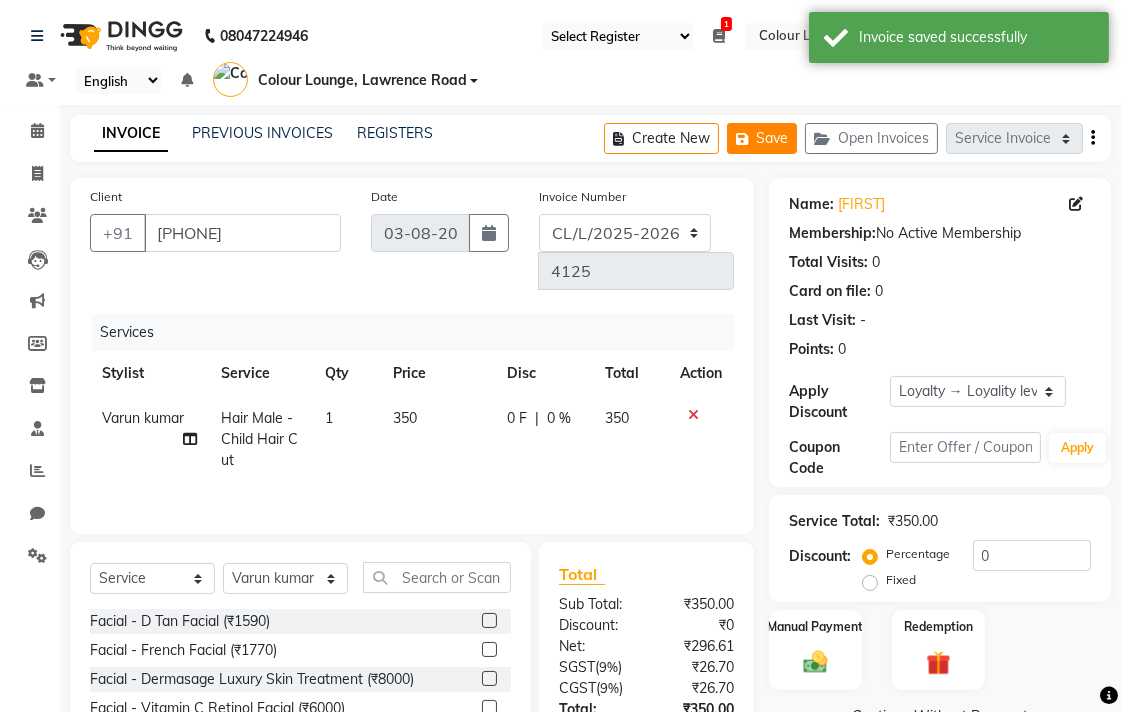 click on "Save" 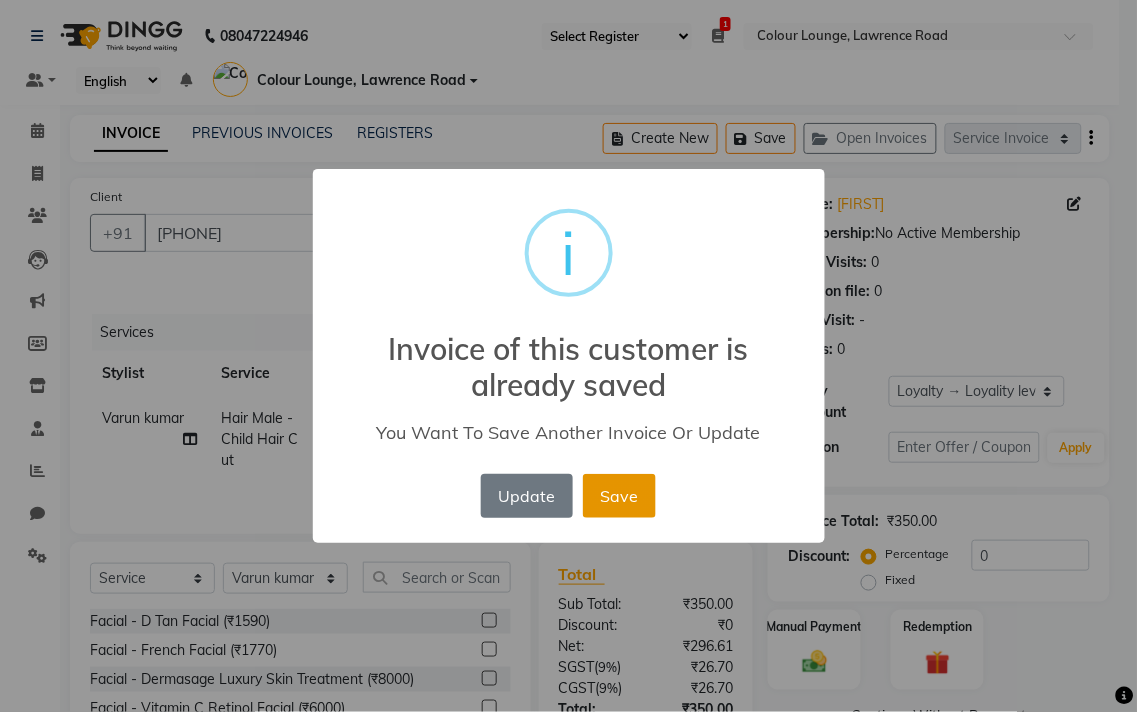 click on "Save" at bounding box center [619, 496] 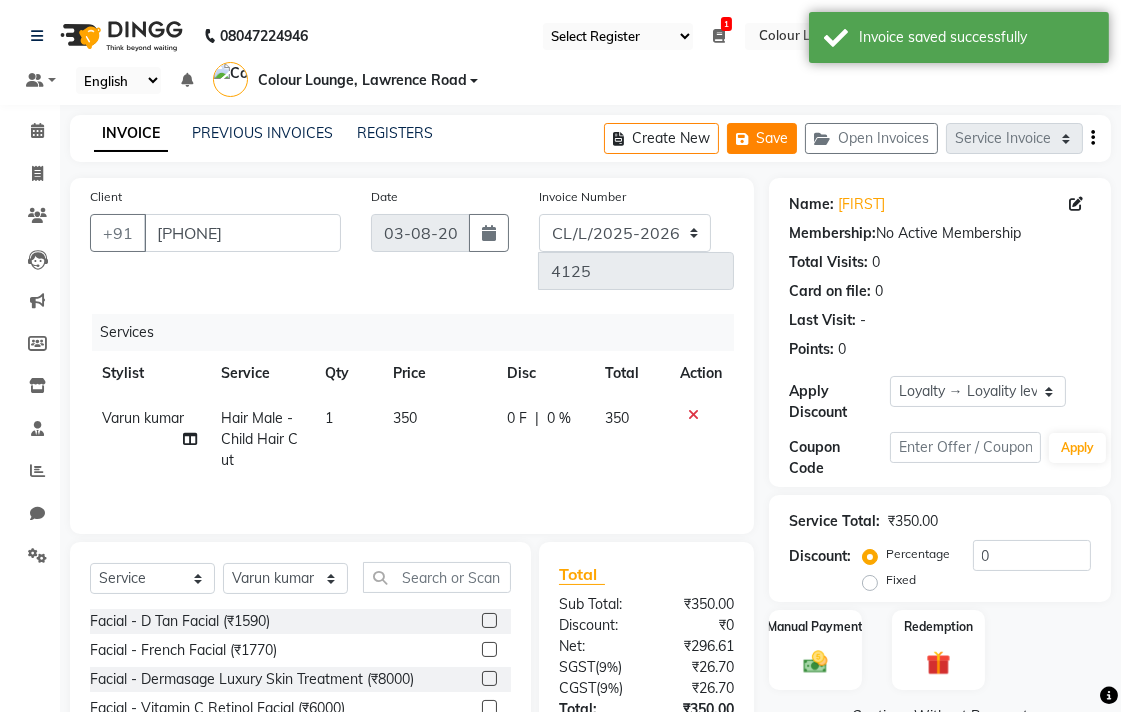 click on "Save" 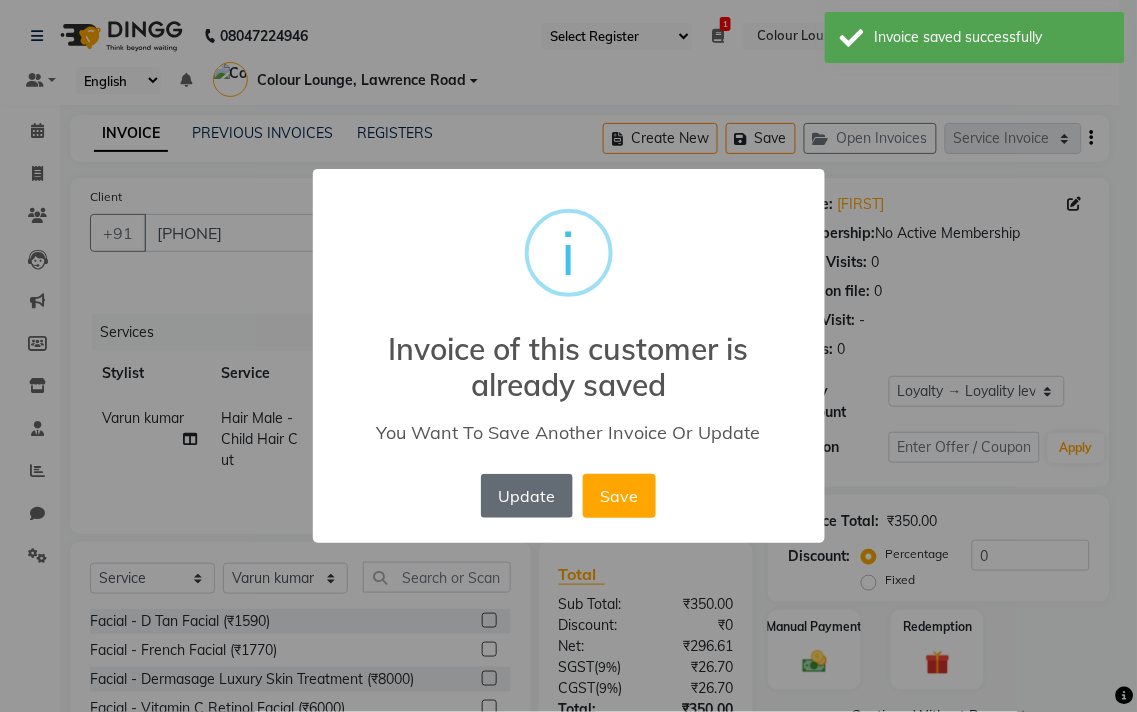 click on "Update" at bounding box center (527, 496) 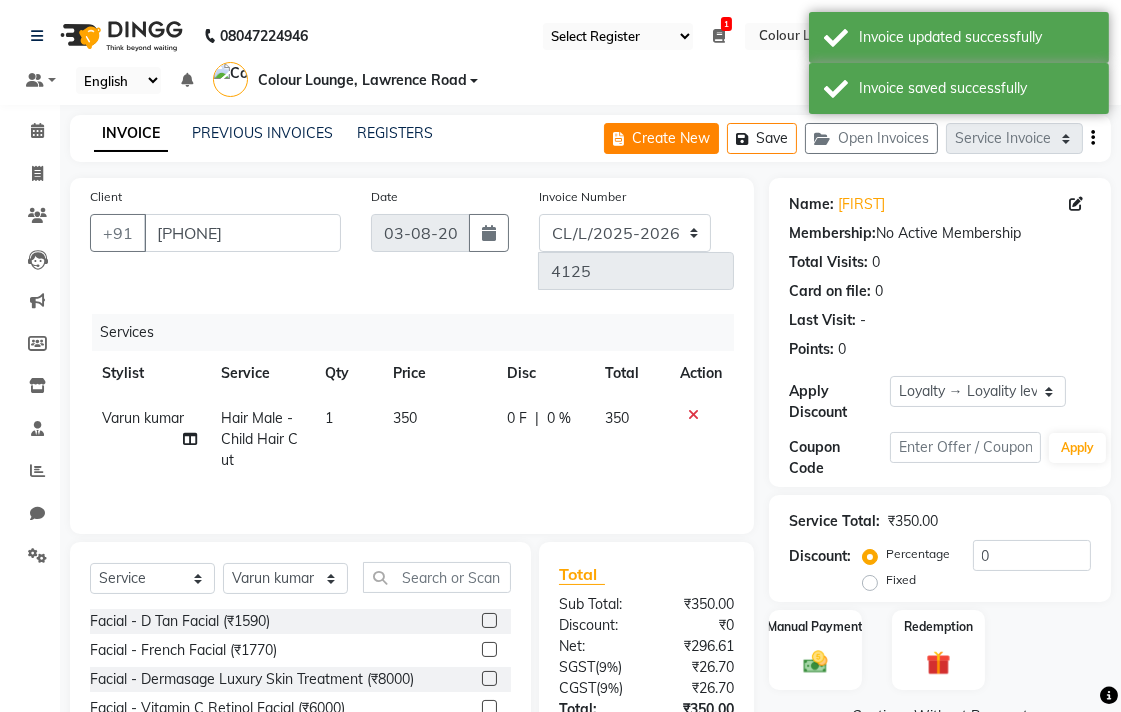 click on "Create New" 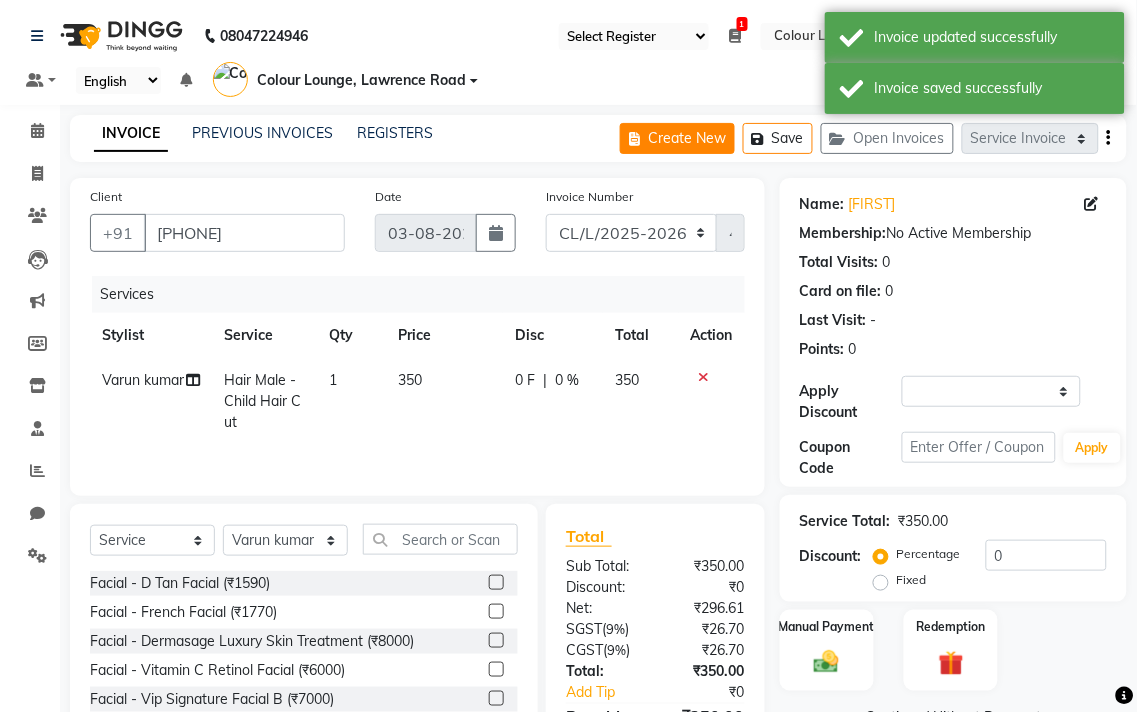 select on "8011" 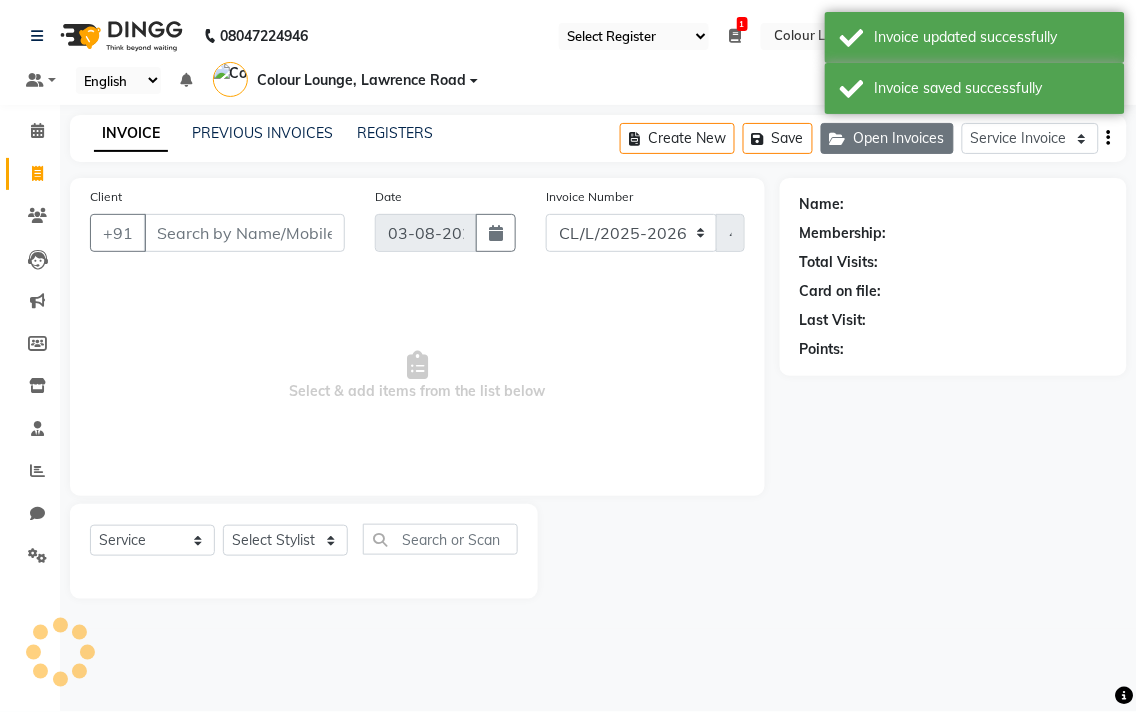 click on "Open Invoices" 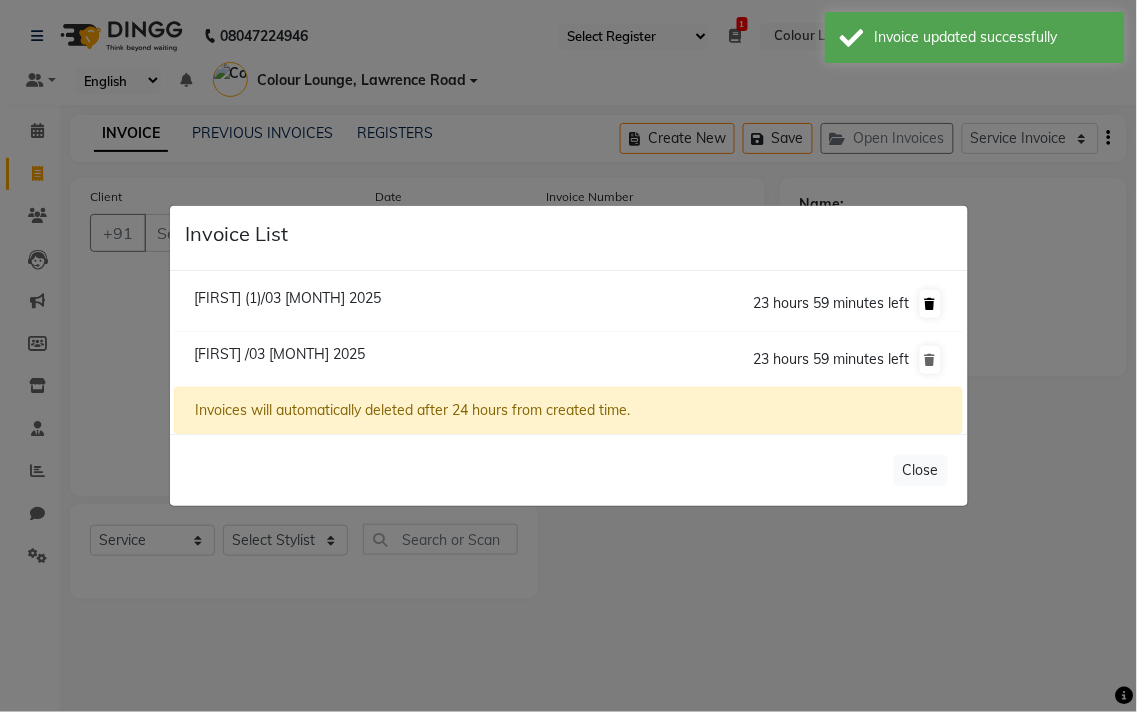 click 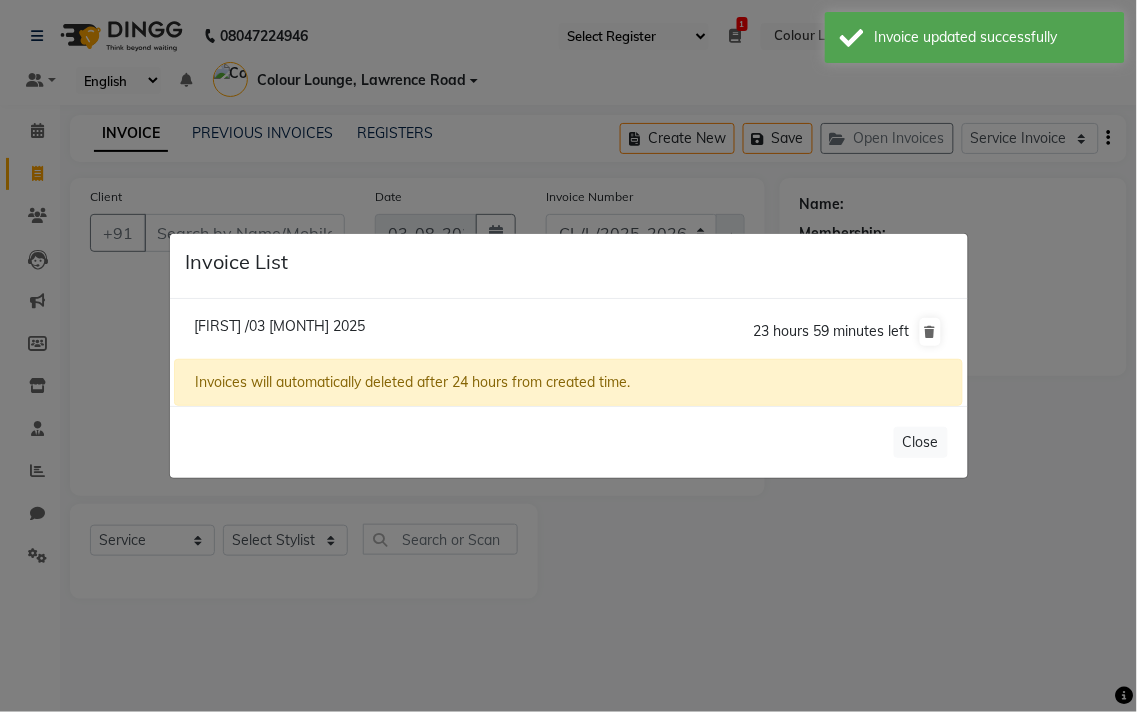click on "[FIRST] /03 [MONTH] 2025" 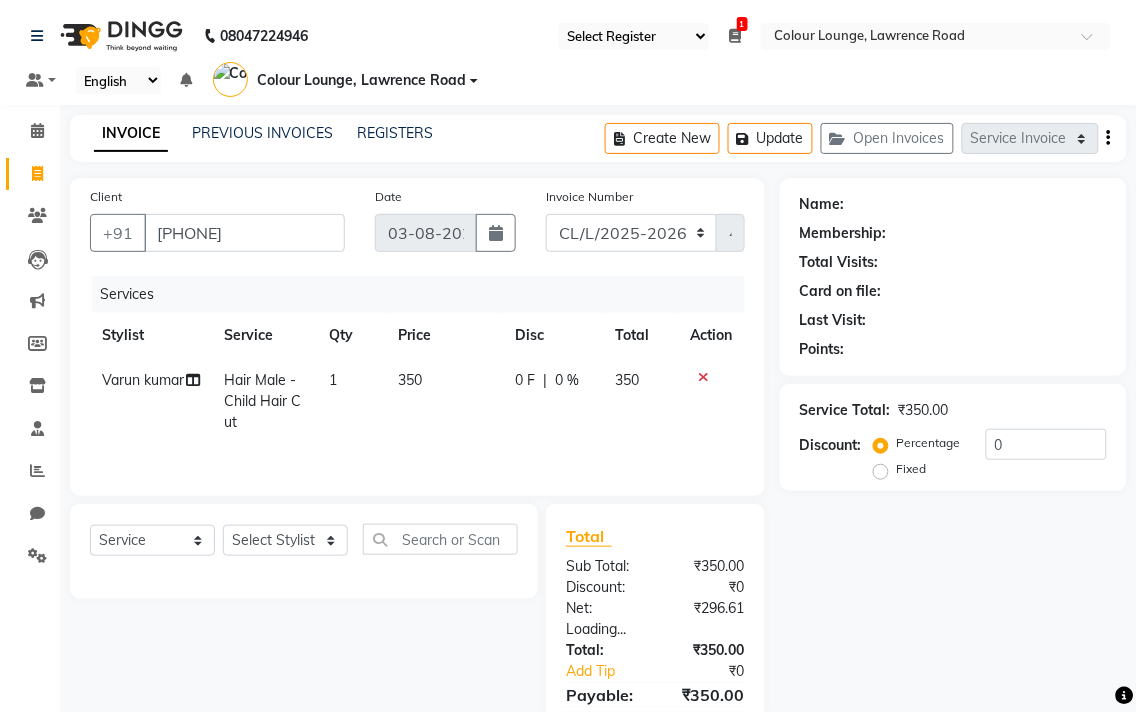 select on "1: Object" 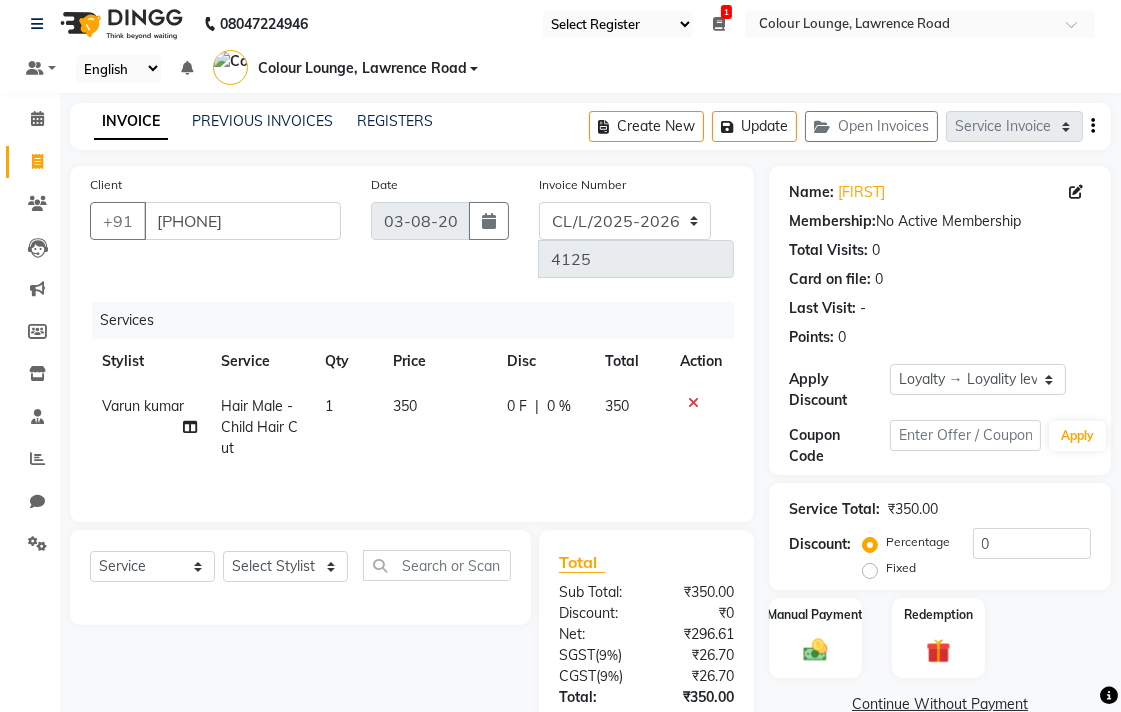 scroll, scrollTop: 0, scrollLeft: 0, axis: both 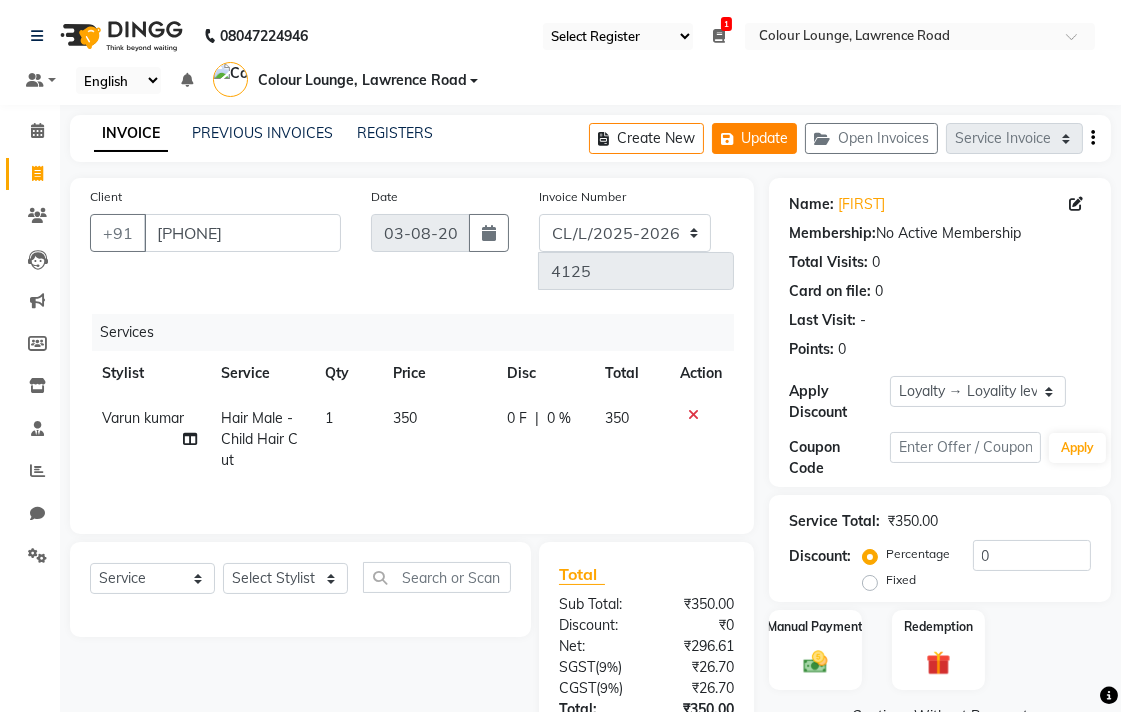click on "Update" 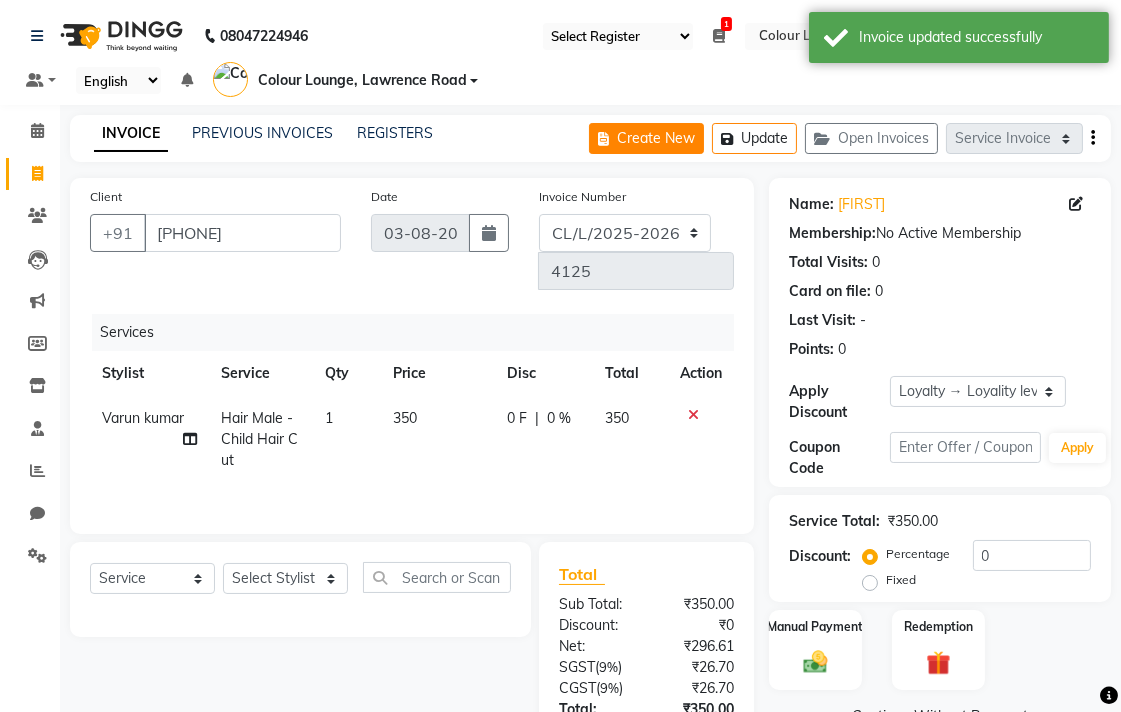 click on "Create New" 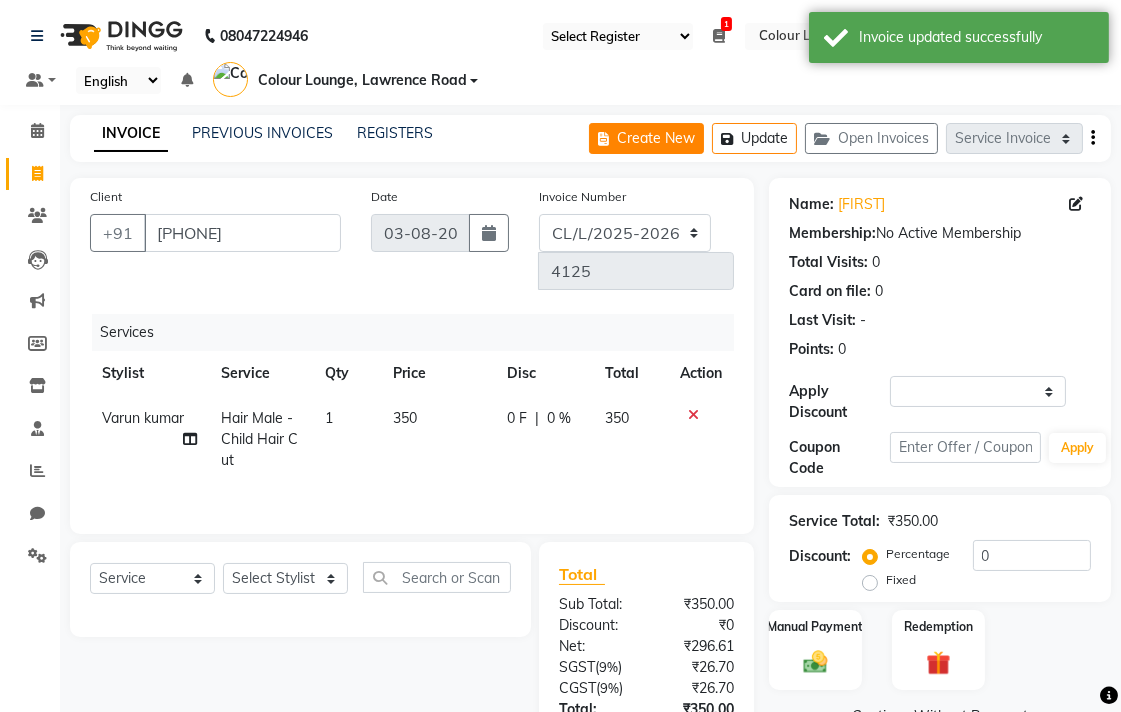 select on "8011" 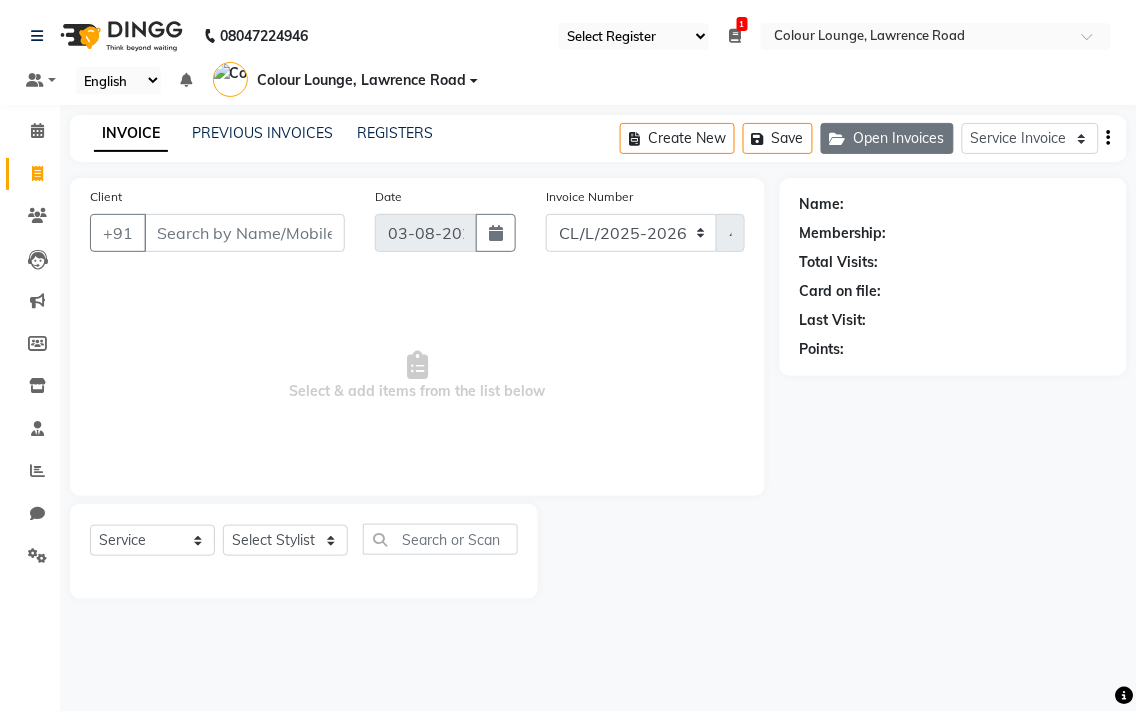 click on "Open Invoices" 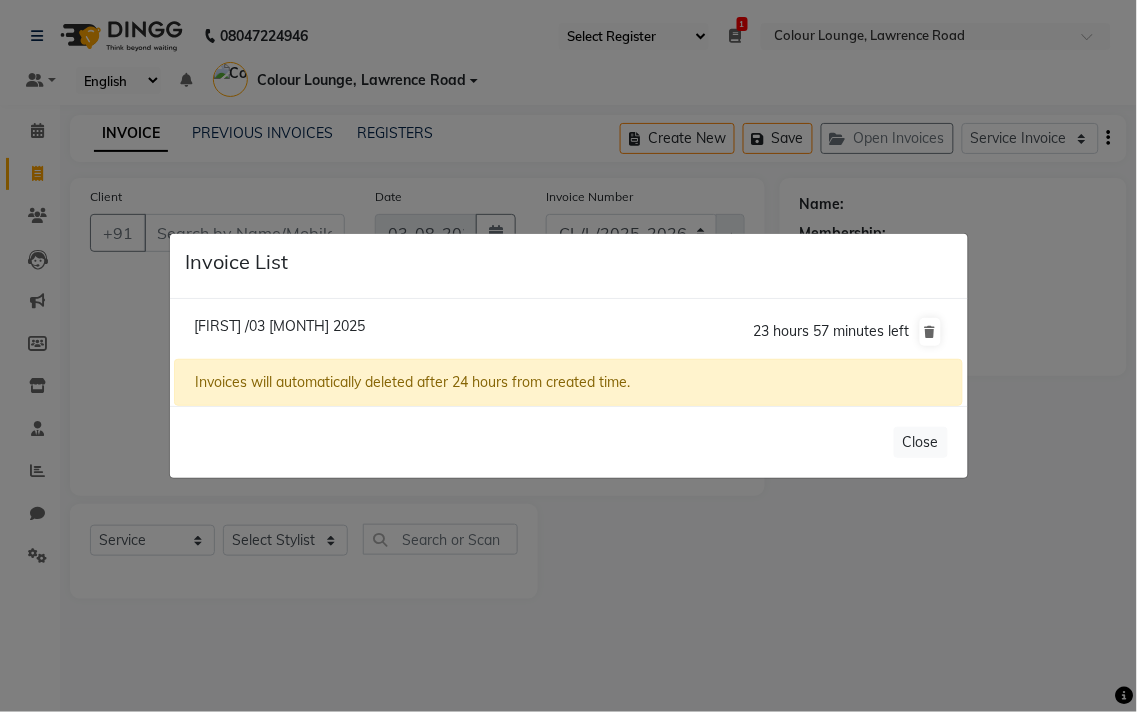 click on "Invoice List  [FIRST] /03 [MONTH] 2025  23 hours 57 minutes left  Invoices will automatically deleted after 24 hours from created time.   Close" 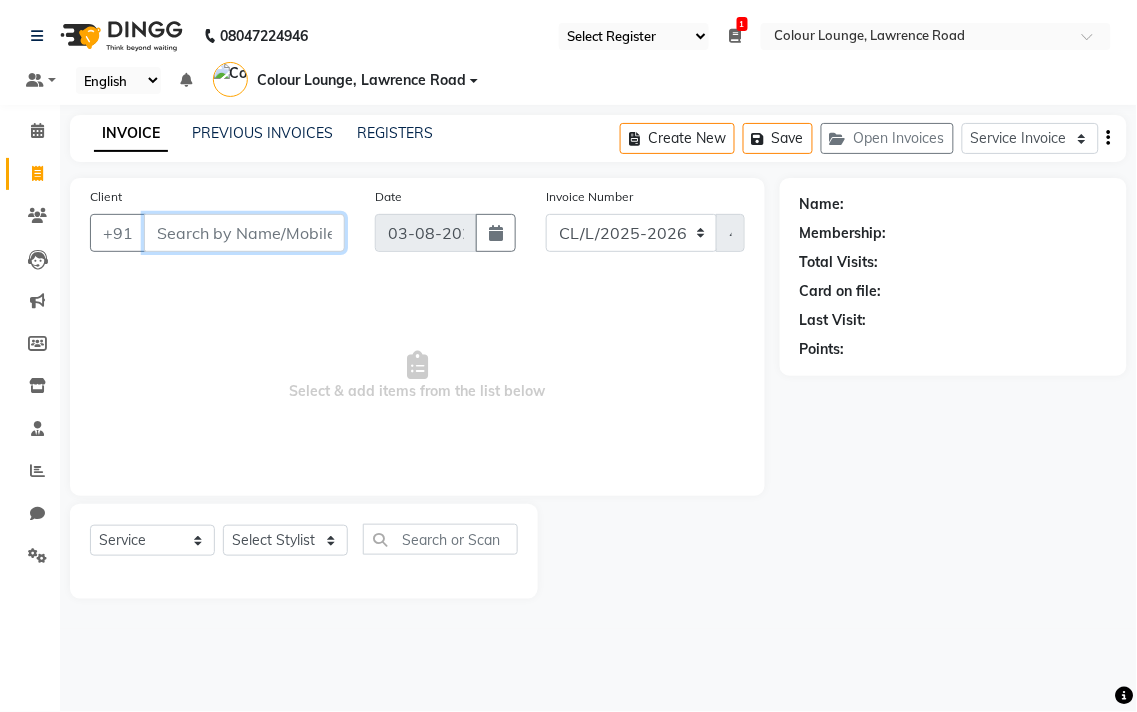click on "Client" at bounding box center (244, 233) 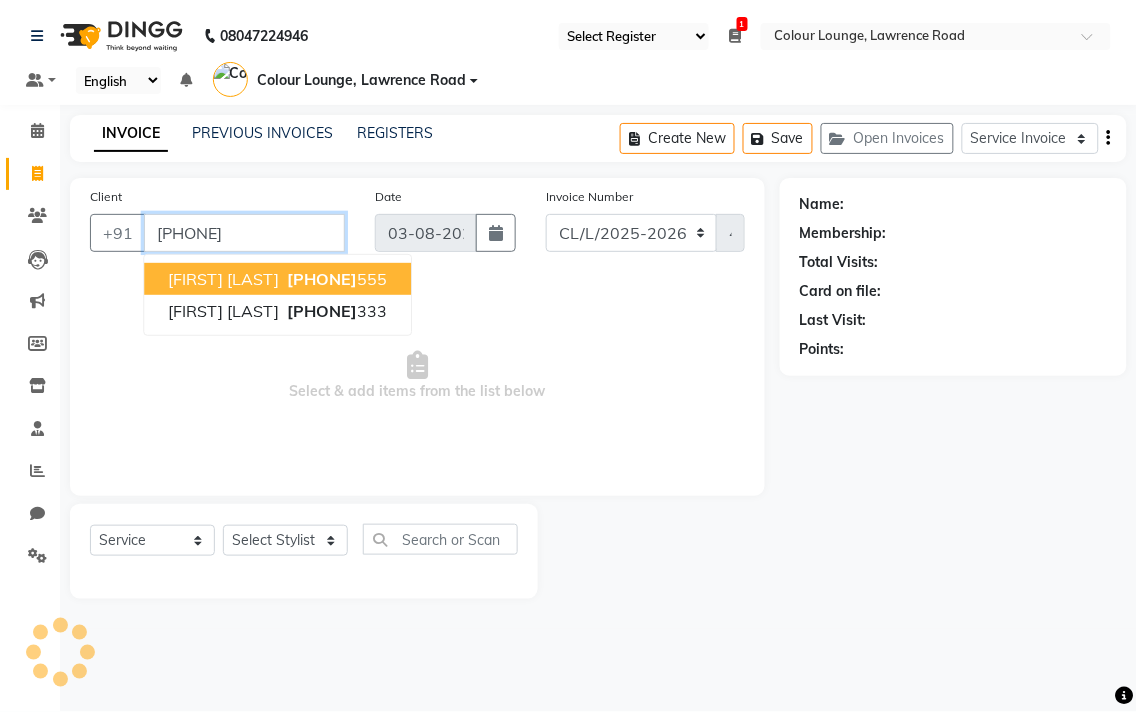 type on "[PHONE]" 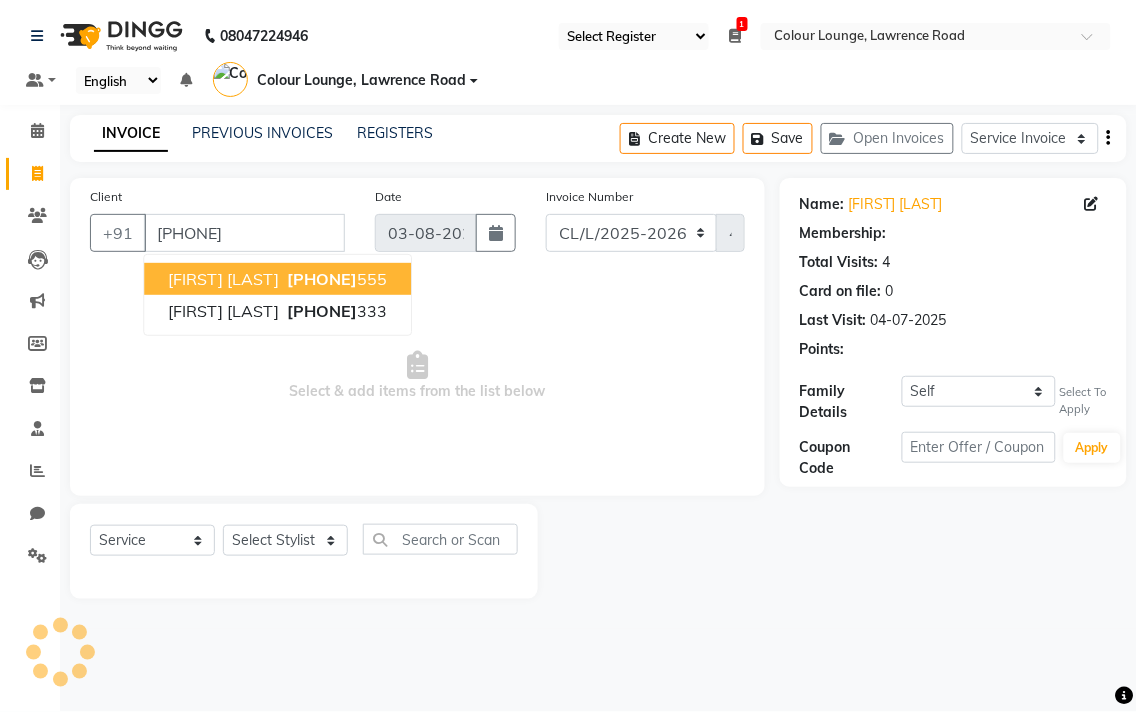 select on "1: Object" 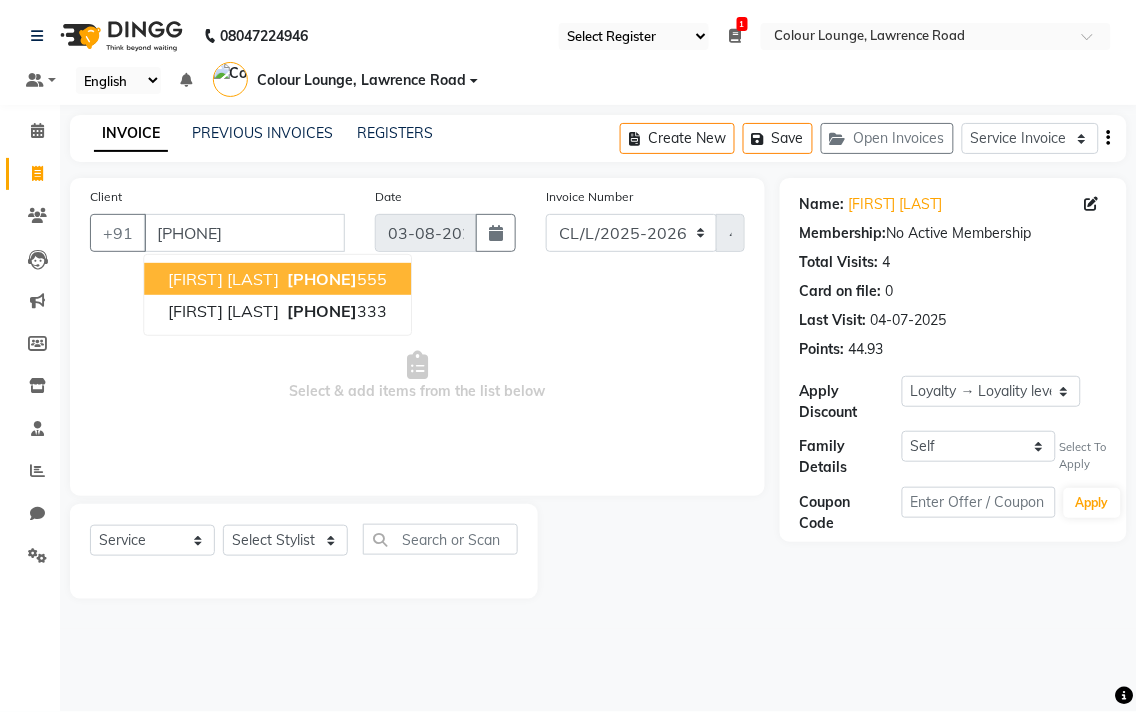 click on "[PHONE]" at bounding box center (322, 279) 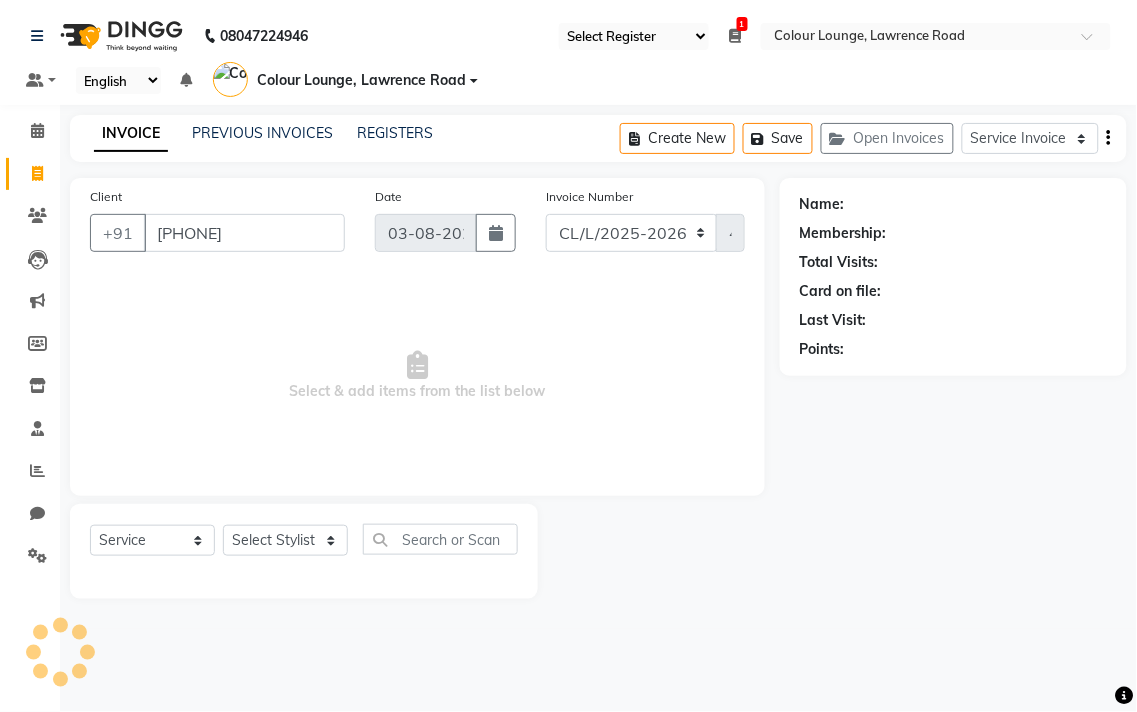 select on "1: Object" 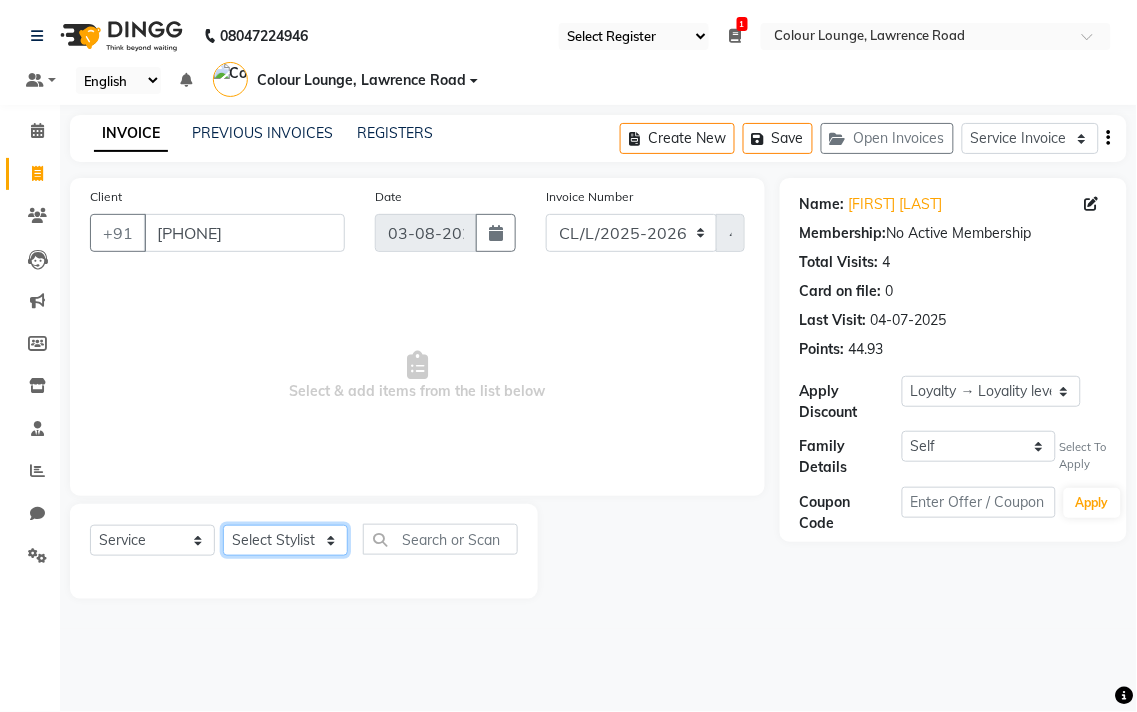 click on "Select Stylist Admin Ankush Ansh Nayyar BALBHARTI SHARMA Colour Lounge, Lawrence Road Colour Lounge, Lawrence Road DINGG HARJEET RANDHAWA HARPREET KAUR Jagpreet Kajal LALIMA LOVE Lovepreet Manish MANPREET KAUR Navneet Neelam NEENA PALWINDER KAUR POOJA Pooja negi PRABHDEEP SINGH PRINCE KUMAR Rambachan Resham Kaur Robin Sameer Sapna SATWANT KAUR Sunny TULOSH SUBBA Uma Urvashi Varun kumar Vasu VISHAL" 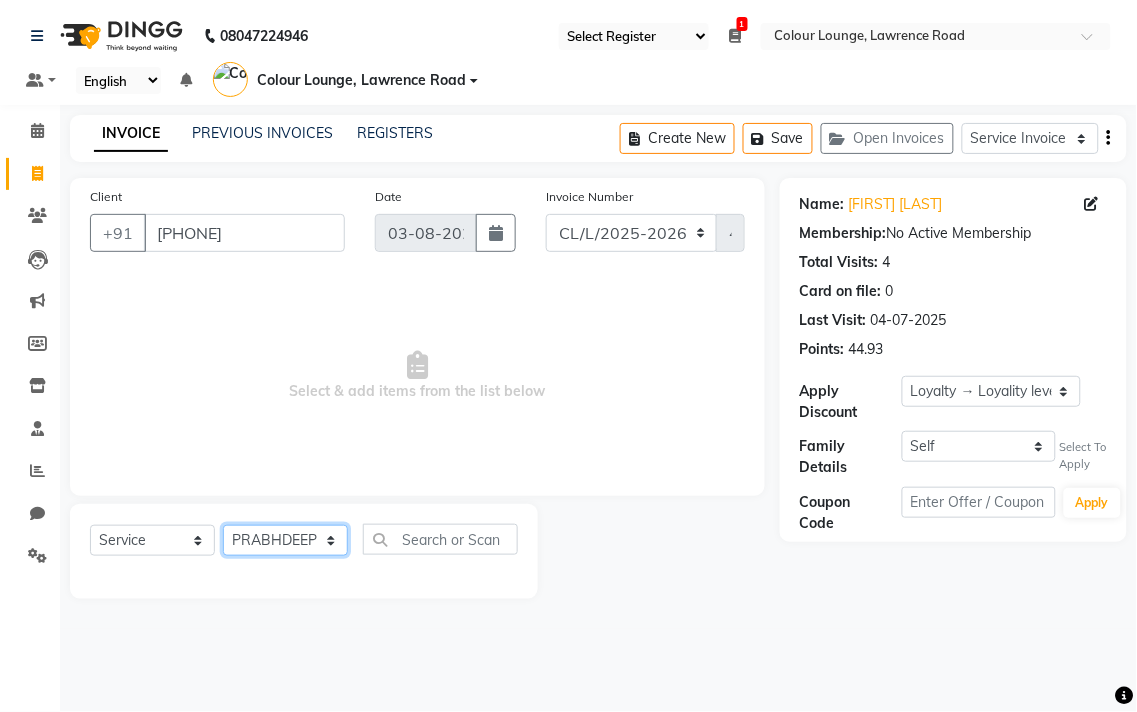 click on "Select Stylist Admin Ankush Ansh Nayyar BALBHARTI SHARMA Colour Lounge, Lawrence Road Colour Lounge, Lawrence Road DINGG HARJEET RANDHAWA HARPREET KAUR Jagpreet Kajal LALIMA LOVE Lovepreet Manish MANPREET KAUR Navneet Neelam NEENA PALWINDER KAUR POOJA Pooja negi PRABHDEEP SINGH PRINCE KUMAR Rambachan Resham Kaur Robin Sameer Sapna SATWANT KAUR Sunny TULOSH SUBBA Uma Urvashi Varun kumar Vasu VISHAL" 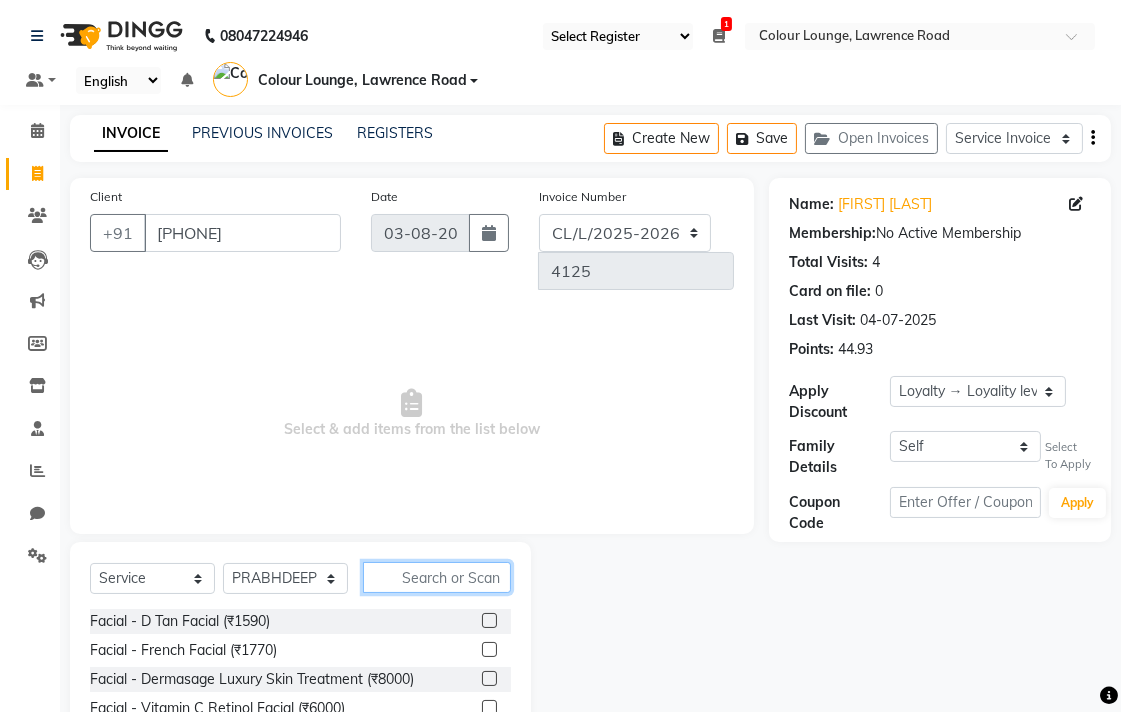 click 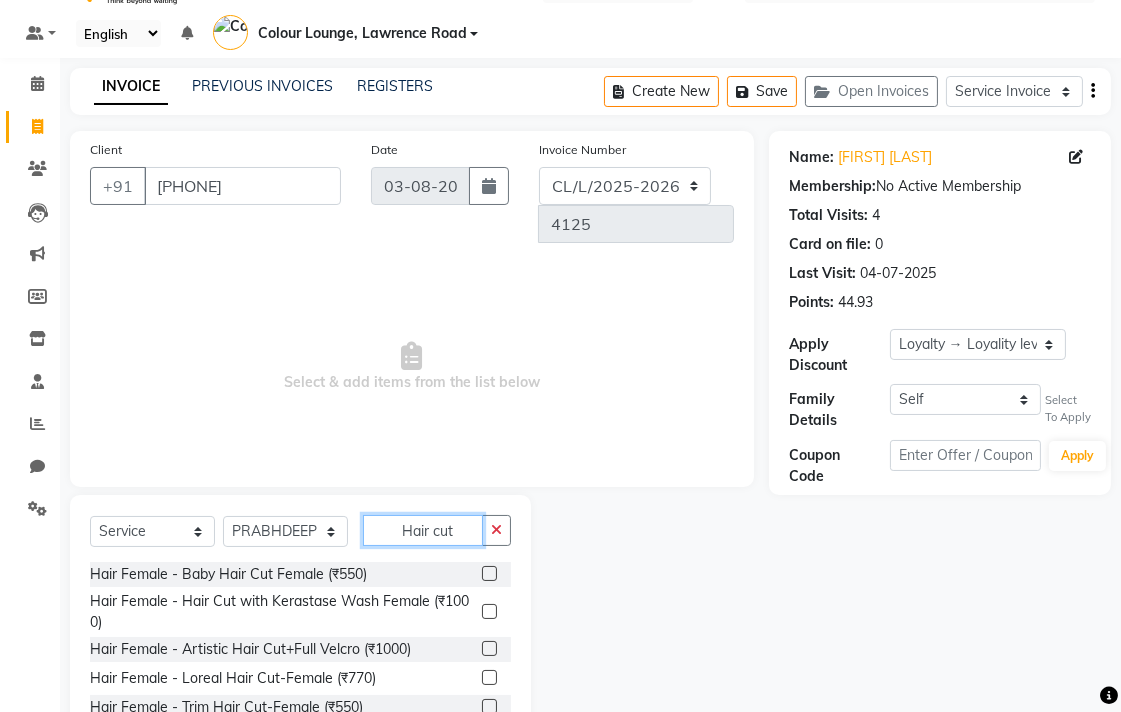scroll, scrollTop: 117, scrollLeft: 0, axis: vertical 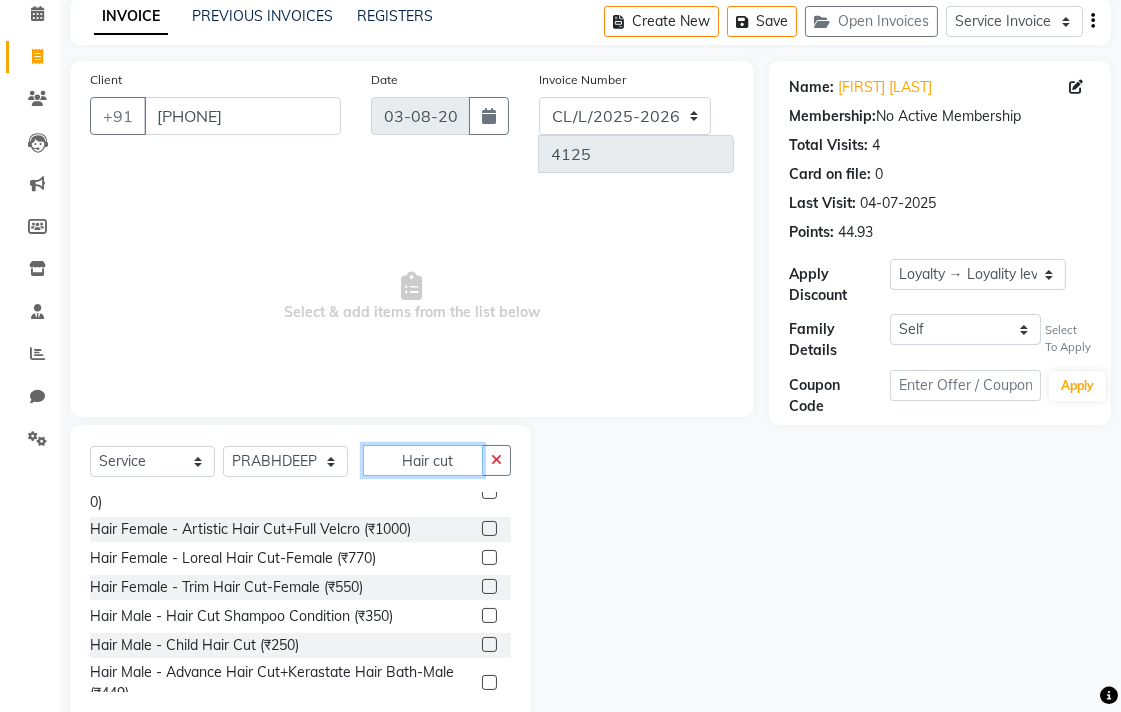 type on "Hair cut" 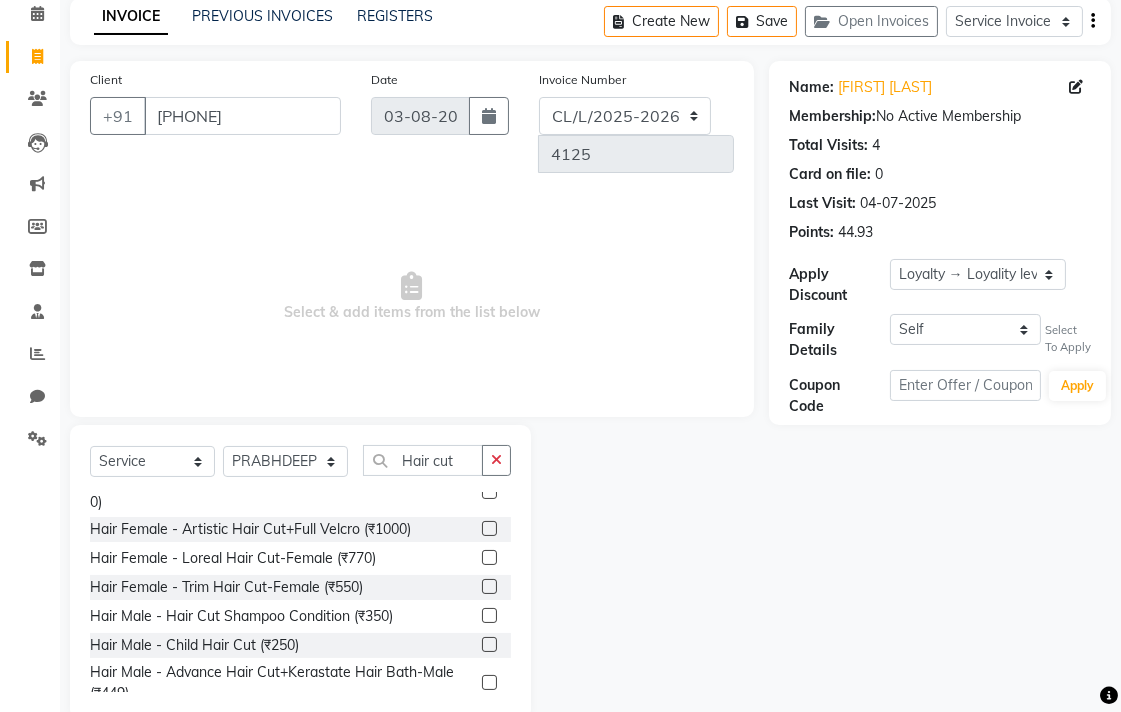 click 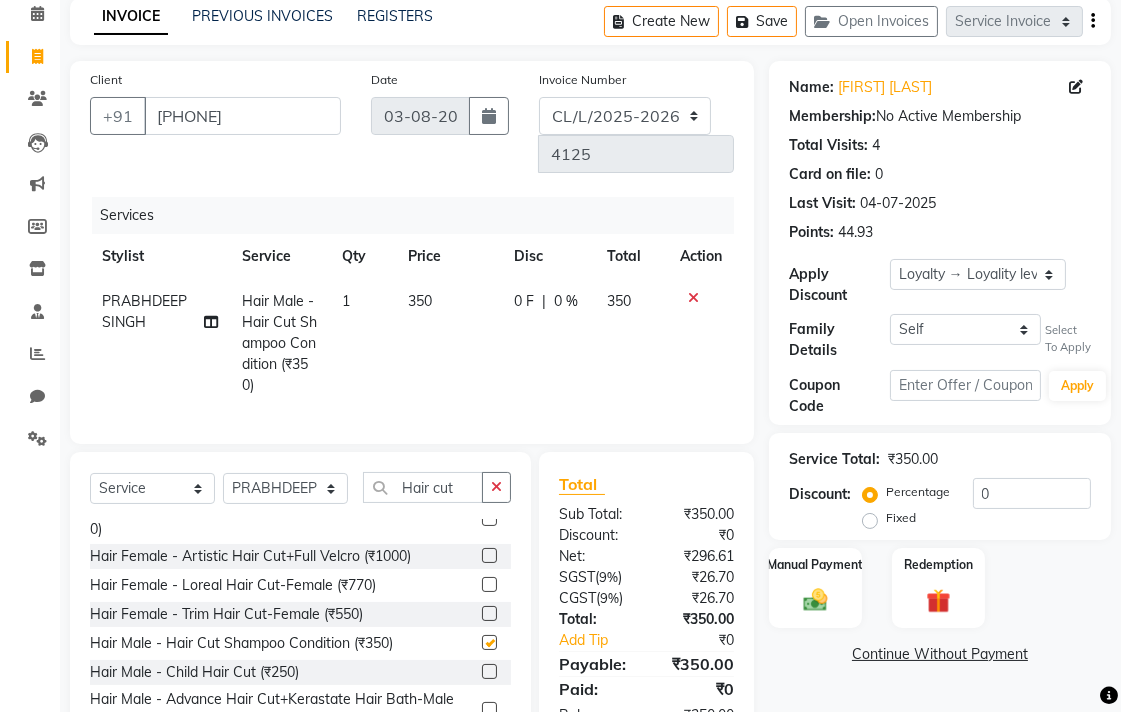 checkbox on "false" 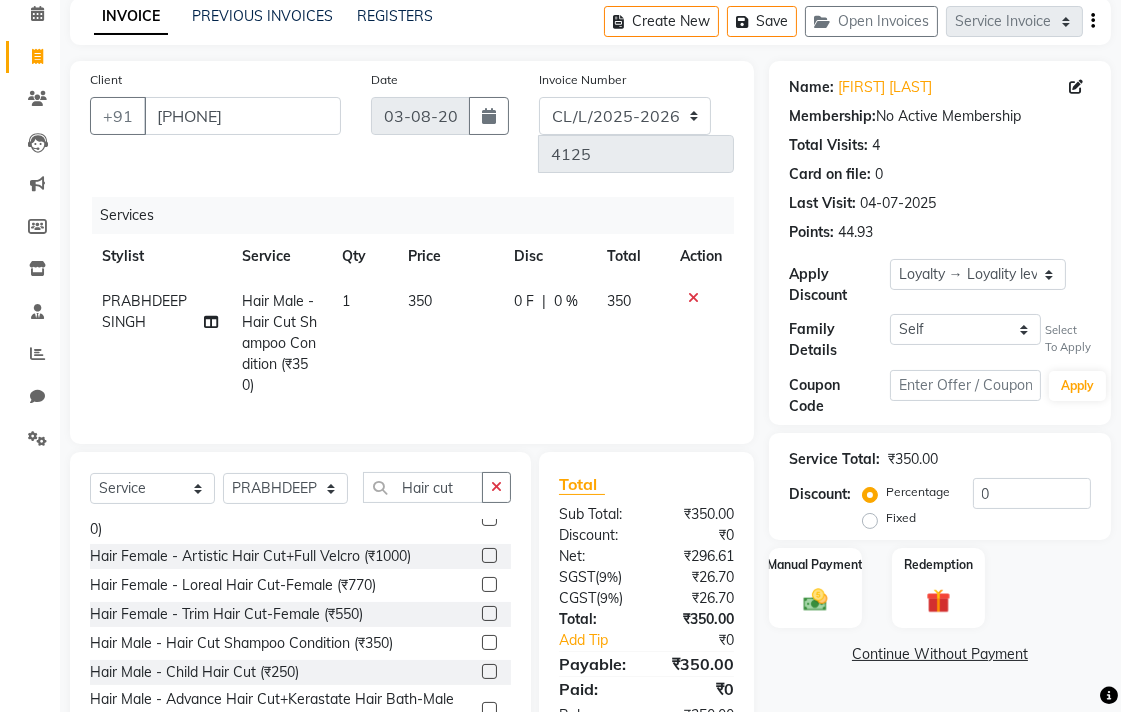 click on "350" 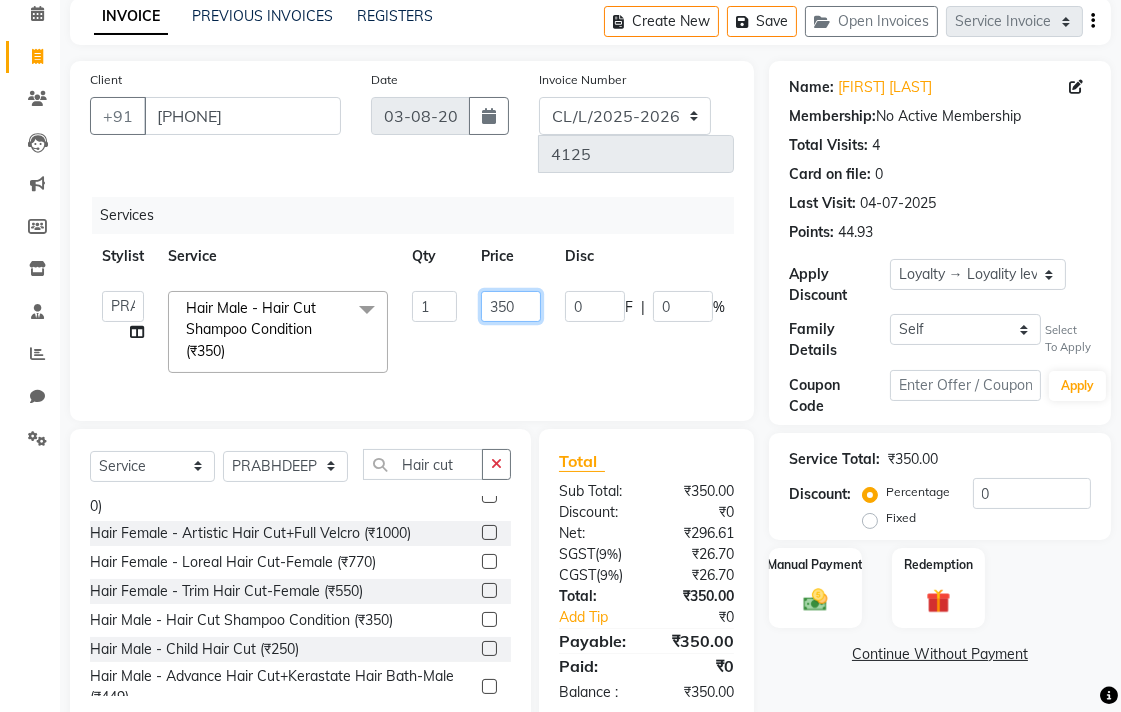 click on "350" 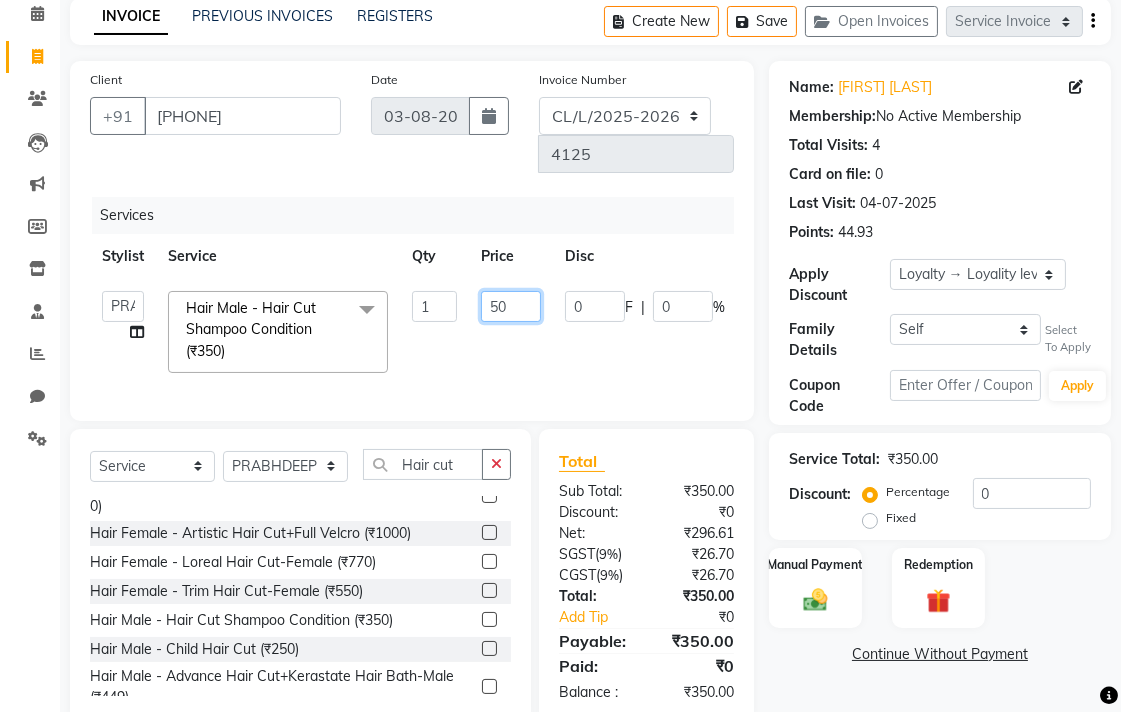 type on "450" 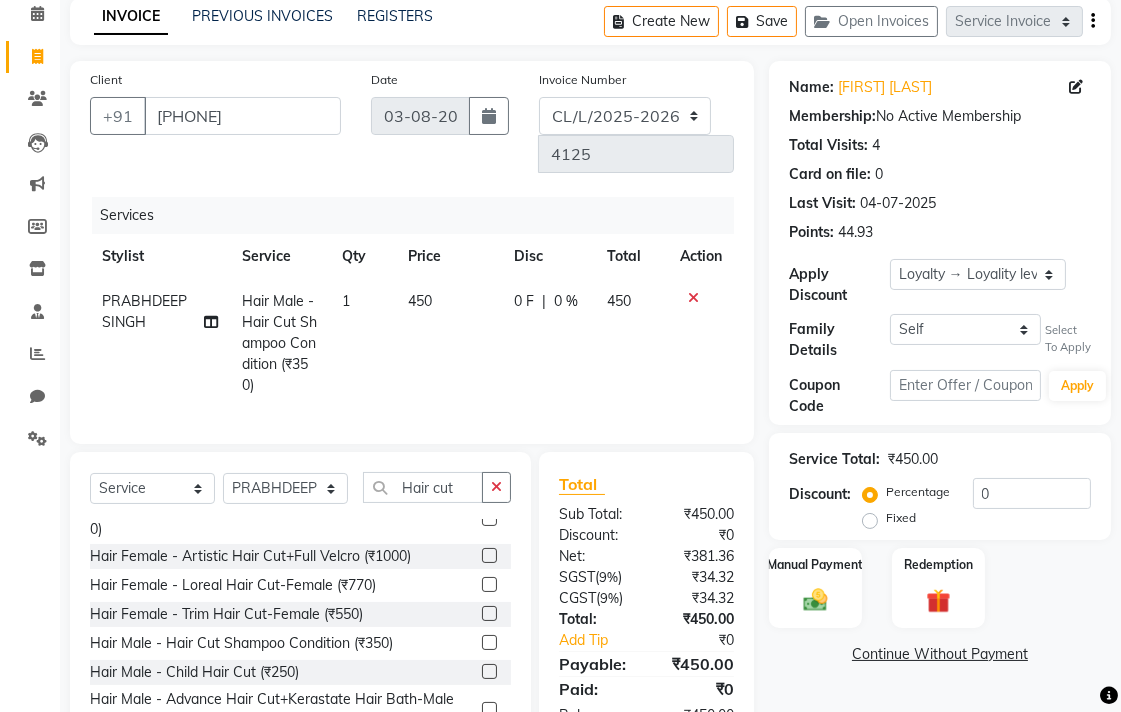 click on "0 F" 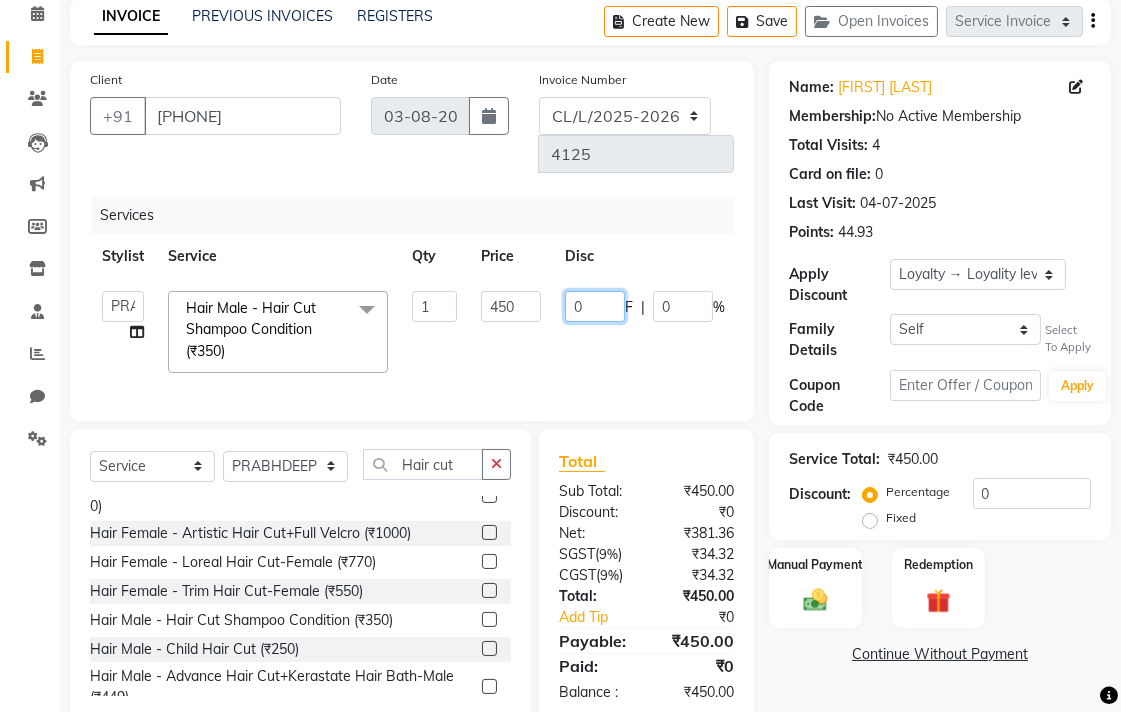 click on "0" 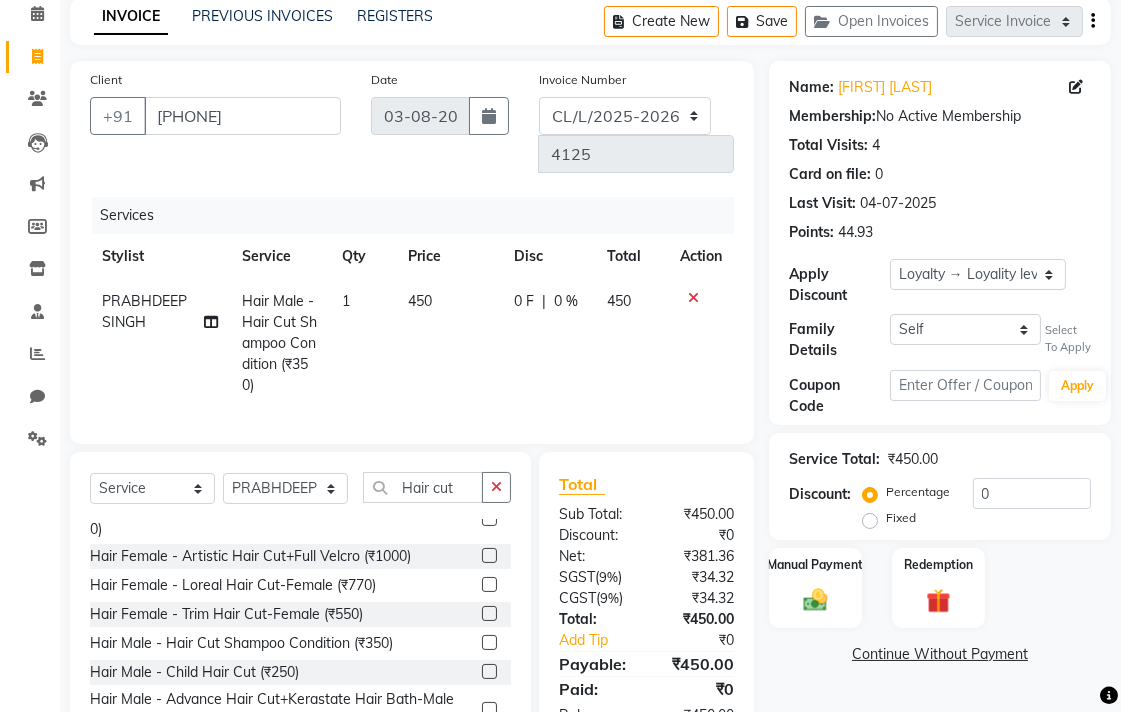 click on "0 F | 0 %" 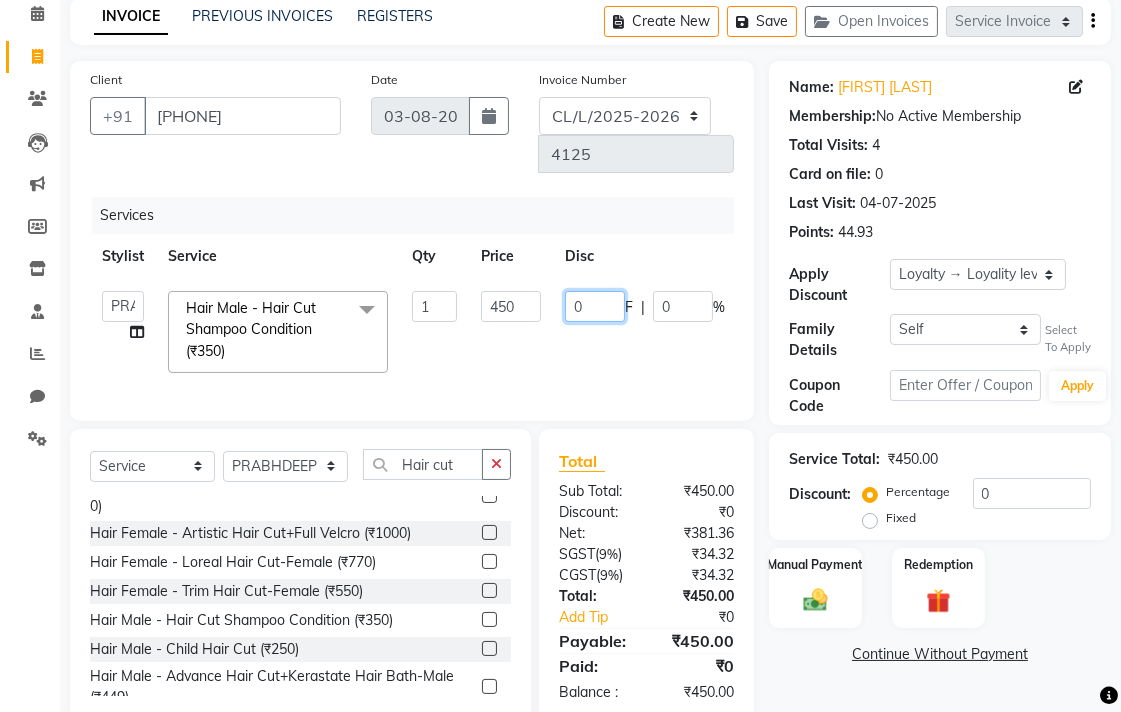 click on "0" 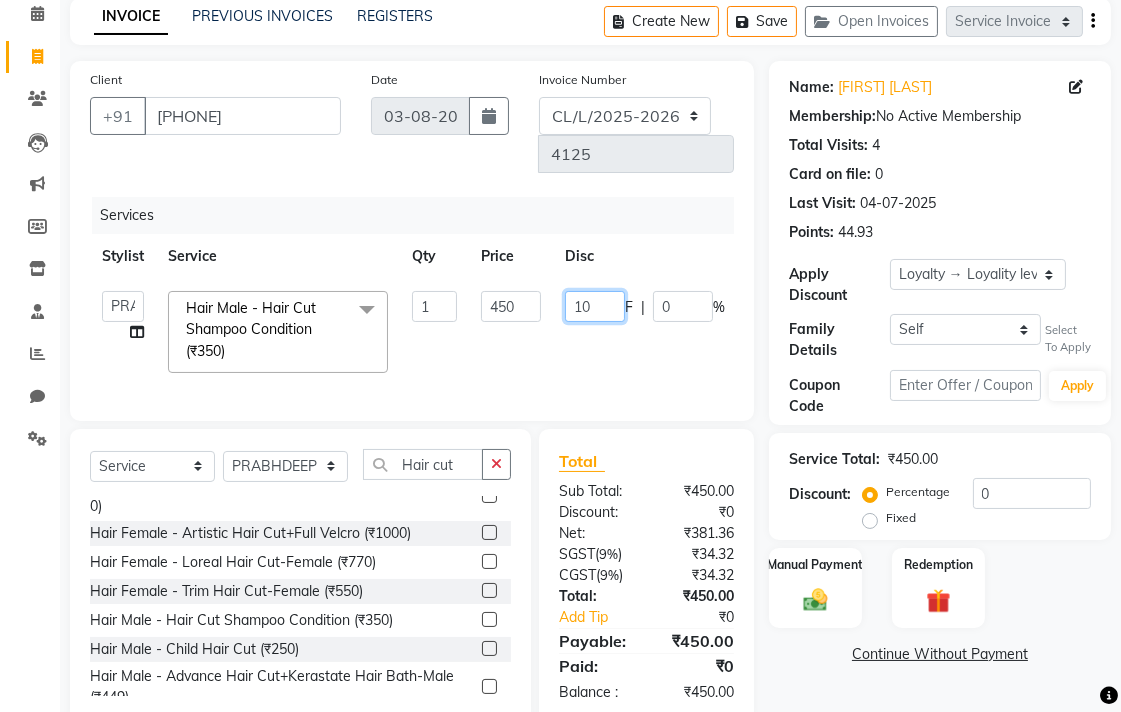 type on "100" 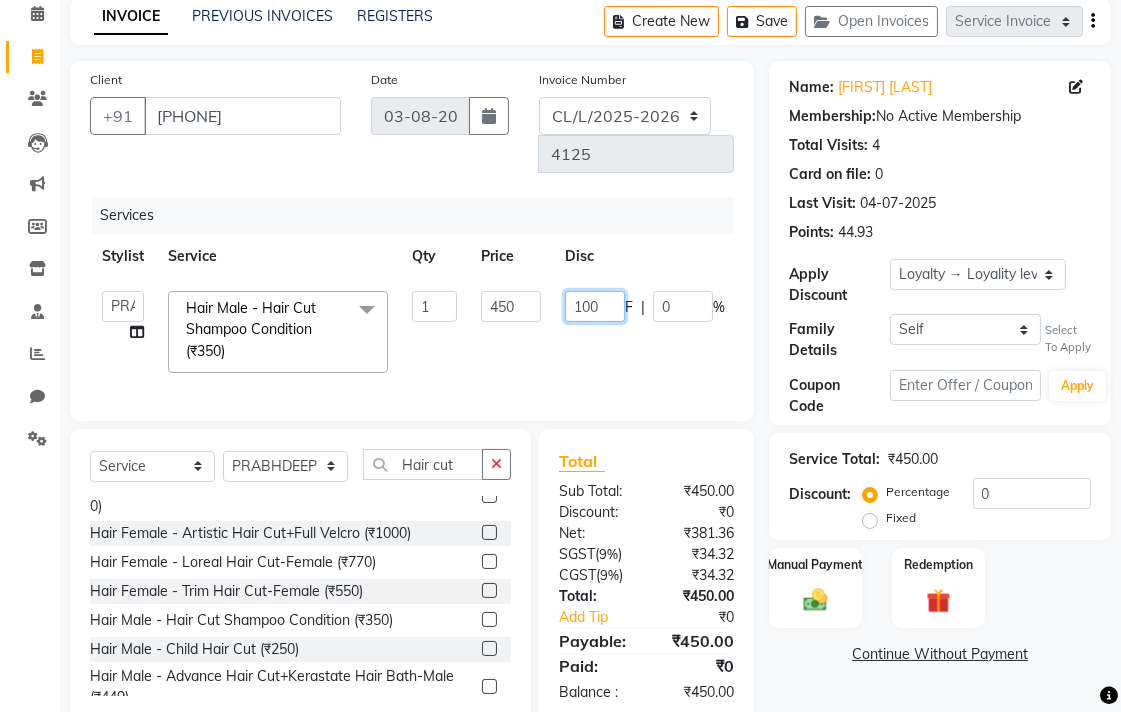 scroll, scrollTop: 137, scrollLeft: 0, axis: vertical 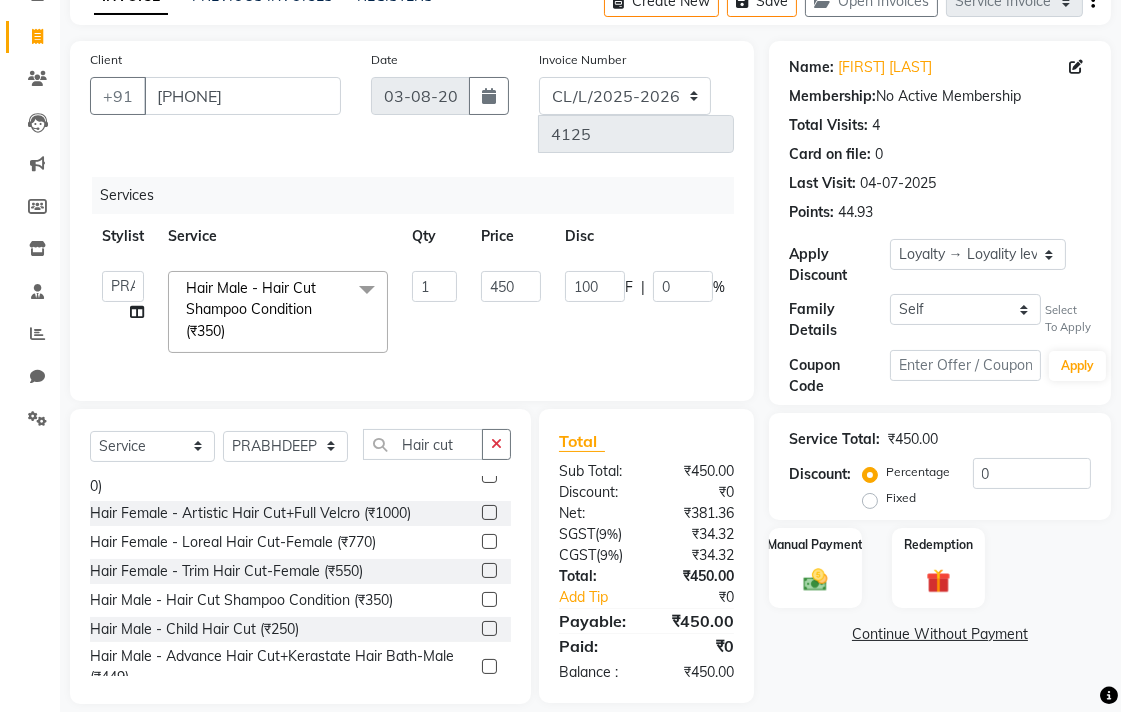 click on "Name: [FIRST] [LAST] Membership:  No Active Membership  Total Visits:  4 Card on file:  [NUMBER] Last Visit:   04-07-2025 Points:   44.93  Apply Discount Select  Loyalty → Loyality level 1  Family Details Self [FIRST] agarwal Select To Apply Coupon Code Apply Service Total:  ₹450.00  Discount:  Percentage   Fixed  0 Manual Payment Redemption  Continue Without Payment" 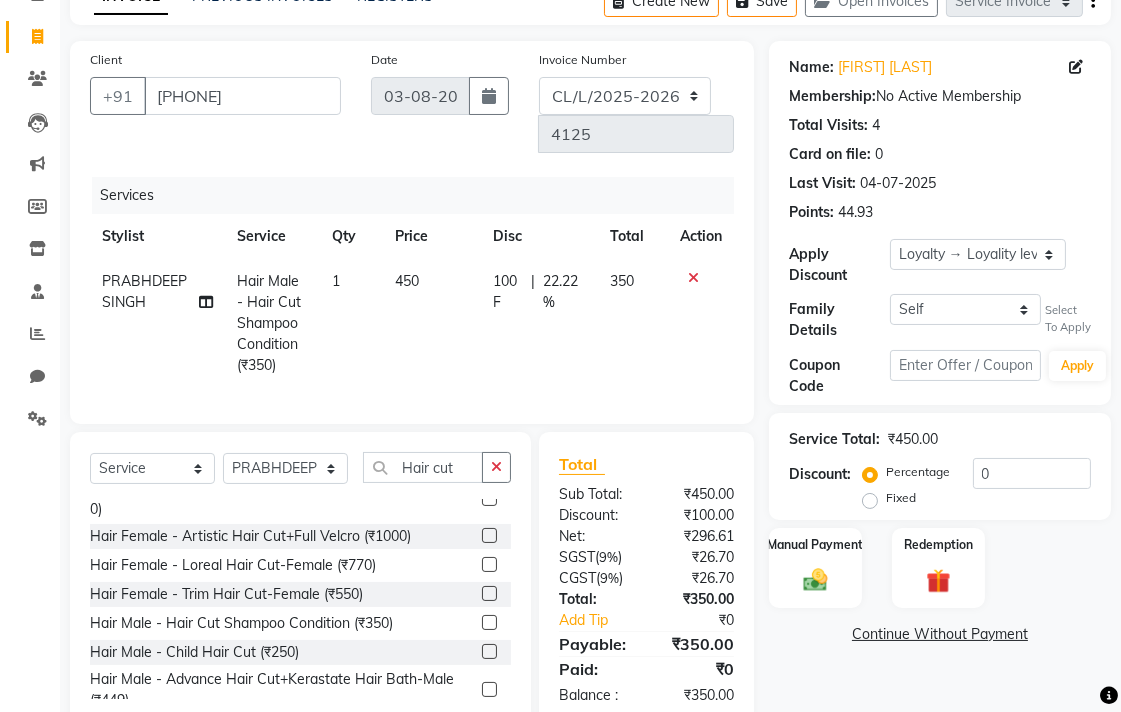 scroll, scrollTop: 161, scrollLeft: 0, axis: vertical 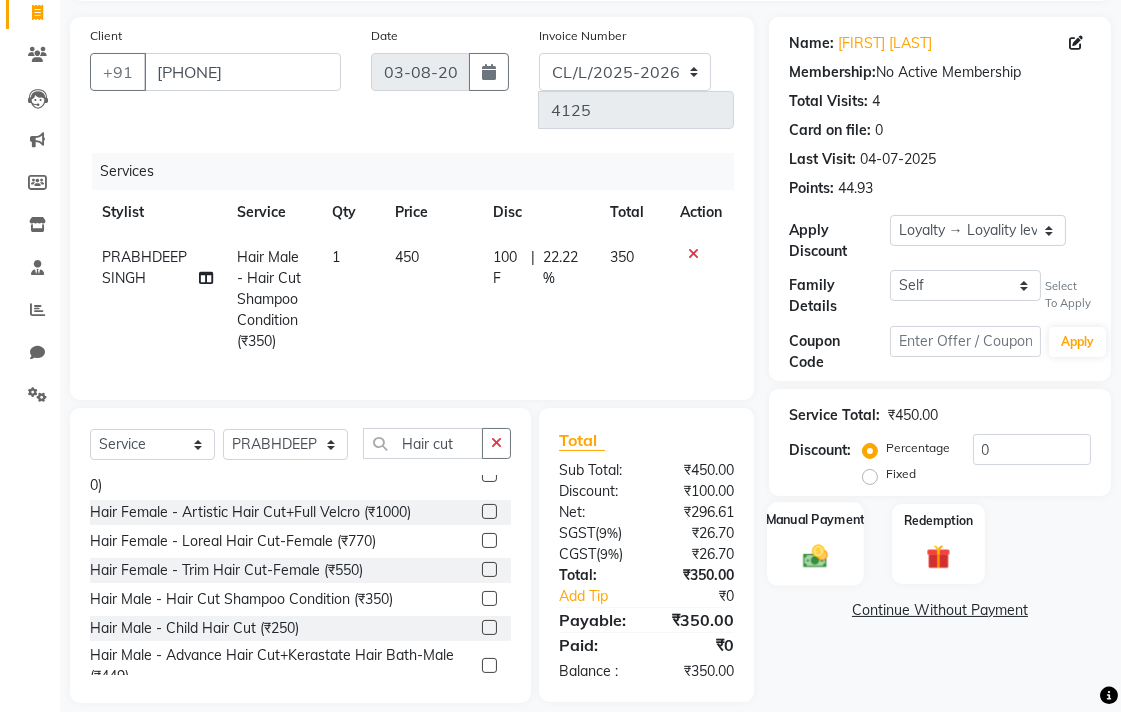 click 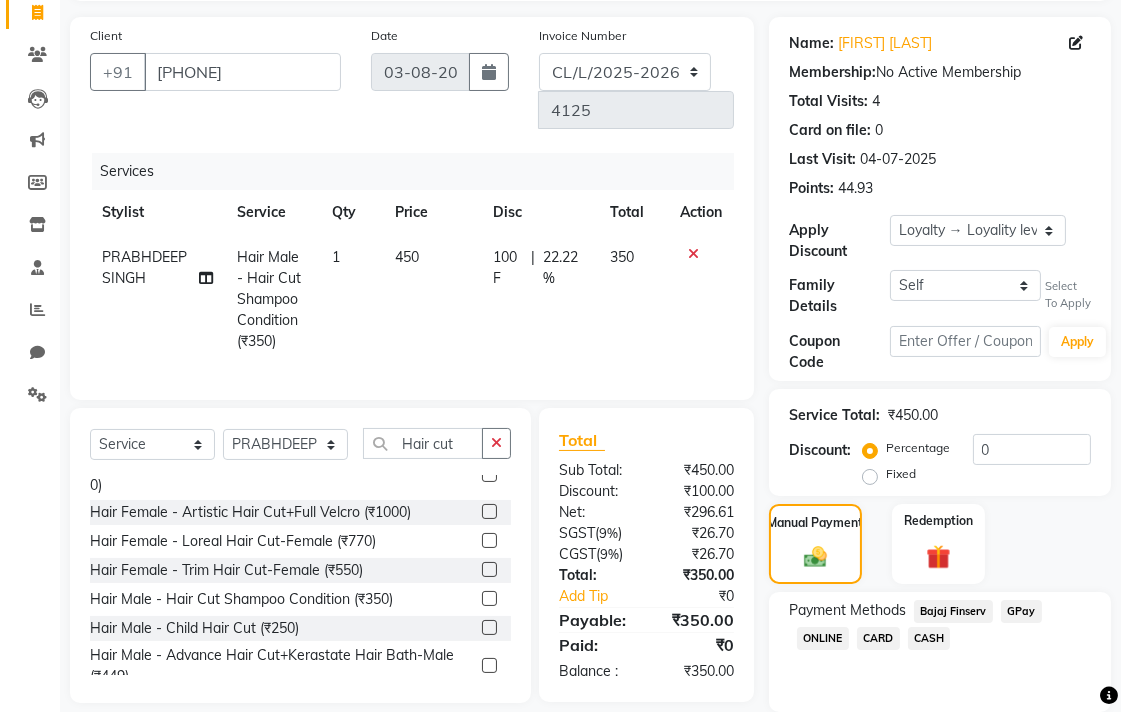 click on "CASH" 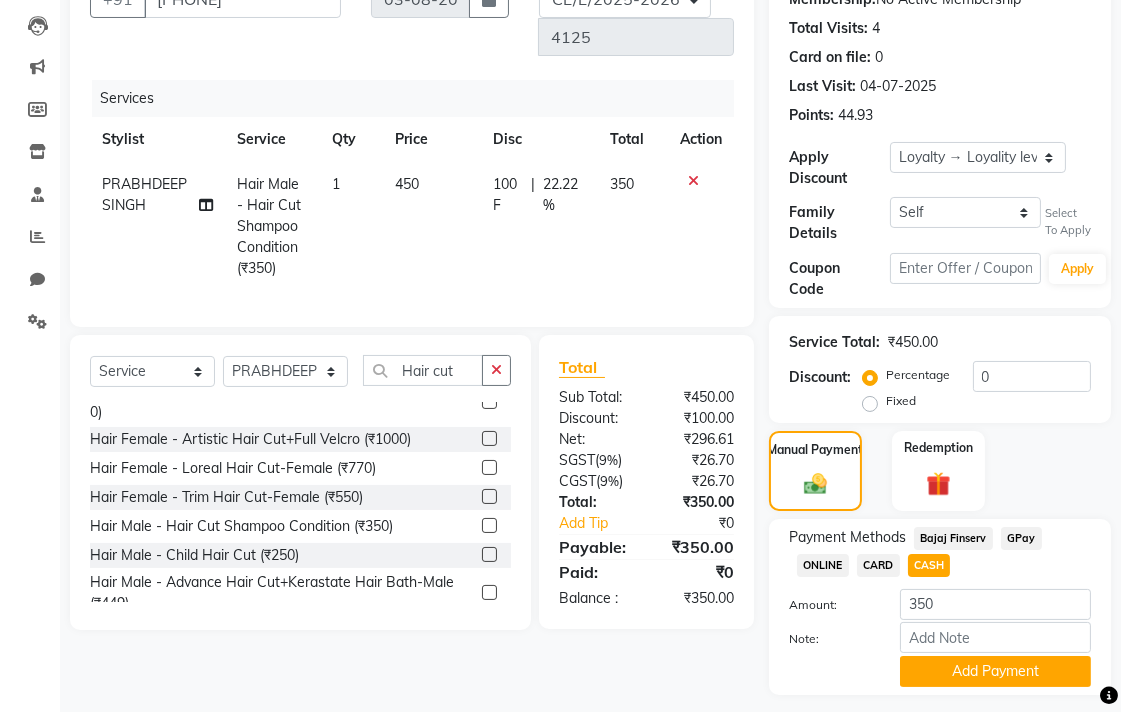scroll, scrollTop: 288, scrollLeft: 0, axis: vertical 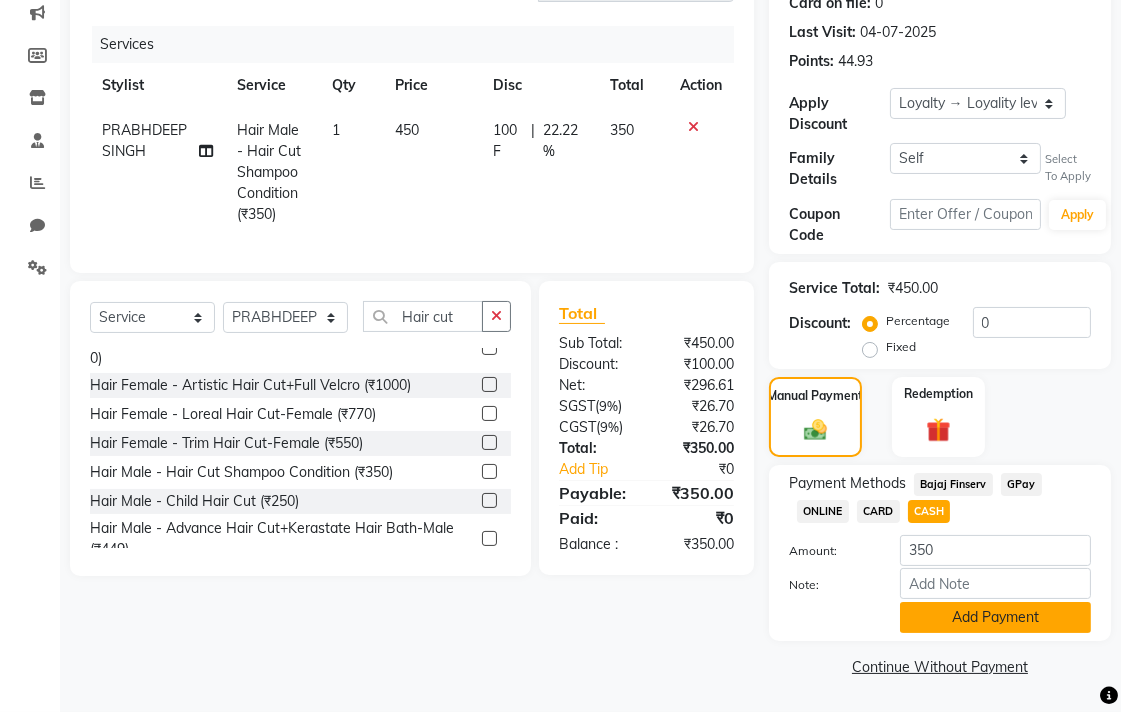 click on "Add Payment" 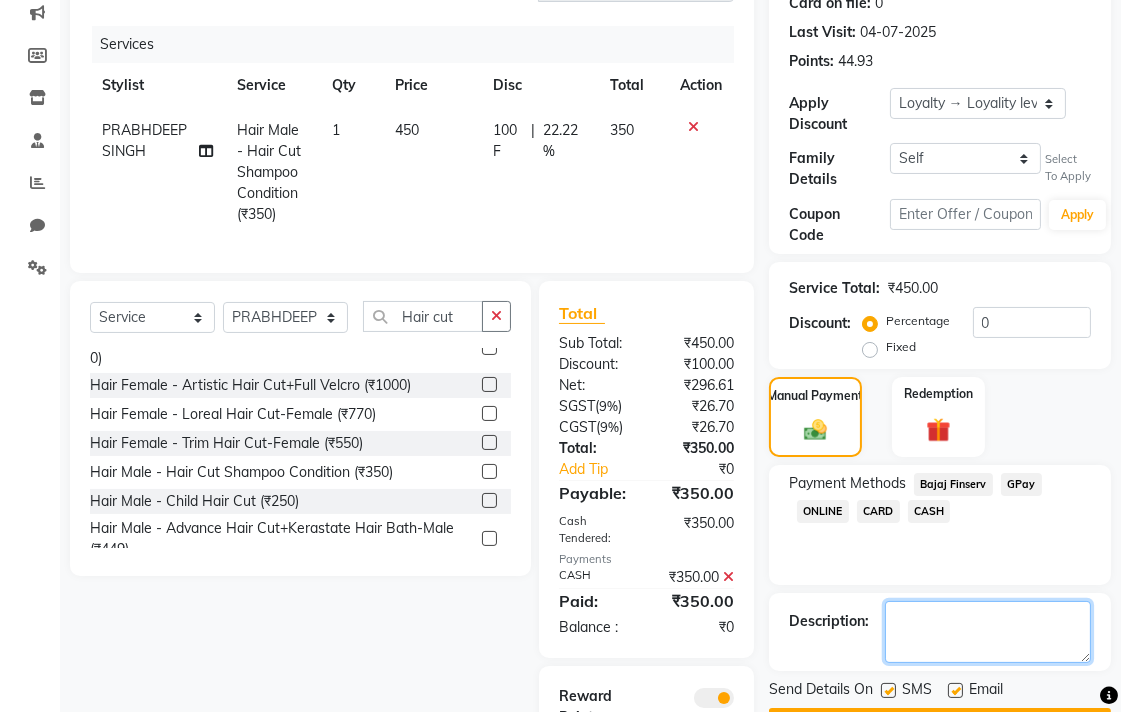 click 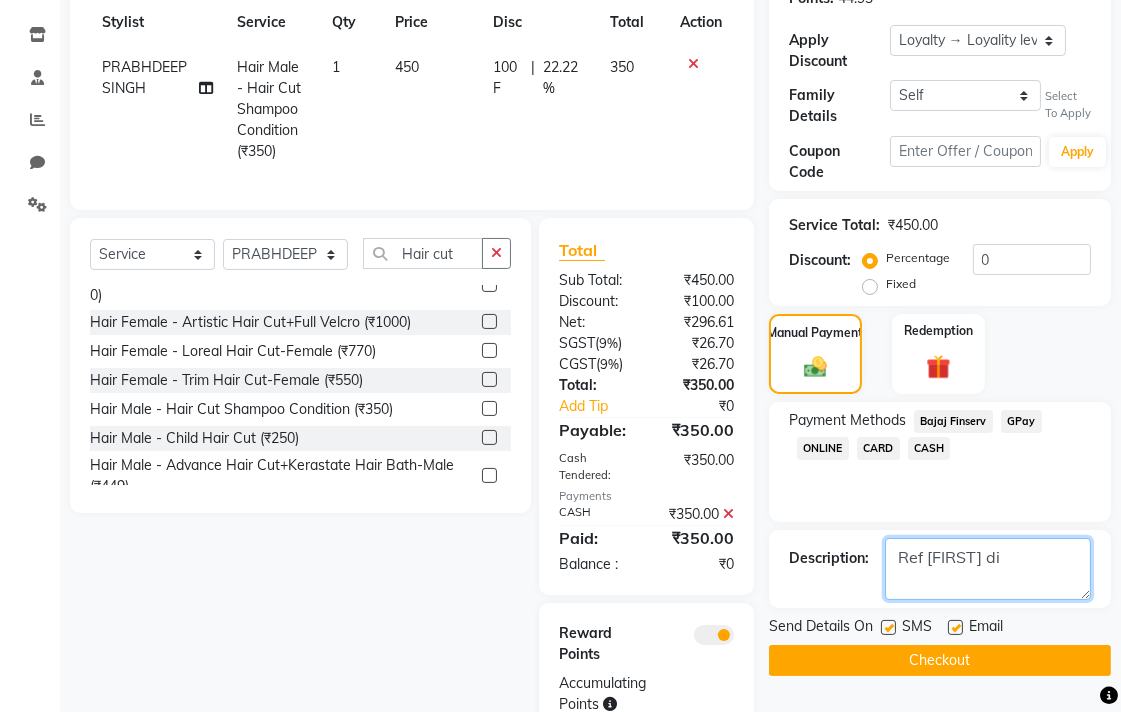 scroll, scrollTop: 404, scrollLeft: 0, axis: vertical 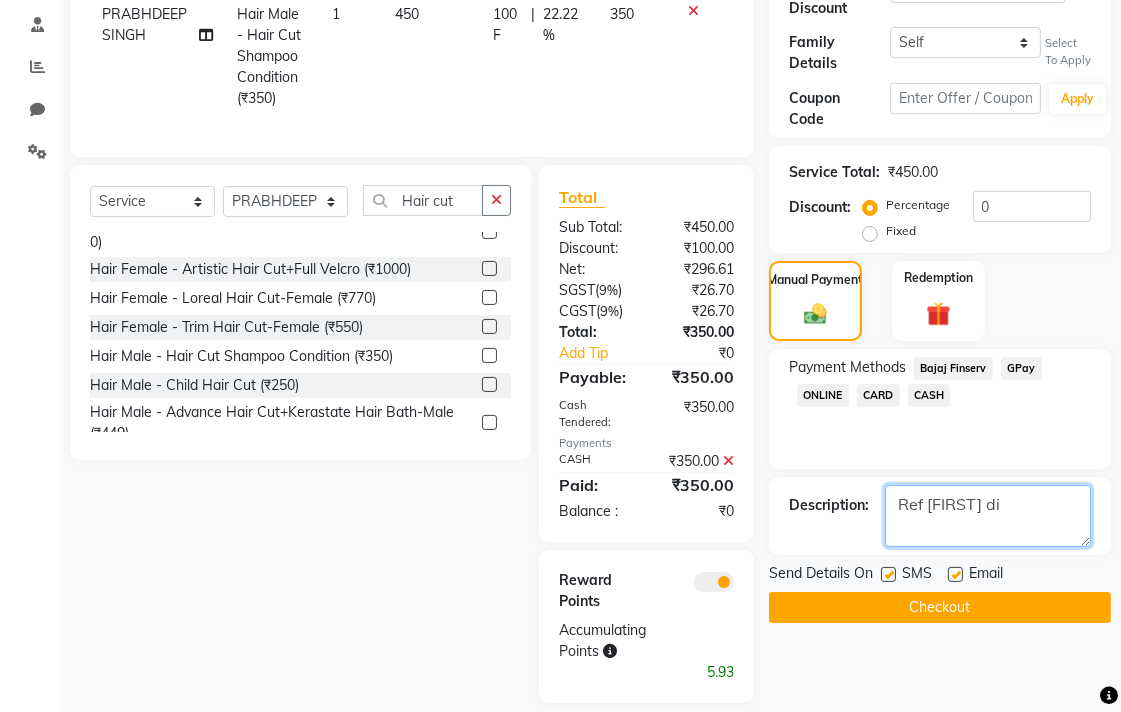type on "Ref [FIRST] di" 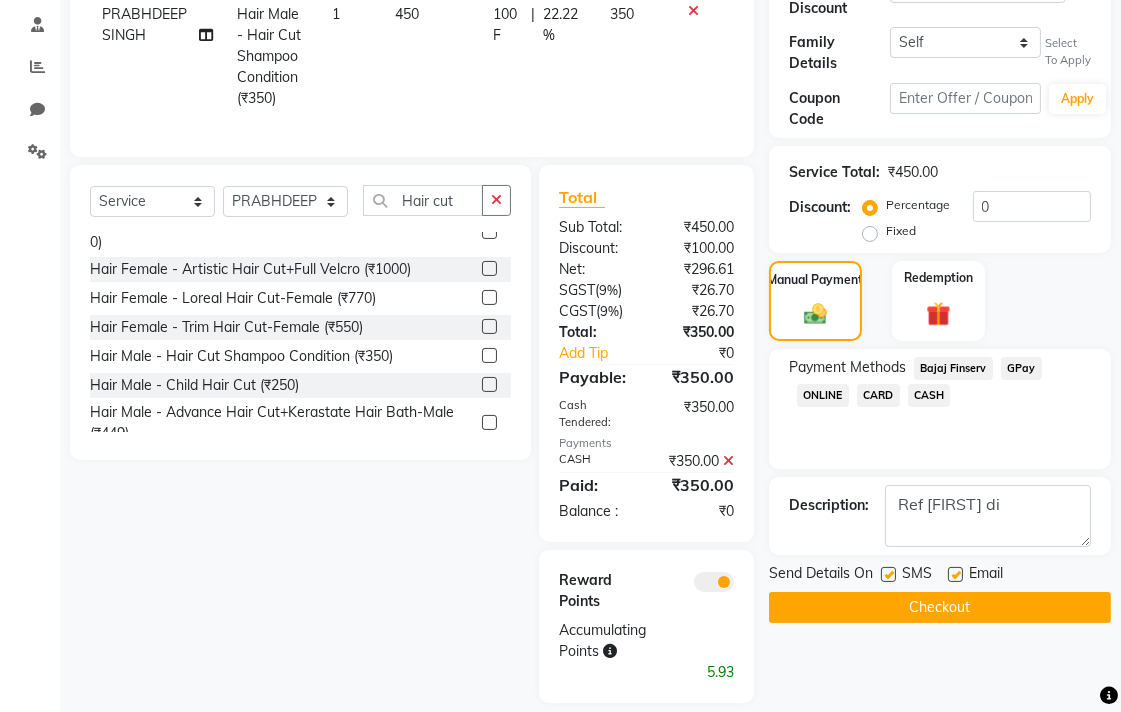 click on "Checkout" 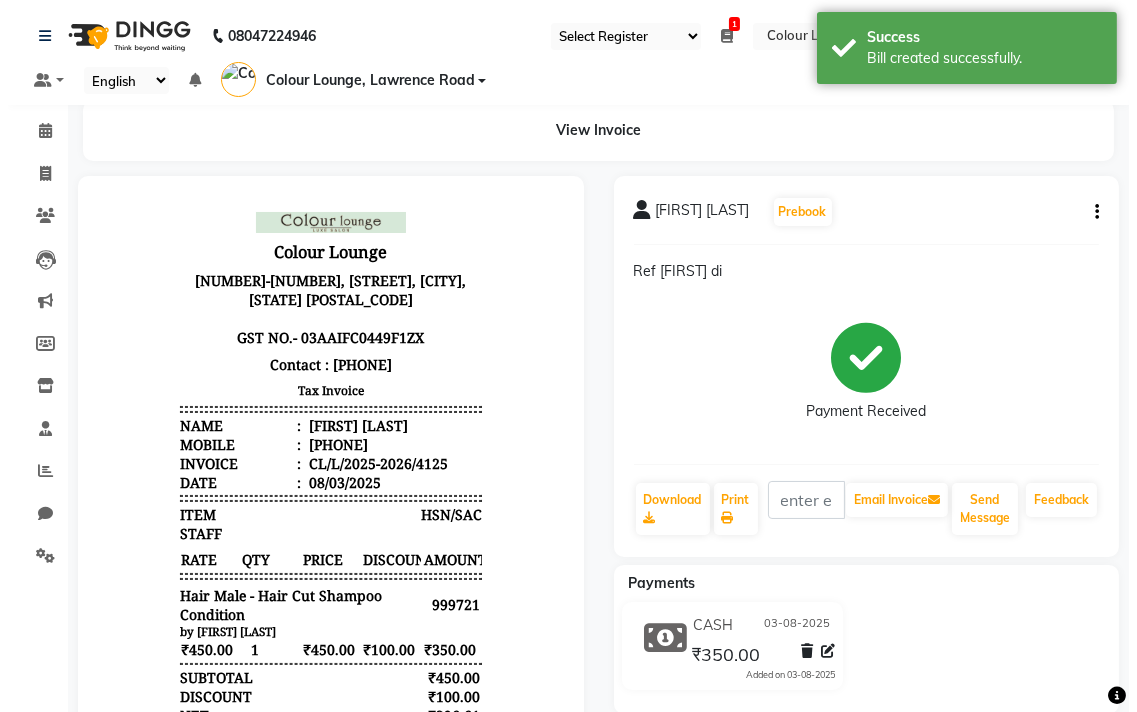 scroll, scrollTop: 0, scrollLeft: 0, axis: both 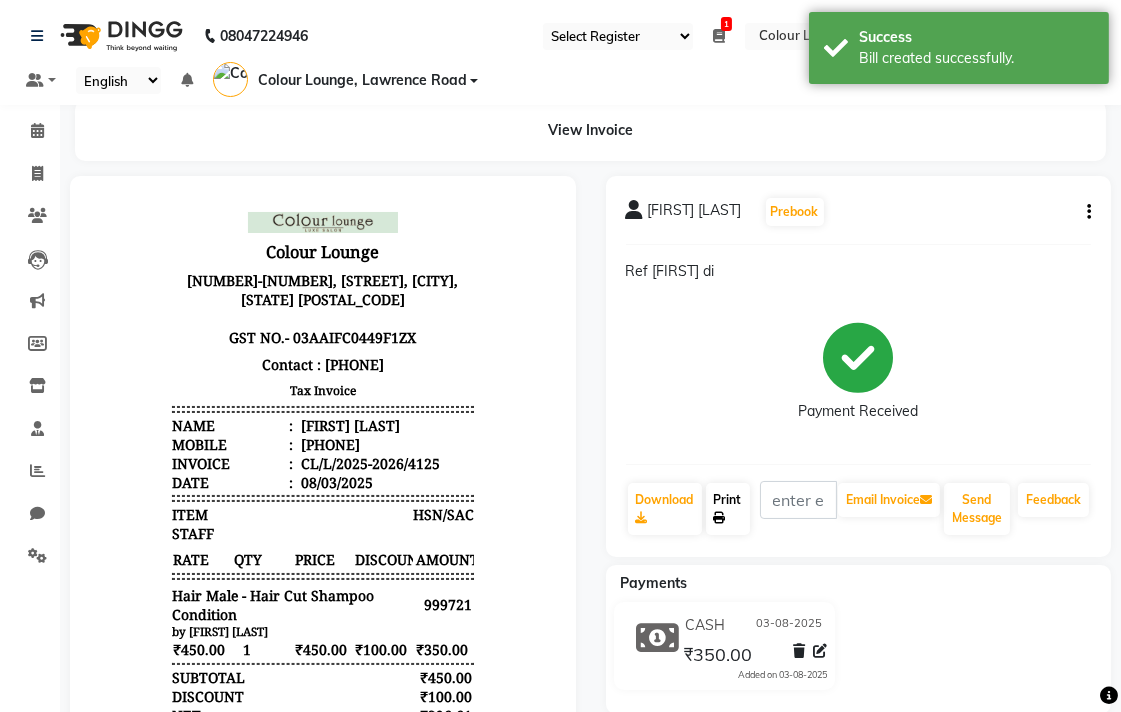 click on "Print" 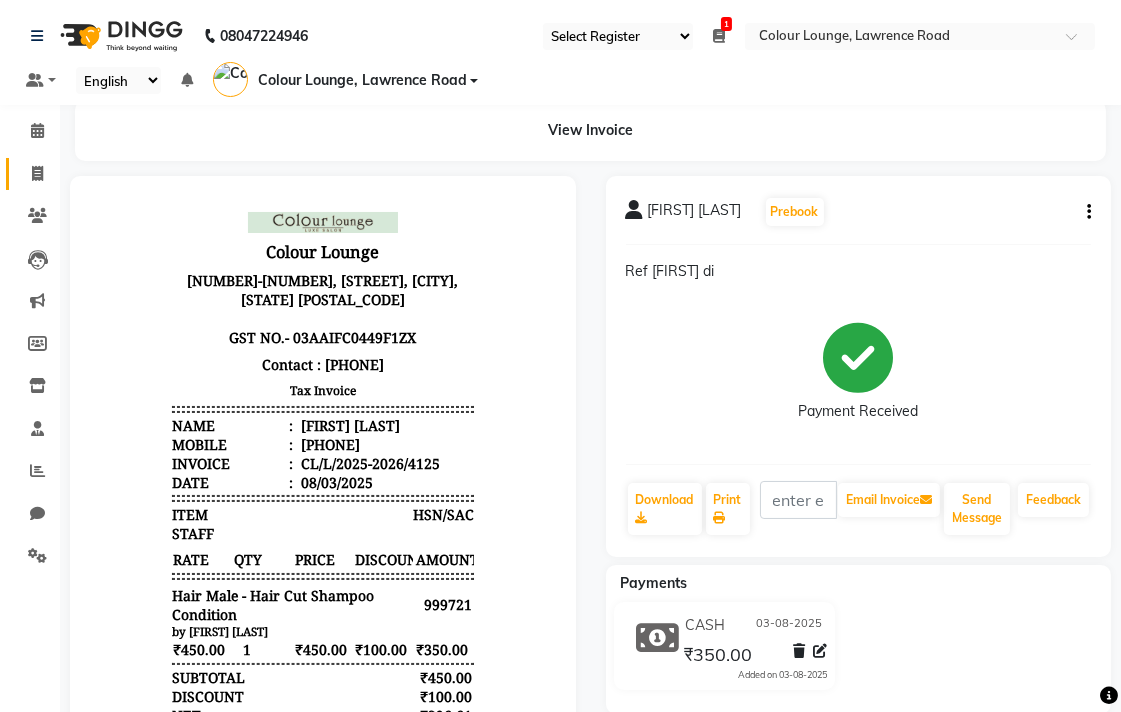 click 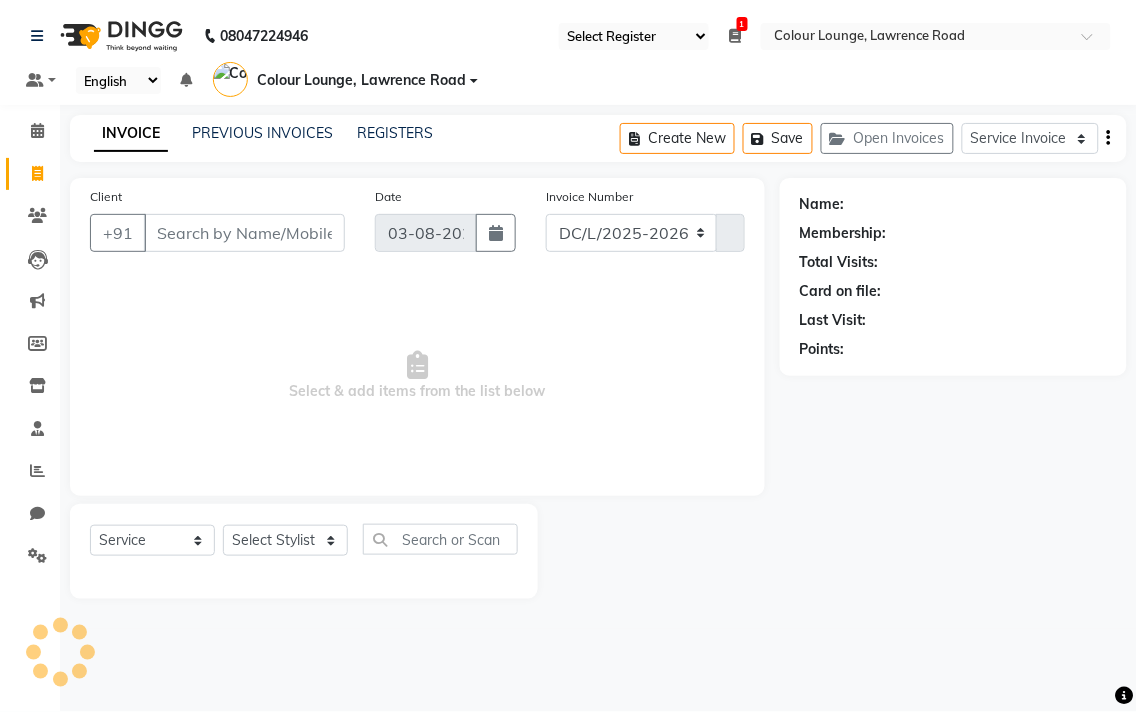 select on "8011" 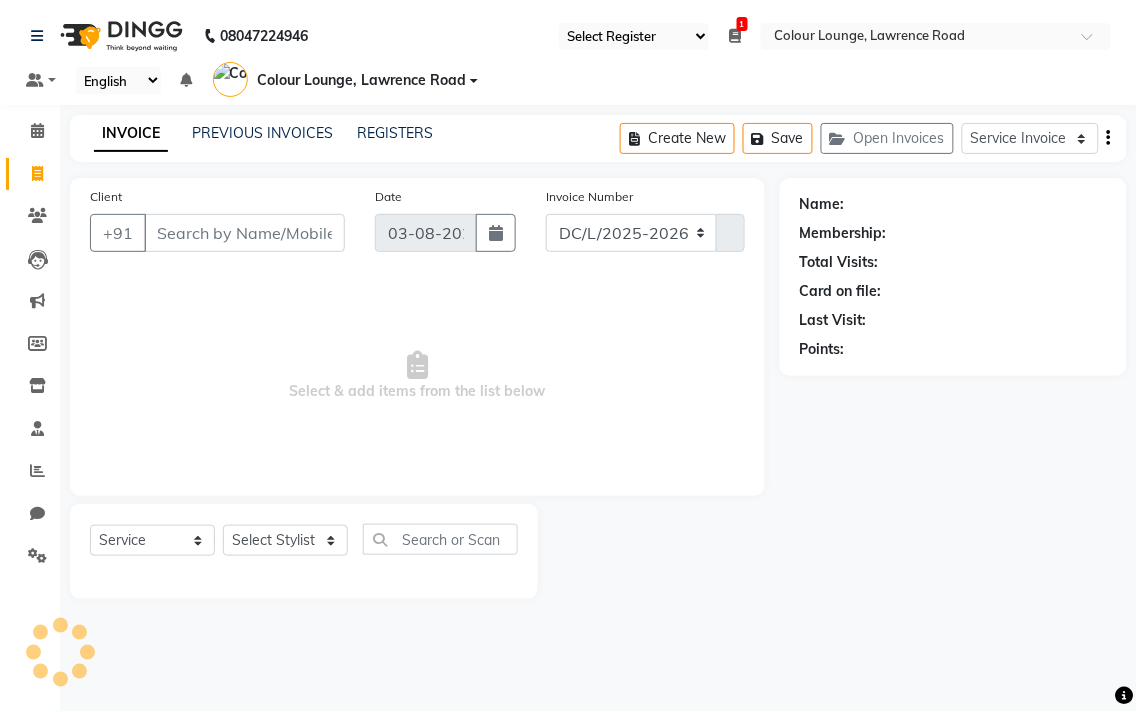 type on "4126" 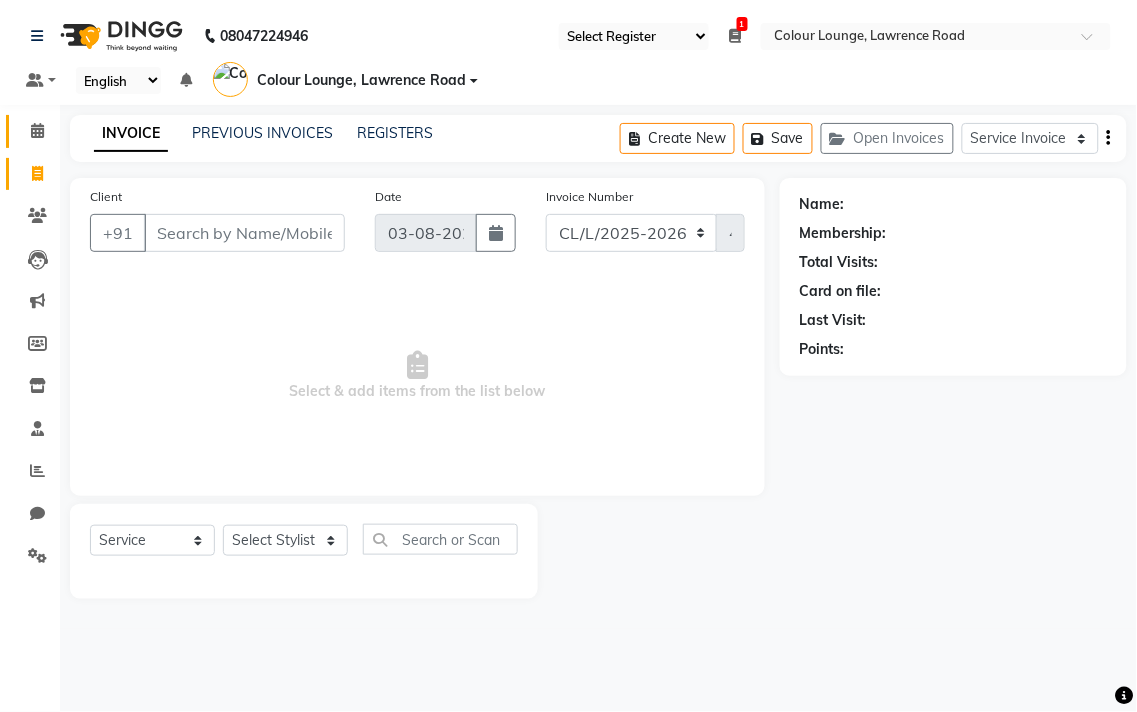 click 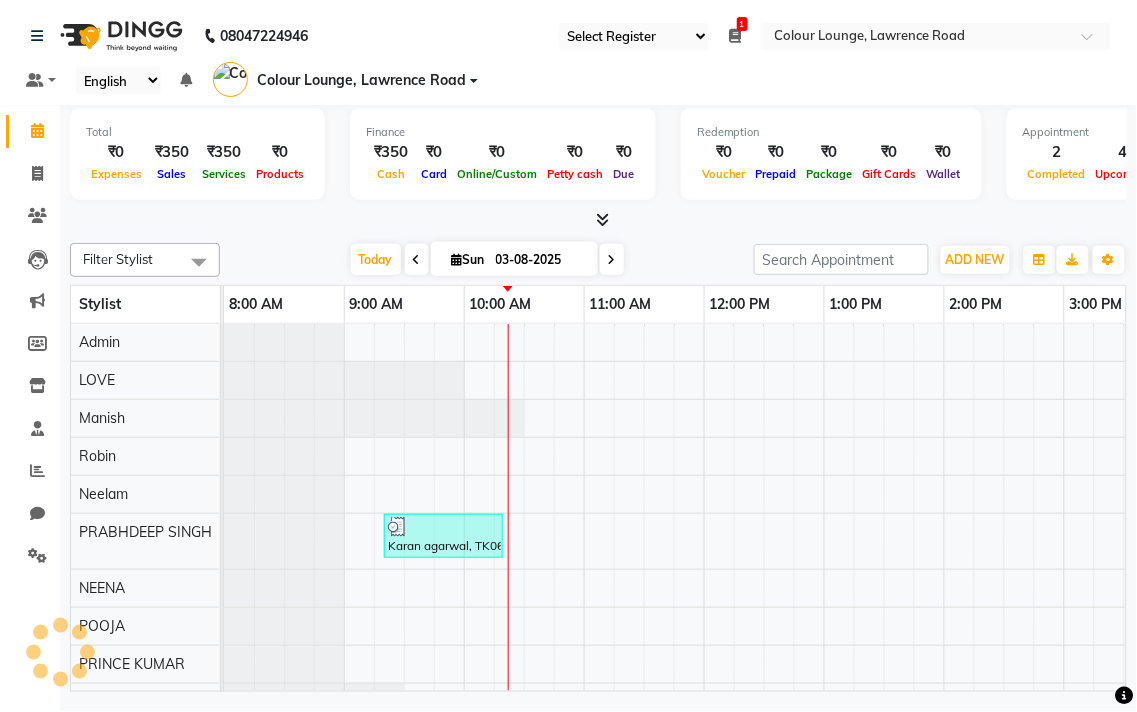 scroll, scrollTop: 26, scrollLeft: 0, axis: vertical 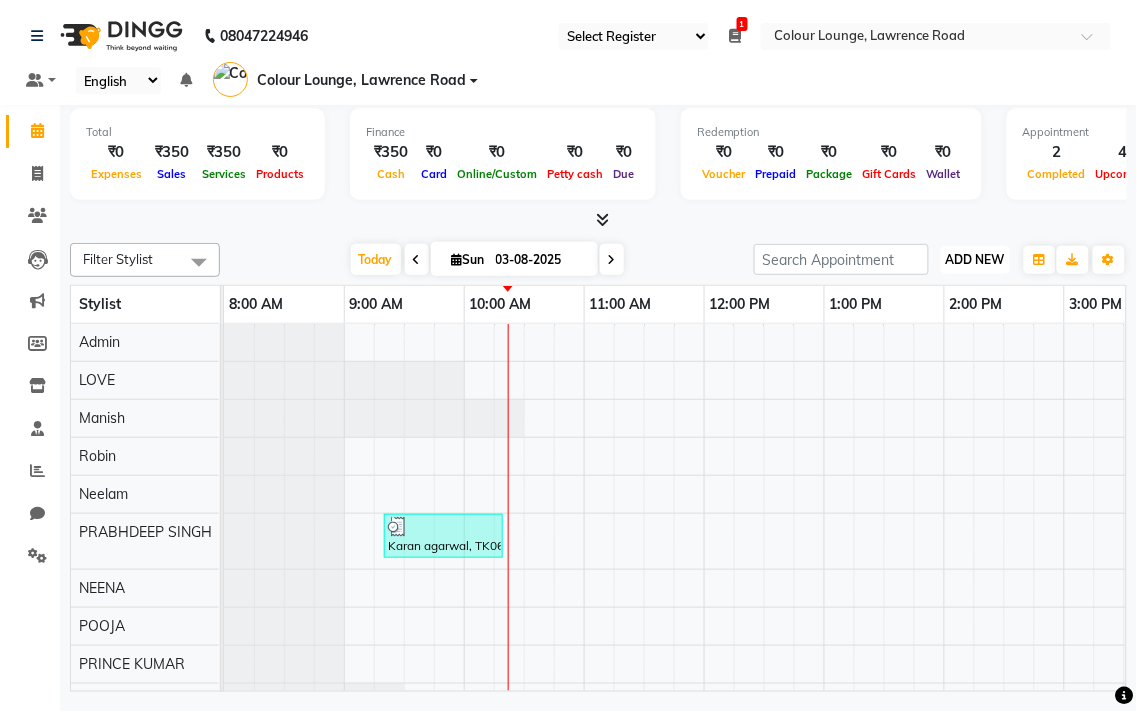 click on "ADD NEW" at bounding box center [975, 259] 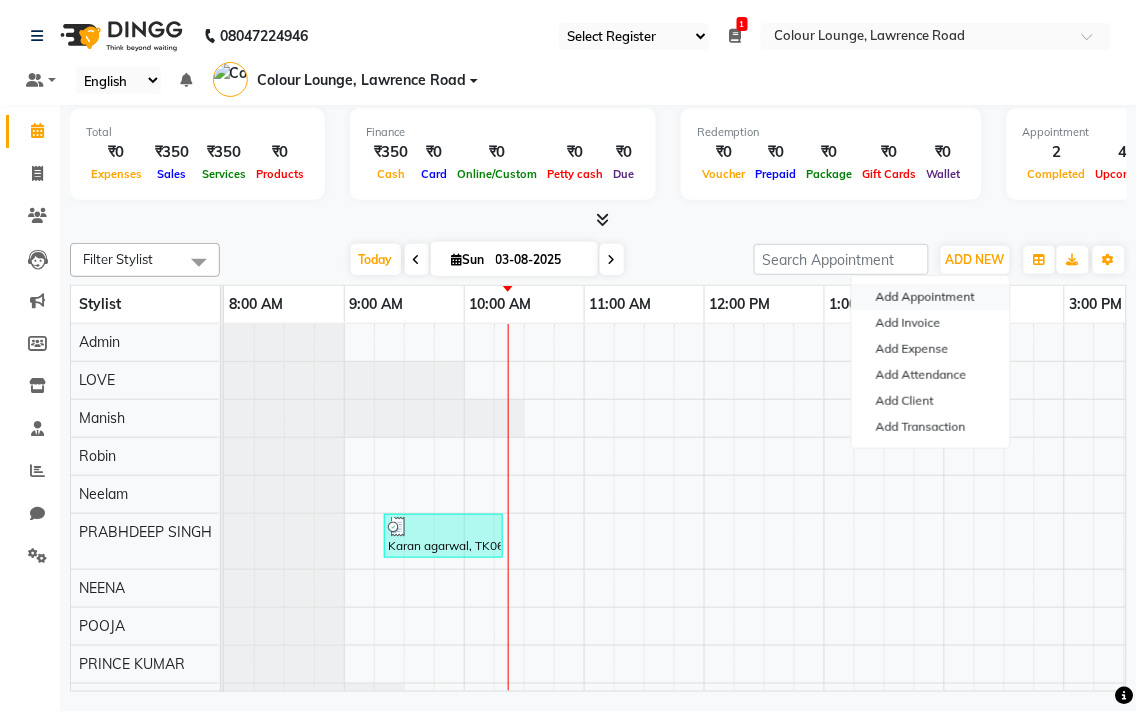 click on "Add Appointment" at bounding box center (931, 297) 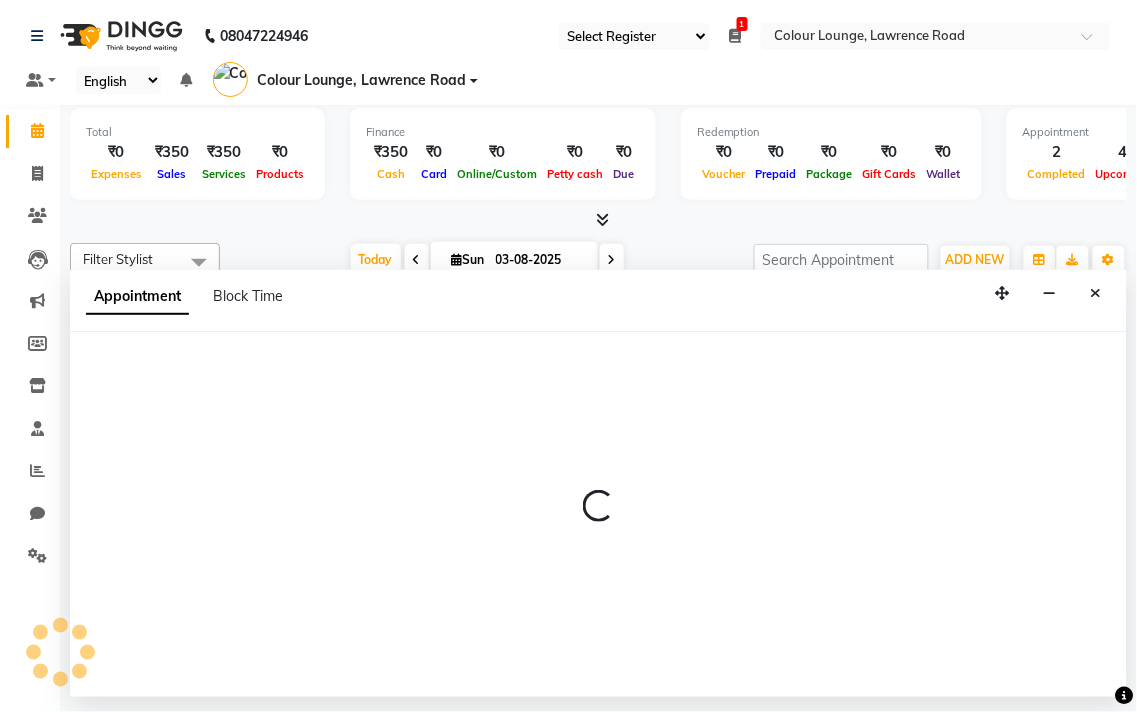 select on "540" 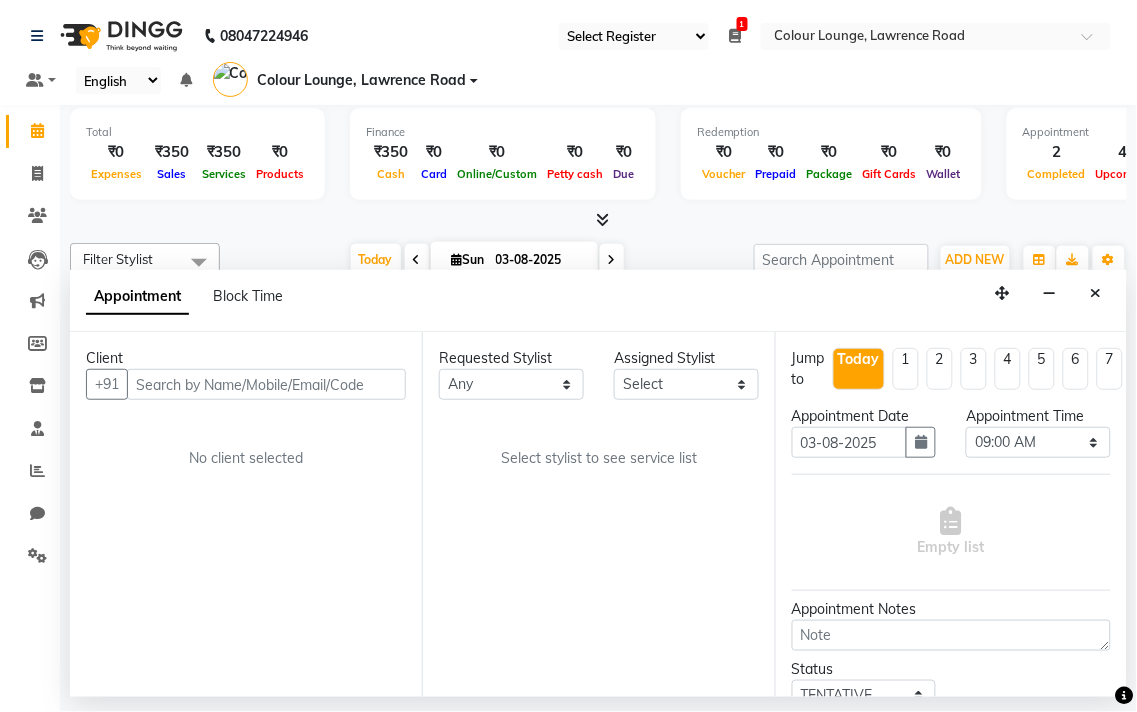 type on "9" 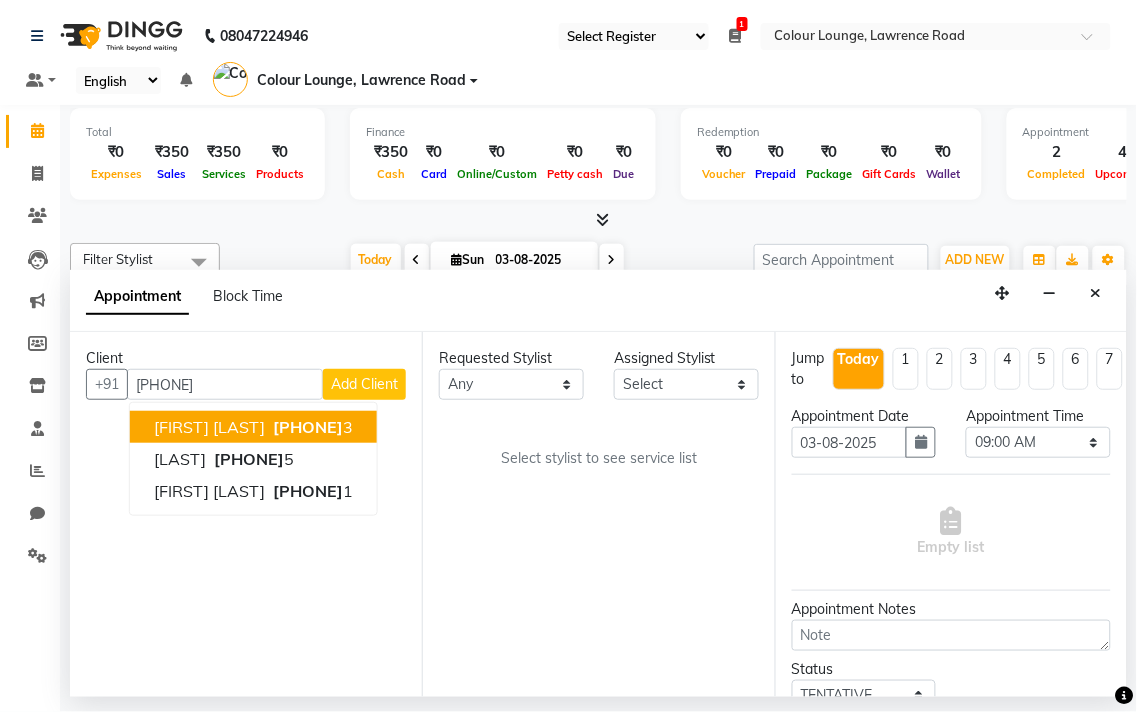click on "[PHONE]" at bounding box center (311, 427) 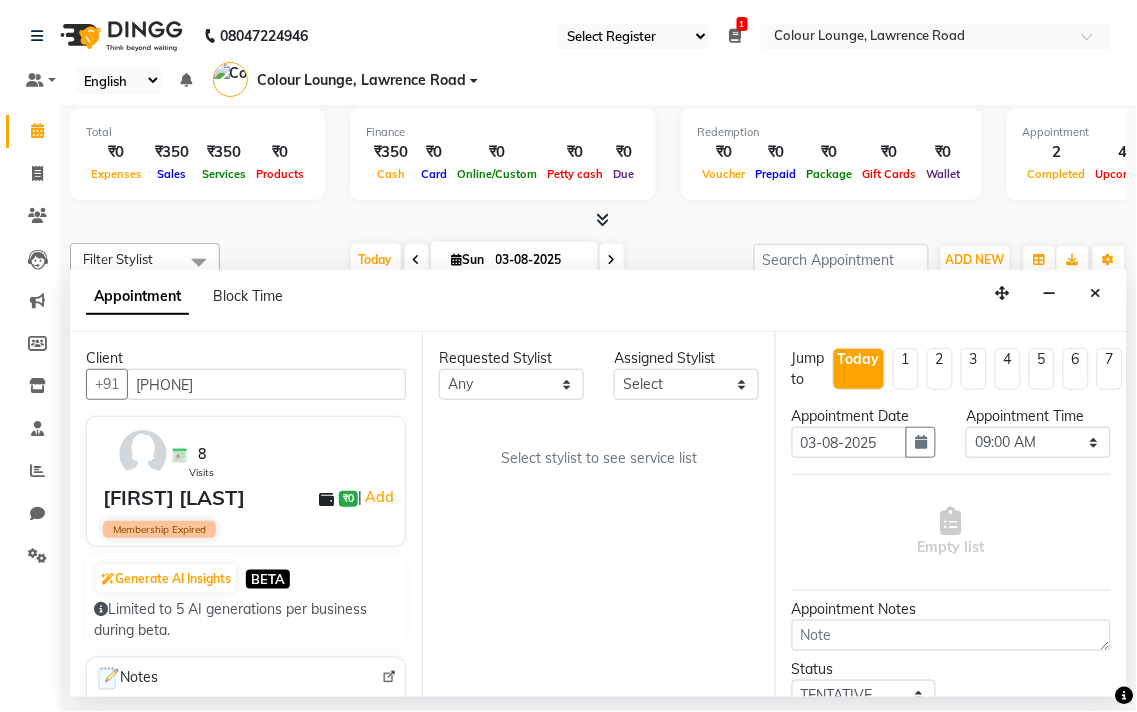 type on "[PHONE]" 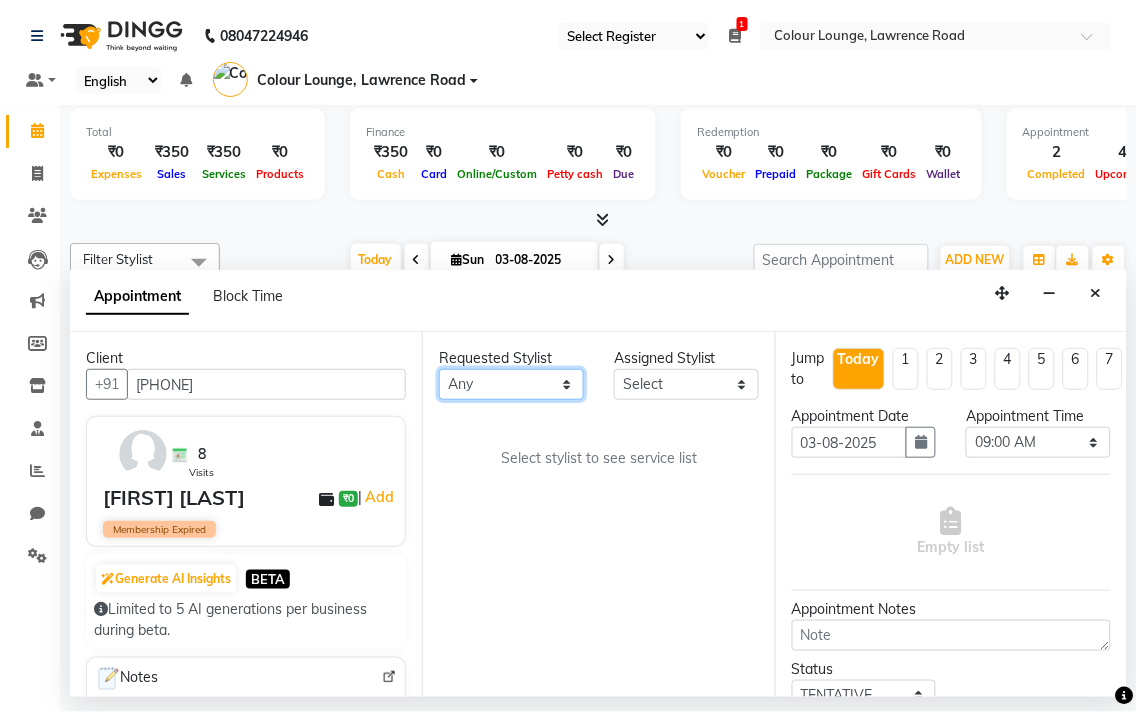 click on "Any Admin Ankush Ansh Nayyar BALBHARTI SHARMA Colour Lounge, Lawrence Road HARJEET RANDHAWA HARPREET KAUR Jagpreet Kajal LALIMA LOVE Lovepreet Manish MANPREET KAUR Navneet Neelam NEENA PALWINDER KAUR POOJA Pooja negi PRABHDEEP SINGH PRINCE KUMAR Rambachan Resham Kaur Robin Sameer Sapna SATWANT KAUR Sunny TULOSH SUBBA Uma Urvashi Varun kumar Vasu VISHAL" at bounding box center (511, 384) 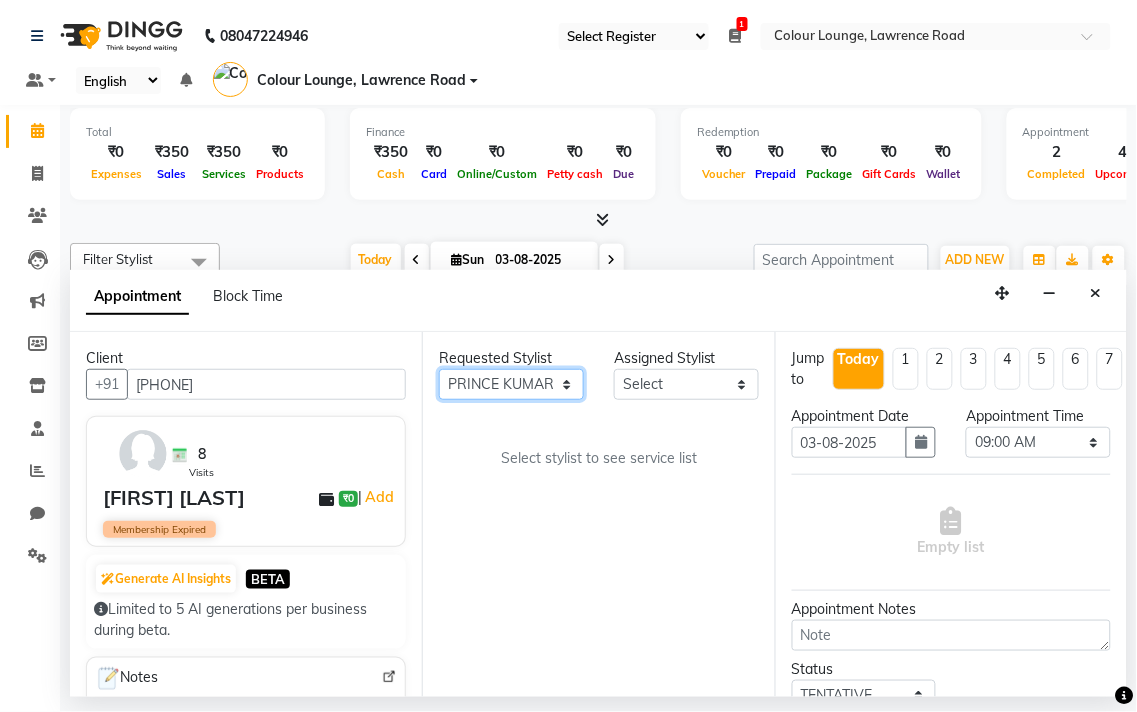 click on "Any Admin Ankush Ansh Nayyar BALBHARTI SHARMA Colour Lounge, Lawrence Road HARJEET RANDHAWA HARPREET KAUR Jagpreet Kajal LALIMA LOVE Lovepreet Manish MANPREET KAUR Navneet Neelam NEENA PALWINDER KAUR POOJA Pooja negi PRABHDEEP SINGH PRINCE KUMAR Rambachan Resham Kaur Robin Sameer Sapna SATWANT KAUR Sunny TULOSH SUBBA Uma Urvashi Varun kumar Vasu VISHAL" at bounding box center (511, 384) 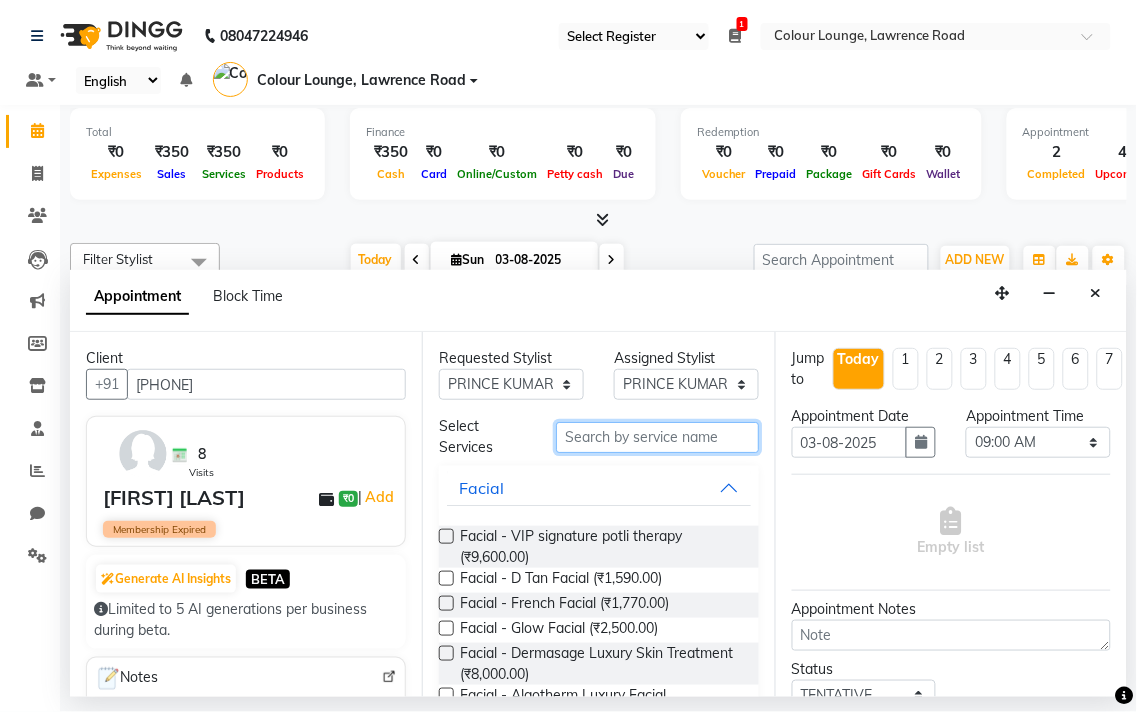click at bounding box center [657, 437] 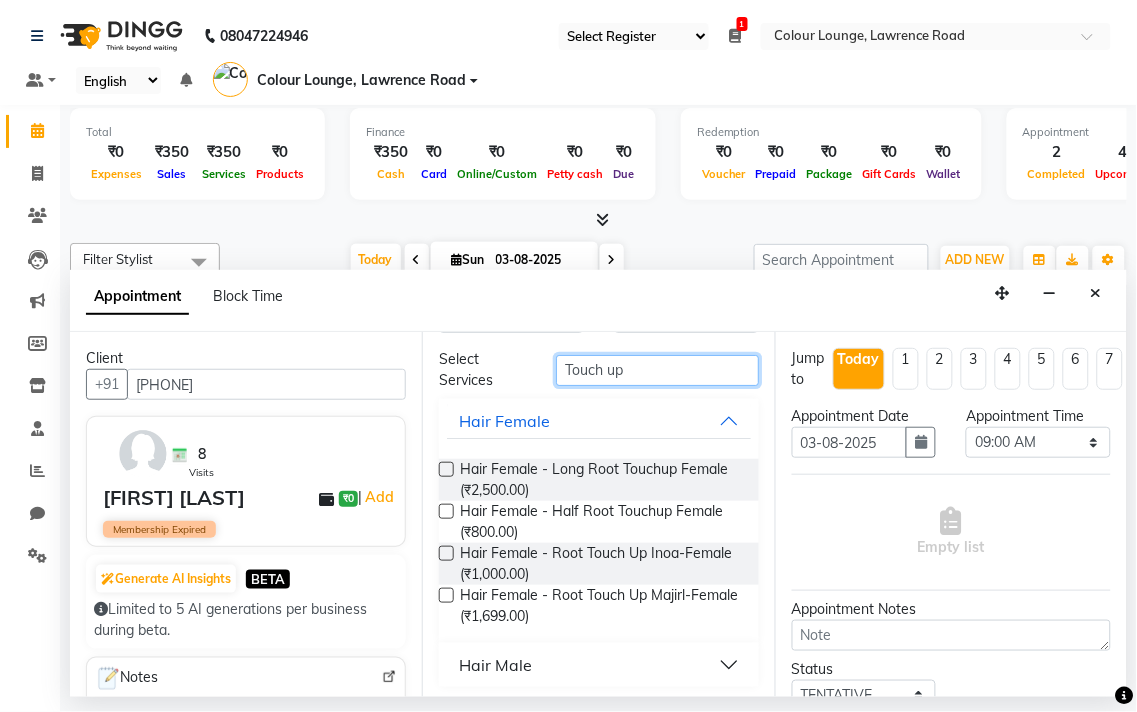 scroll, scrollTop: 64, scrollLeft: 0, axis: vertical 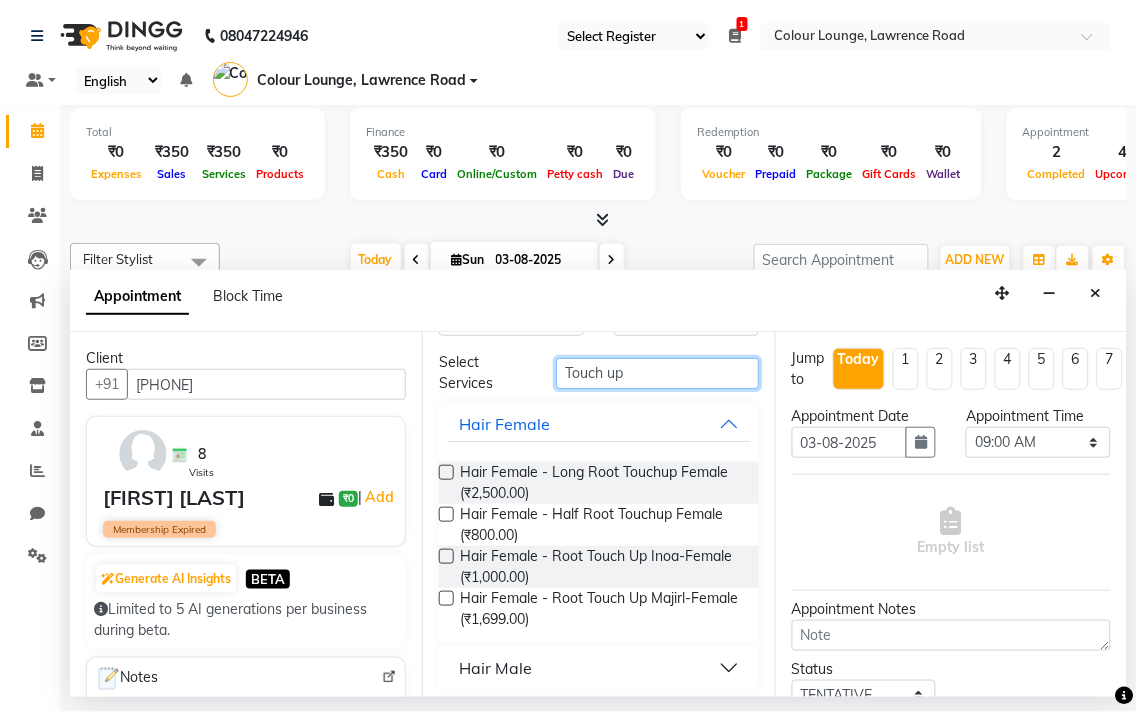 type on "Touch up" 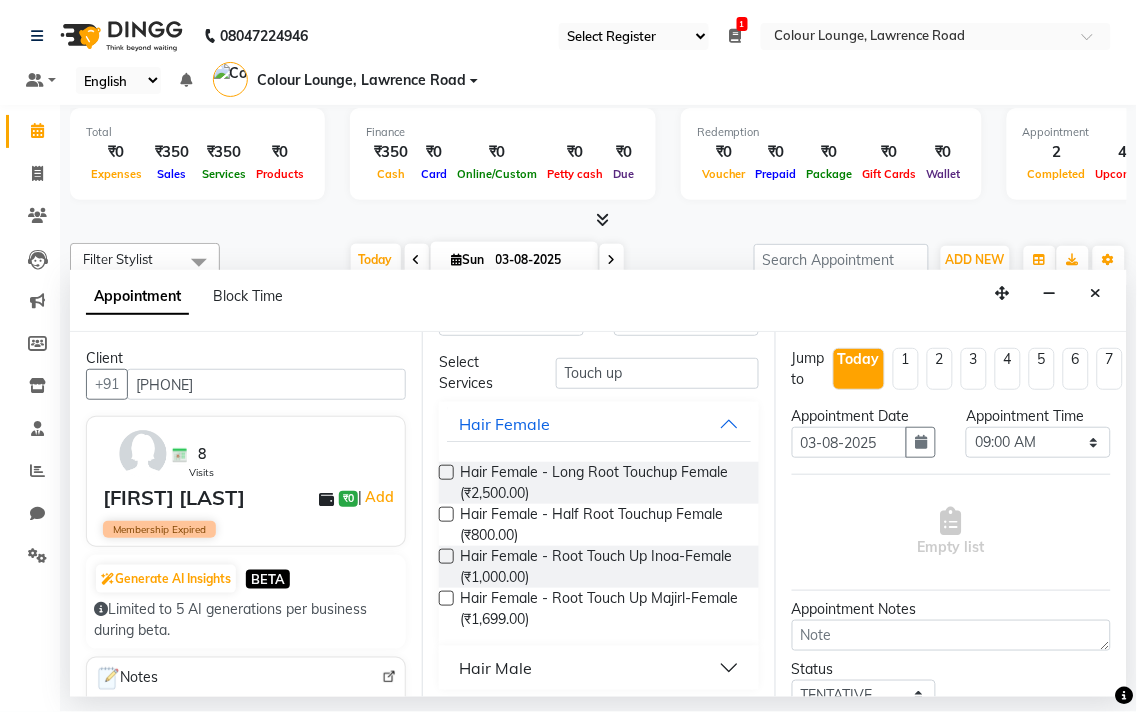 click at bounding box center (446, 556) 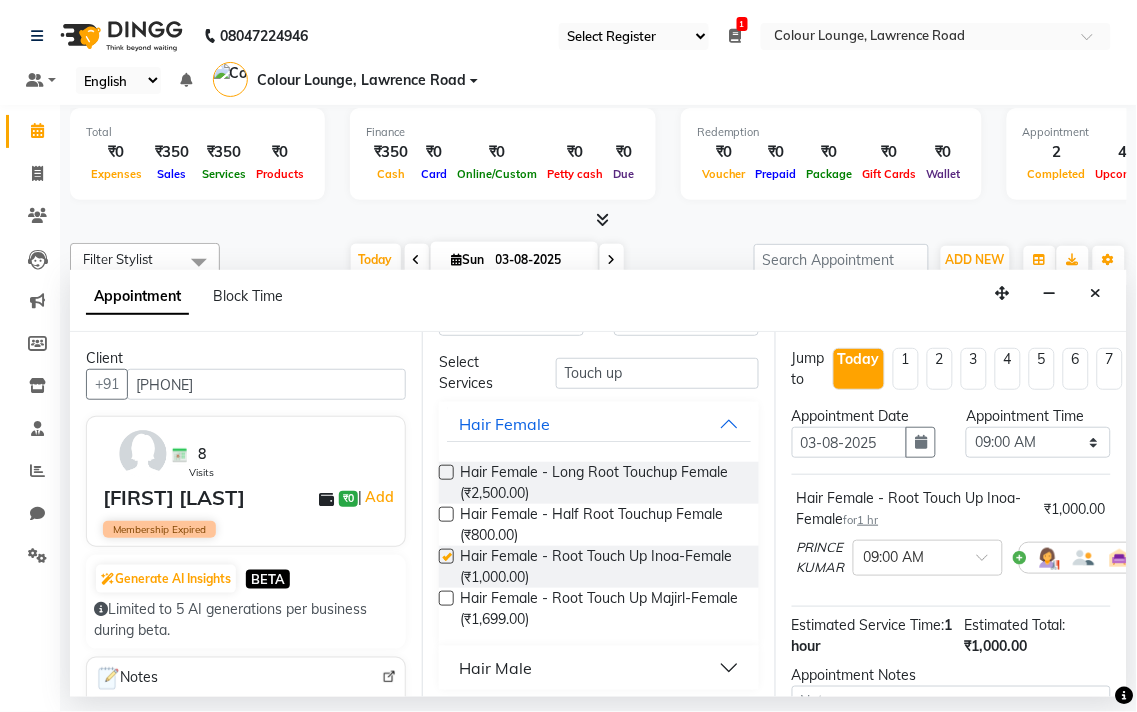 checkbox on "false" 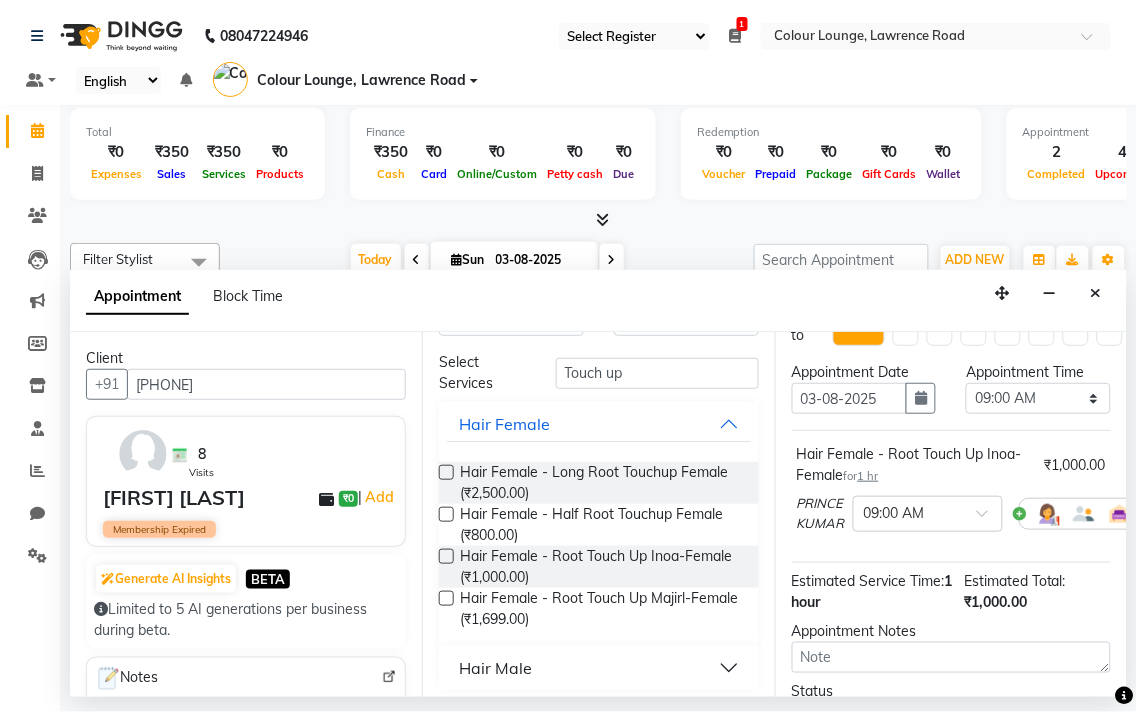 scroll, scrollTop: 57, scrollLeft: 0, axis: vertical 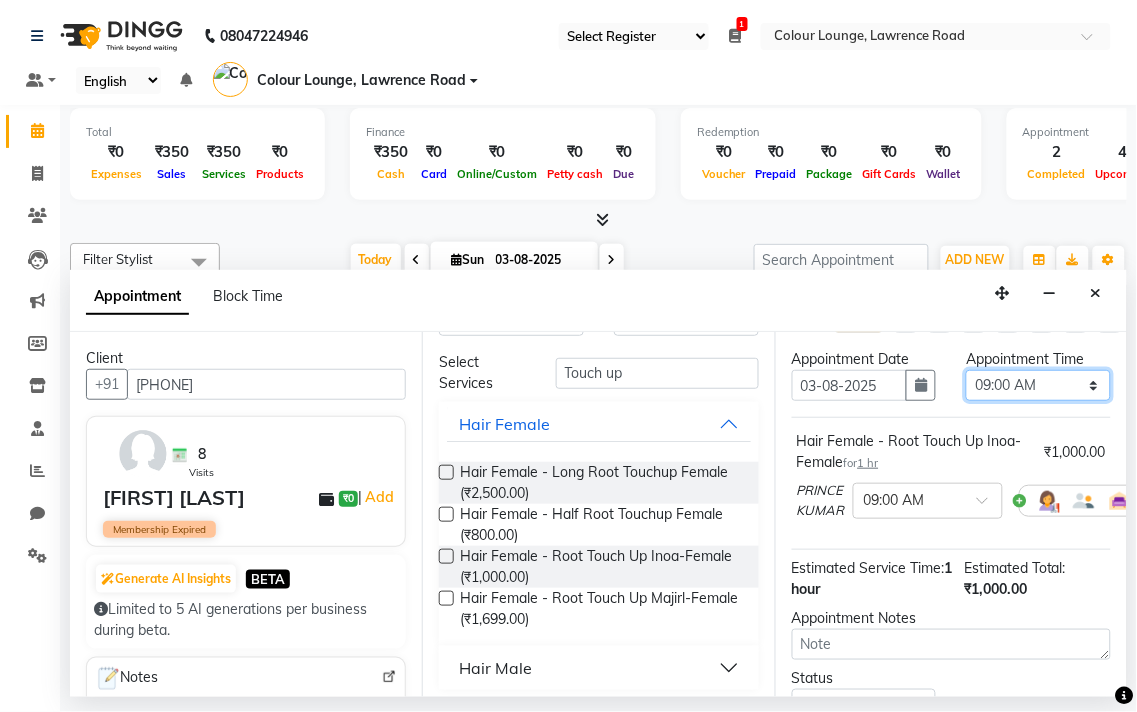 click on "Select 09:00 AM 09:15 AM 09:30 AM 09:45 AM 10:00 AM 10:15 AM 10:30 AM 10:45 AM 11:00 AM 11:15 AM 11:30 AM 11:45 AM 12:00 PM 12:15 PM 12:30 PM 12:45 PM 01:00 PM 01:15 PM 01:30 PM 01:45 PM 02:00 PM 02:15 PM 02:30 PM 02:45 PM 03:00 PM 03:15 PM 03:30 PM 03:45 PM 04:00 PM 04:15 PM 04:30 PM 04:45 PM 05:00 PM 05:15 PM 05:30 PM 05:45 PM 06:00 PM 06:15 PM 06:30 PM 06:45 PM 07:00 PM 07:15 PM 07:30 PM 07:45 PM 08:00 PM" at bounding box center (1038, 385) 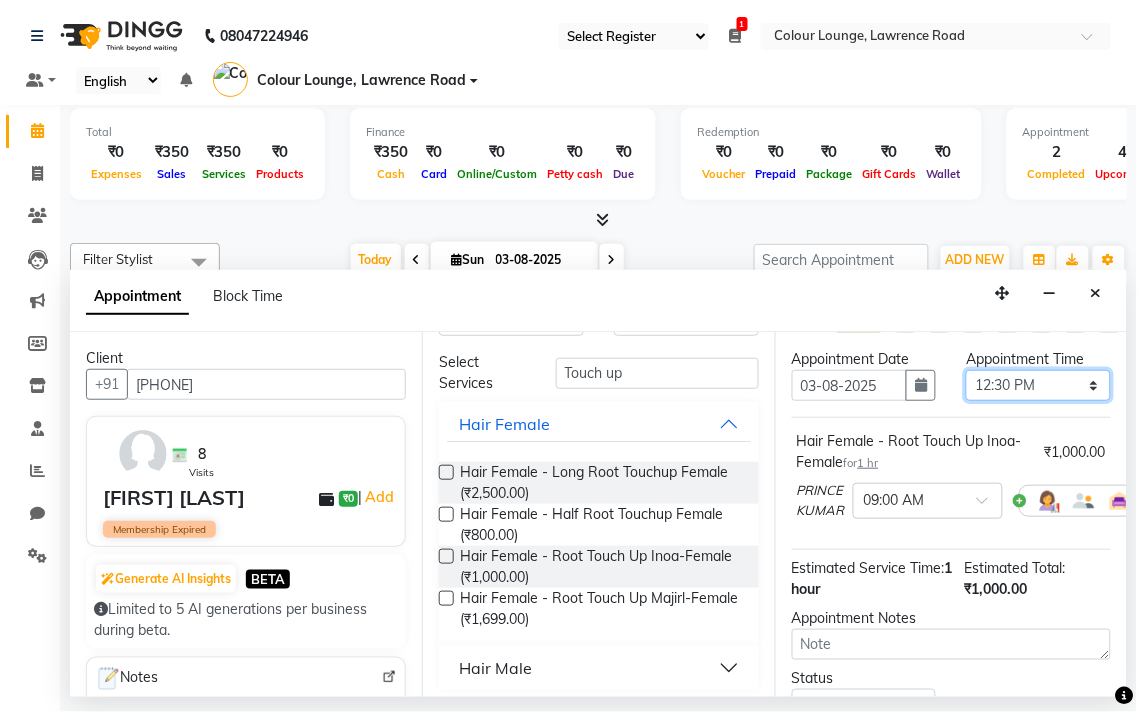 click on "Select 09:00 AM 09:15 AM 09:30 AM 09:45 AM 10:00 AM 10:15 AM 10:30 AM 10:45 AM 11:00 AM 11:15 AM 11:30 AM 11:45 AM 12:00 PM 12:15 PM 12:30 PM 12:45 PM 01:00 PM 01:15 PM 01:30 PM 01:45 PM 02:00 PM 02:15 PM 02:30 PM 02:45 PM 03:00 PM 03:15 PM 03:30 PM 03:45 PM 04:00 PM 04:15 PM 04:30 PM 04:45 PM 05:00 PM 05:15 PM 05:30 PM 05:45 PM 06:00 PM 06:15 PM 06:30 PM 06:45 PM 07:00 PM 07:15 PM 07:30 PM 07:45 PM 08:00 PM" at bounding box center (1038, 385) 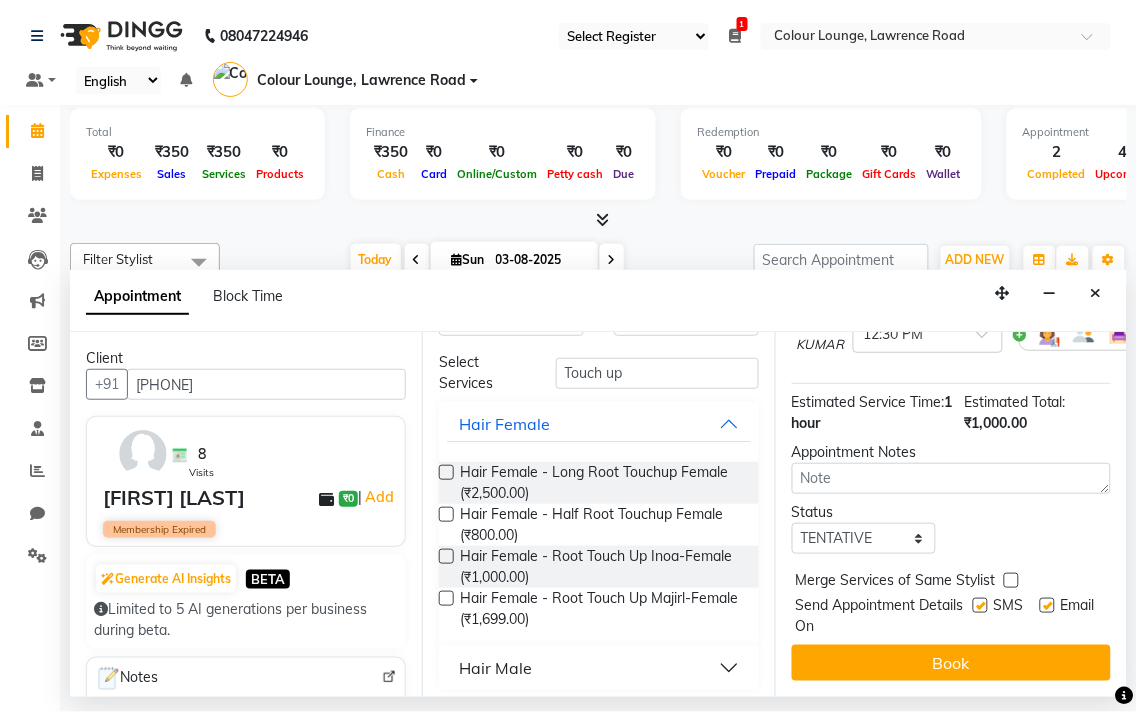 scroll, scrollTop: 232, scrollLeft: 0, axis: vertical 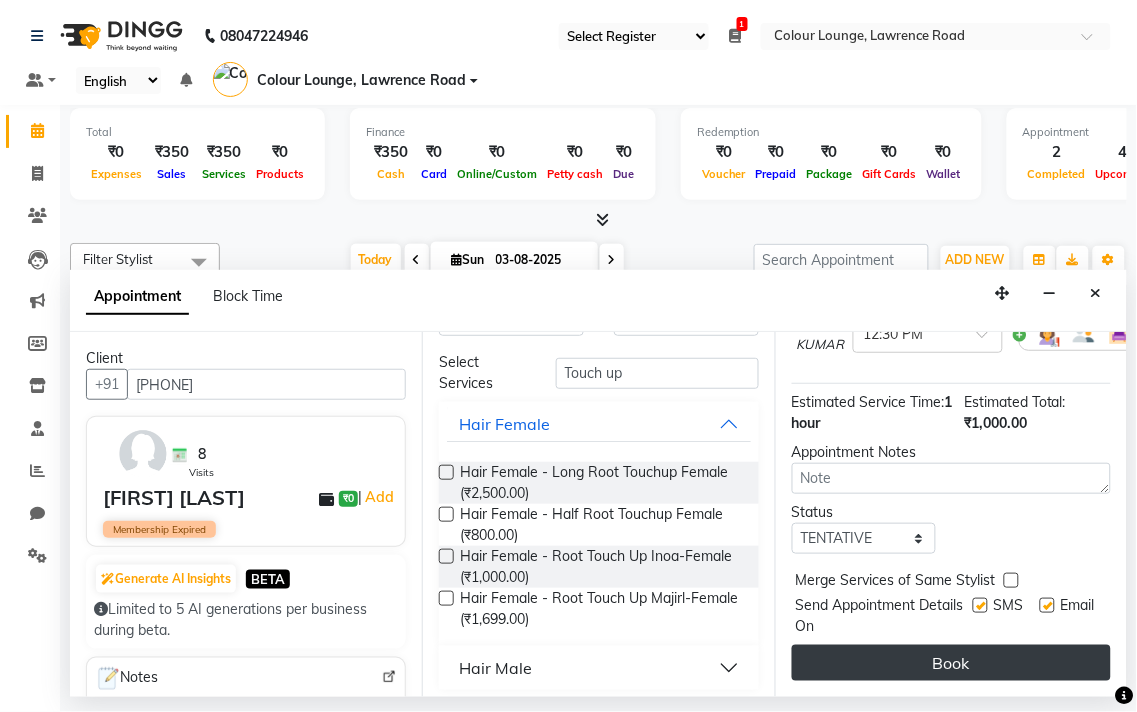 click on "Book" at bounding box center [951, 663] 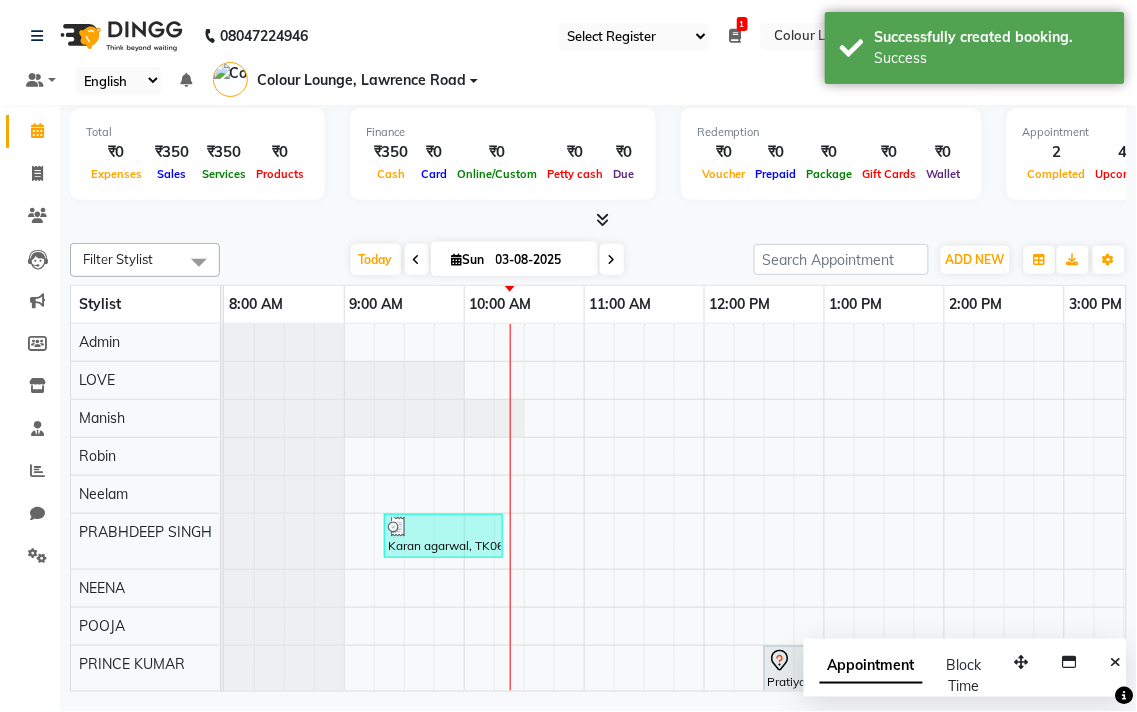 scroll, scrollTop: 20, scrollLeft: 0, axis: vertical 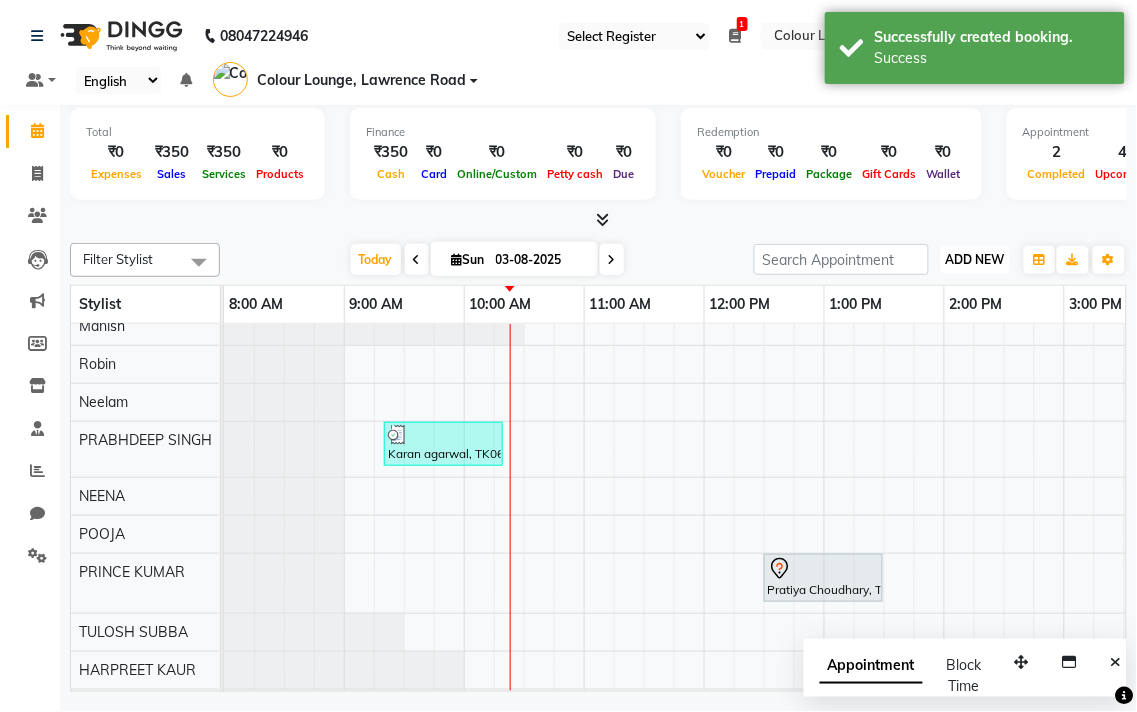 click on "ADD NEW" at bounding box center [975, 259] 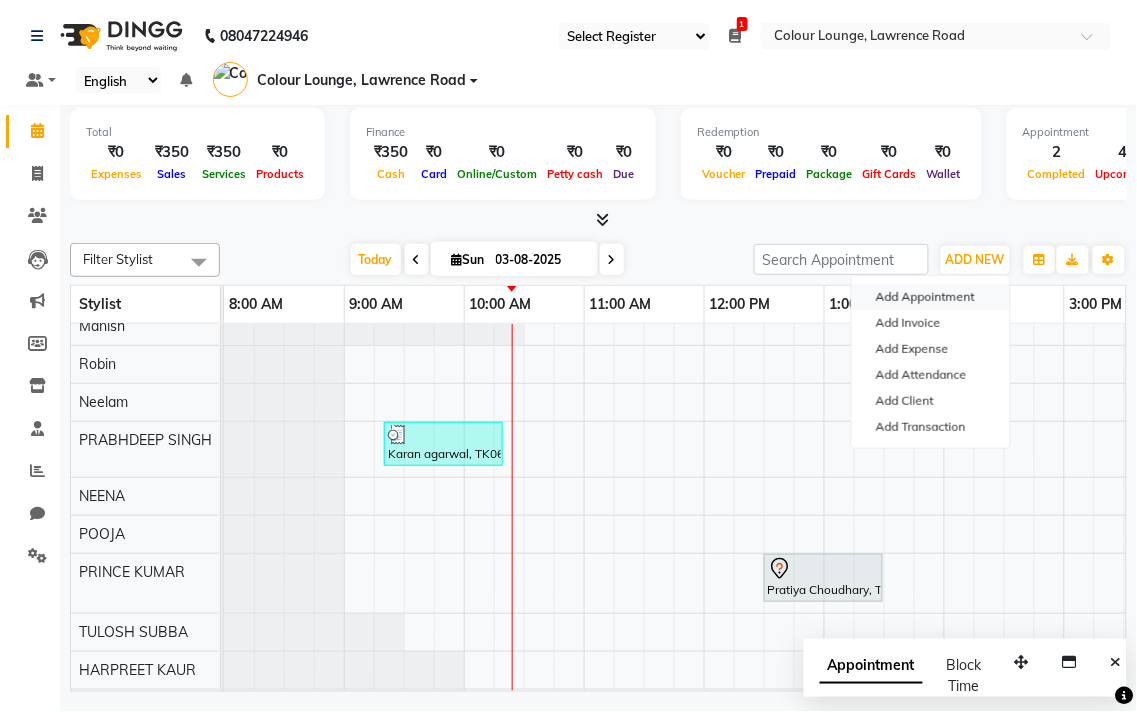 click on "Add Appointment" at bounding box center (931, 297) 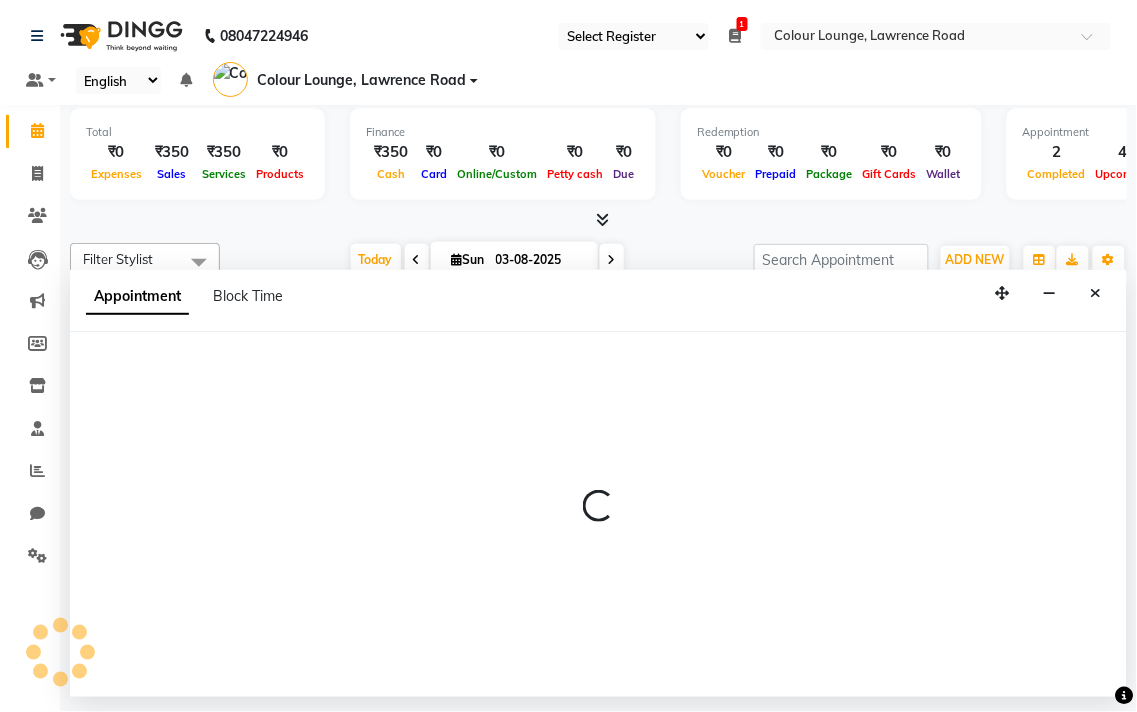 select on "tentative" 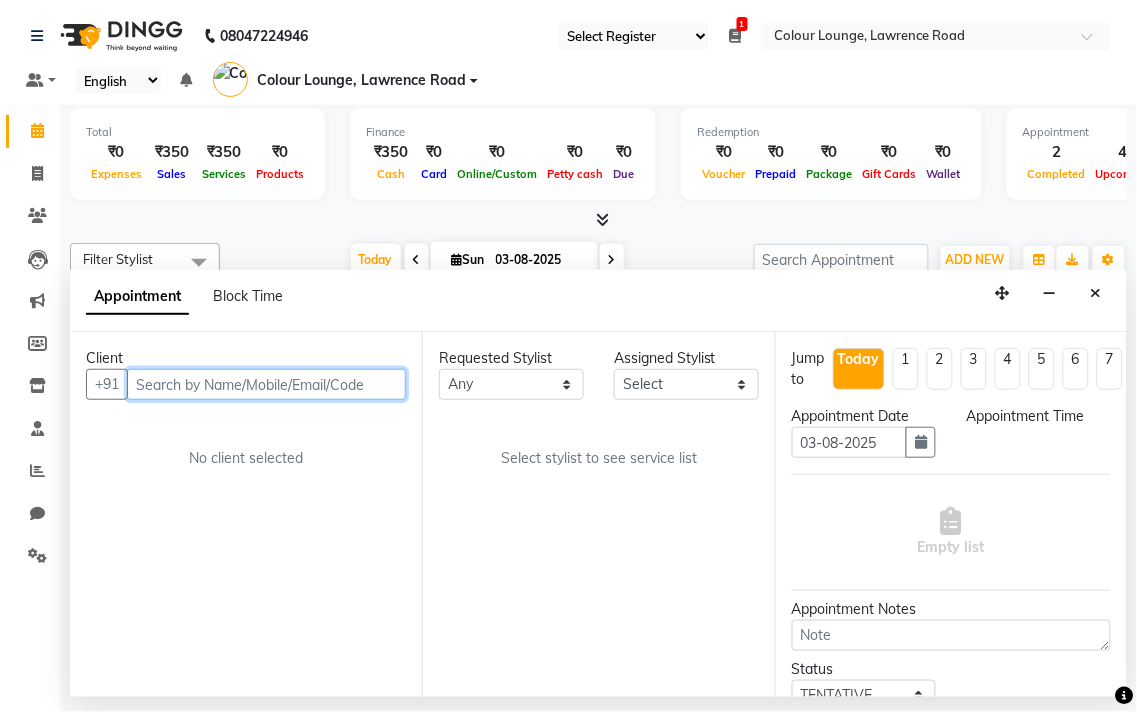 select on "540" 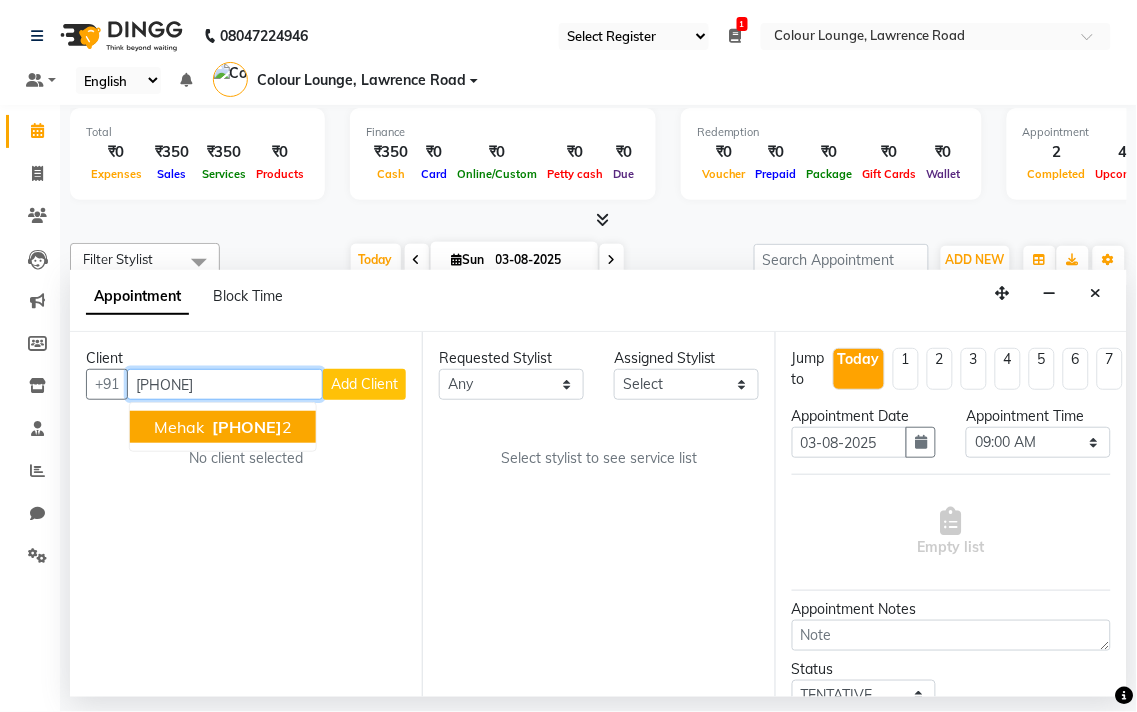click on "[PHONE]" at bounding box center (247, 427) 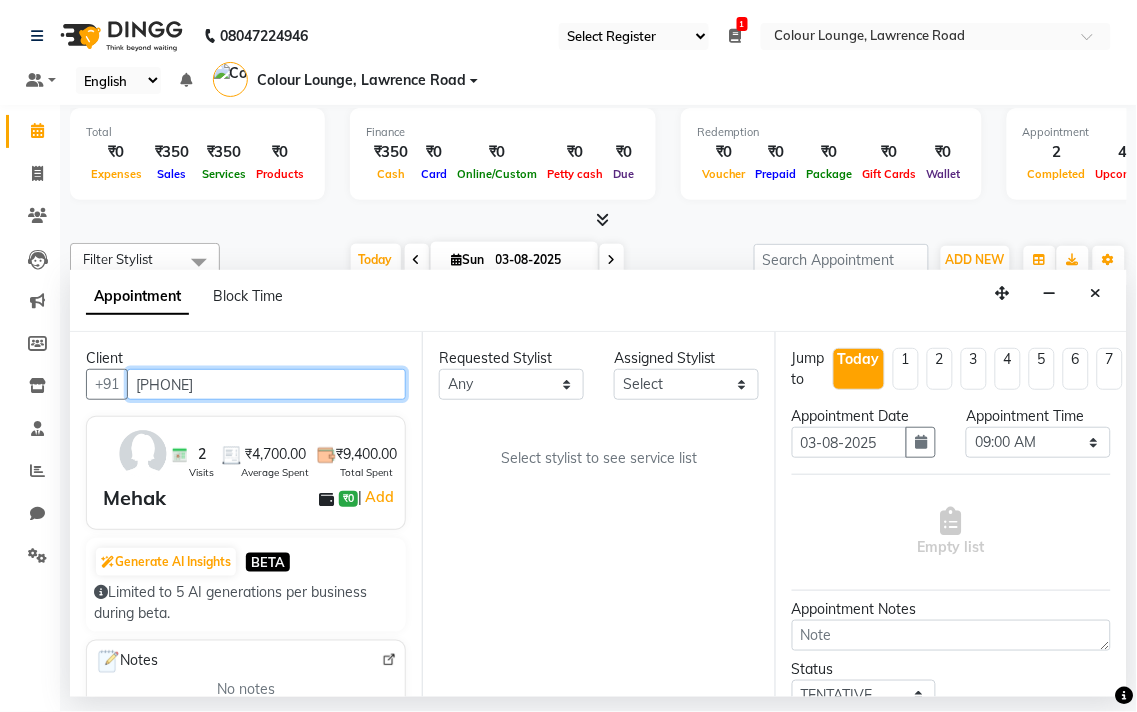 scroll, scrollTop: 133, scrollLeft: 0, axis: vertical 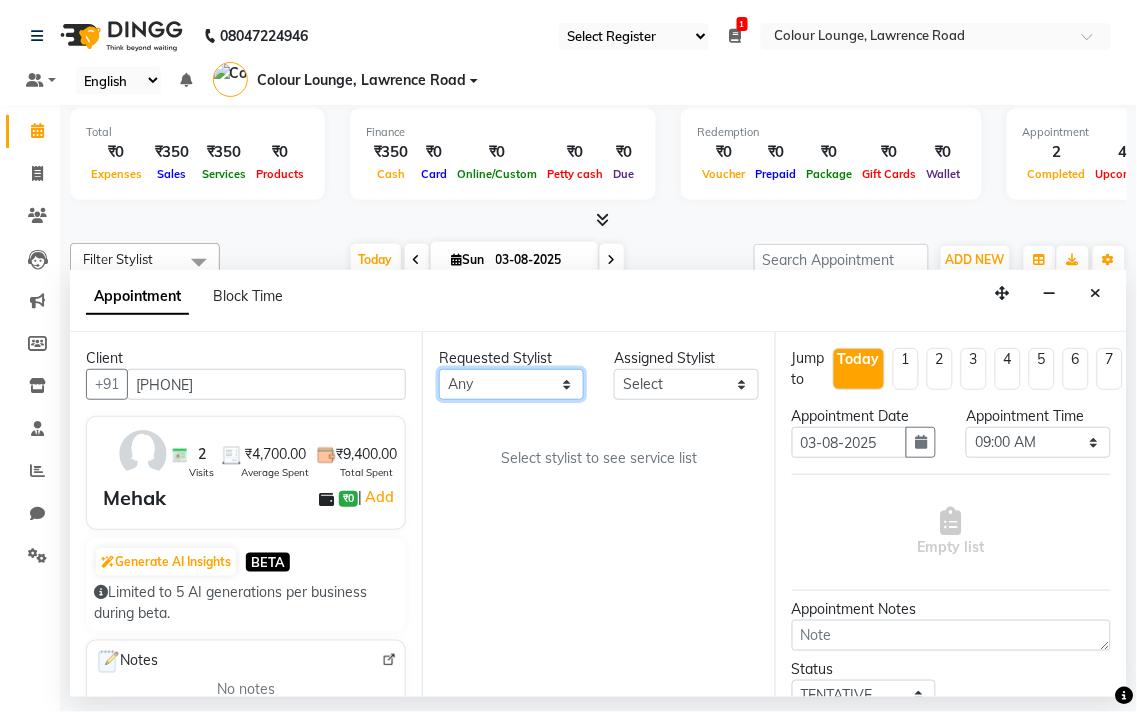 click on "Any Admin Ankush Ansh Nayyar BALBHARTI SHARMA Colour Lounge, Lawrence Road HARJEET RANDHAWA HARPREET KAUR Jagpreet Kajal LALIMA LOVE Lovepreet Manish MANPREET KAUR Navneet Neelam NEENA PALWINDER KAUR POOJA Pooja negi PRABHDEEP SINGH PRINCE KUMAR Rambachan Resham Kaur Robin Sameer Sapna SATWANT KAUR Sunny TULOSH SUBBA Uma Urvashi Varun kumar Vasu VISHAL" at bounding box center [511, 384] 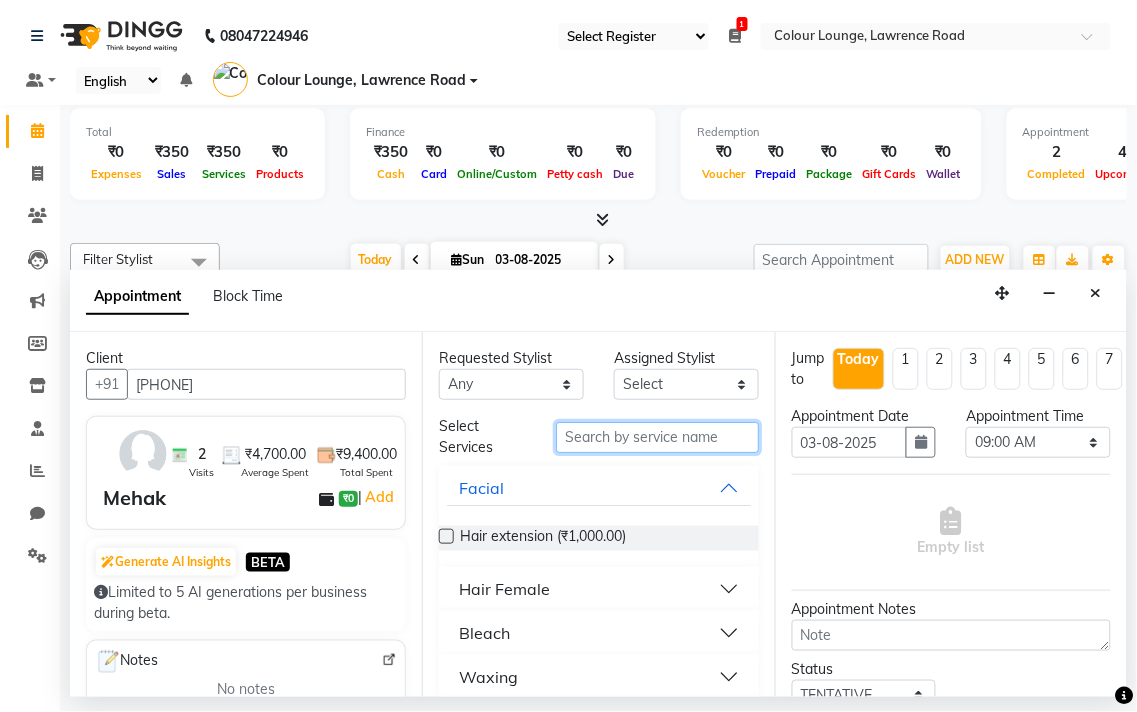 click at bounding box center [657, 437] 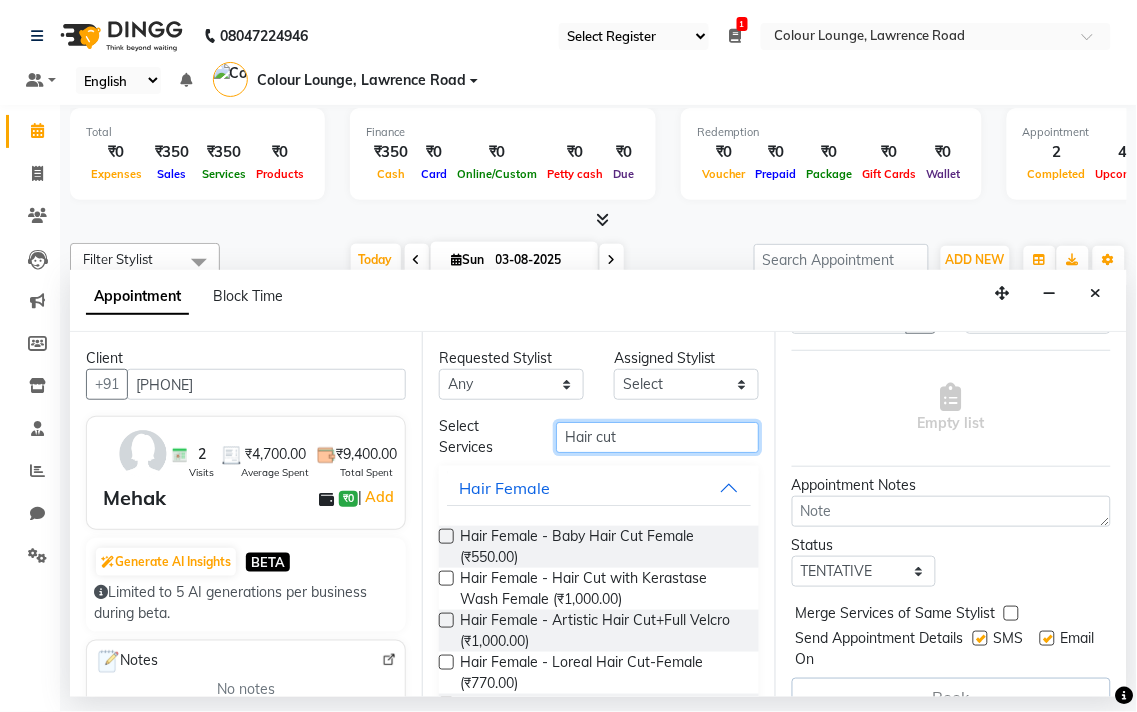 scroll, scrollTop: 175, scrollLeft: 0, axis: vertical 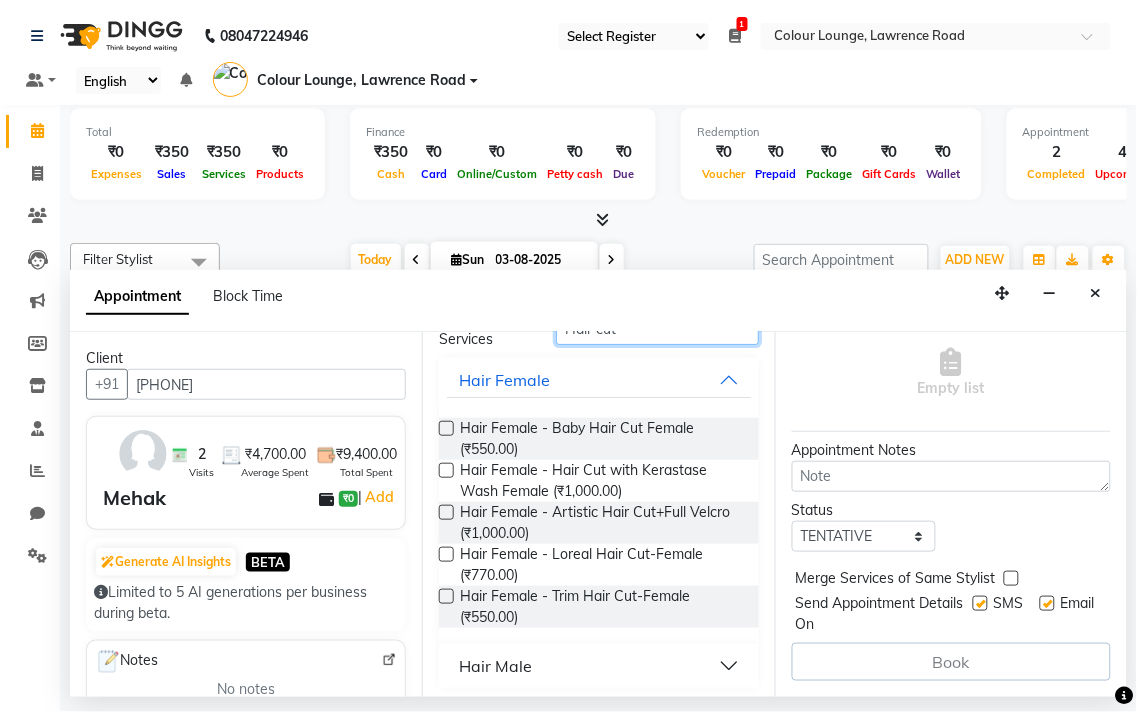 type on "Hair cut" 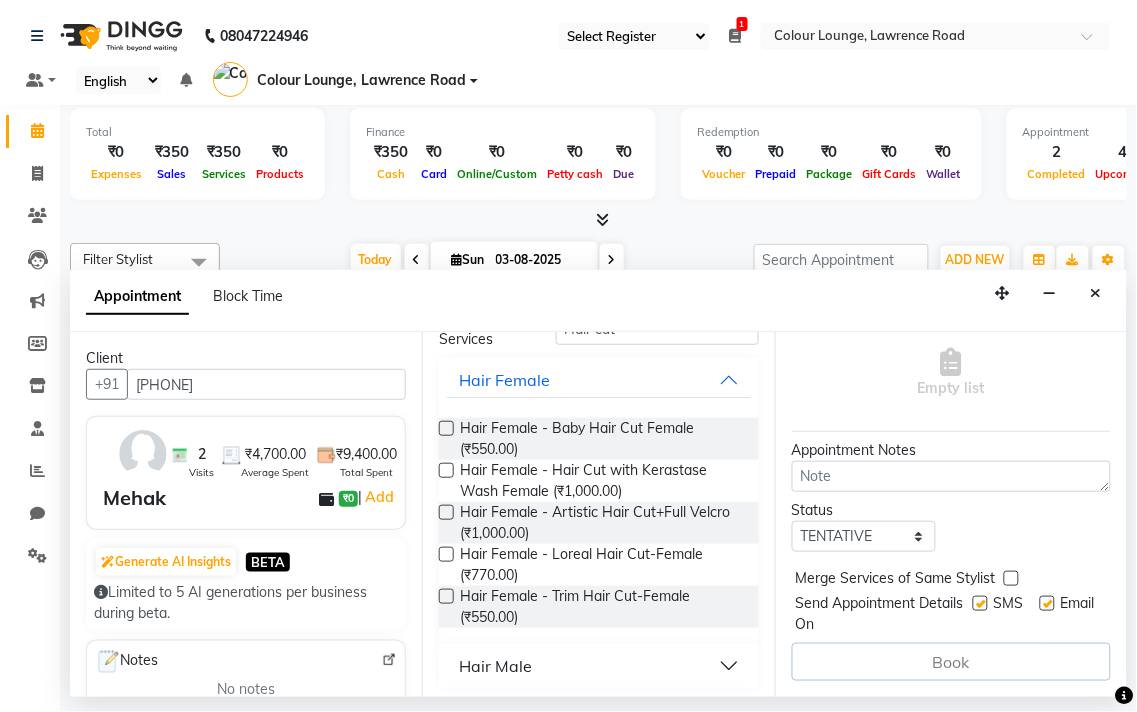 click at bounding box center [446, 470] 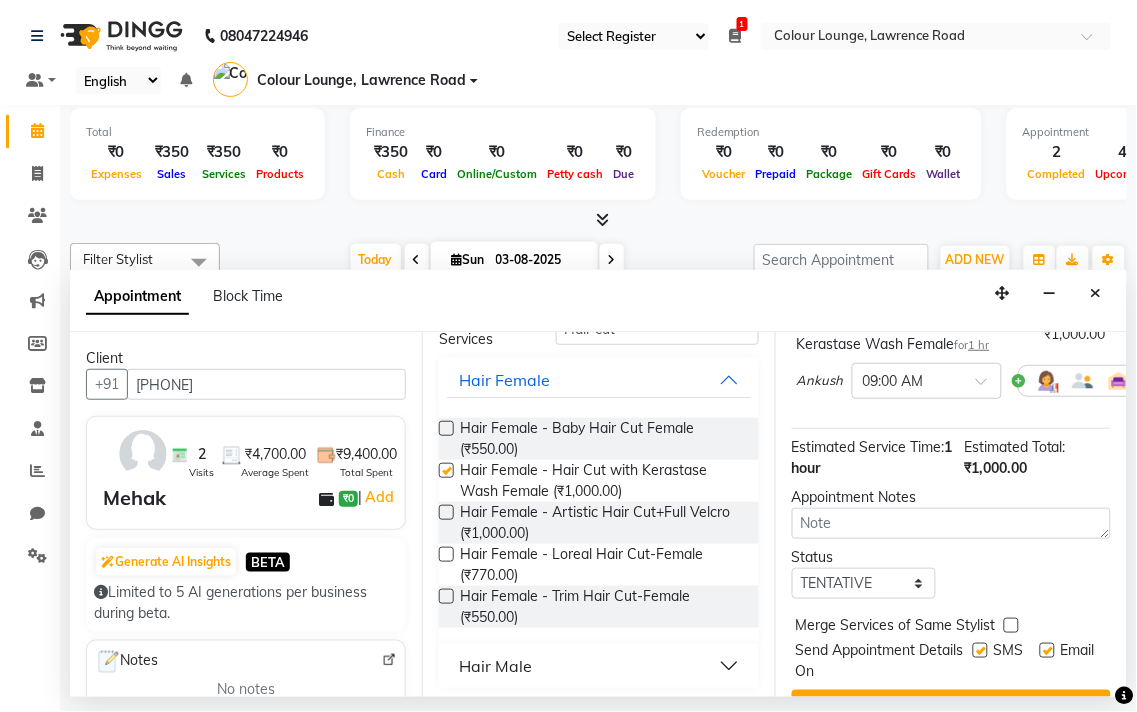 checkbox on "false" 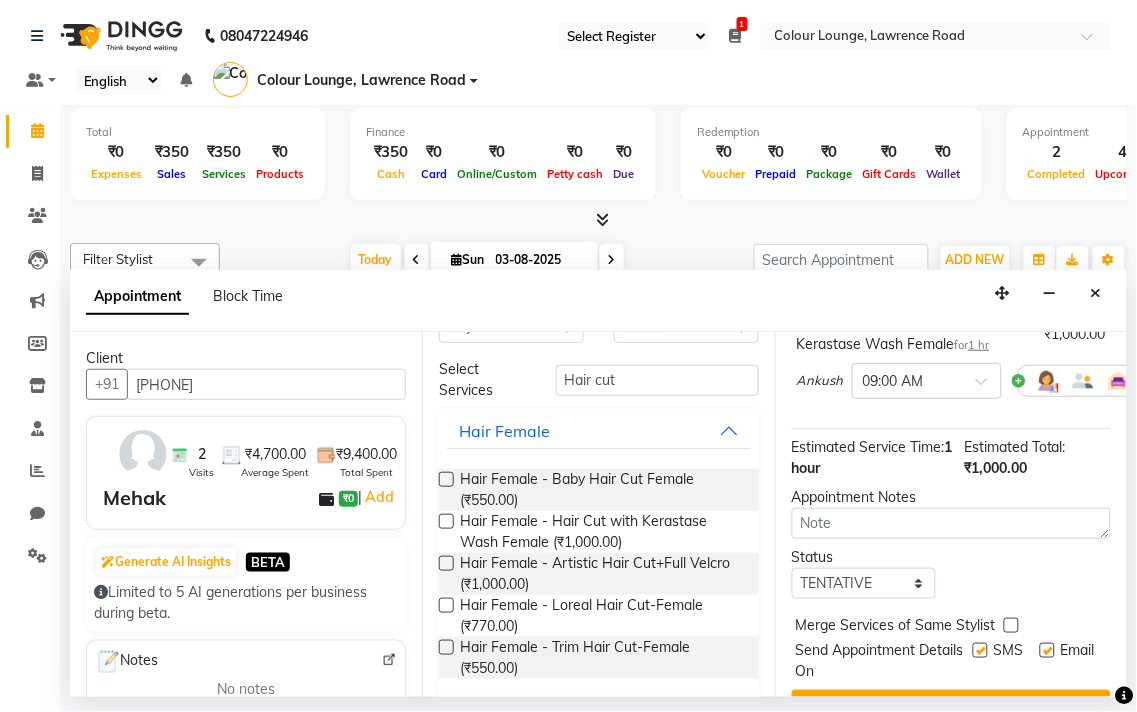 scroll, scrollTop: 47, scrollLeft: 0, axis: vertical 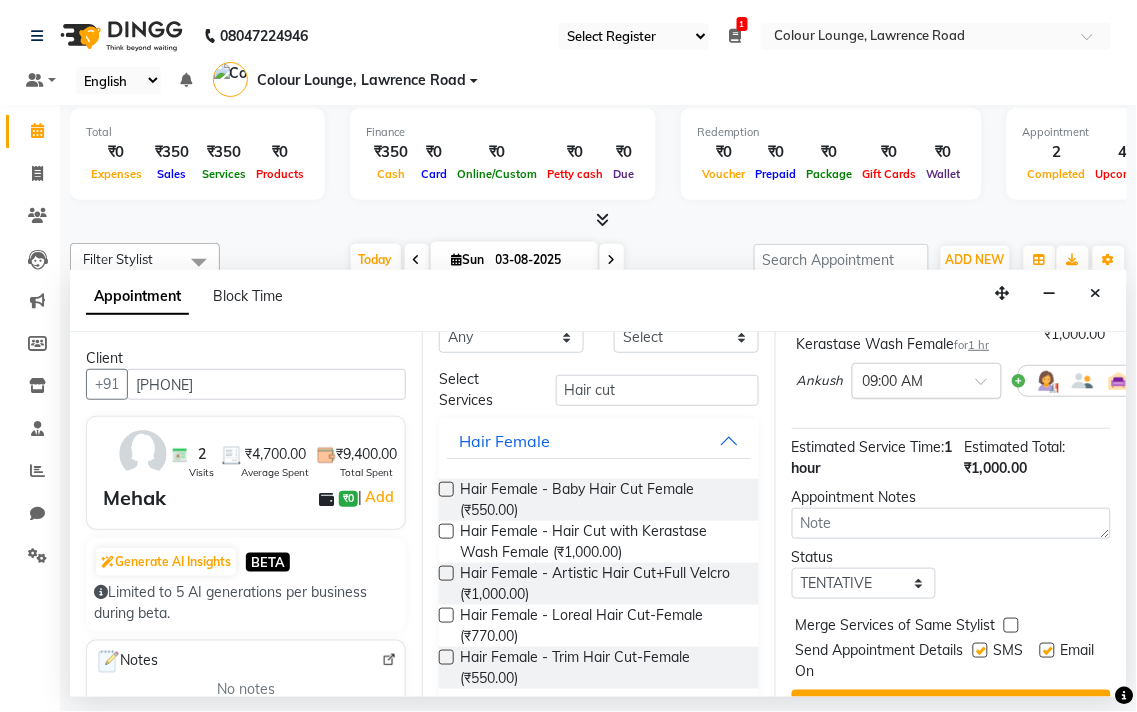 click at bounding box center (988, 387) 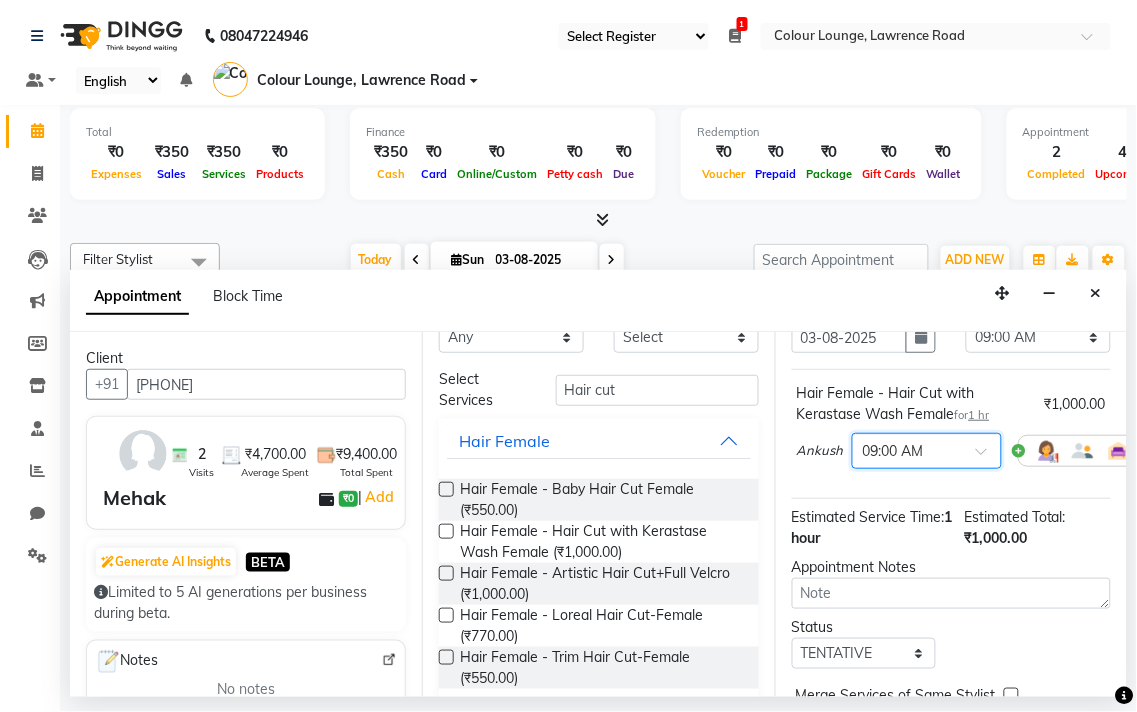 scroll, scrollTop: 95, scrollLeft: 0, axis: vertical 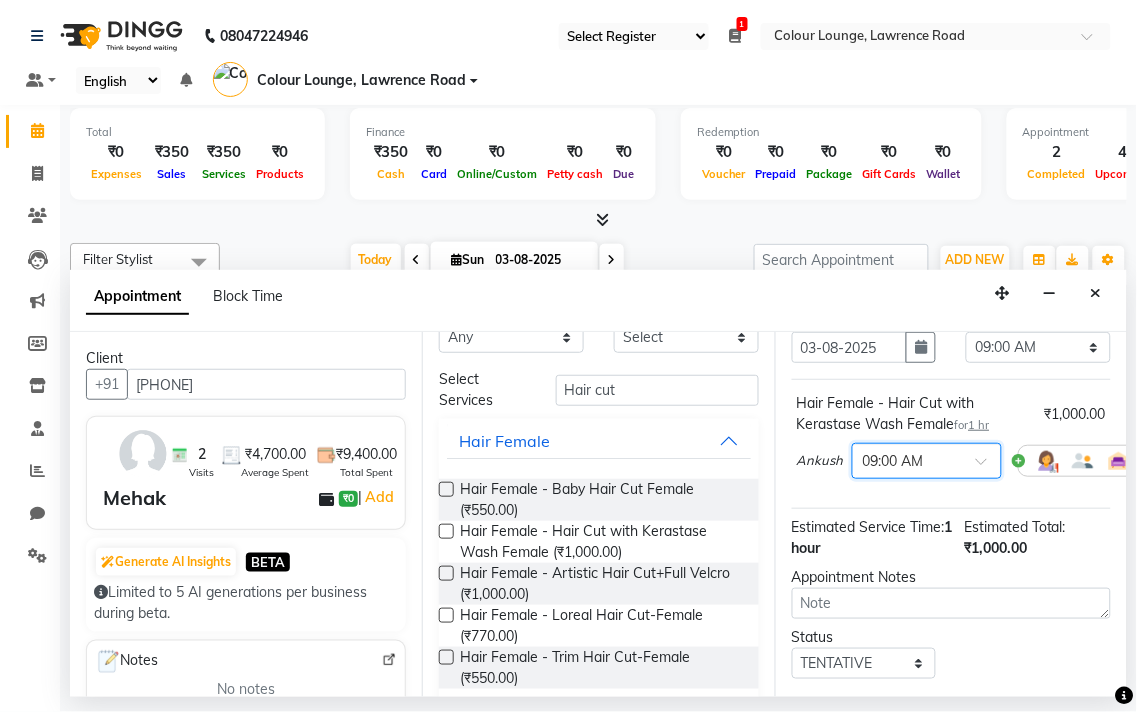 click at bounding box center (988, 467) 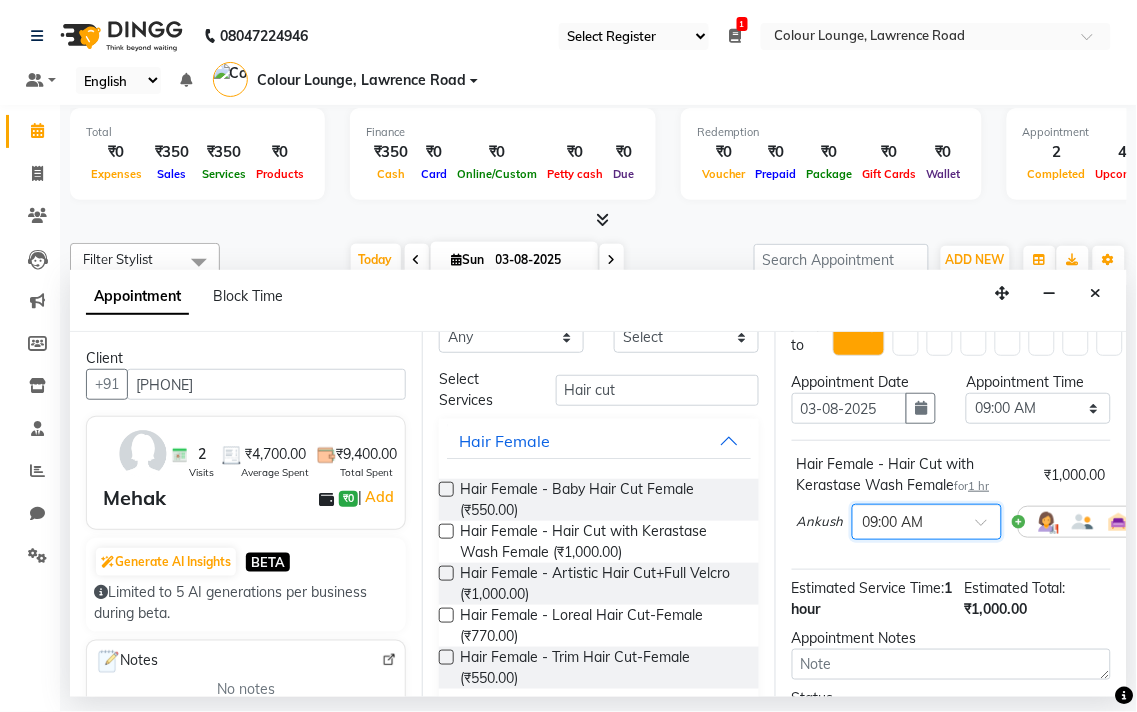 scroll, scrollTop: 27, scrollLeft: 0, axis: vertical 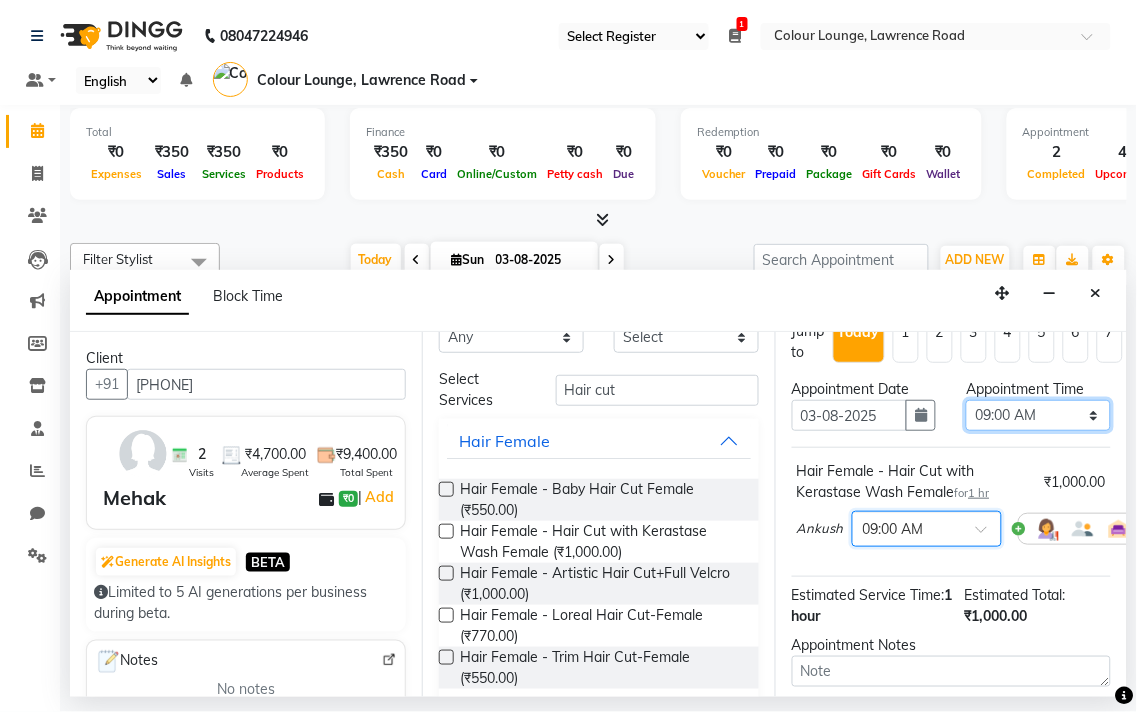 click on "Select 09:00 AM 09:15 AM 09:30 AM 09:45 AM 10:00 AM 10:15 AM 10:30 AM 10:45 AM 11:00 AM 11:15 AM 11:30 AM 11:45 AM 12:00 PM 12:15 PM 12:30 PM 12:45 PM 01:00 PM 01:15 PM 01:30 PM 01:45 PM 02:00 PM 02:15 PM 02:30 PM 02:45 PM 03:00 PM 03:15 PM 03:30 PM 03:45 PM 04:00 PM 04:15 PM 04:30 PM 04:45 PM 05:00 PM 05:15 PM 05:30 PM 05:45 PM 06:00 PM 06:15 PM 06:30 PM 06:45 PM 07:00 PM 07:15 PM 07:30 PM 07:45 PM 08:00 PM" at bounding box center (1038, 415) 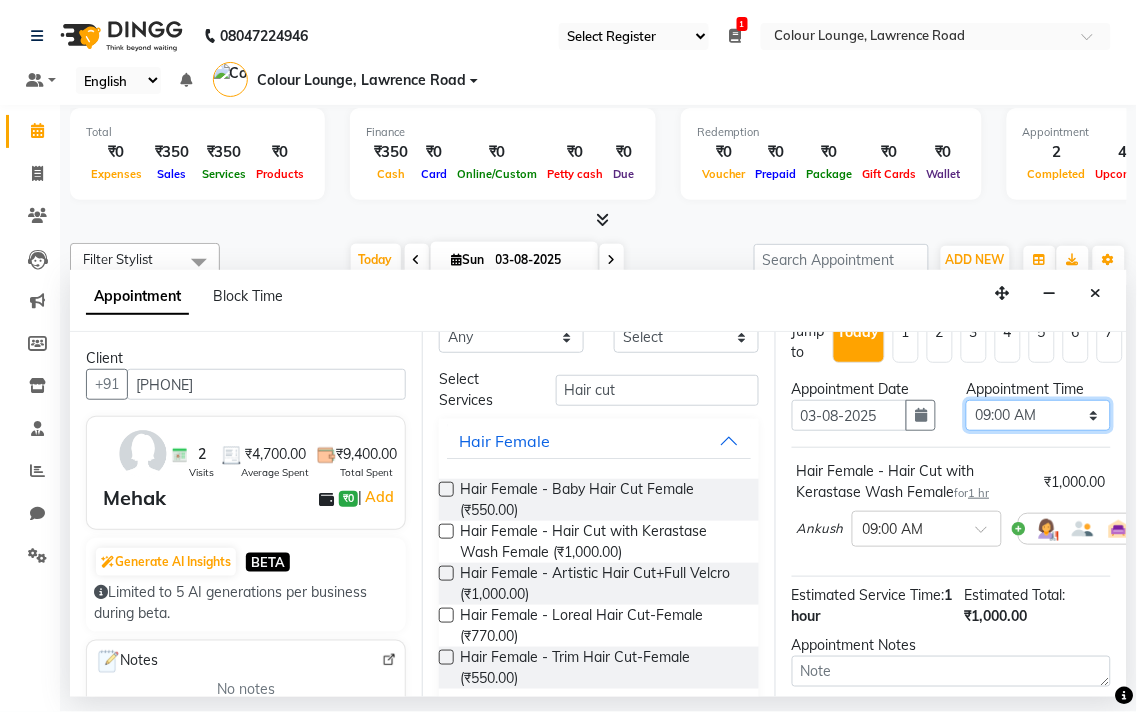 select on "750" 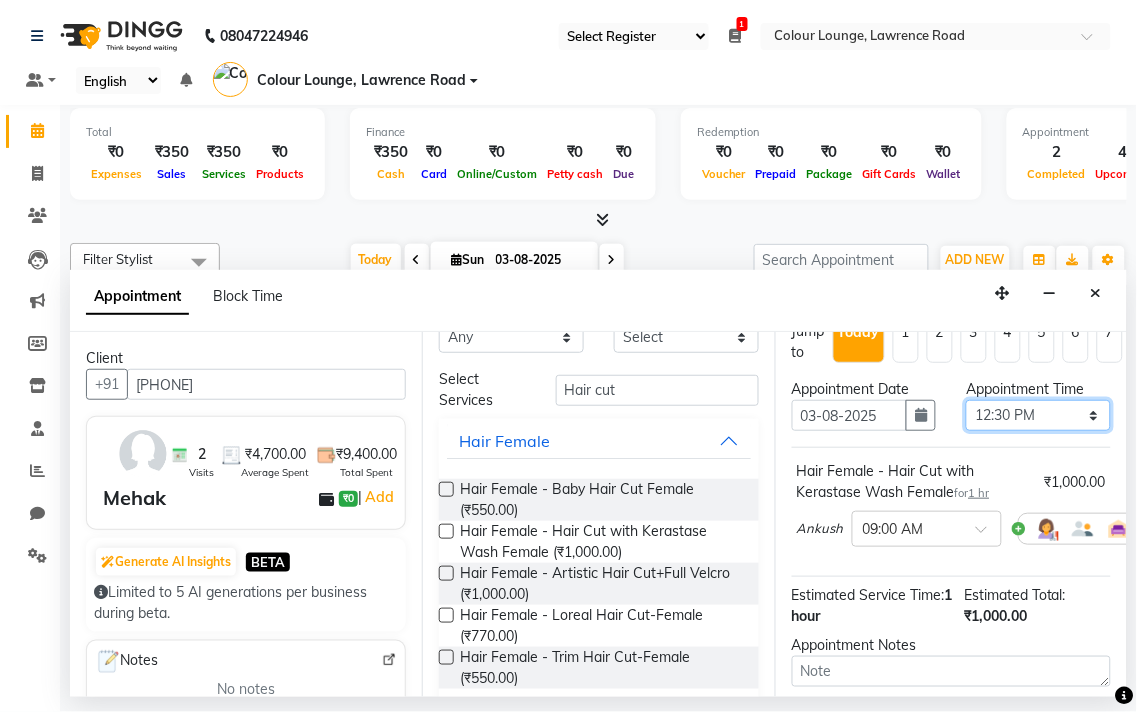click on "Select 09:00 AM 09:15 AM 09:30 AM 09:45 AM 10:00 AM 10:15 AM 10:30 AM 10:45 AM 11:00 AM 11:15 AM 11:30 AM 11:45 AM 12:00 PM 12:15 PM 12:30 PM 12:45 PM 01:00 PM 01:15 PM 01:30 PM 01:45 PM 02:00 PM 02:15 PM 02:30 PM 02:45 PM 03:00 PM 03:15 PM 03:30 PM 03:45 PM 04:00 PM 04:15 PM 04:30 PM 04:45 PM 05:00 PM 05:15 PM 05:30 PM 05:45 PM 06:00 PM 06:15 PM 06:30 PM 06:45 PM 07:00 PM 07:15 PM 07:30 PM 07:45 PM 08:00 PM" at bounding box center [1038, 415] 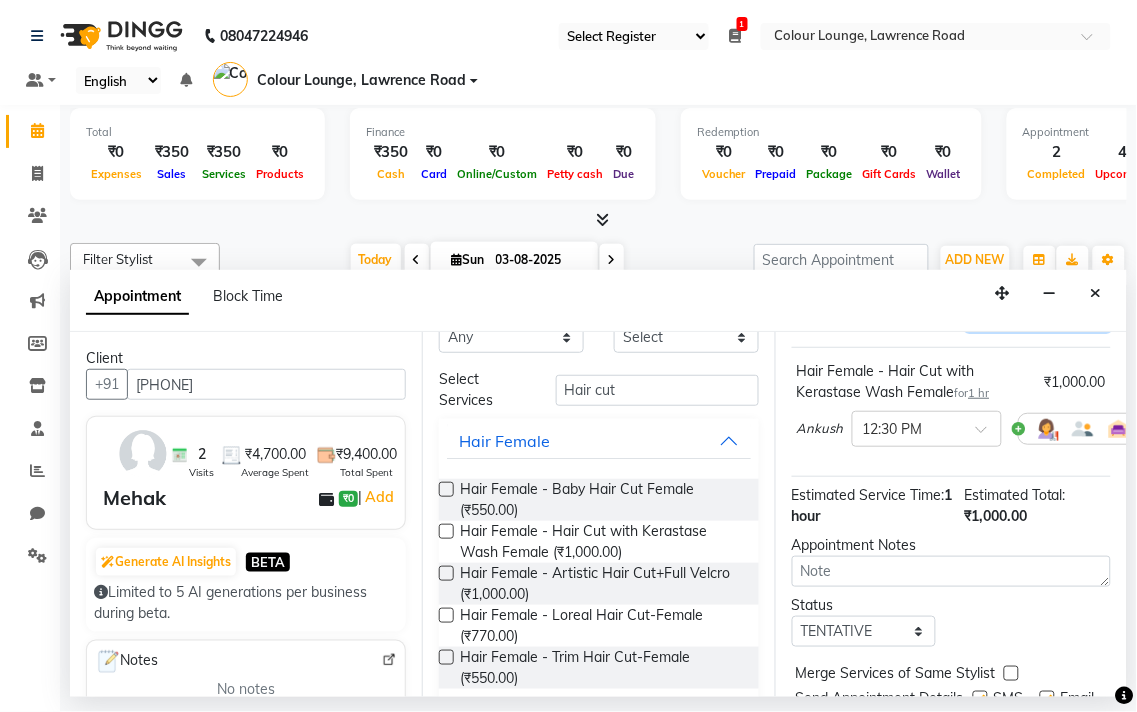 scroll, scrollTop: 236, scrollLeft: 0, axis: vertical 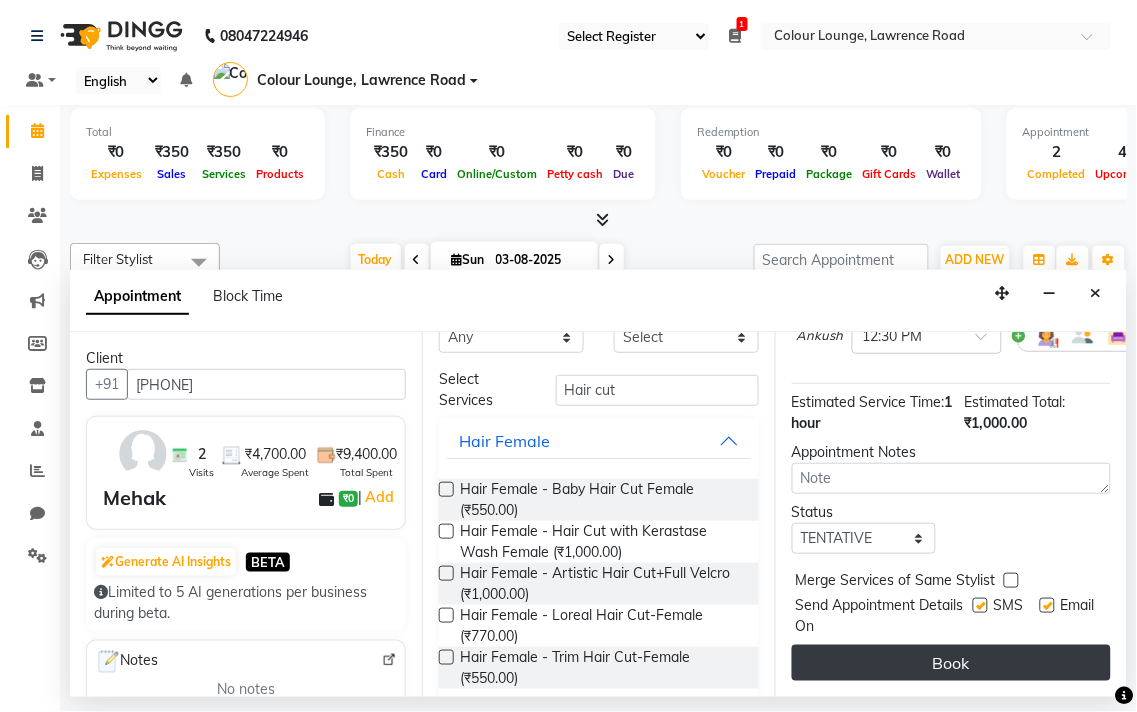 click on "Book" at bounding box center (951, 663) 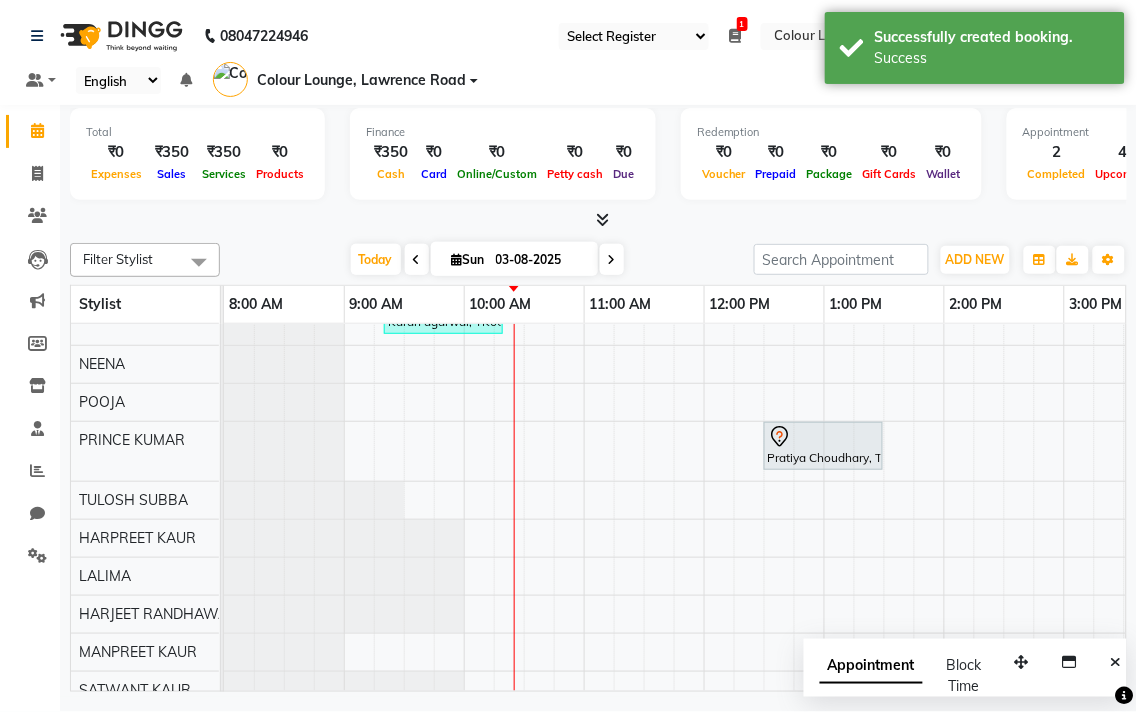 scroll, scrollTop: 273, scrollLeft: 0, axis: vertical 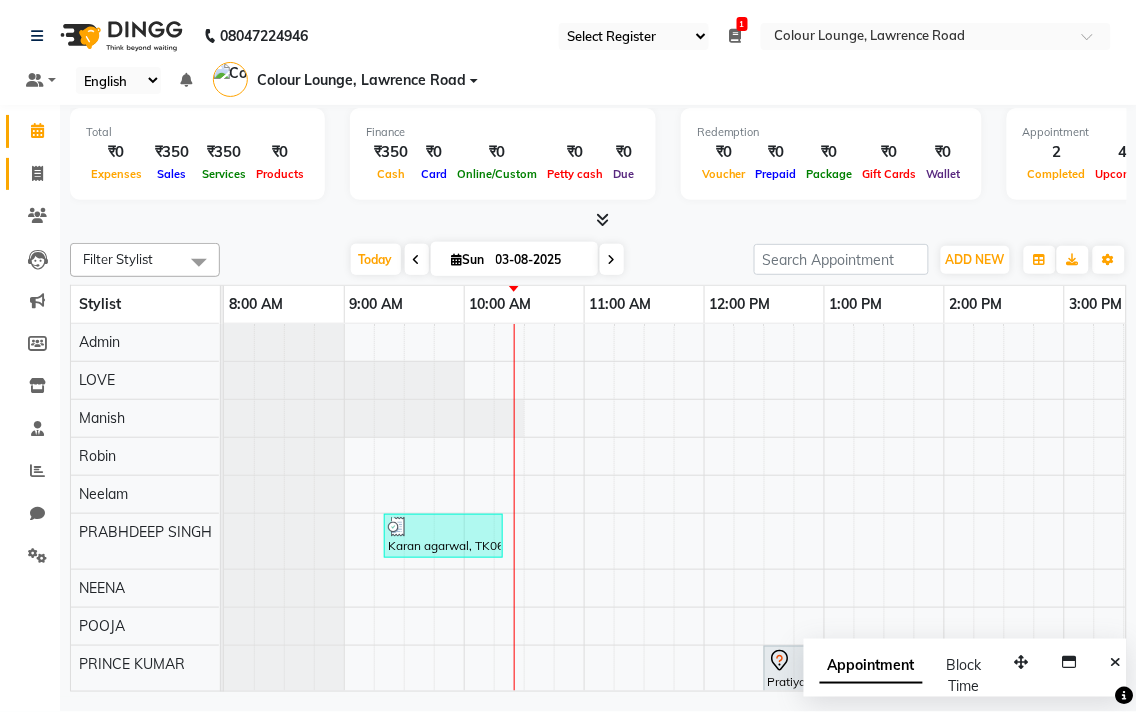 click 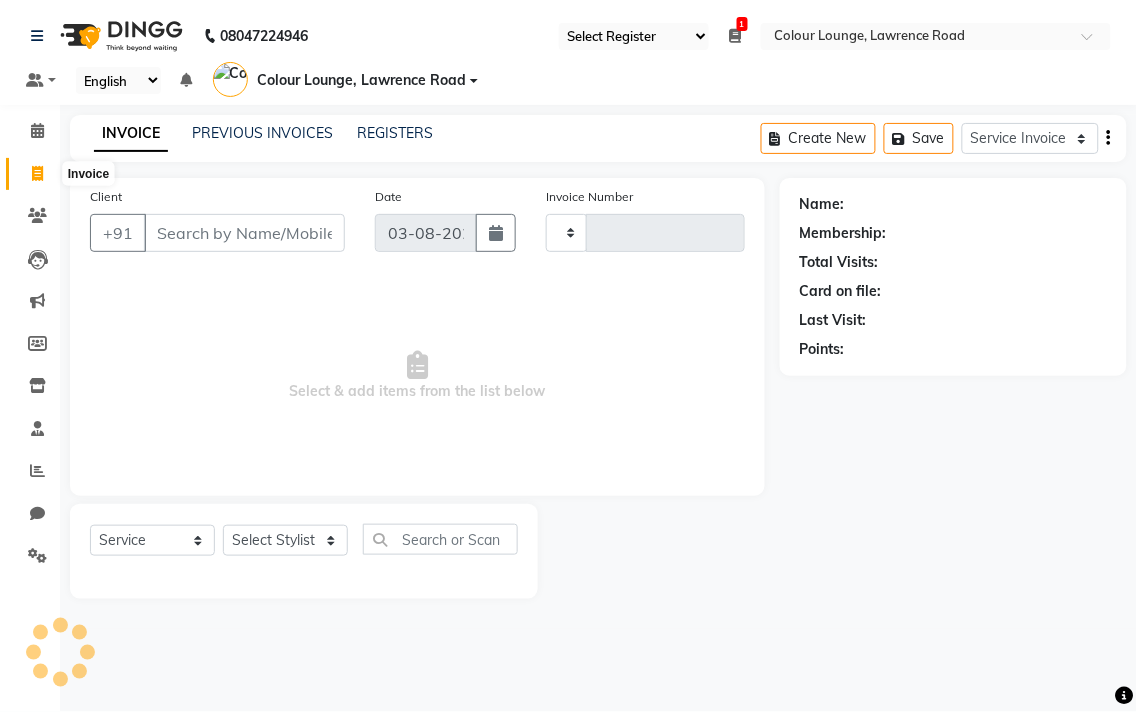 type on "4126" 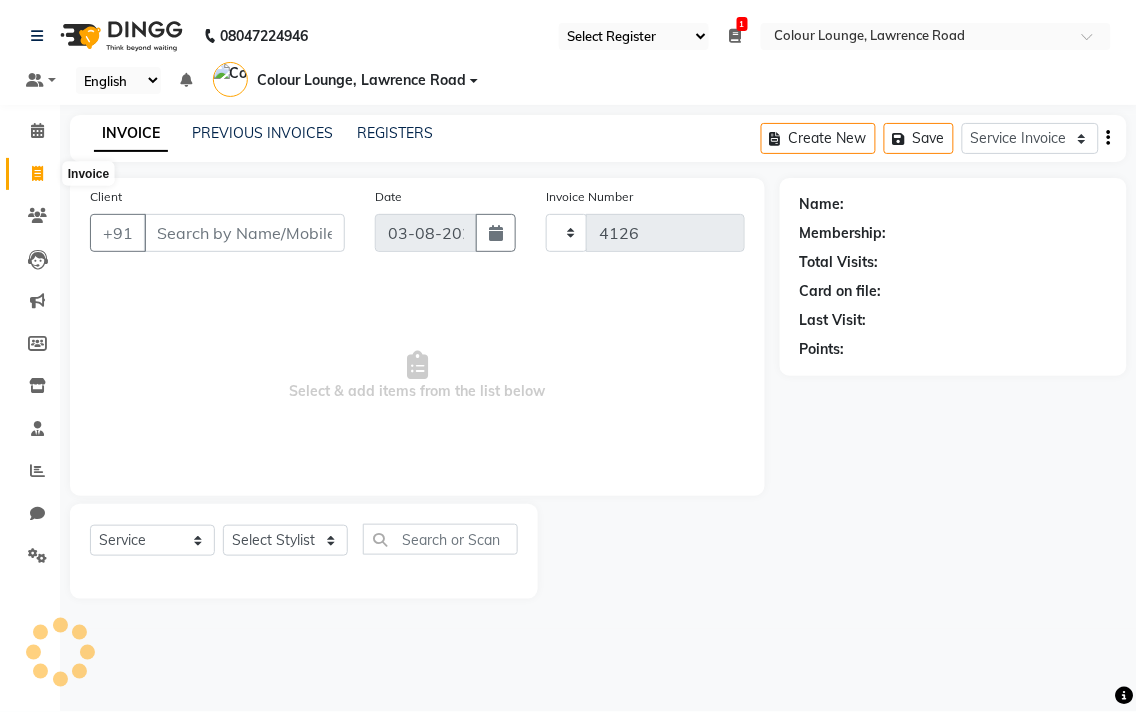 select on "8011" 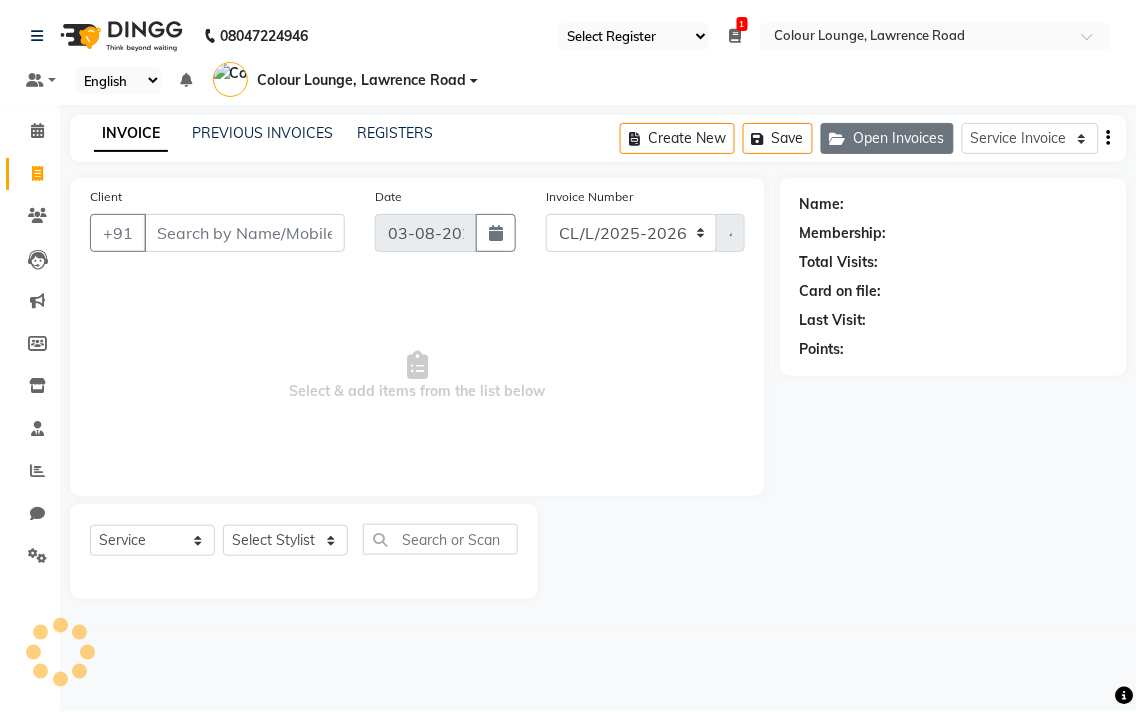 click on "Open Invoices" 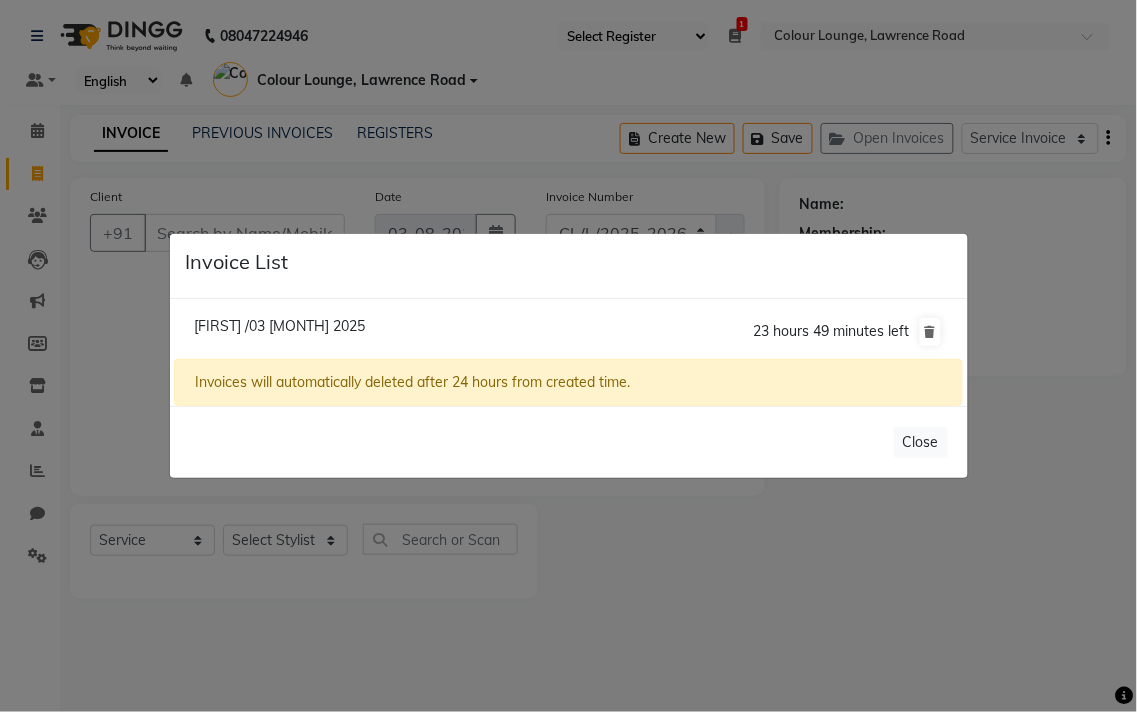 click on "Invoice List  [FIRST] /03 [MONTH] 2025  23 hours 49 minutes left  Invoices will automatically deleted after 24 hours from created time.   Close" 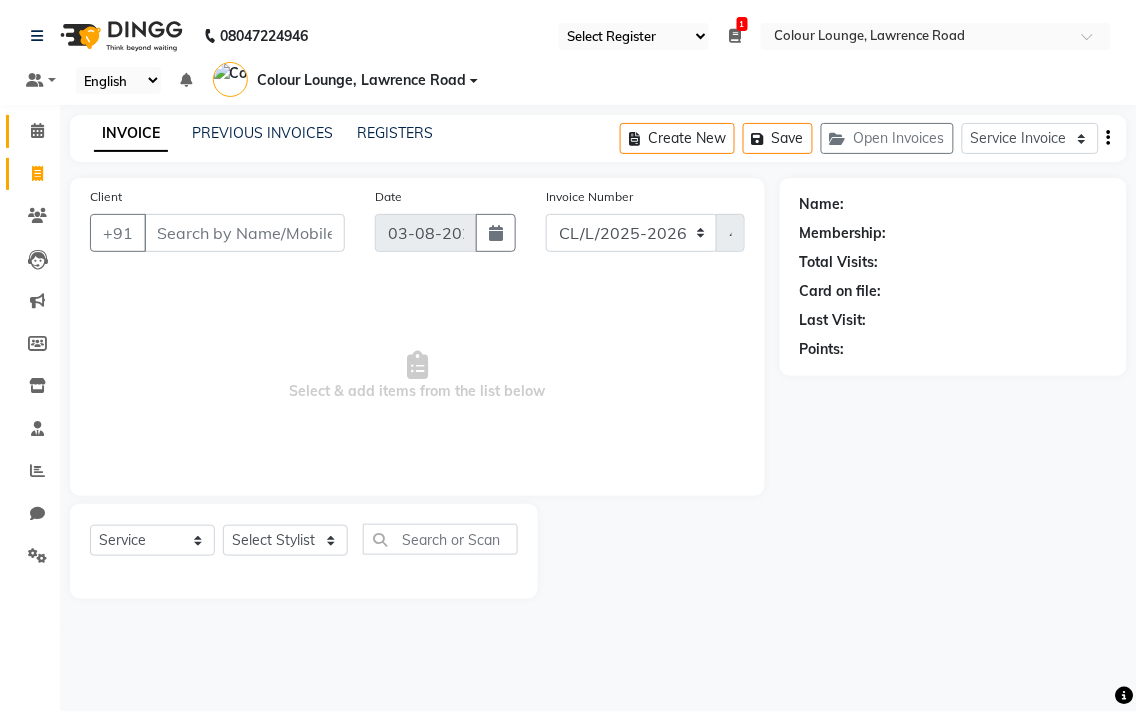 click 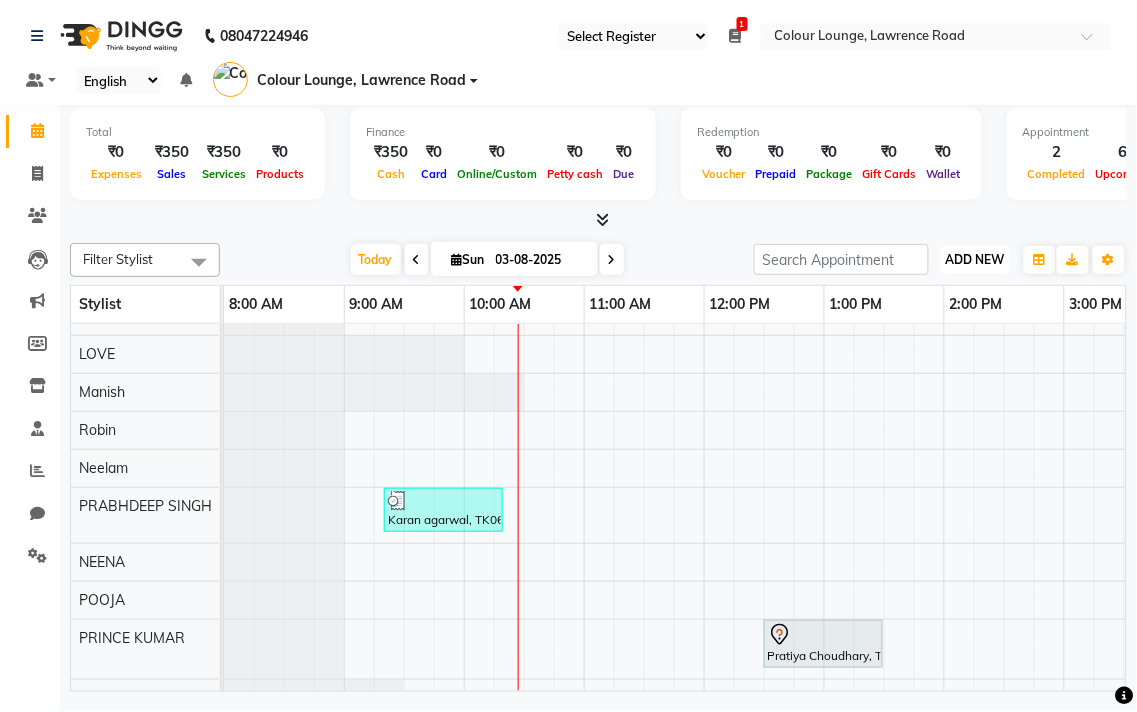 click on "ADD NEW" at bounding box center (975, 259) 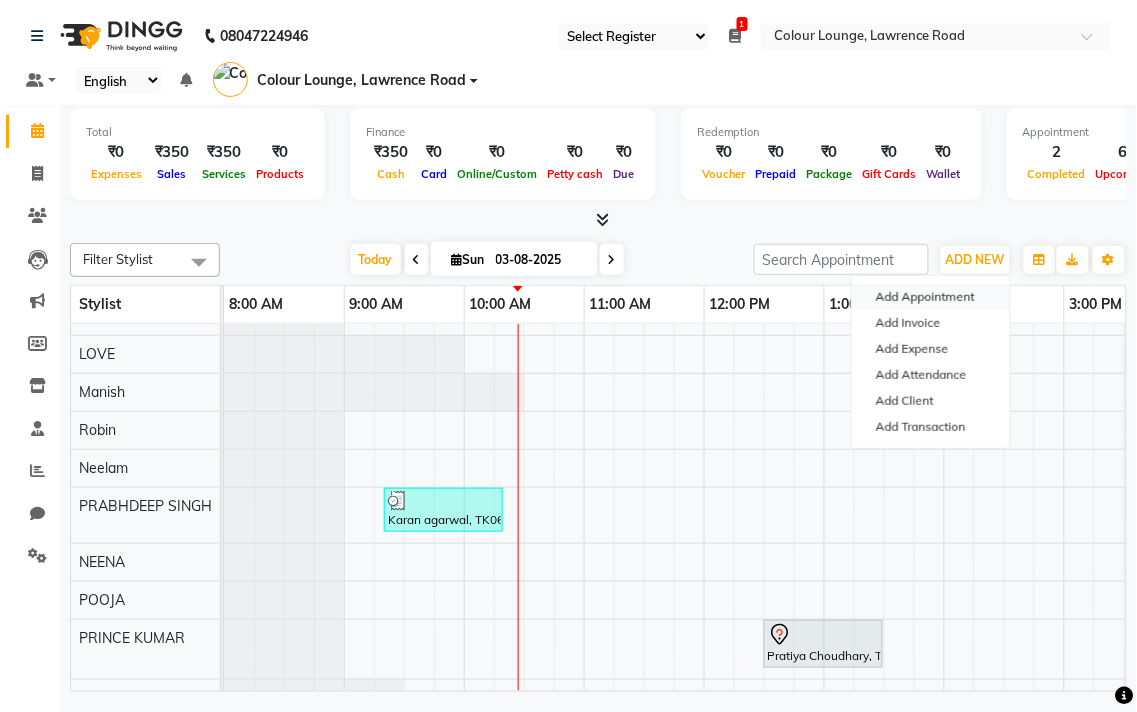 click on "Add Appointment" at bounding box center [931, 297] 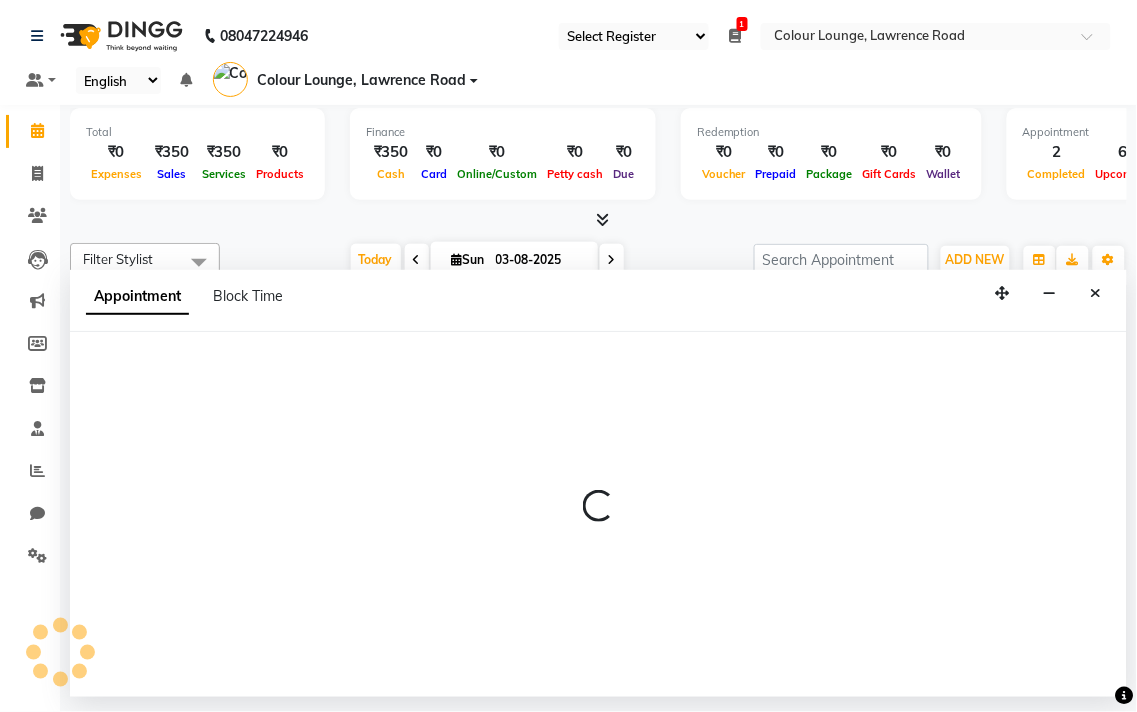 select on "540" 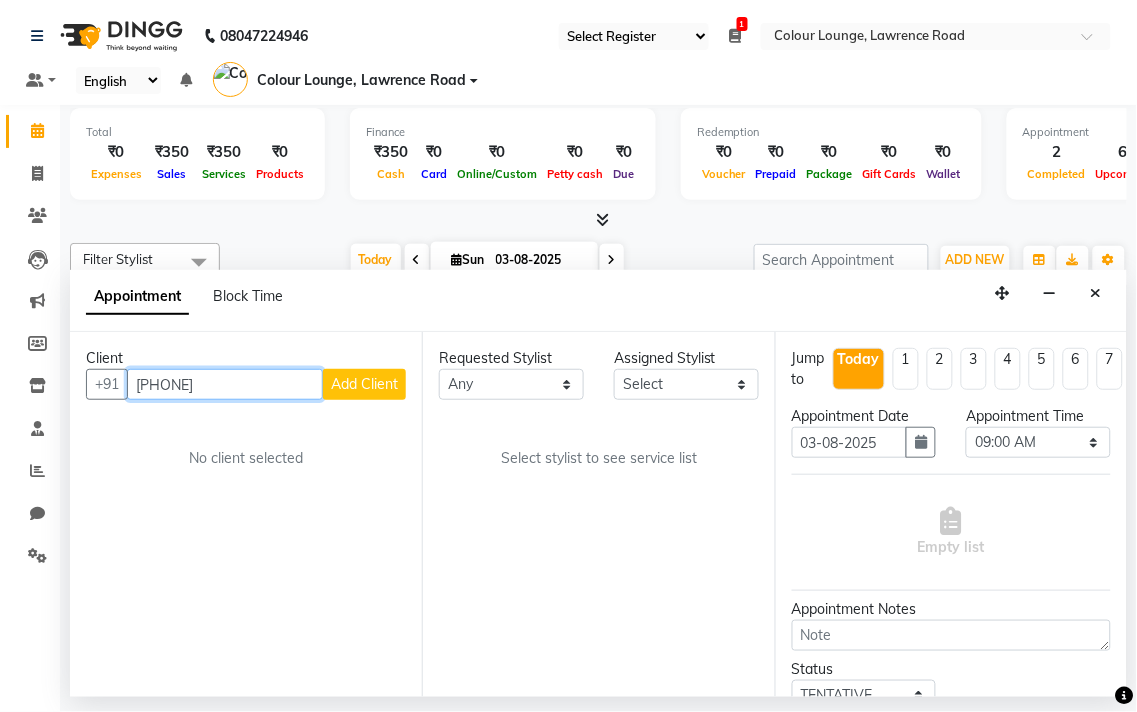 type on "[PHONE]" 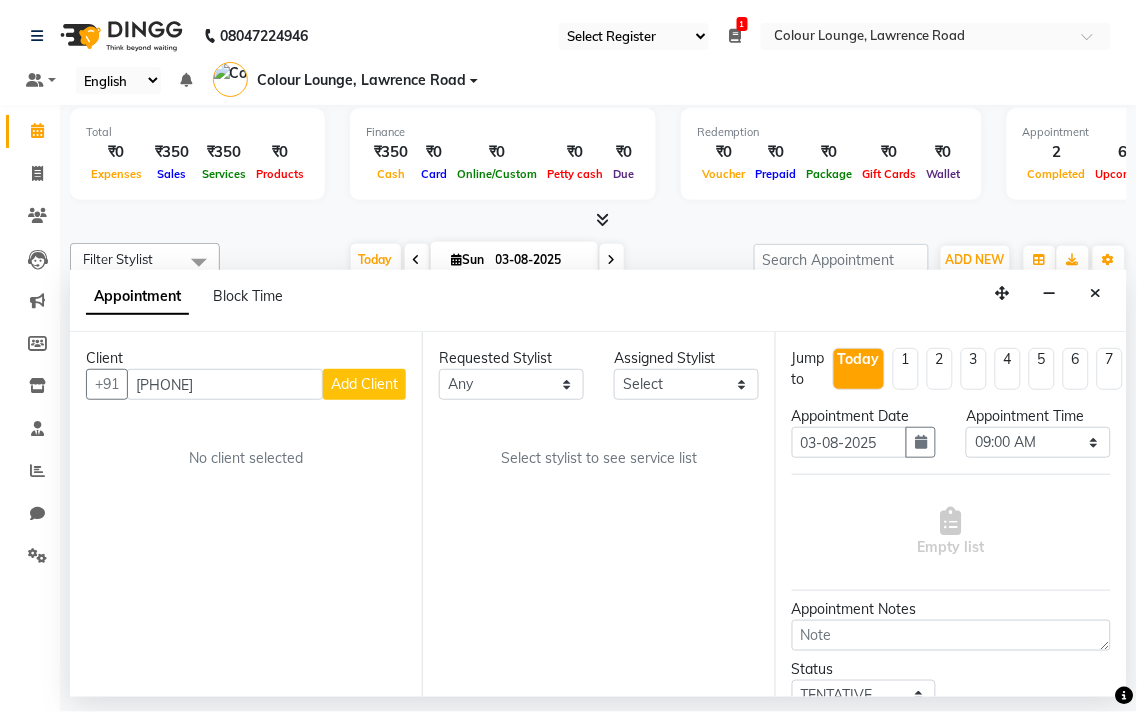 click on "Add Client" at bounding box center (364, 384) 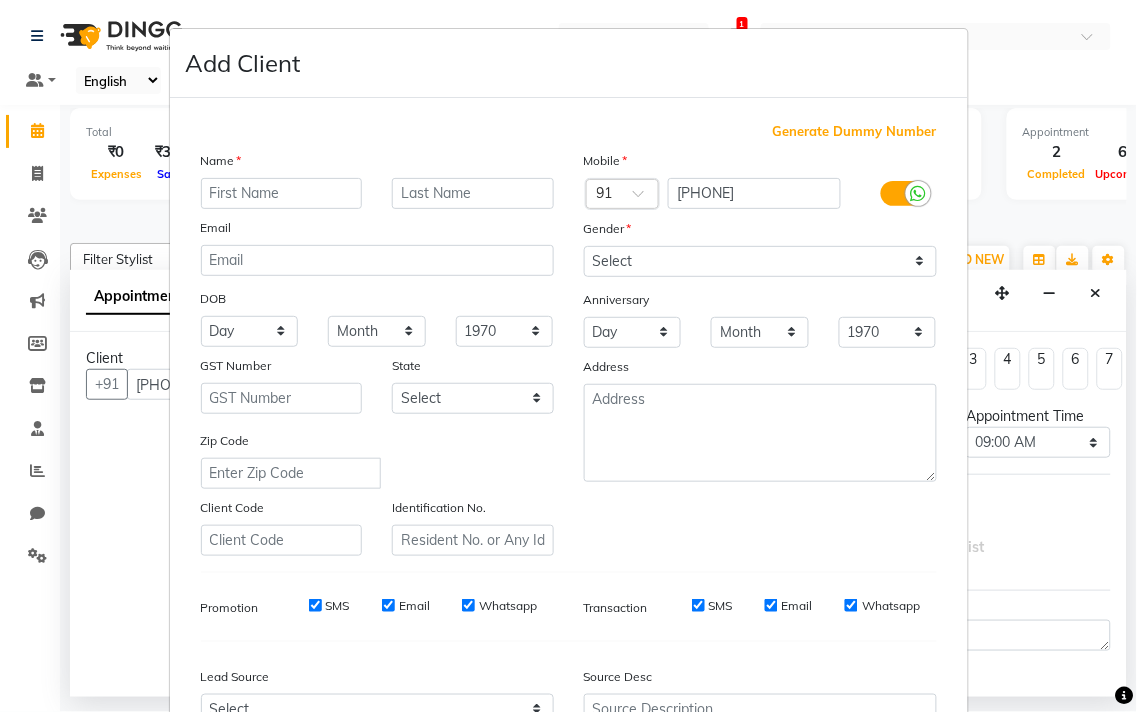type on "m" 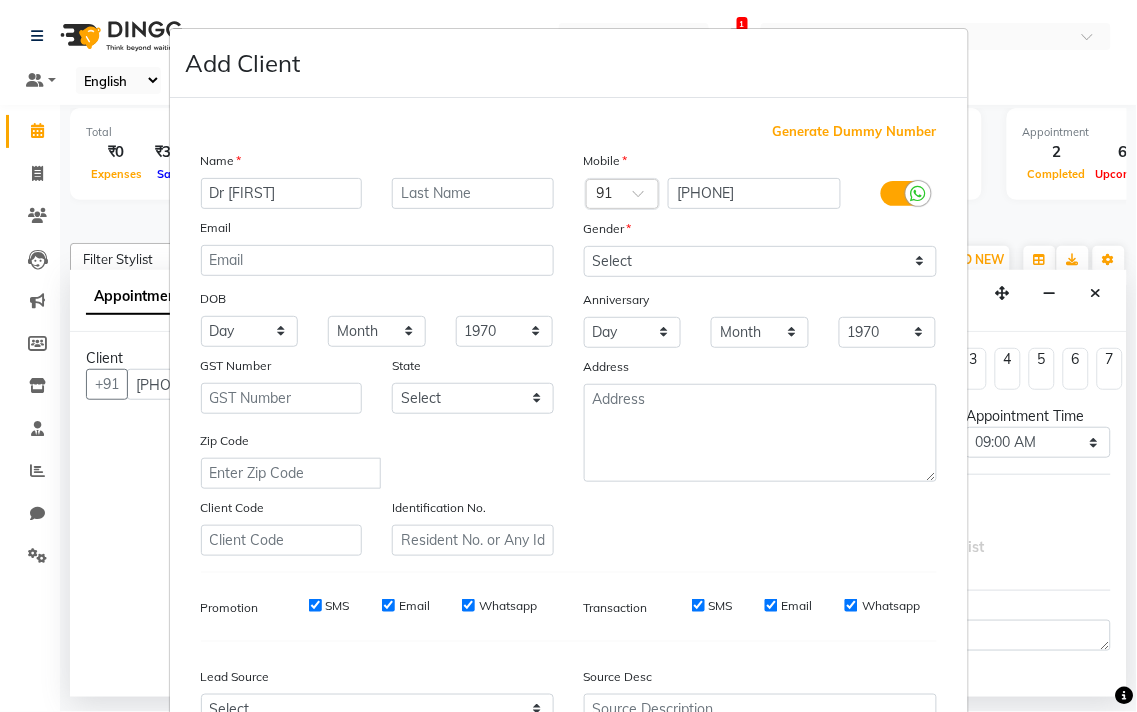 type on "Dr [FIRST]" 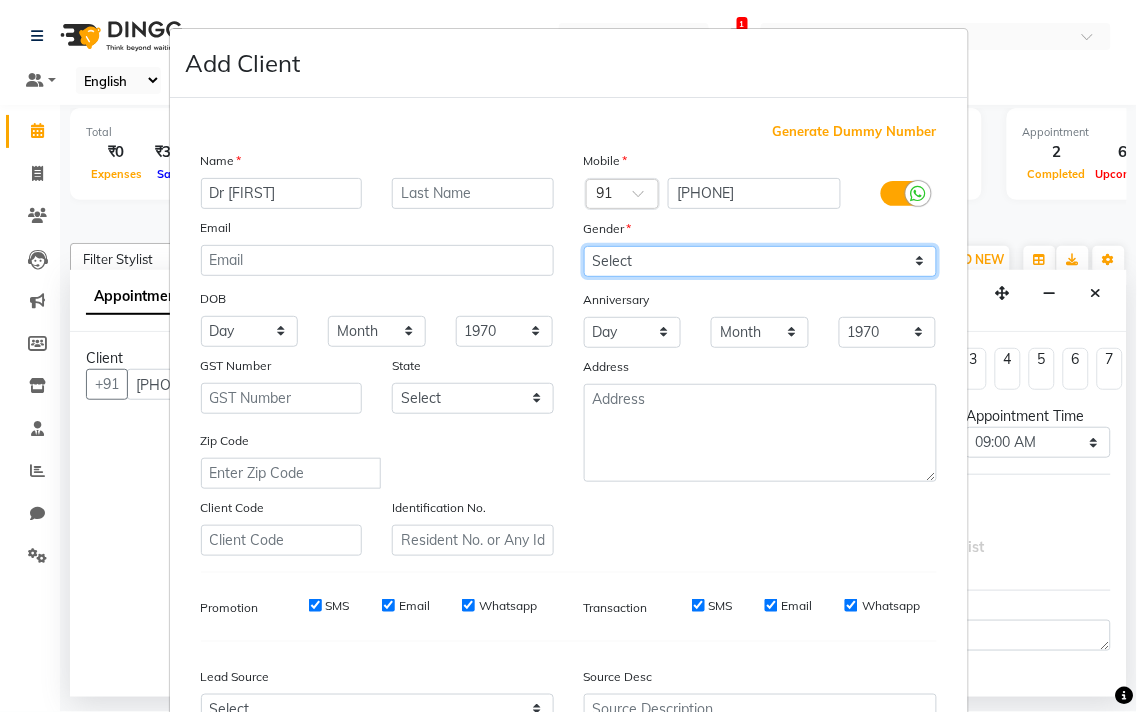 click on "Select Male Female Other Prefer Not To Say" at bounding box center (760, 261) 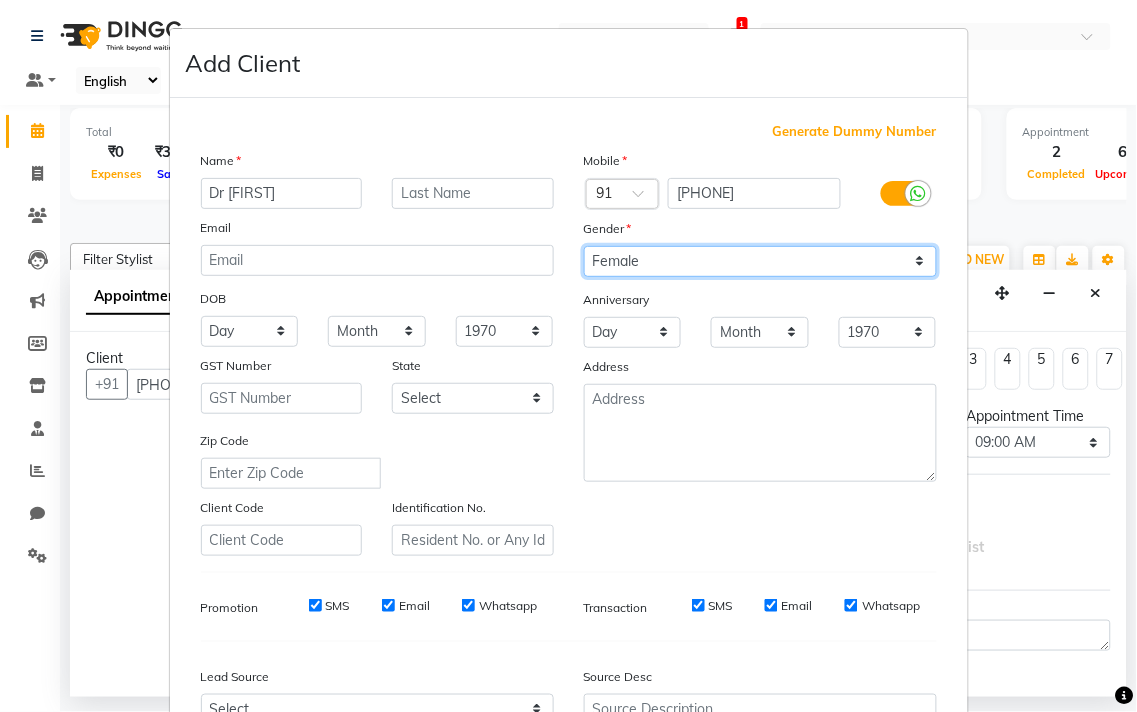 click on "Select Male Female Other Prefer Not To Say" at bounding box center (760, 261) 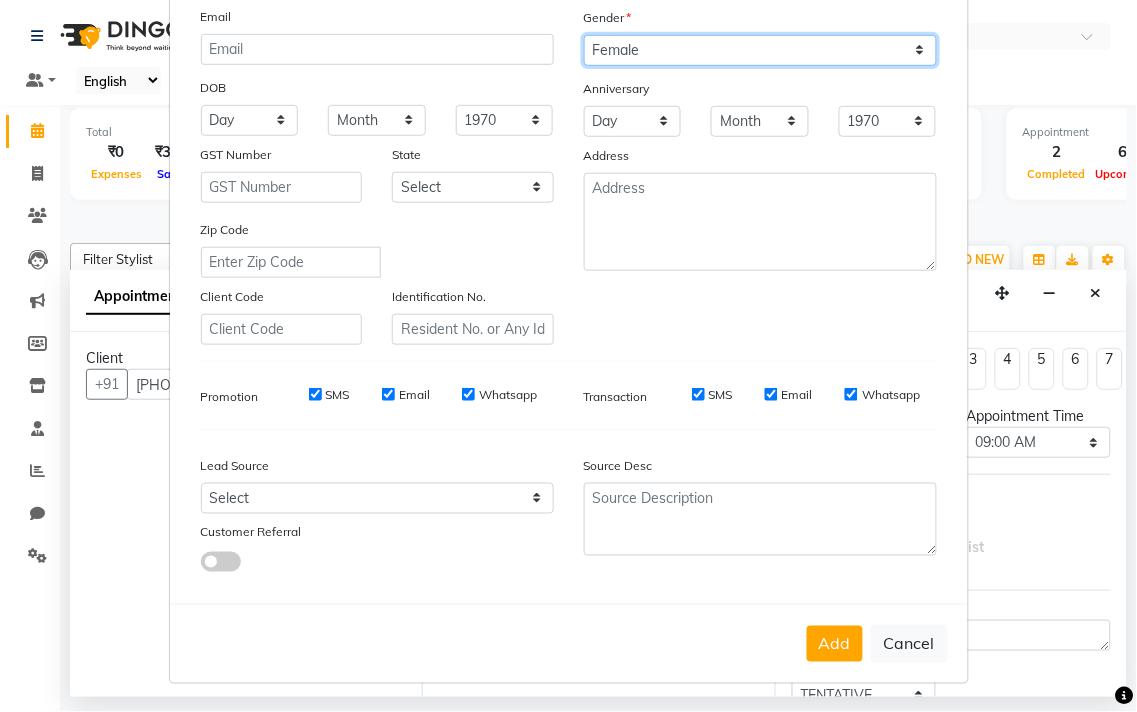 scroll, scrollTop: 212, scrollLeft: 0, axis: vertical 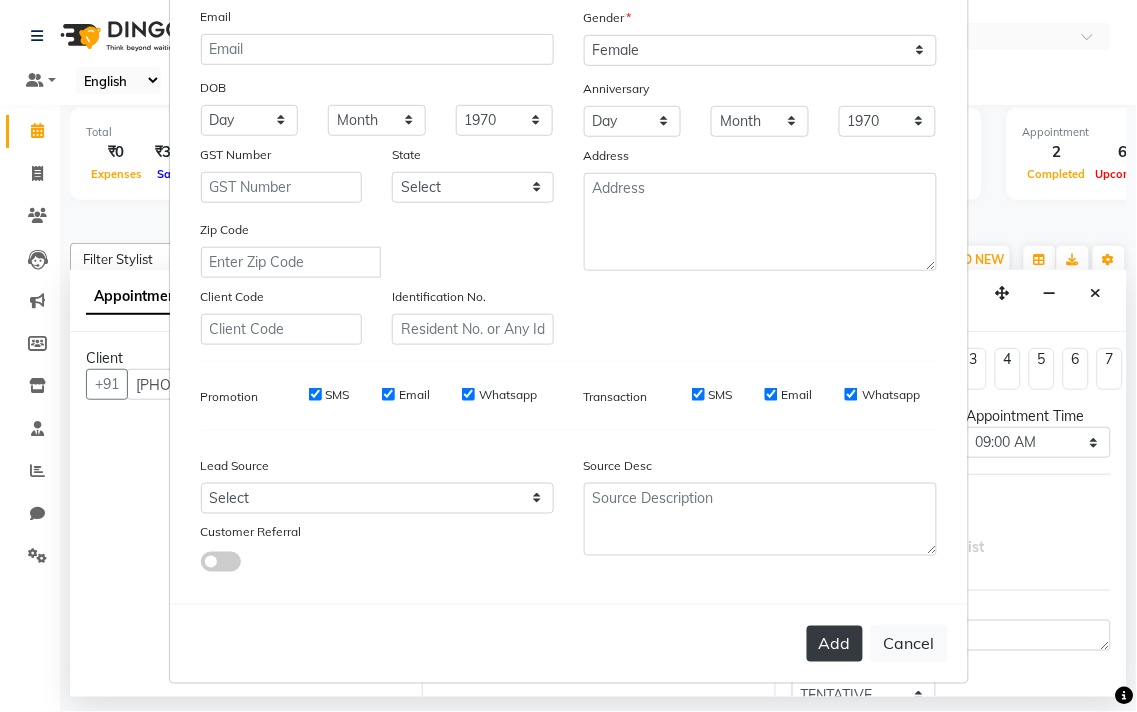 click on "Add" at bounding box center [835, 644] 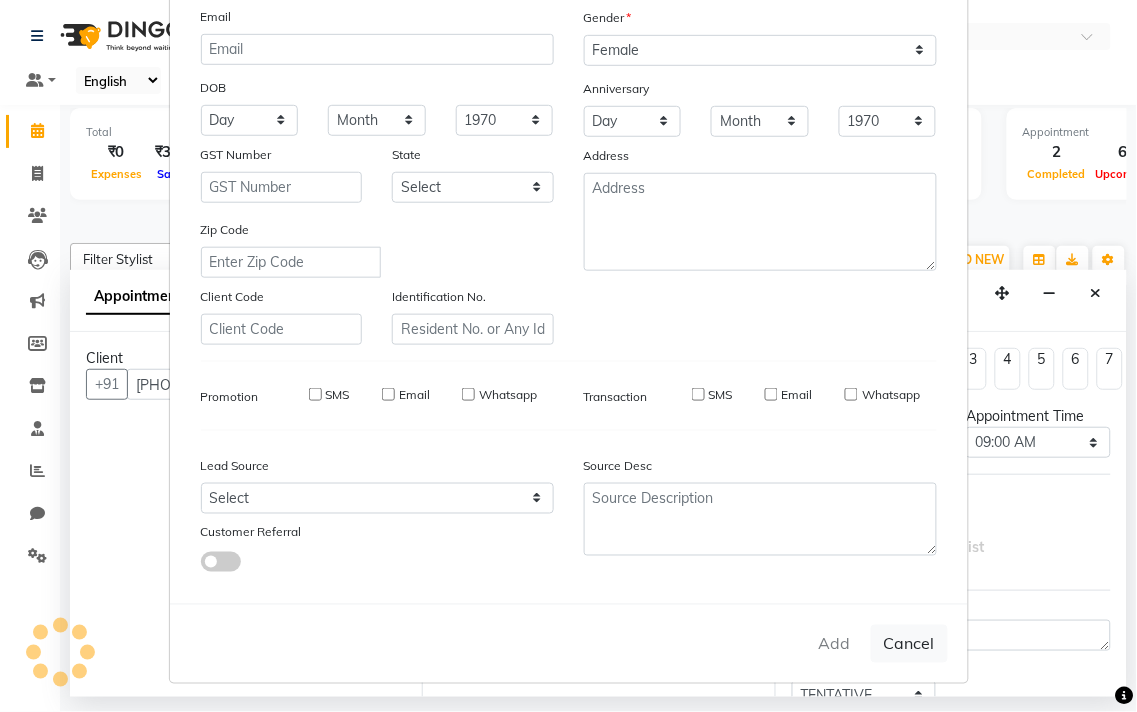 type 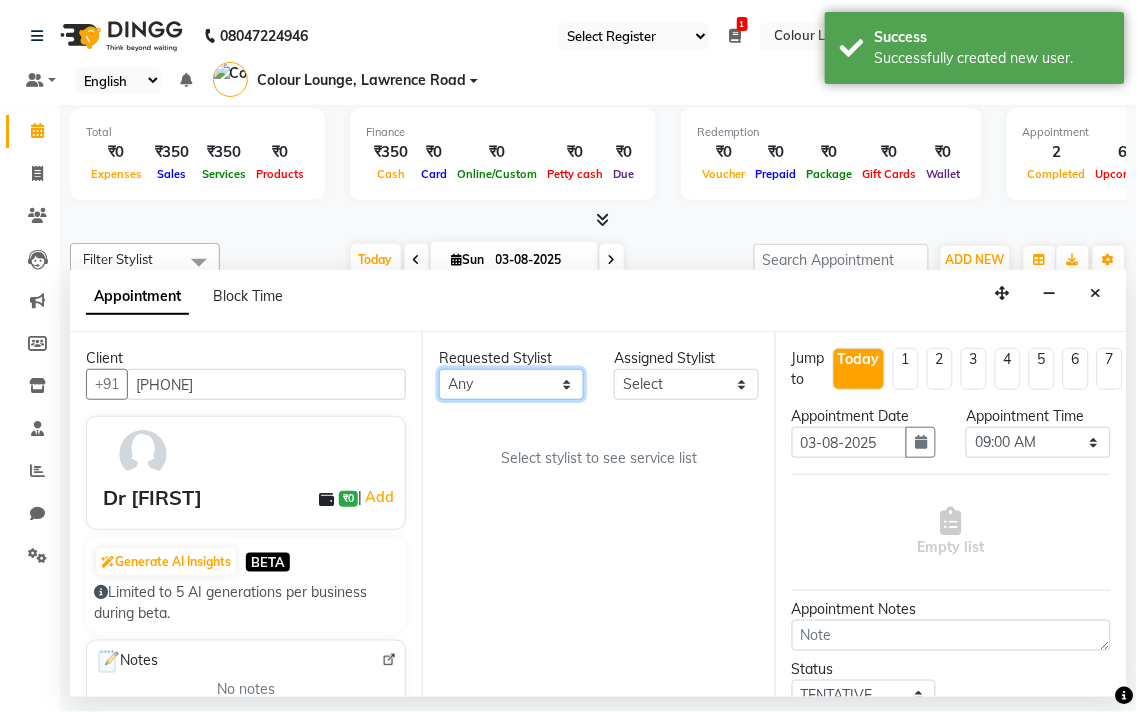 click on "Any Admin Ankush Ansh Nayyar BALBHARTI SHARMA Colour Lounge, Lawrence Road HARJEET RANDHAWA HARPREET KAUR Jagpreet Kajal LALIMA LOVE Lovepreet Manish MANPREET KAUR Navneet Neelam NEENA PALWINDER KAUR POOJA Pooja negi PRABHDEEP SINGH PRINCE KUMAR Rambachan Resham Kaur Robin Sameer Sapna SATWANT KAUR Sunny TULOSH SUBBA Uma Urvashi Varun kumar Vasu VISHAL" at bounding box center [511, 384] 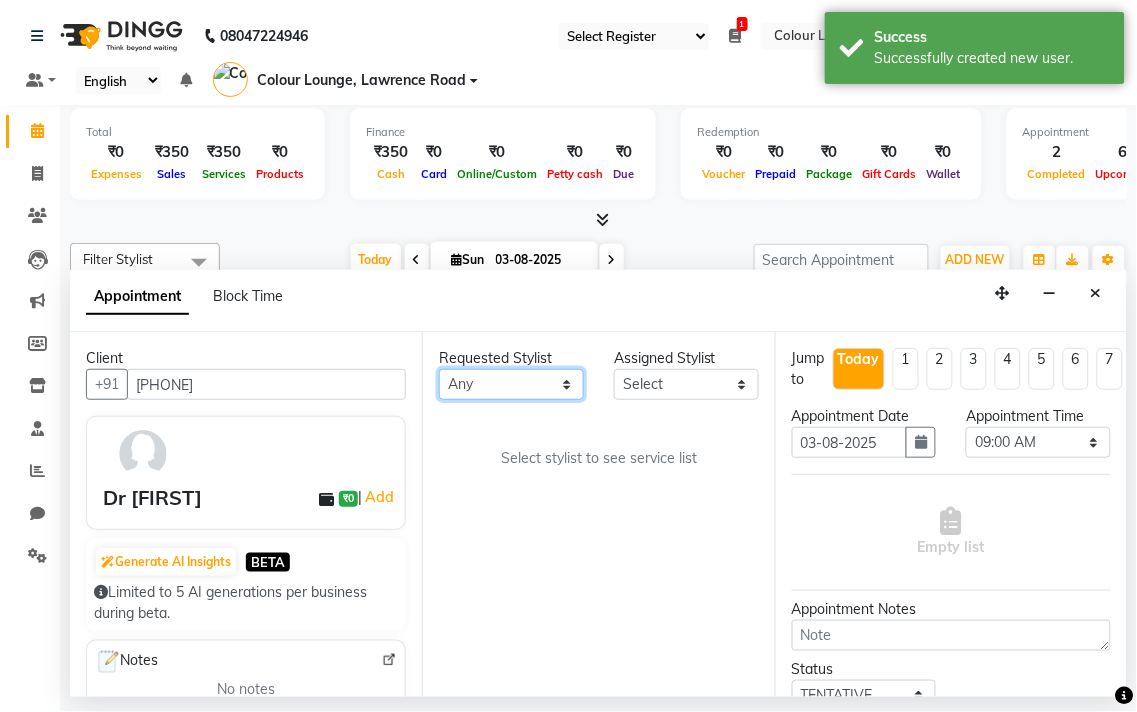 select on "70010" 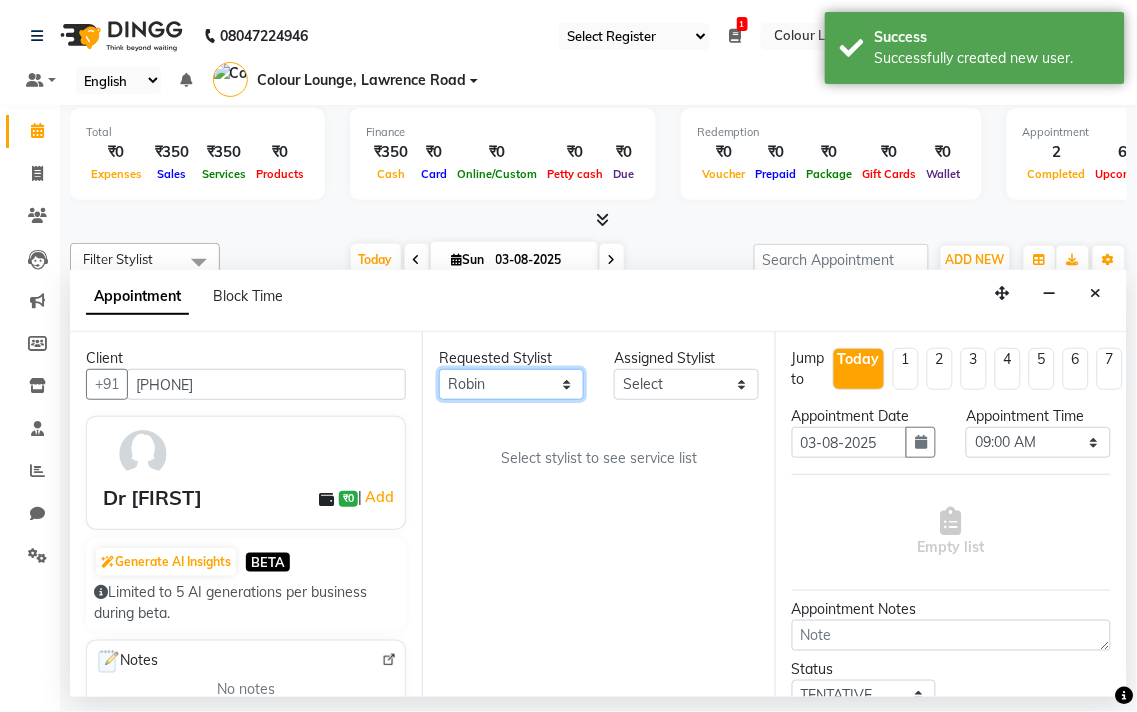 click on "Any Admin Ankush Ansh Nayyar BALBHARTI SHARMA Colour Lounge, Lawrence Road HARJEET RANDHAWA HARPREET KAUR Jagpreet Kajal LALIMA LOVE Lovepreet Manish MANPREET KAUR Navneet Neelam NEENA PALWINDER KAUR POOJA Pooja negi PRABHDEEP SINGH PRINCE KUMAR Rambachan Resham Kaur Robin Sameer Sapna SATWANT KAUR Sunny TULOSH SUBBA Uma Urvashi Varun kumar Vasu VISHAL" at bounding box center [511, 384] 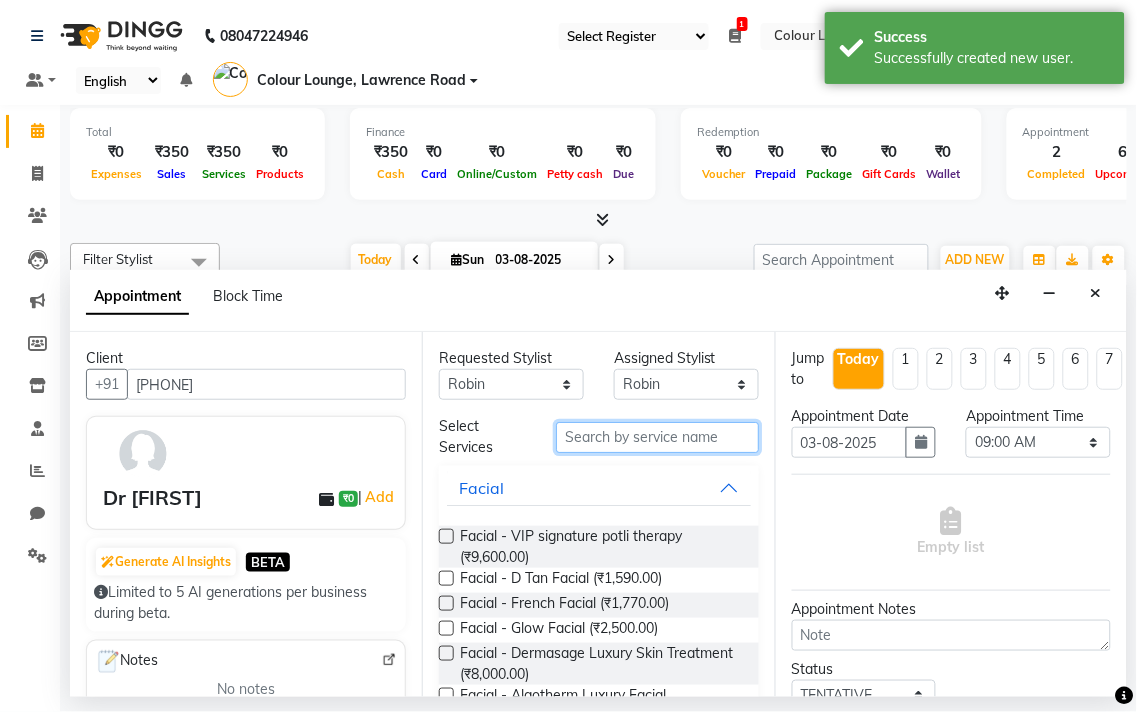 click at bounding box center [657, 437] 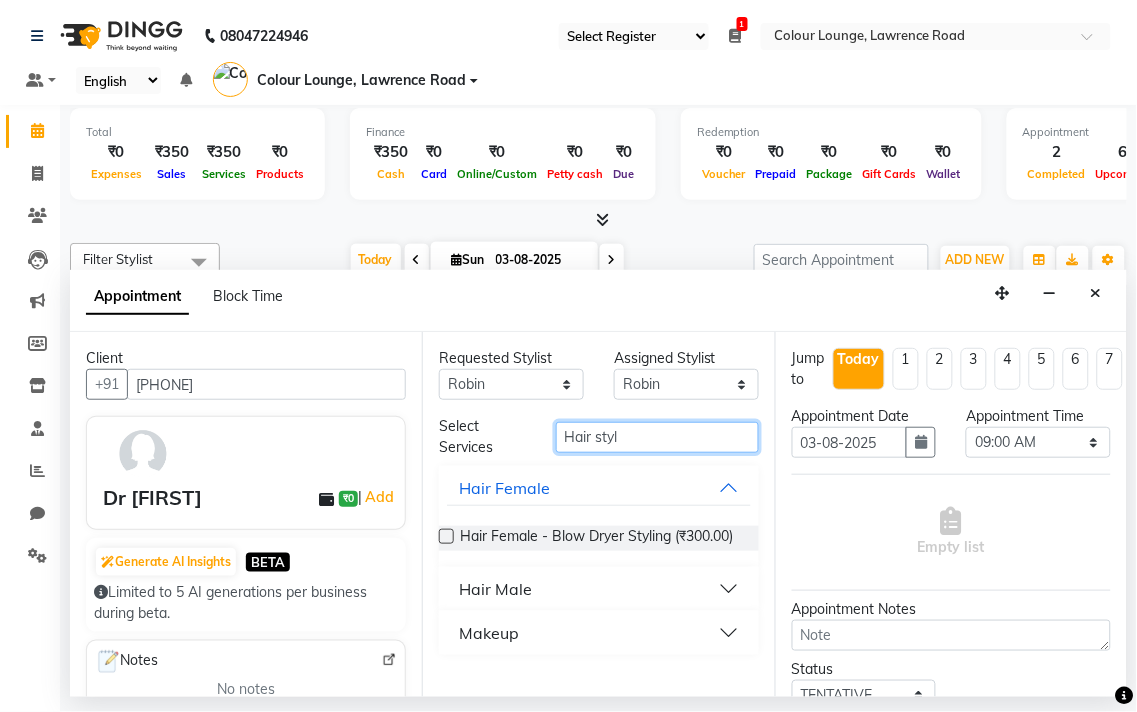 type on "Hair styl" 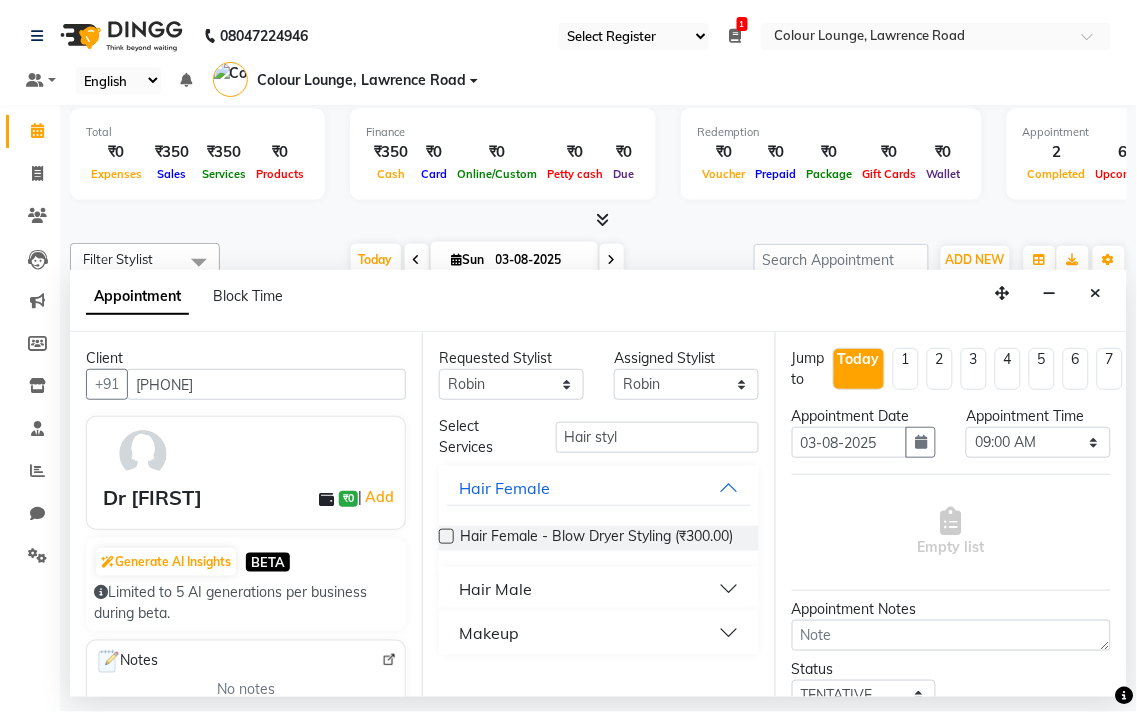 click at bounding box center [446, 536] 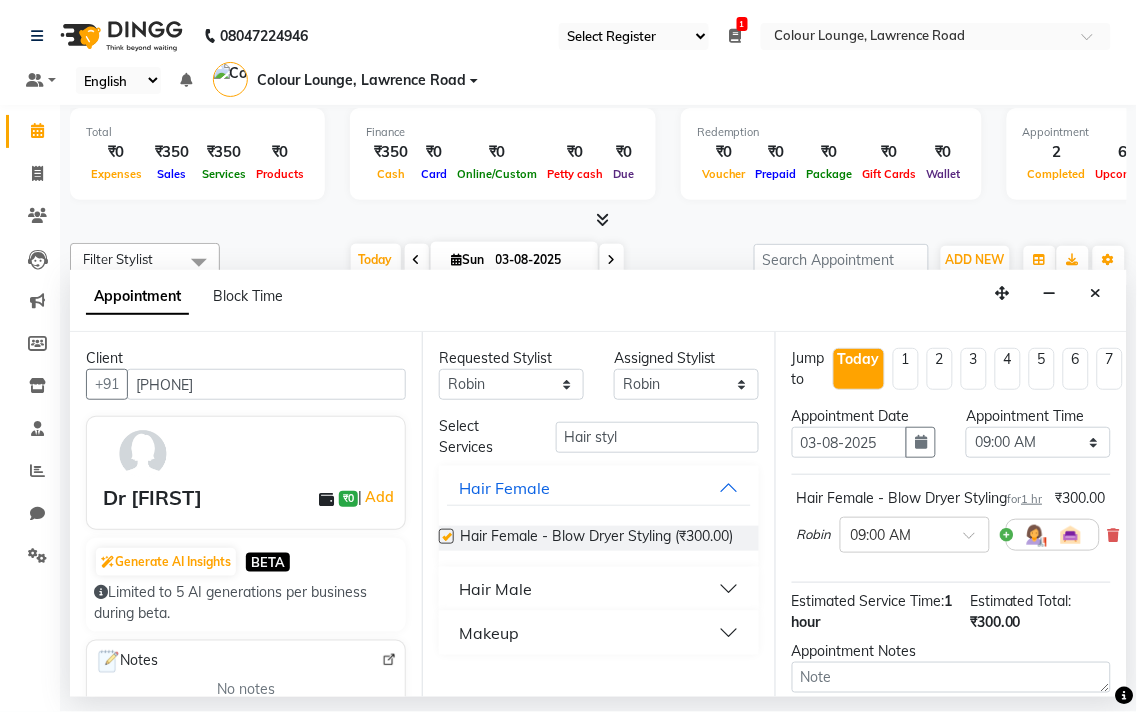 checkbox on "false" 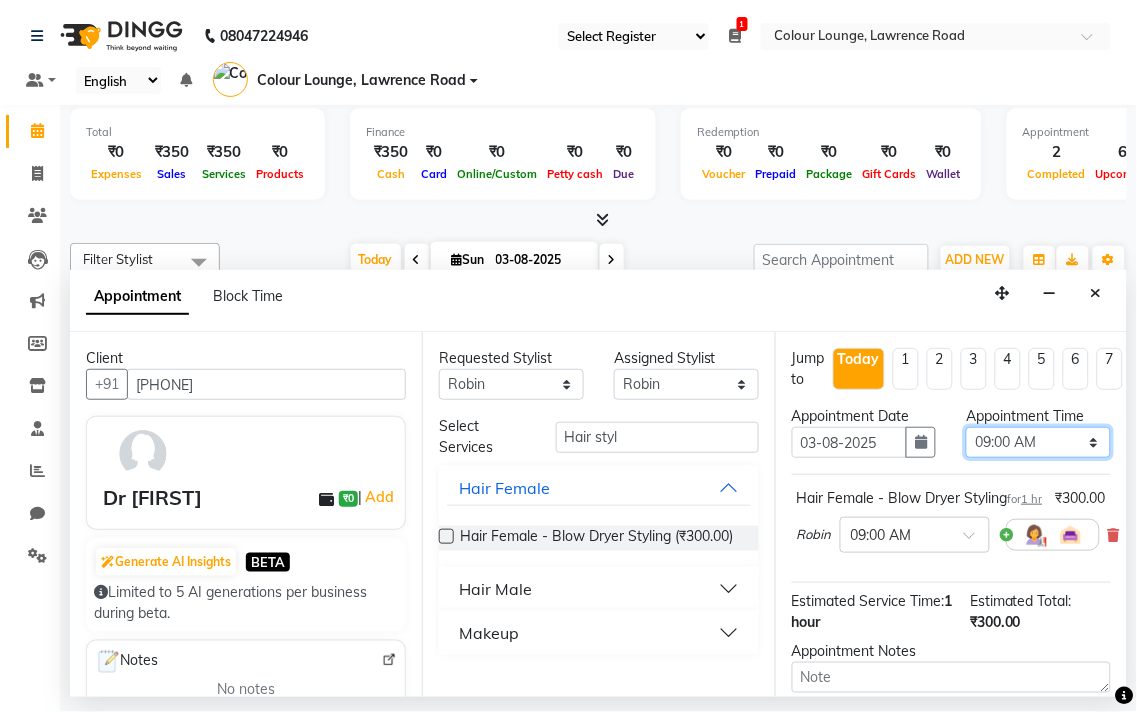 click on "Select 09:00 AM 09:15 AM 09:30 AM 09:45 AM 10:00 AM 10:15 AM 10:30 AM 10:45 AM 11:00 AM 11:15 AM 11:30 AM 11:45 AM 12:00 PM 12:15 PM 12:30 PM 12:45 PM 01:00 PM 01:15 PM 01:30 PM 01:45 PM 02:00 PM 02:15 PM 02:30 PM 02:45 PM 03:00 PM 03:15 PM 03:30 PM 03:45 PM 04:00 PM 04:15 PM 04:30 PM 04:45 PM 05:00 PM 05:15 PM 05:30 PM 05:45 PM 06:00 PM 06:15 PM 06:30 PM 06:45 PM 07:00 PM 07:15 PM 07:30 PM 07:45 PM 08:00 PM" at bounding box center [1038, 442] 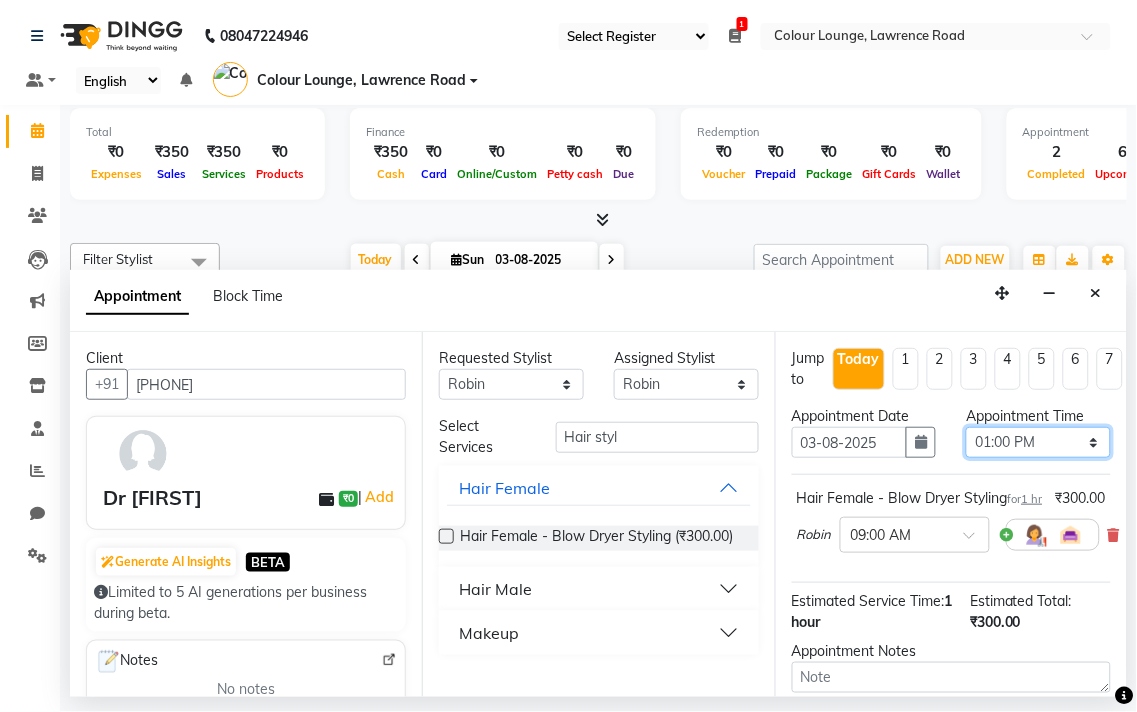 click on "Select 09:00 AM 09:15 AM 09:30 AM 09:45 AM 10:00 AM 10:15 AM 10:30 AM 10:45 AM 11:00 AM 11:15 AM 11:30 AM 11:45 AM 12:00 PM 12:15 PM 12:30 PM 12:45 PM 01:00 PM 01:15 PM 01:30 PM 01:45 PM 02:00 PM 02:15 PM 02:30 PM 02:45 PM 03:00 PM 03:15 PM 03:30 PM 03:45 PM 04:00 PM 04:15 PM 04:30 PM 04:45 PM 05:00 PM 05:15 PM 05:30 PM 05:45 PM 06:00 PM 06:15 PM 06:30 PM 06:45 PM 07:00 PM 07:15 PM 07:30 PM 07:45 PM 08:00 PM" at bounding box center (1038, 442) 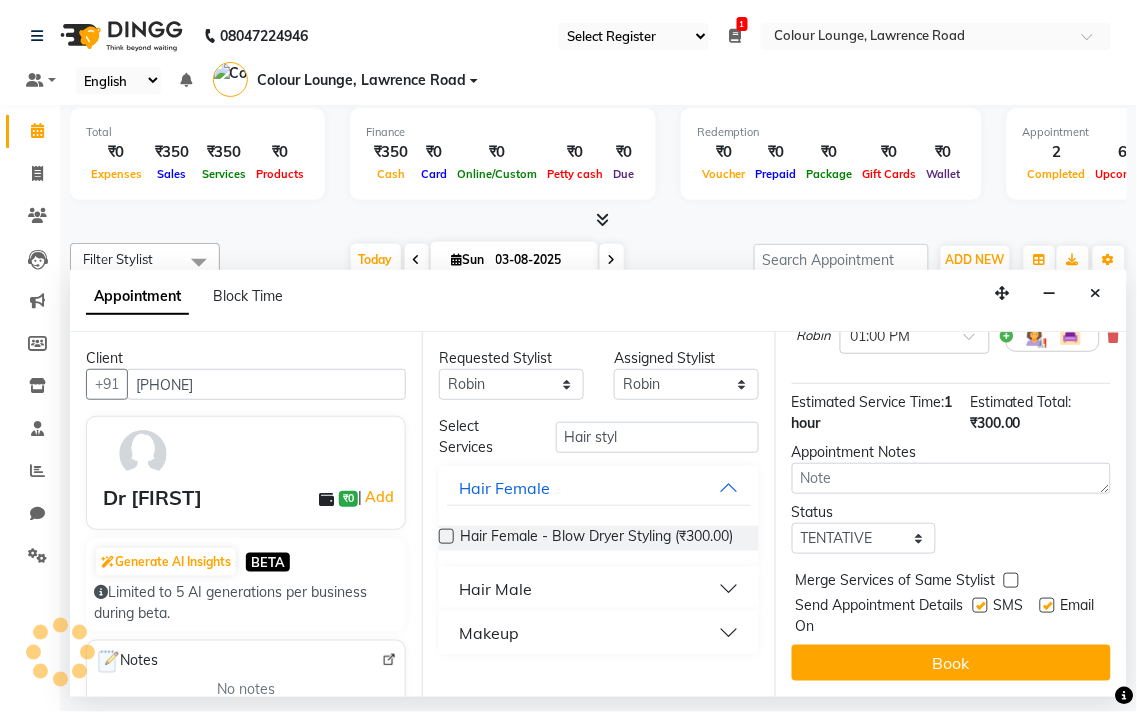 scroll, scrollTop: 210, scrollLeft: 0, axis: vertical 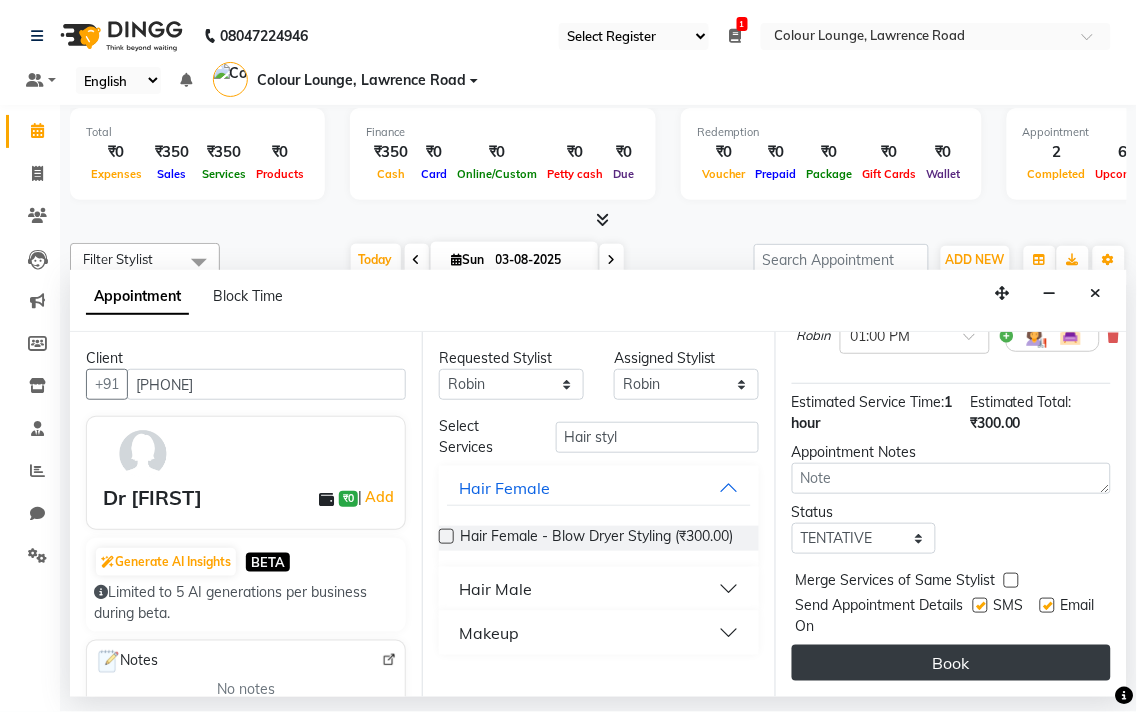 click on "Book" at bounding box center (951, 663) 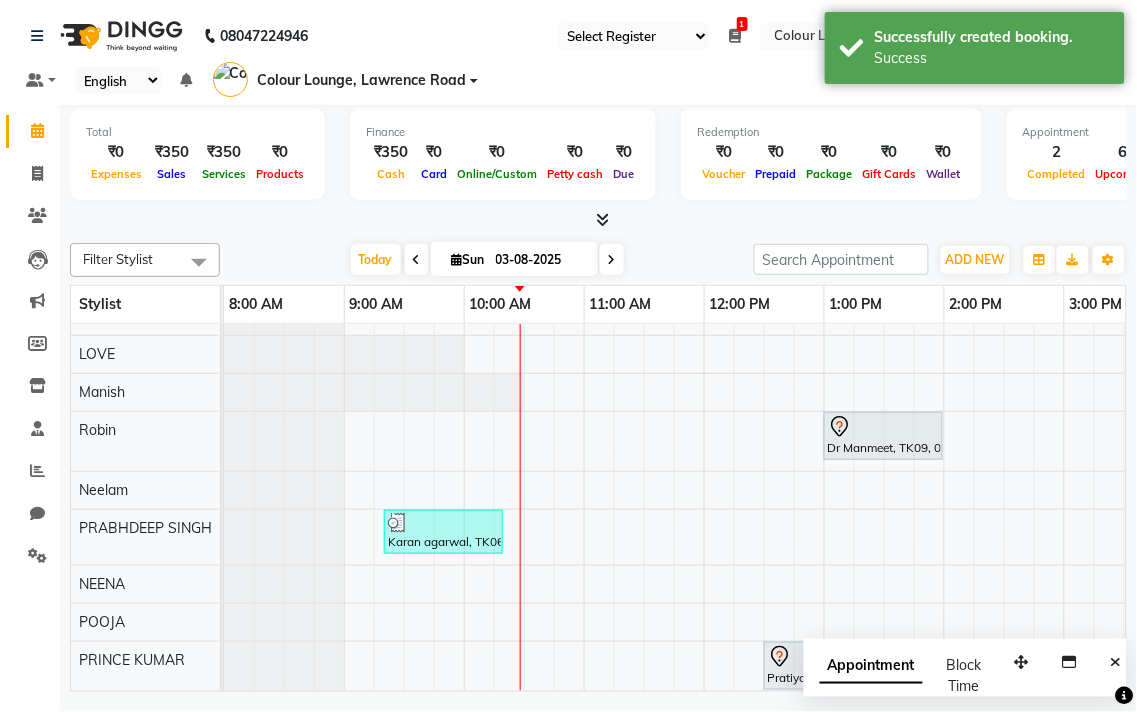 scroll, scrollTop: 72, scrollLeft: 0, axis: vertical 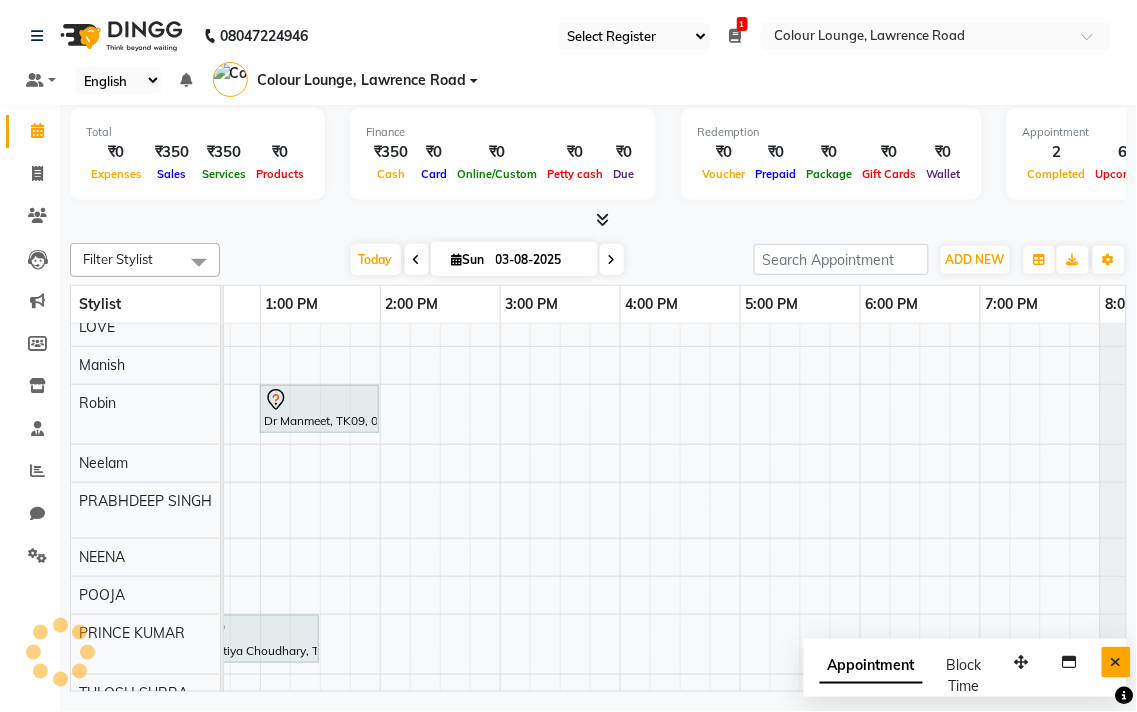 click at bounding box center (1116, 662) 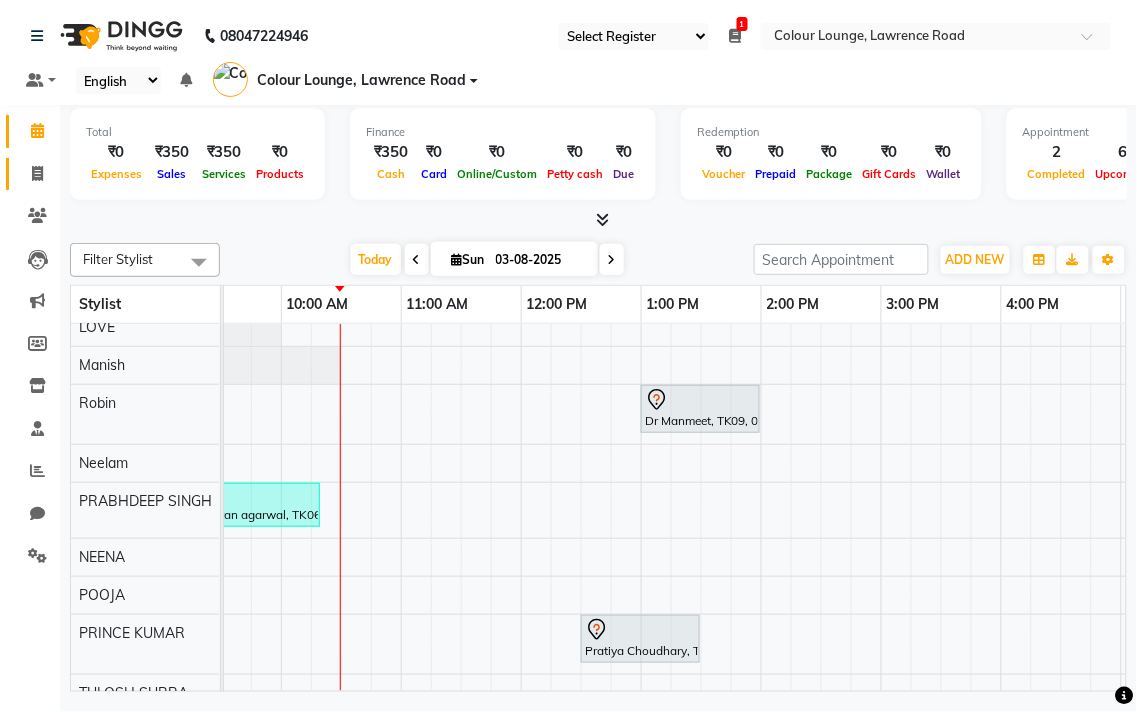 click 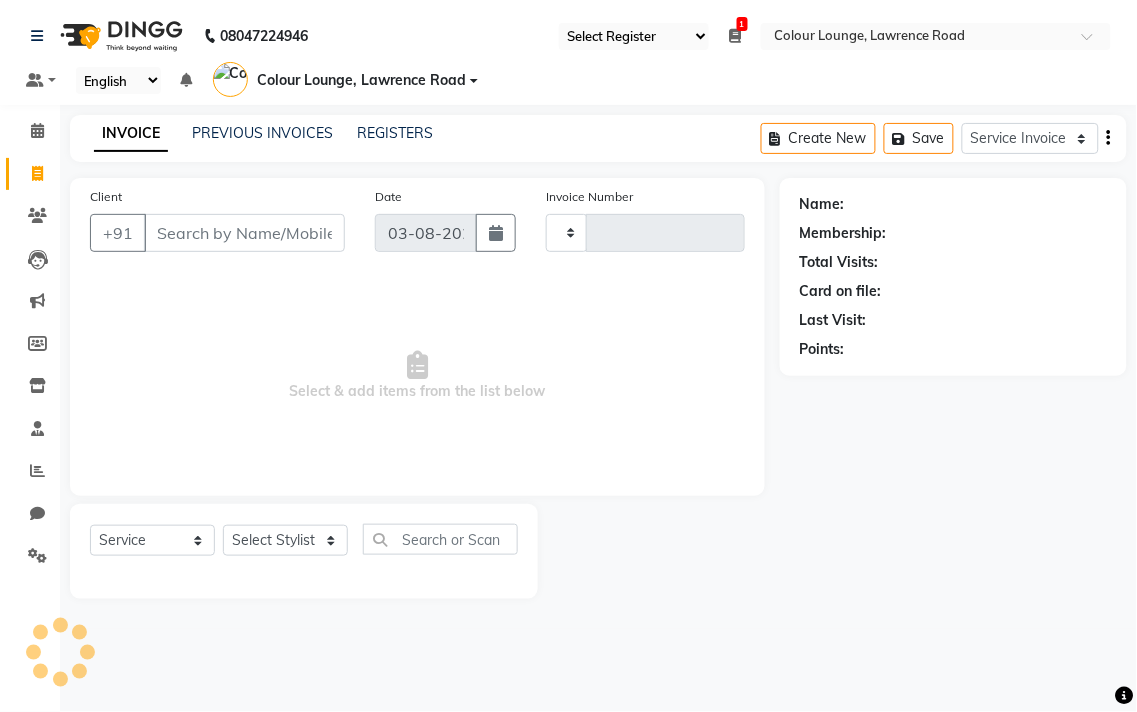 type on "4126" 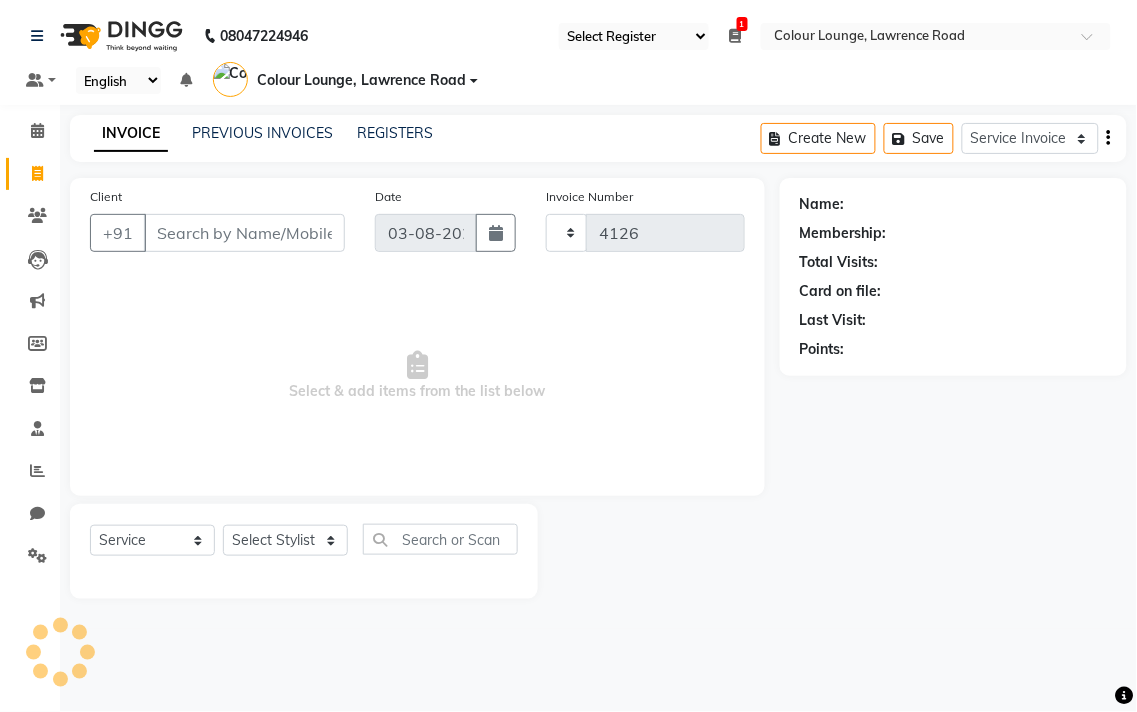 select on "8011" 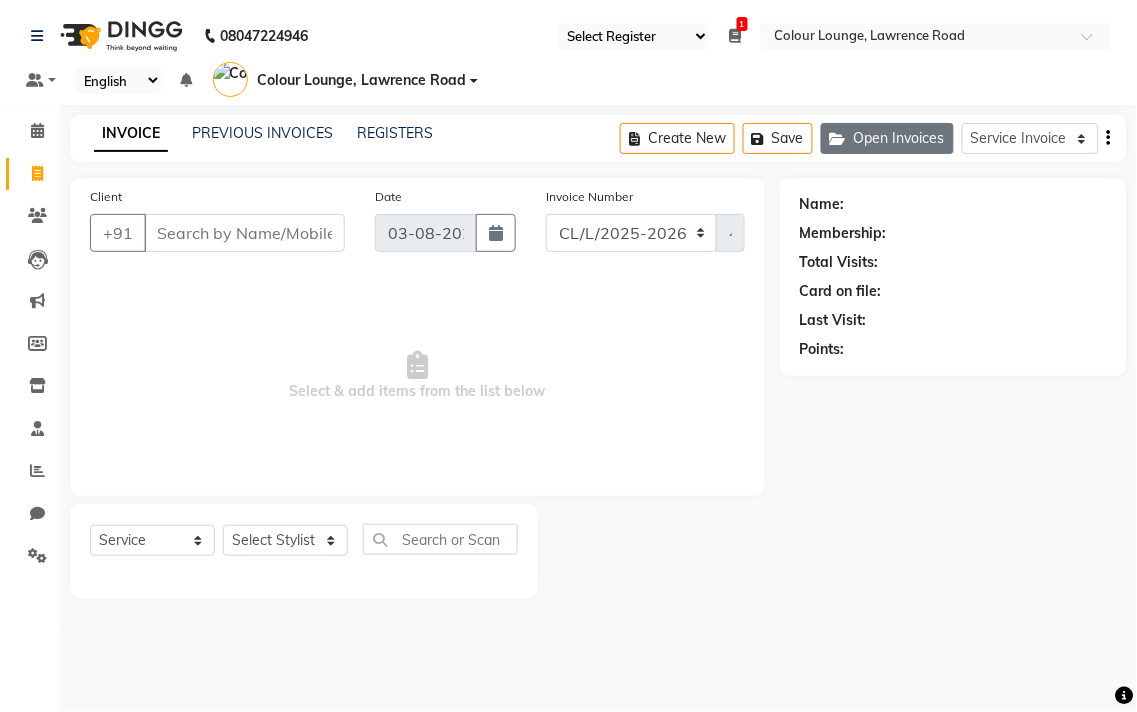 click on "Open Invoices" 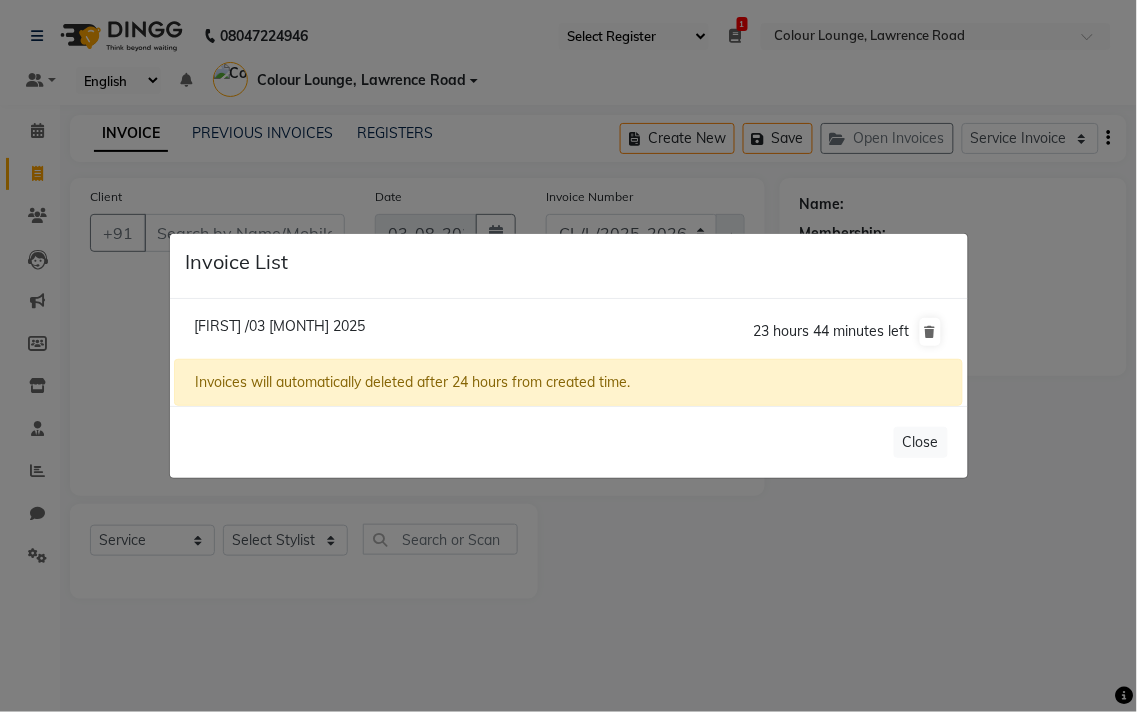 click on "[FIRST] /03 [MONTH] 2025" 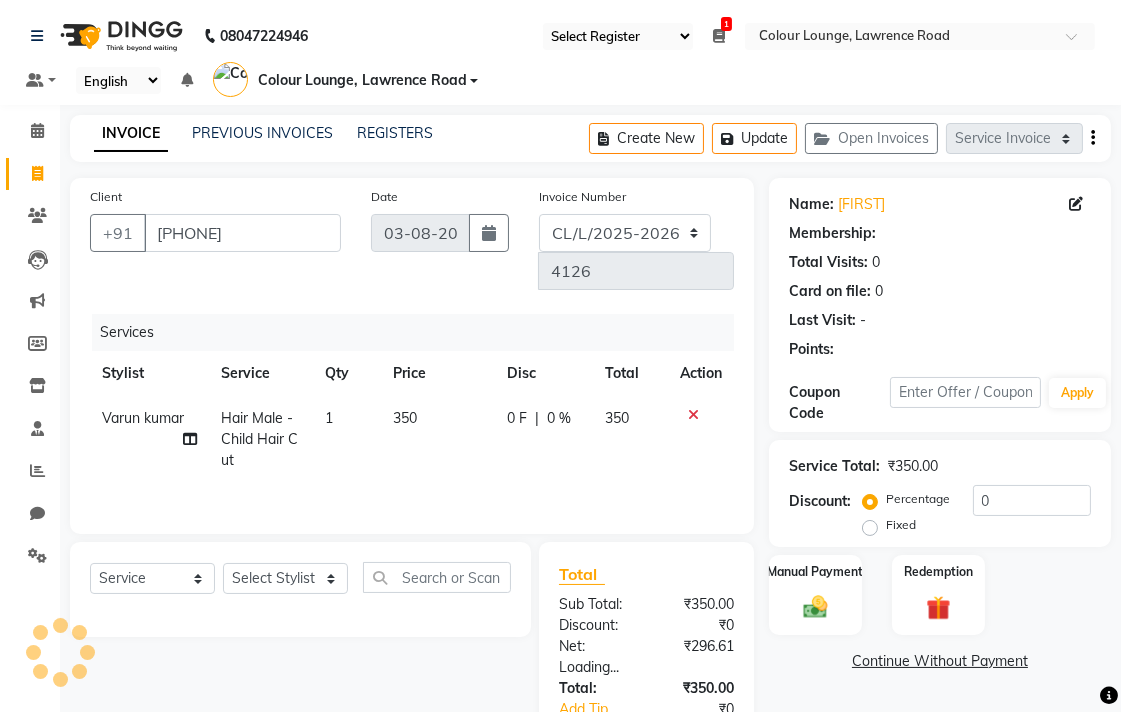 select on "1: Object" 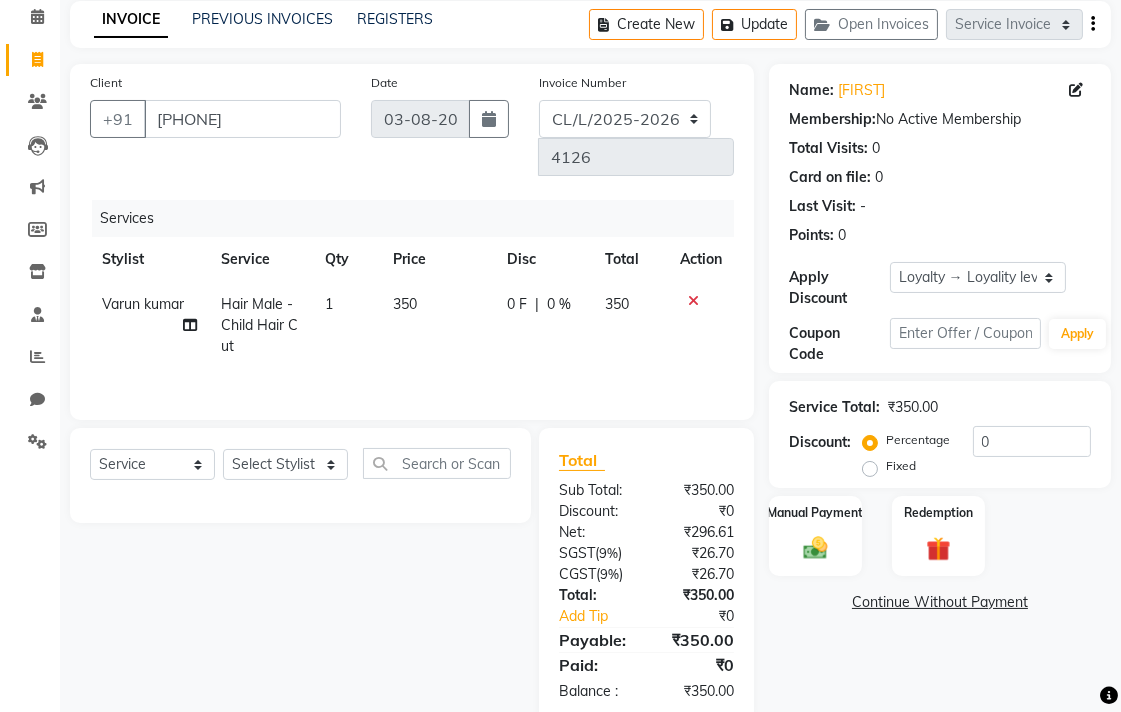 scroll, scrollTop: 0, scrollLeft: 0, axis: both 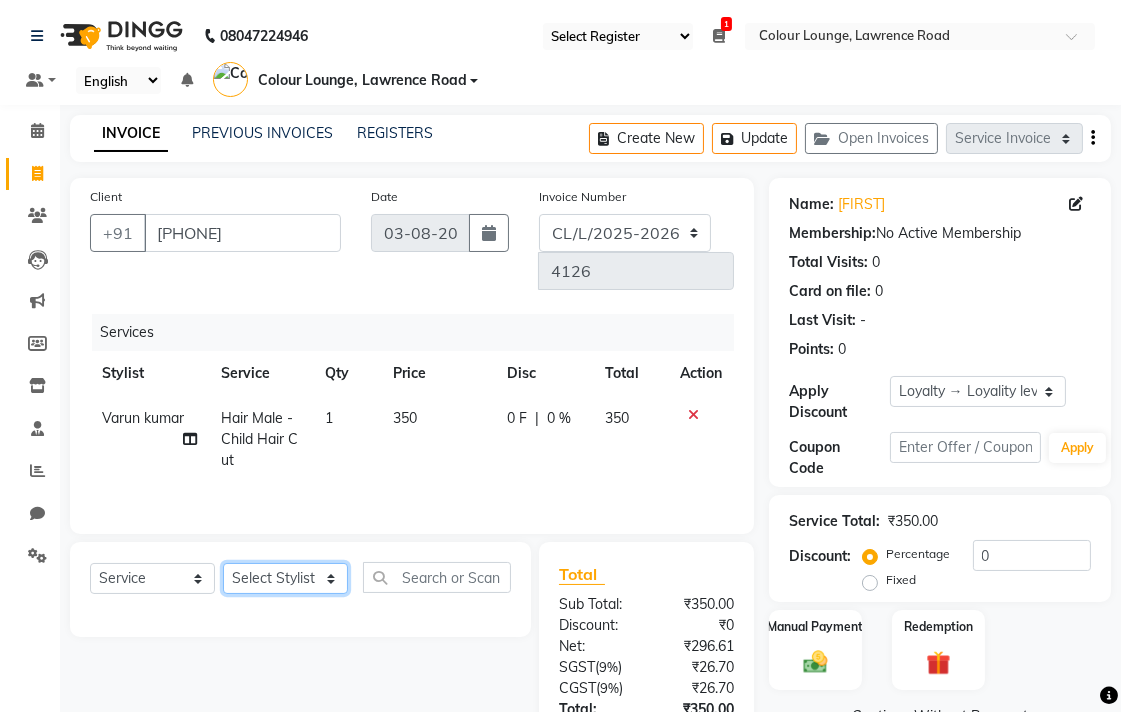 click on "Select Stylist Admin Ankush Ansh Nayyar BALBHARTI SHARMA Colour Lounge, Lawrence Road Colour Lounge, Lawrence Road DINGG HARJEET RANDHAWA HARPREET KAUR Jagpreet Kajal LALIMA LOVE Lovepreet Manish MANPREET KAUR Navneet Neelam NEENA PALWINDER KAUR POOJA Pooja negi PRABHDEEP SINGH PRINCE KUMAR Rambachan Resham Kaur Robin Sameer Sapna SATWANT KAUR Sunny TULOSH SUBBA Uma Urvashi Varun kumar Vasu VISHAL" 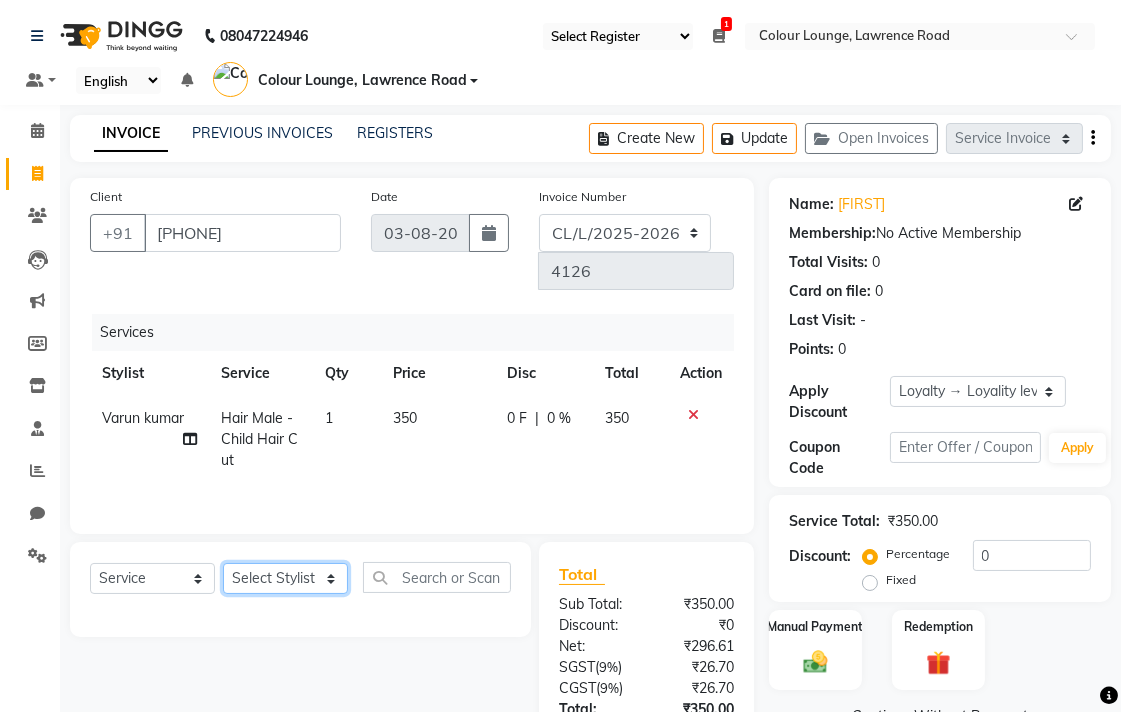 select on "70034" 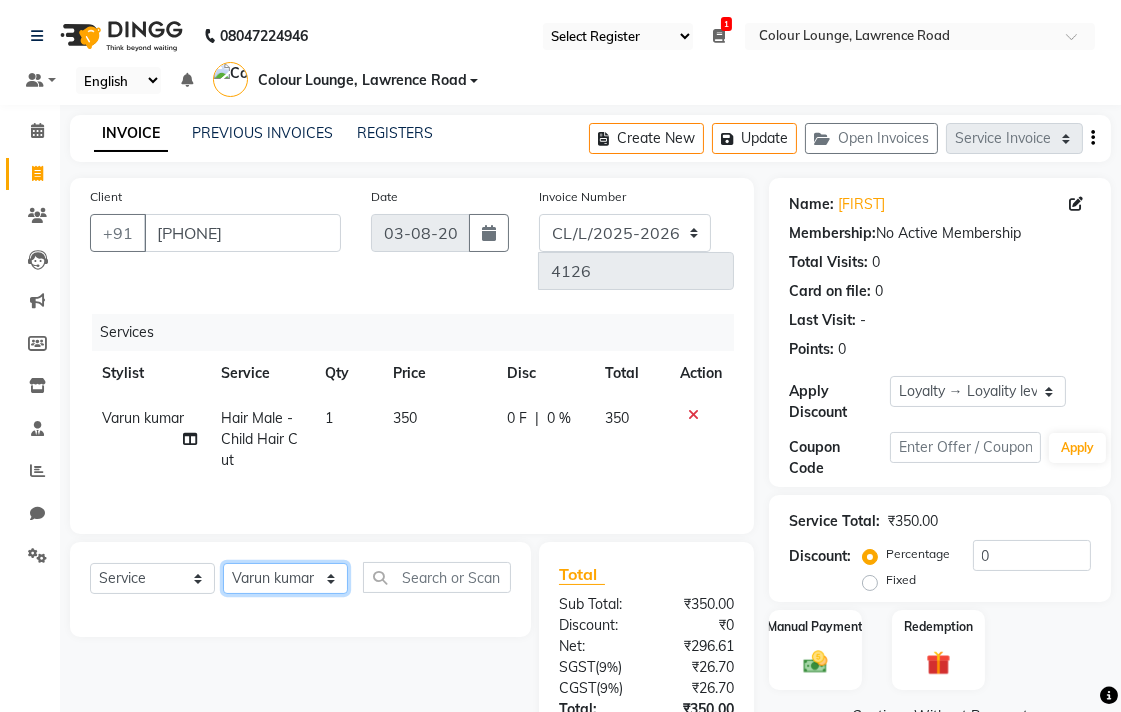 click on "Select Stylist Admin Ankush Ansh Nayyar BALBHARTI SHARMA Colour Lounge, Lawrence Road Colour Lounge, Lawrence Road DINGG HARJEET RANDHAWA HARPREET KAUR Jagpreet Kajal LALIMA LOVE Lovepreet Manish MANPREET KAUR Navneet Neelam NEENA PALWINDER KAUR POOJA Pooja negi PRABHDEEP SINGH PRINCE KUMAR Rambachan Resham Kaur Robin Sameer Sapna SATWANT KAUR Sunny TULOSH SUBBA Uma Urvashi Varun kumar Vasu VISHAL" 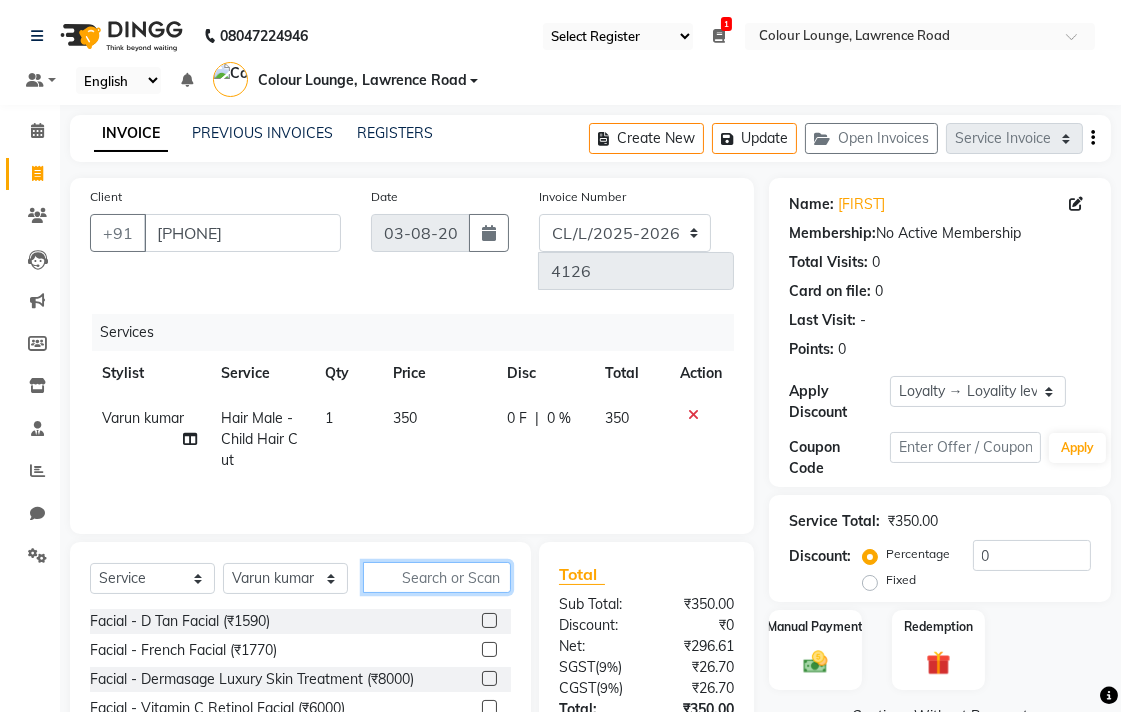 click 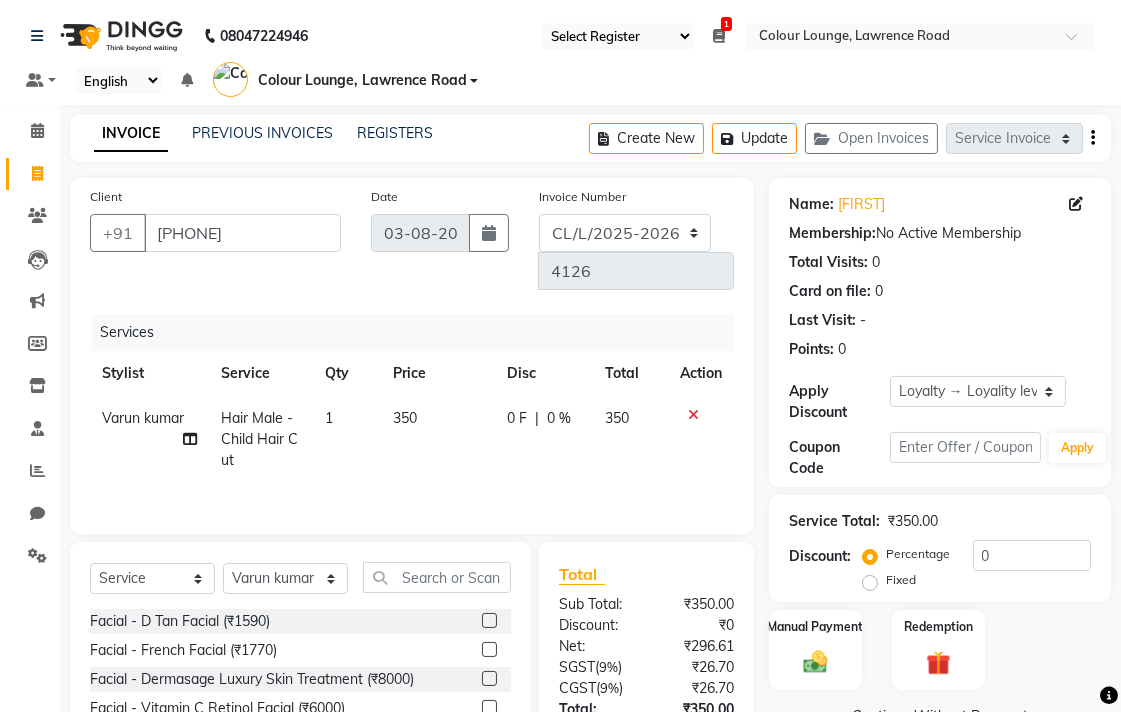 click on "350" 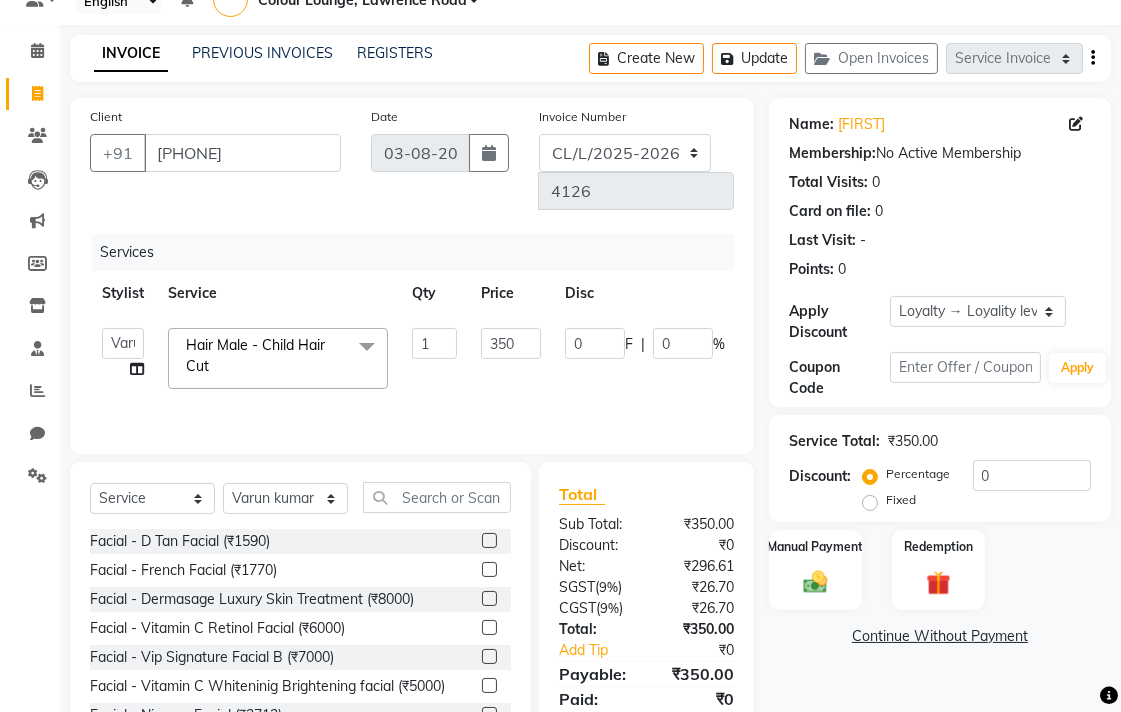 scroll, scrollTop: 116, scrollLeft: 0, axis: vertical 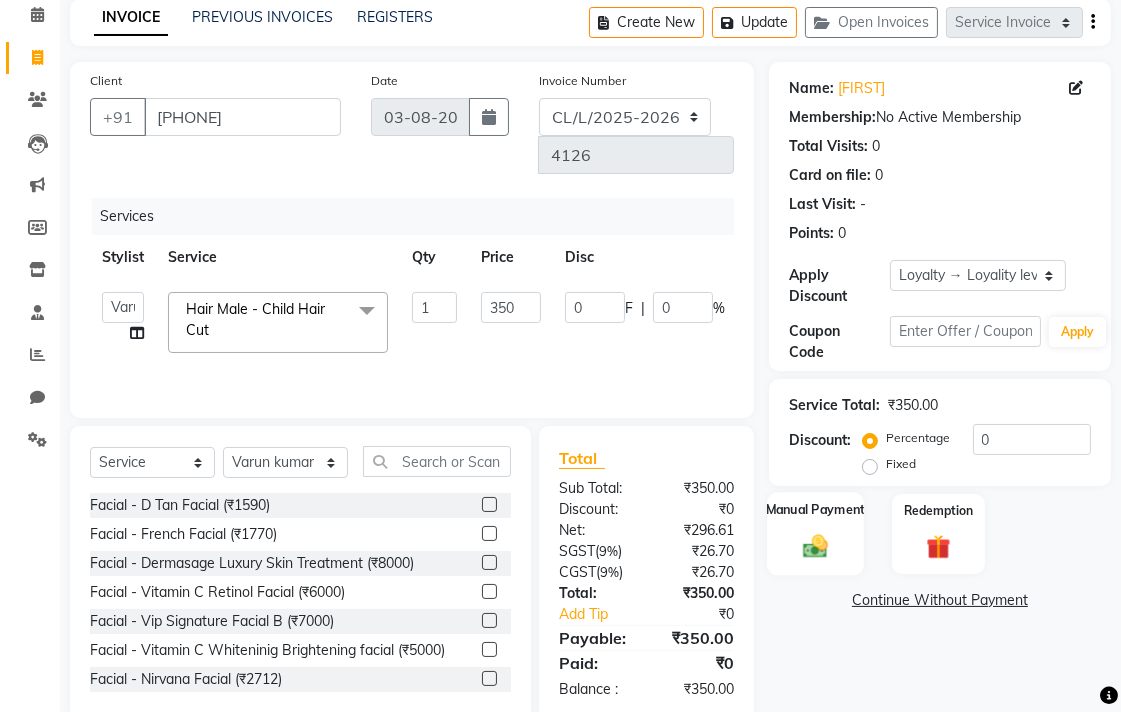 click on "Manual Payment" 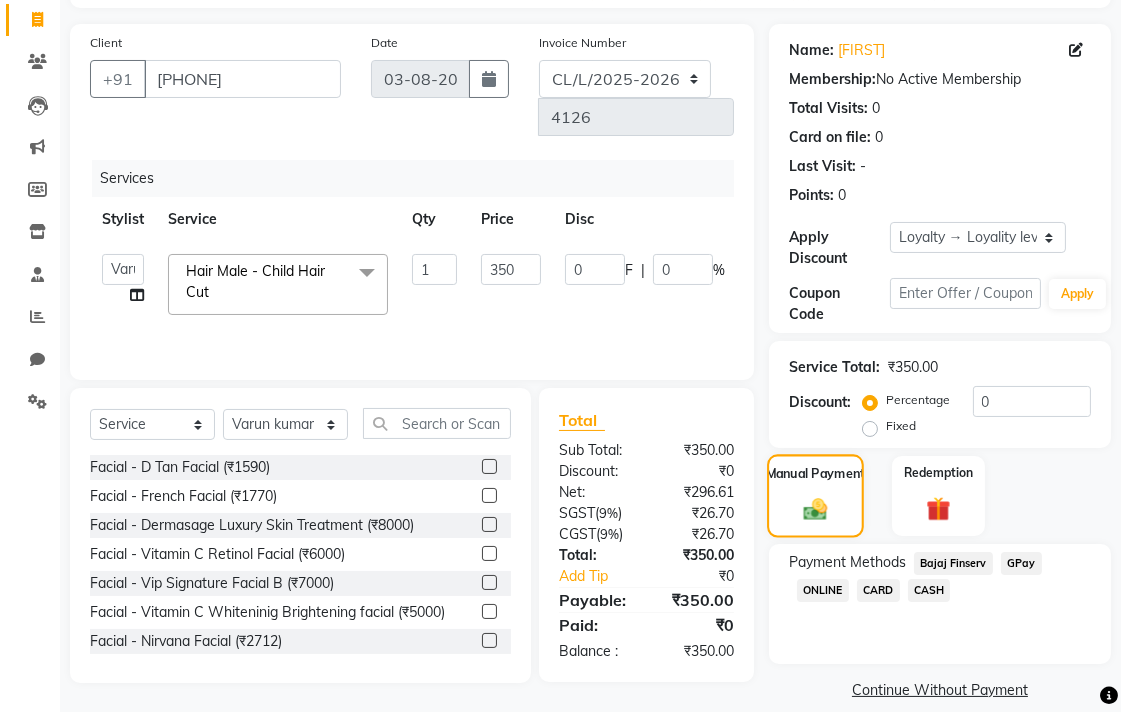 scroll, scrollTop: 176, scrollLeft: 0, axis: vertical 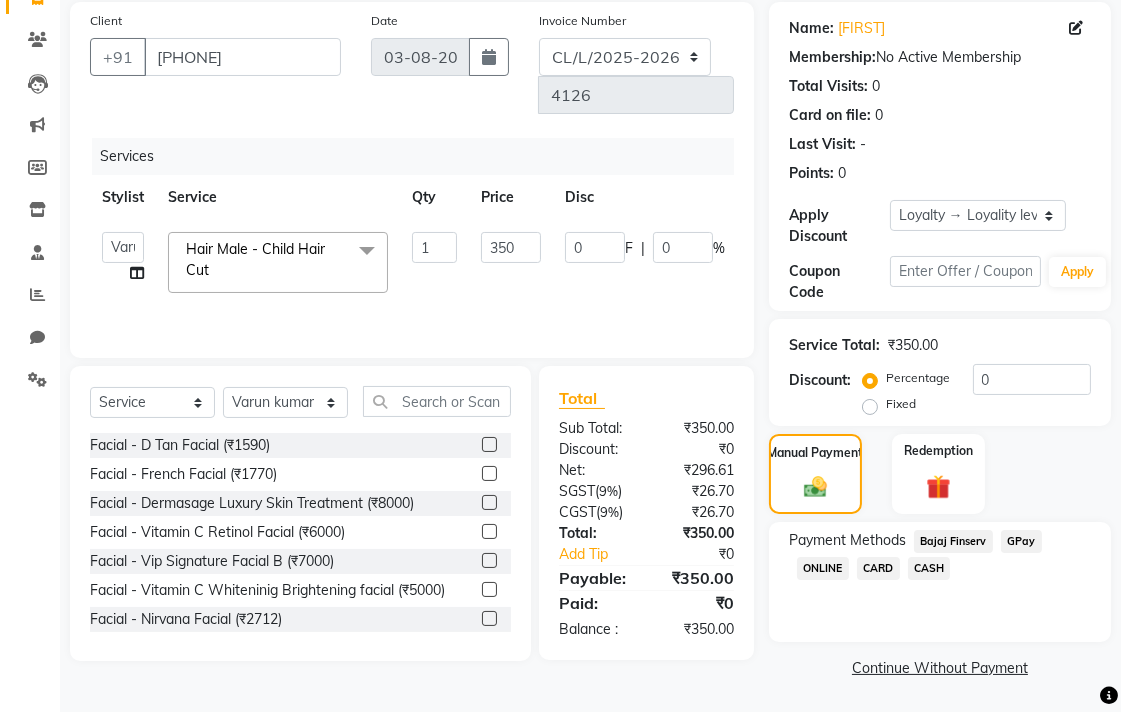 click on "CASH" 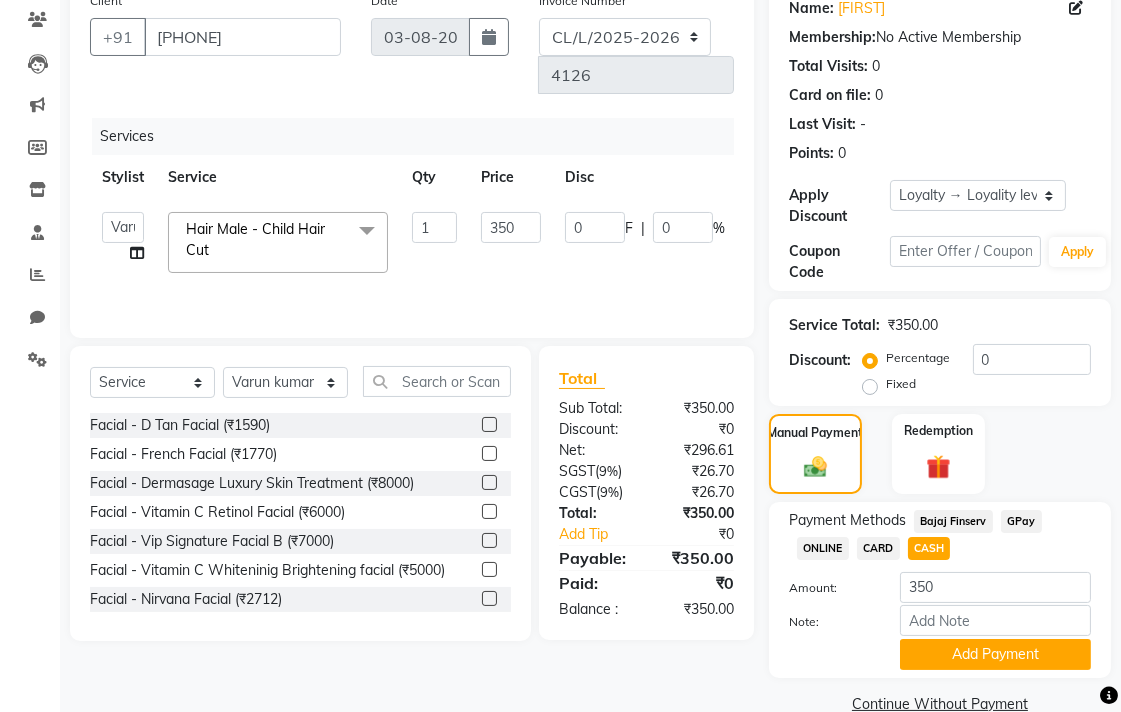 scroll, scrollTop: 233, scrollLeft: 0, axis: vertical 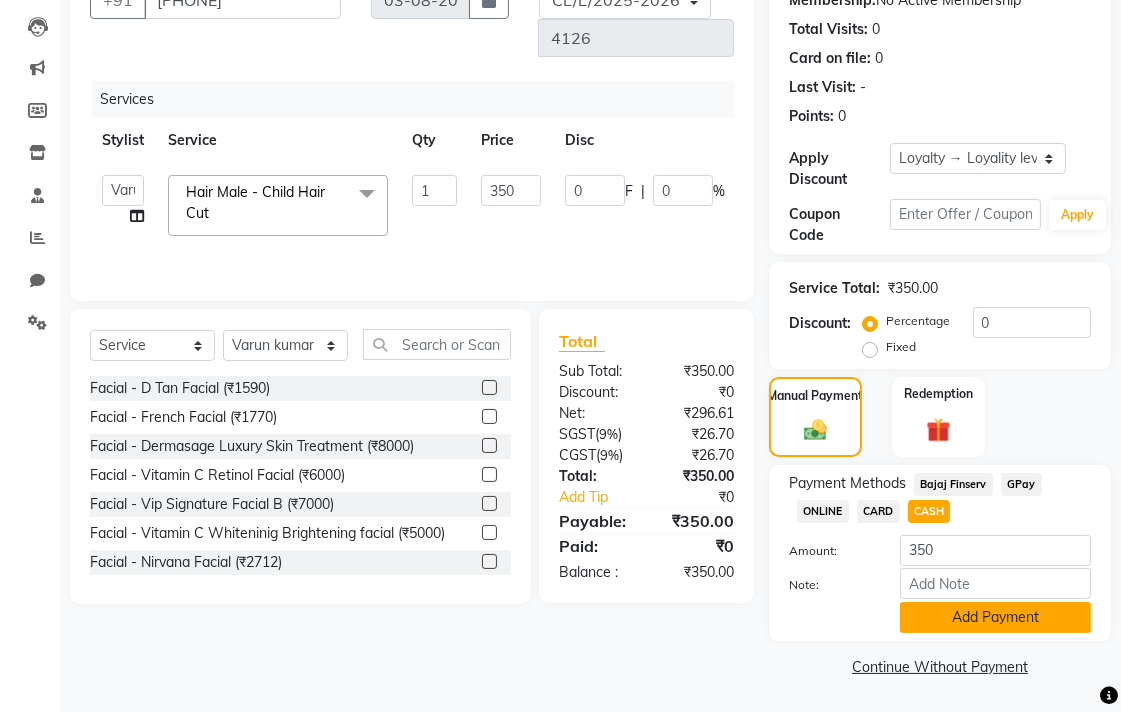 click on "Add Payment" 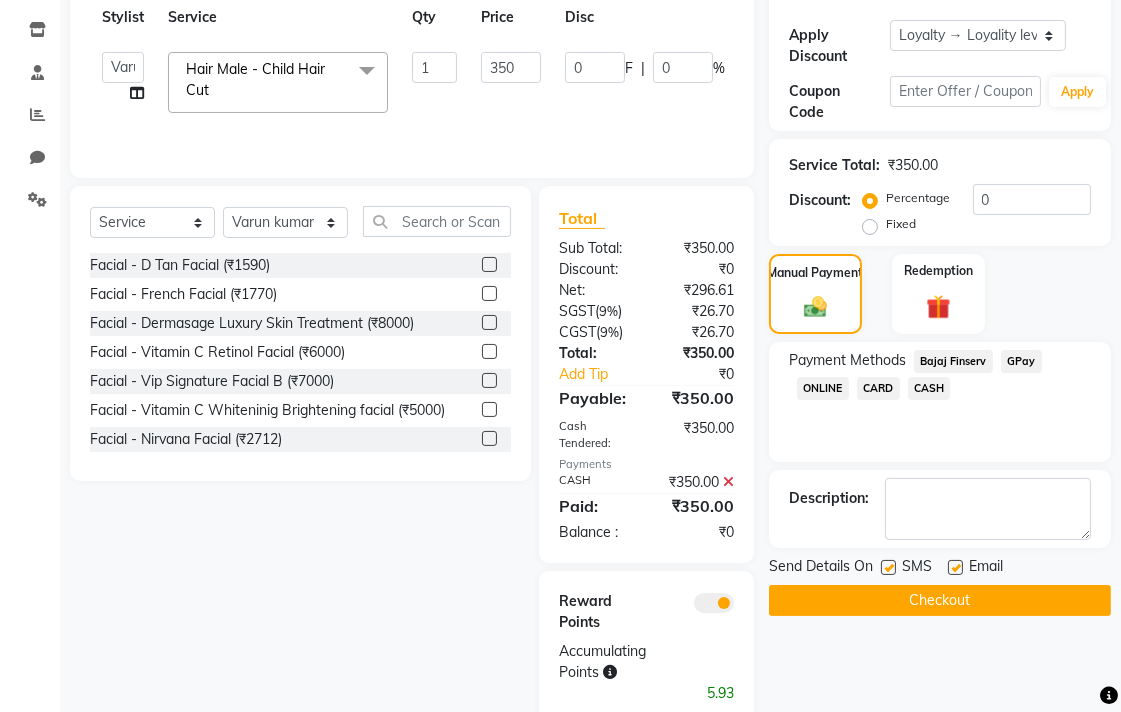 scroll, scrollTop: 360, scrollLeft: 0, axis: vertical 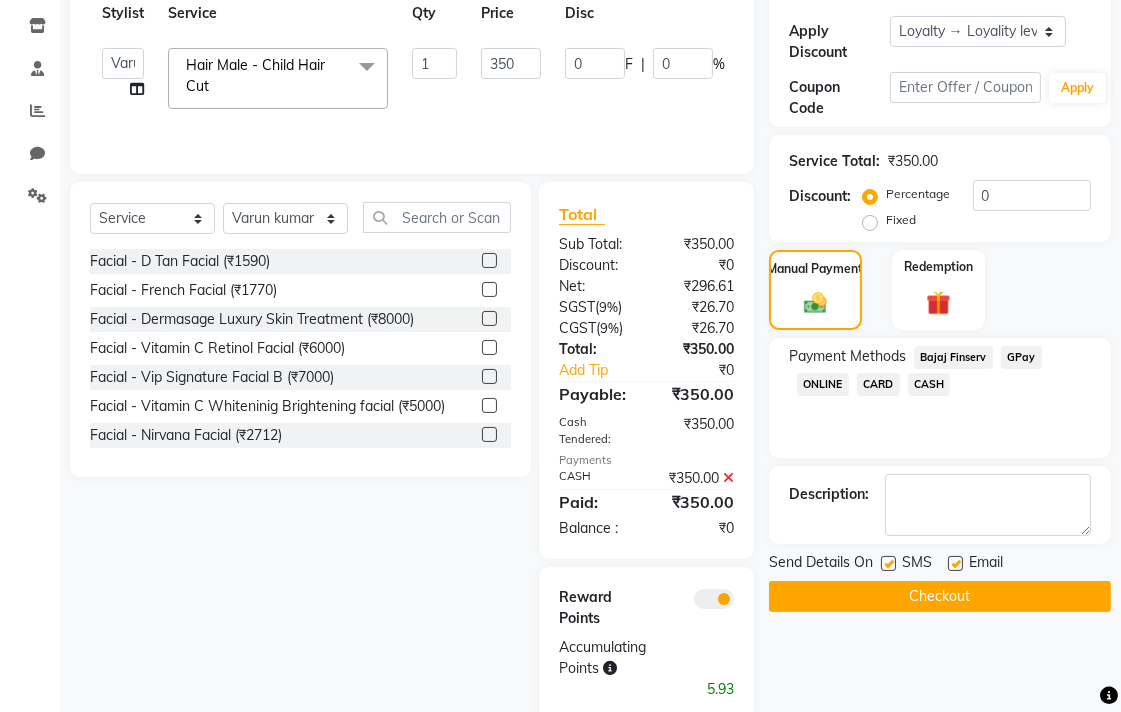 click on "Checkout" 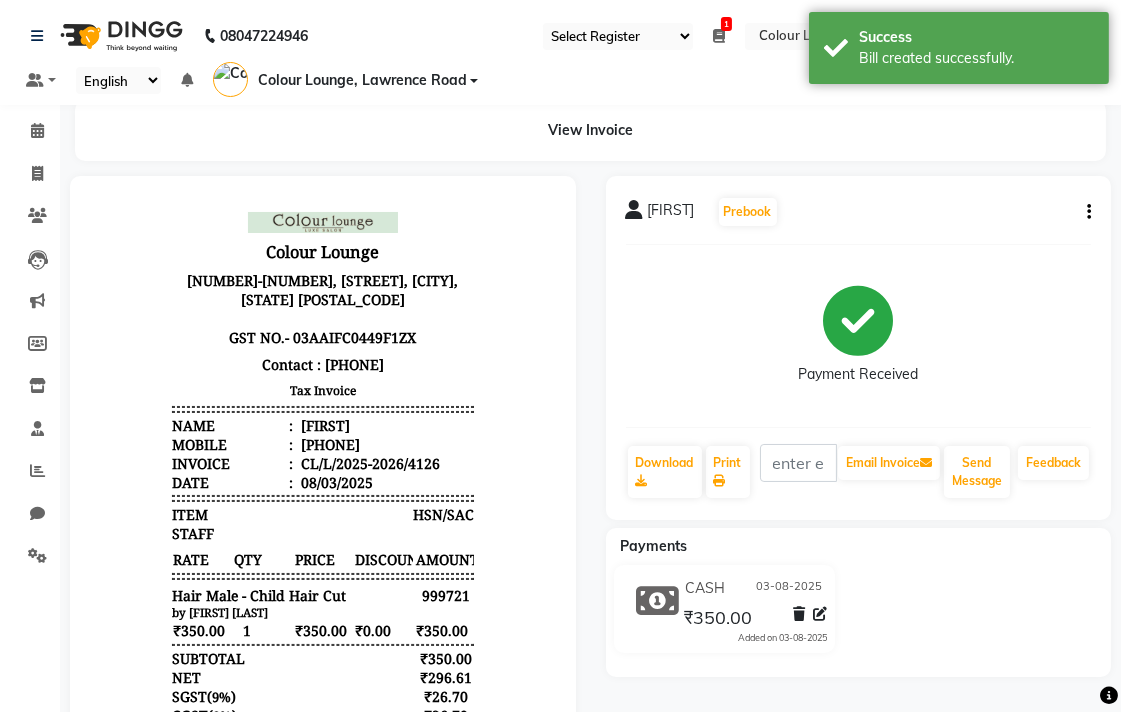 scroll, scrollTop: 0, scrollLeft: 0, axis: both 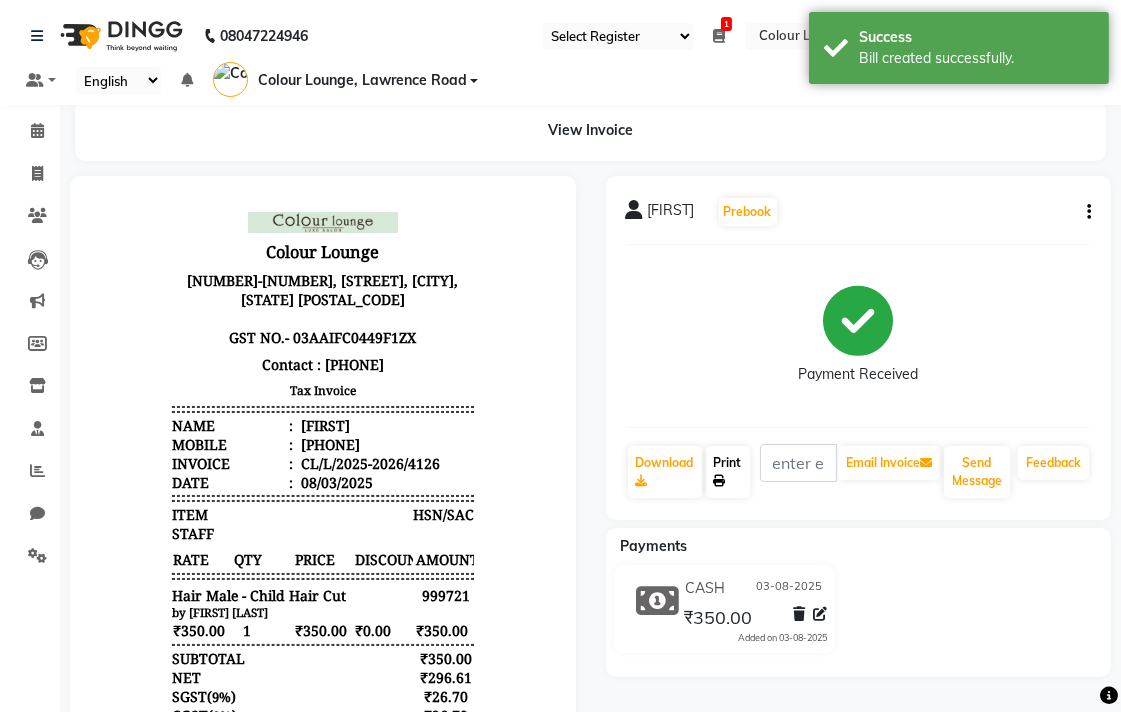 click on "Print" 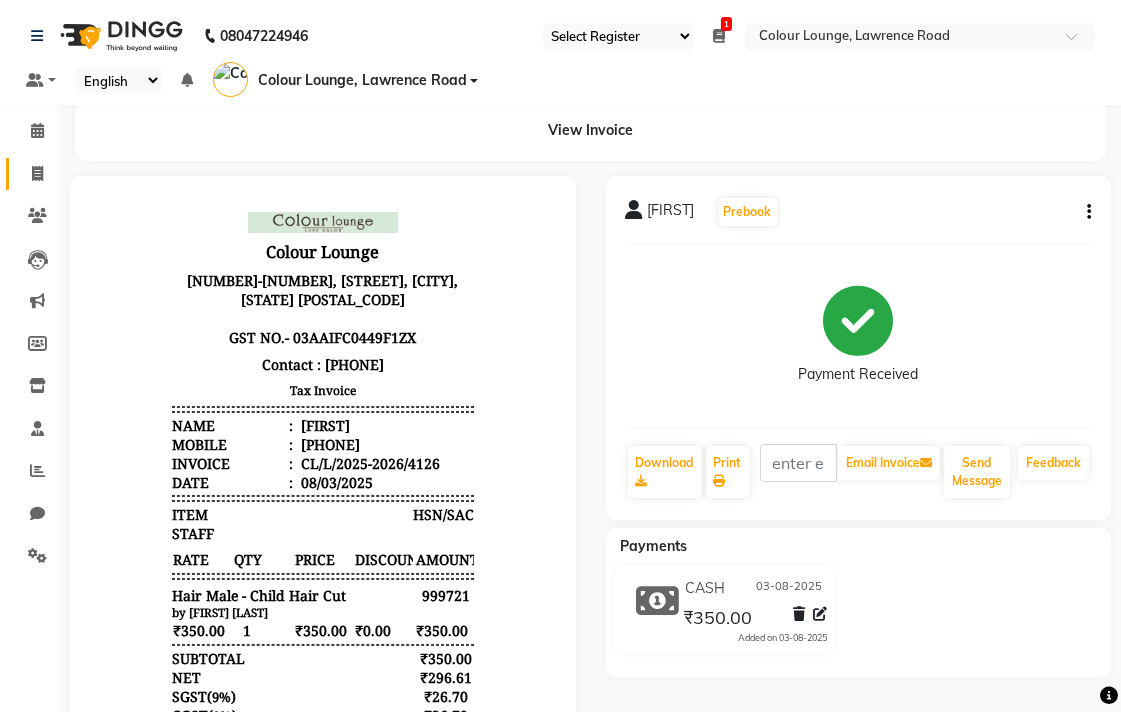 click 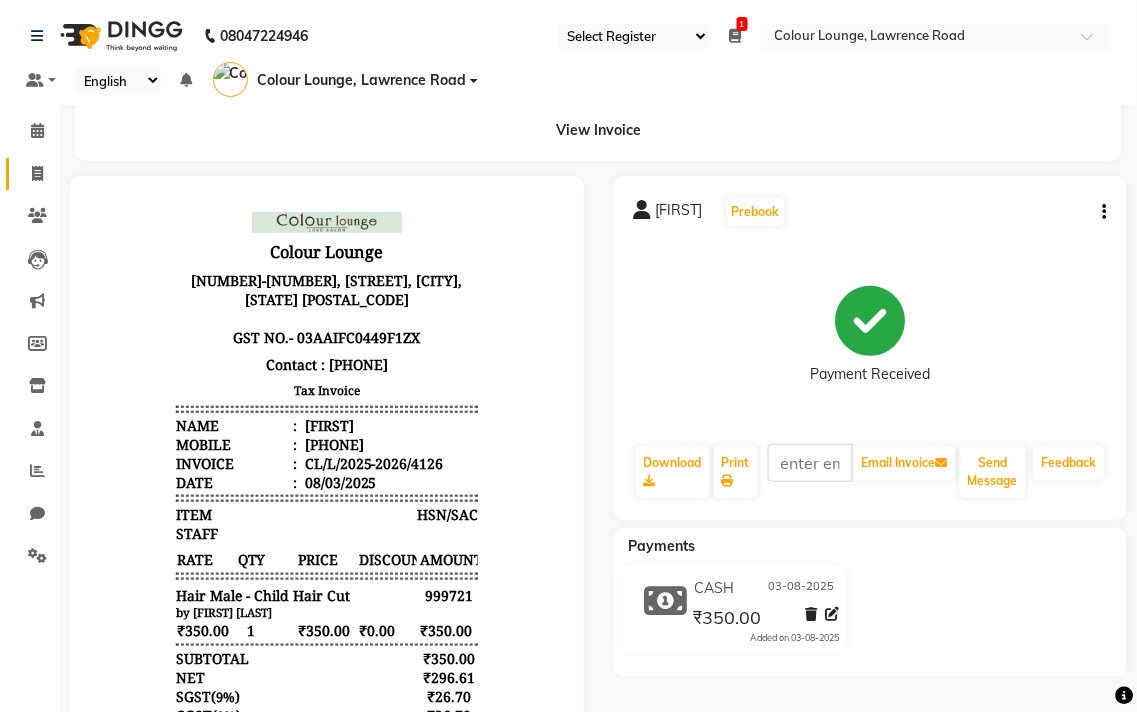 type 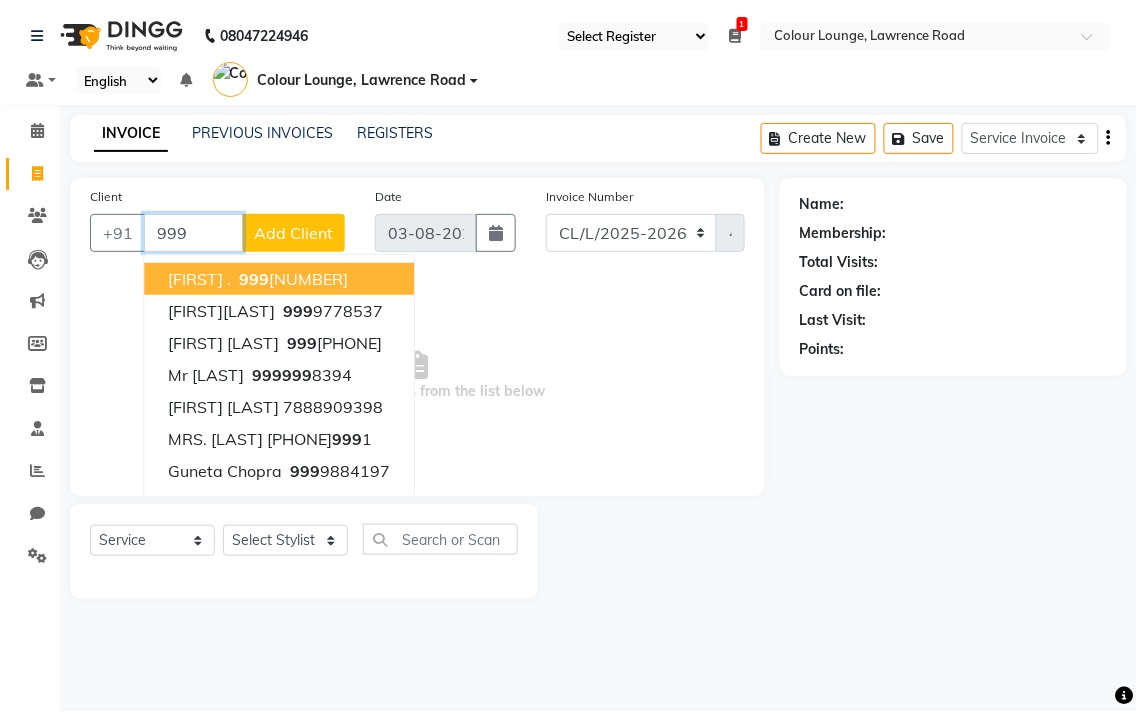 click on "999" at bounding box center (193, 233) 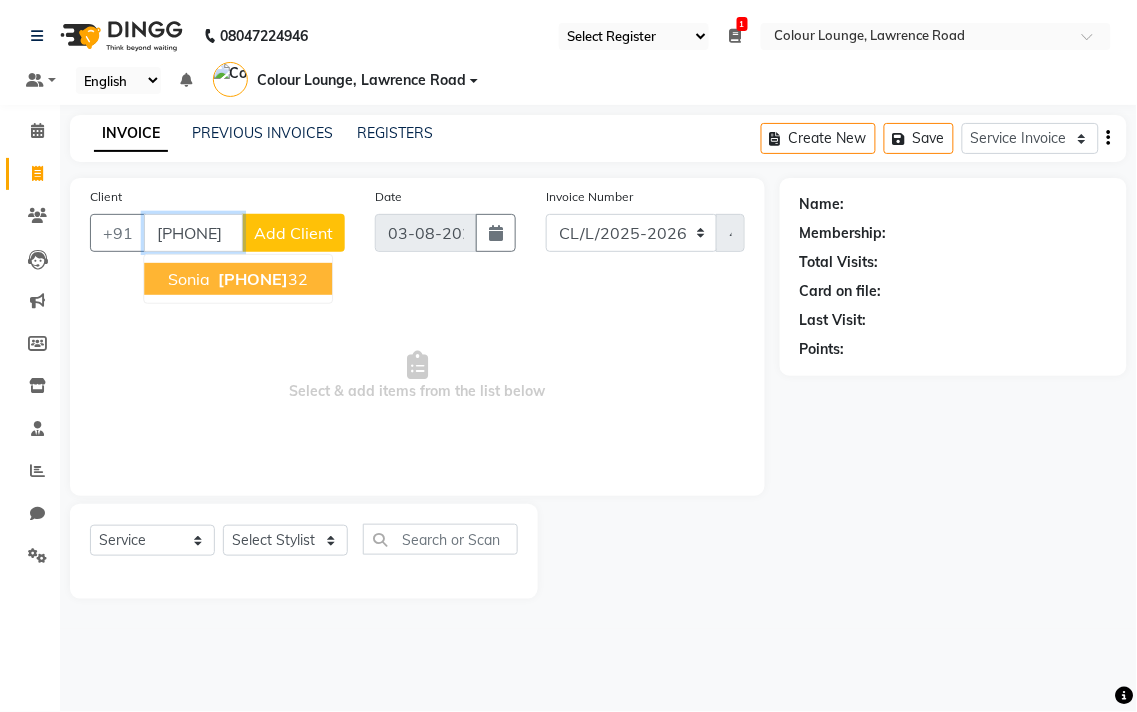 click on "[FIRST]  [PHONE]" at bounding box center [238, 279] 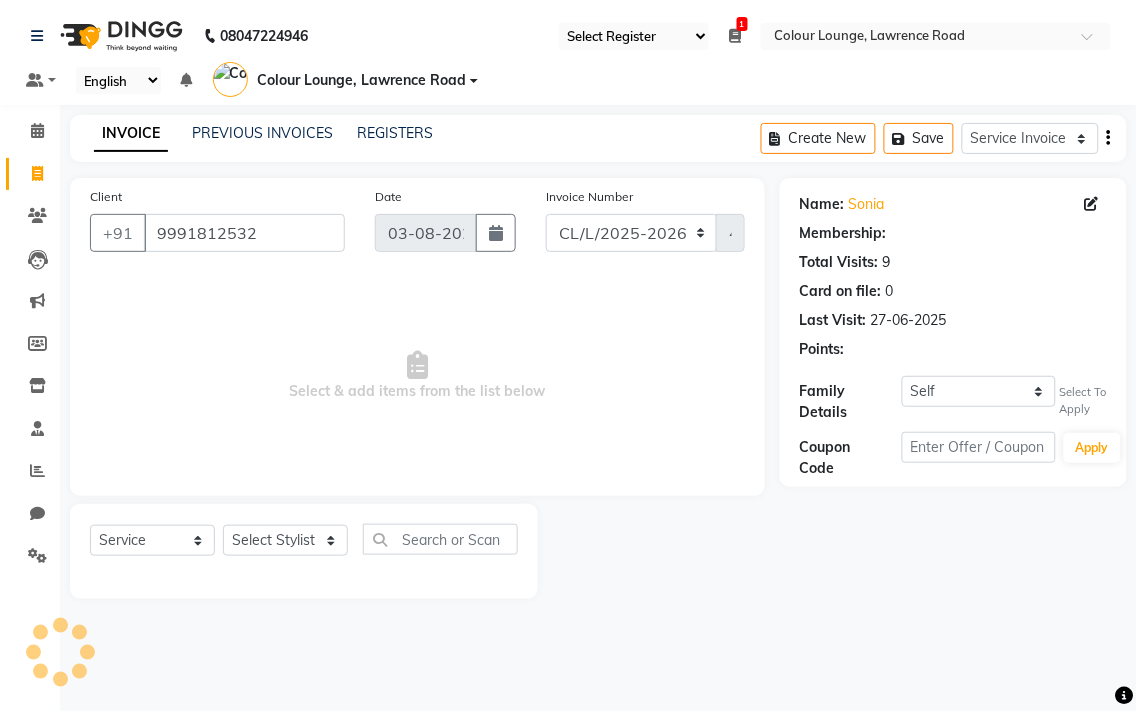 click on "Client +91 [PHONE] Date 03-08-2025 Invoice Number  DC/L/2025-2026  CL/L/2025-2026 4127  Select & add items from the list below" 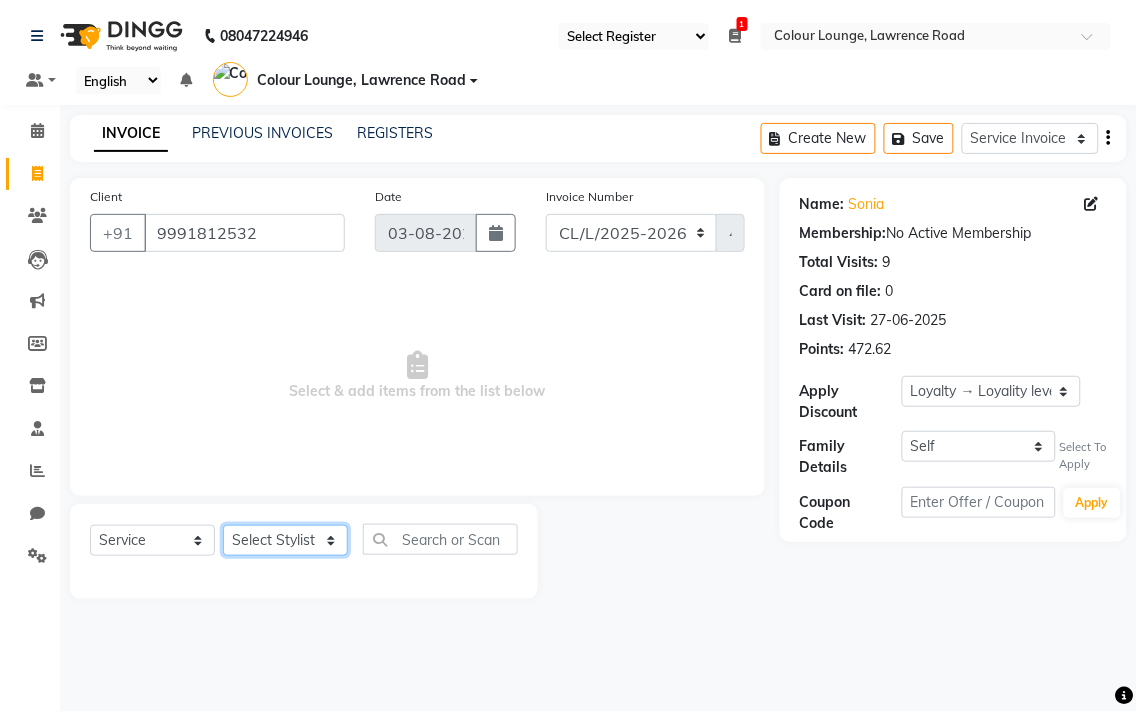 click on "Select Stylist Admin Ankush Ansh Nayyar BALBHARTI SHARMA Colour Lounge, Lawrence Road Colour Lounge, Lawrence Road DINGG HARJEET RANDHAWA HARPREET KAUR Jagpreet Kajal LALIMA LOVE Lovepreet Manish MANPREET KAUR Navneet Neelam NEENA PALWINDER KAUR POOJA Pooja negi PRABHDEEP SINGH PRINCE KUMAR Rambachan Resham Kaur Robin Sameer Sapna SATWANT KAUR Sunny TULOSH SUBBA Uma Urvashi Varun kumar Vasu VISHAL" 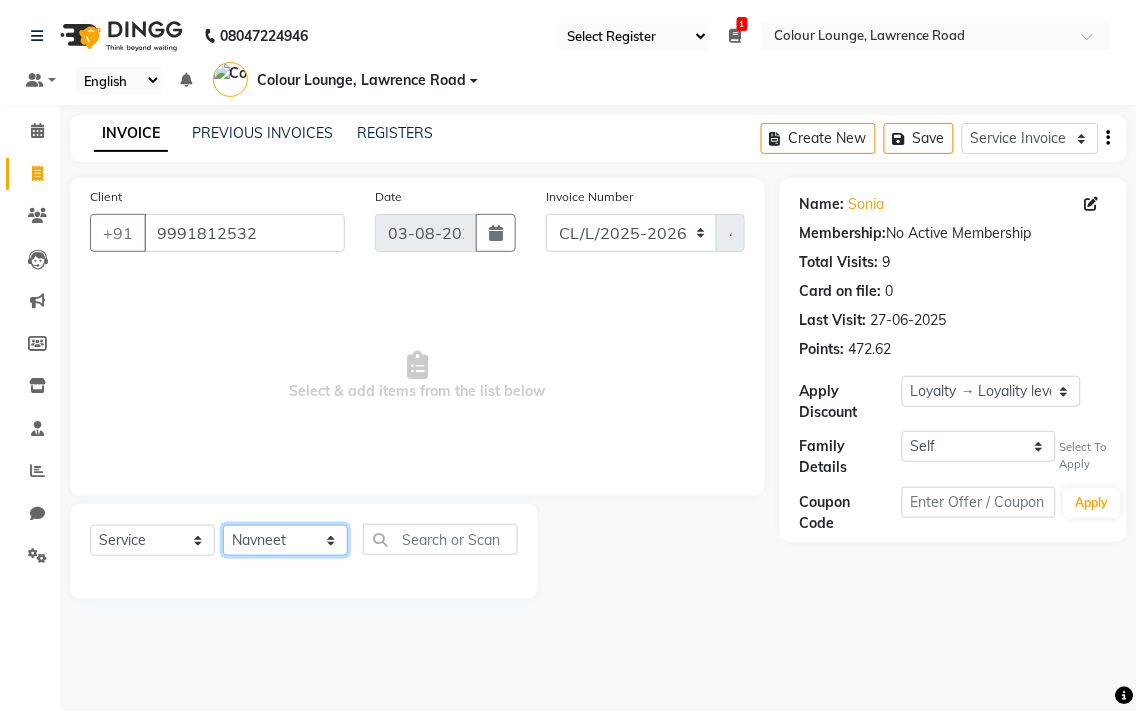 click on "Select Stylist Admin Ankush Ansh Nayyar BALBHARTI SHARMA Colour Lounge, Lawrence Road Colour Lounge, Lawrence Road DINGG HARJEET RANDHAWA HARPREET KAUR Jagpreet Kajal LALIMA LOVE Lovepreet Manish MANPREET KAUR Navneet Neelam NEENA PALWINDER KAUR POOJA Pooja negi PRABHDEEP SINGH PRINCE KUMAR Rambachan Resham Kaur Robin Sameer Sapna SATWANT KAUR Sunny TULOSH SUBBA Uma Urvashi Varun kumar Vasu VISHAL" 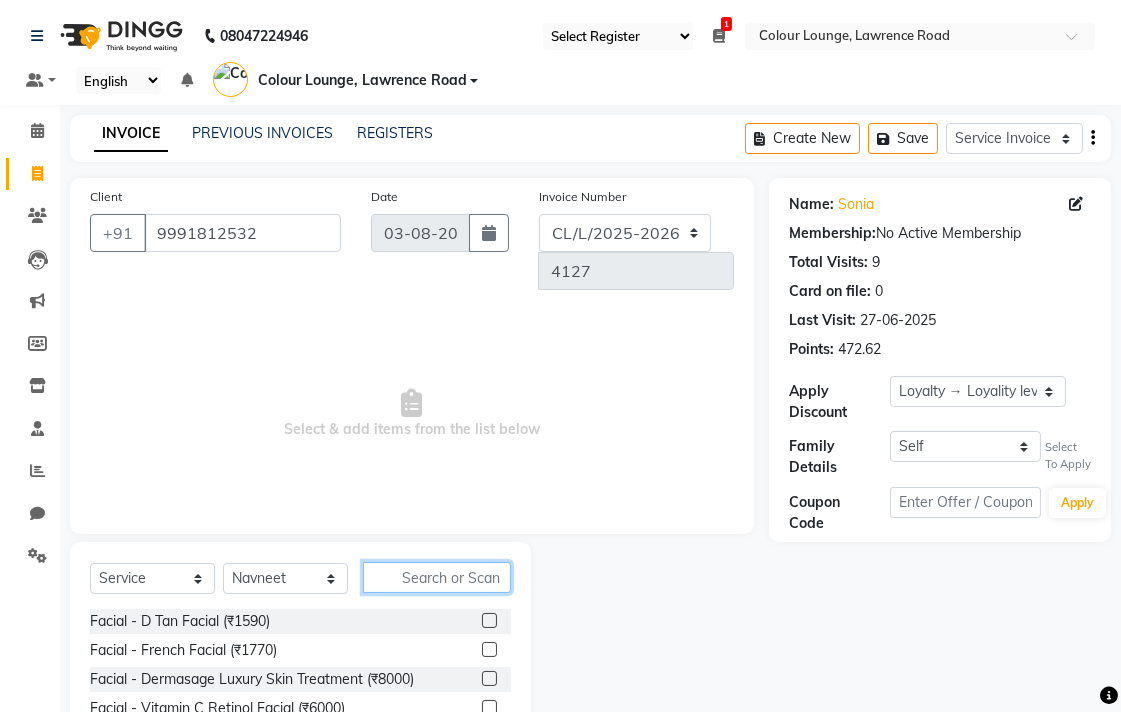 click 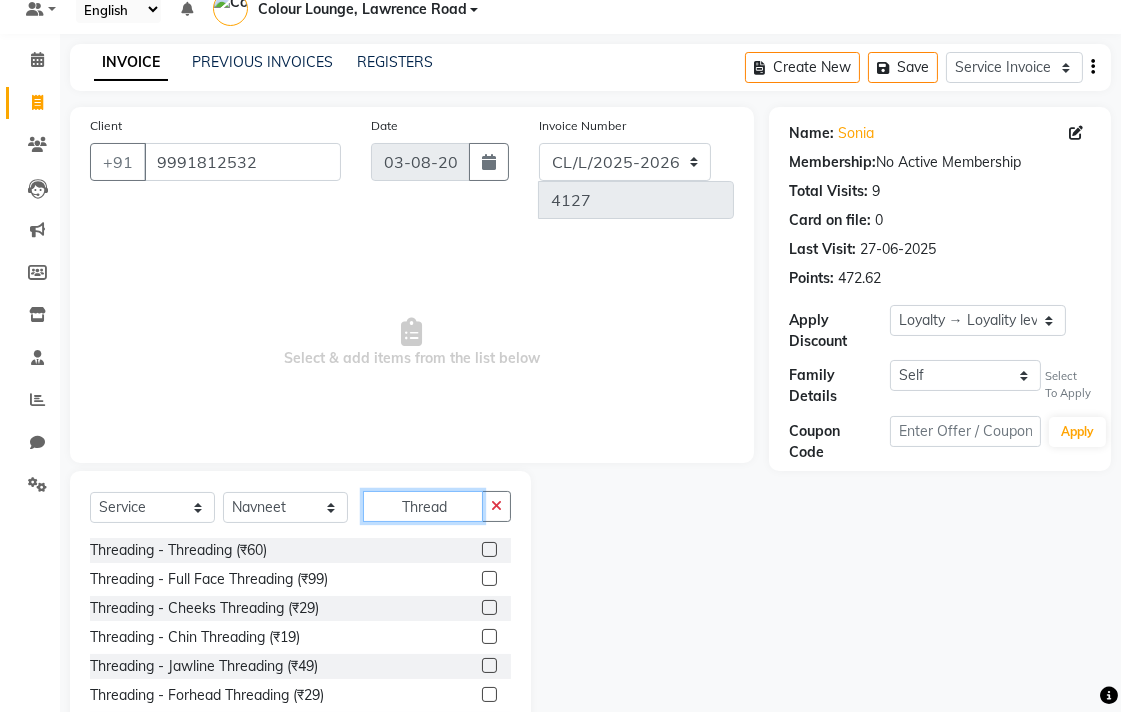 scroll, scrollTop: 90, scrollLeft: 0, axis: vertical 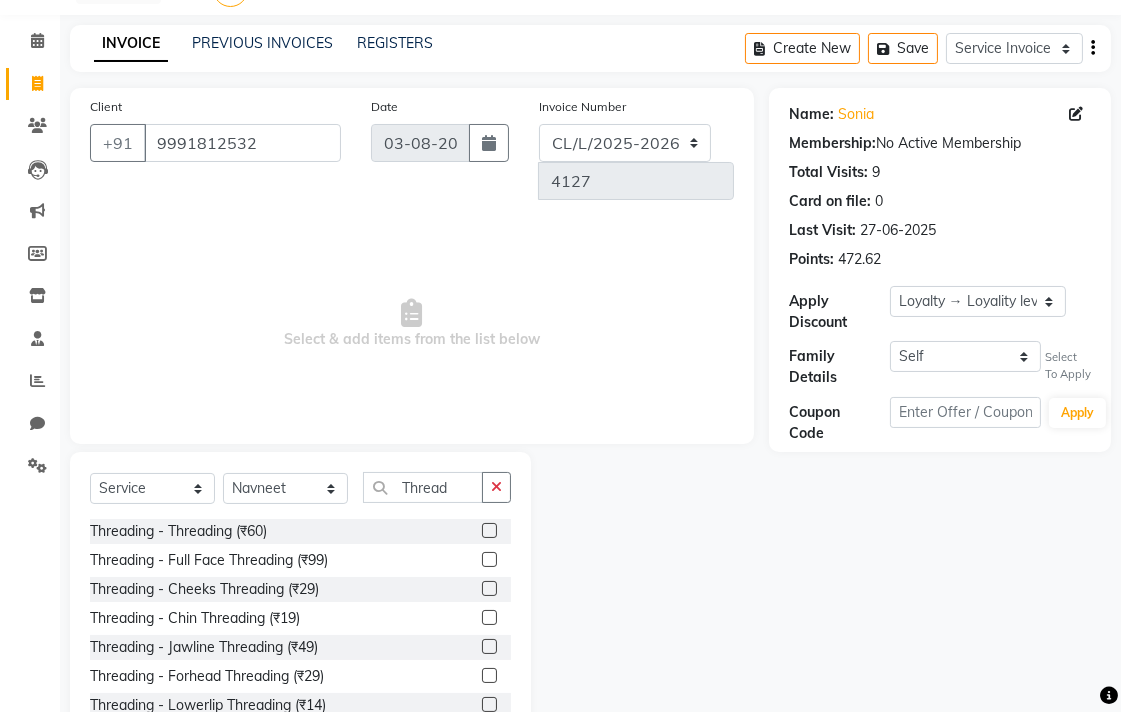 click 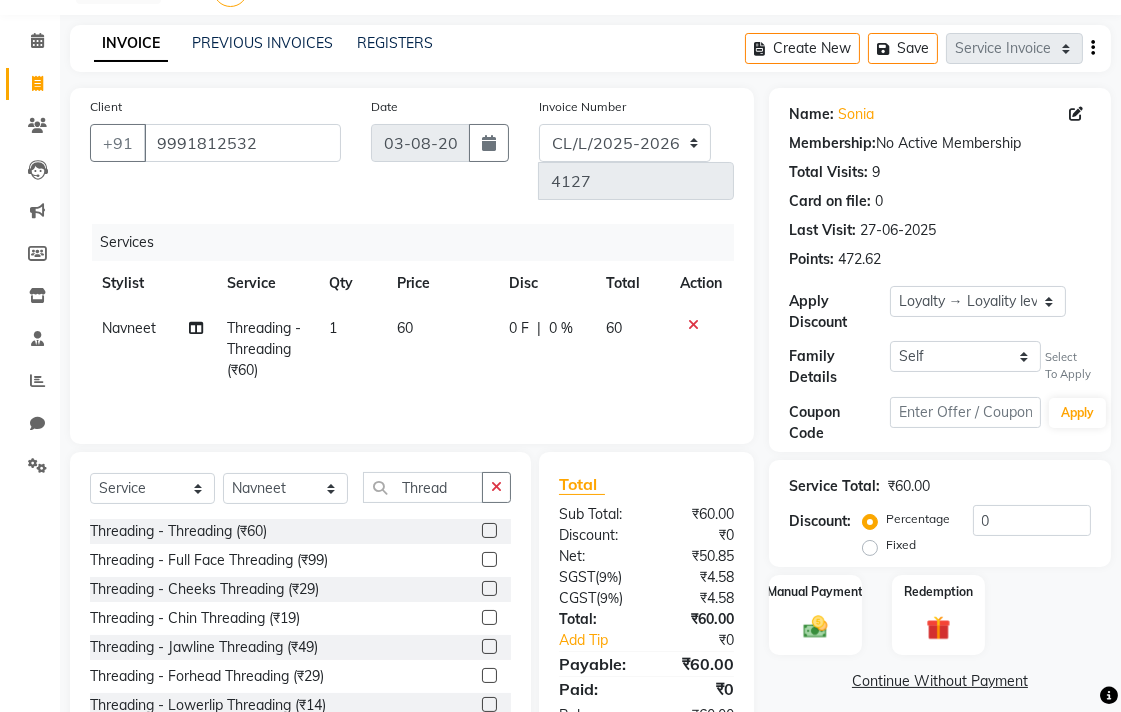 click on "60" 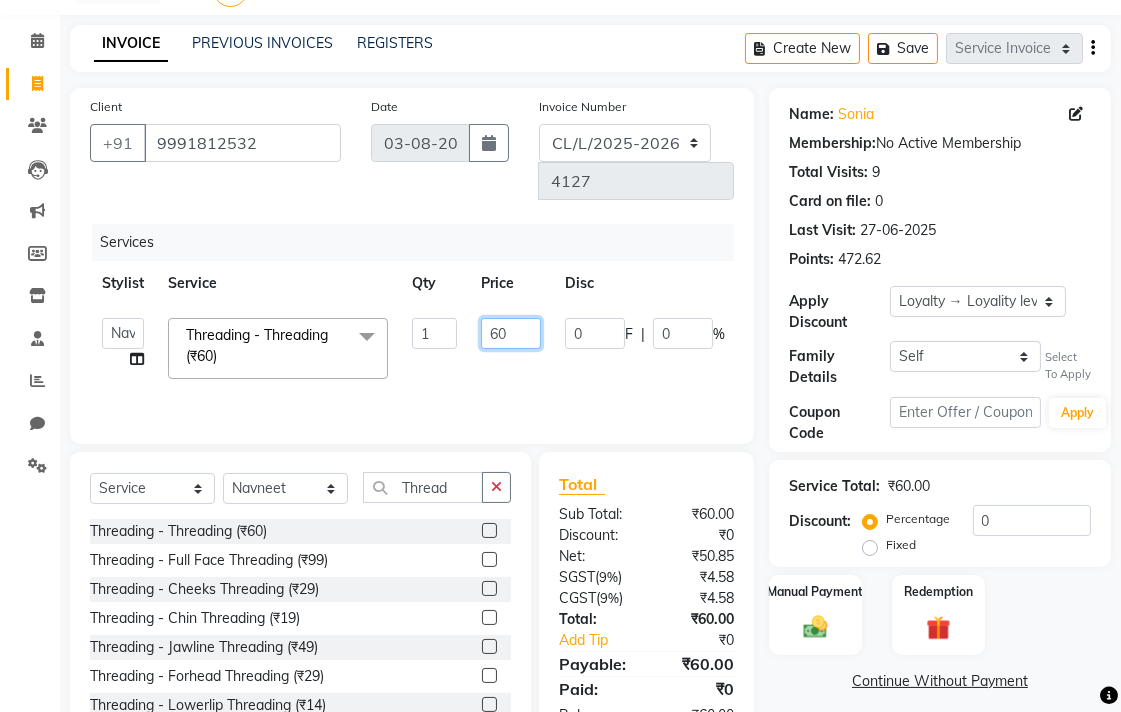 click on "60" 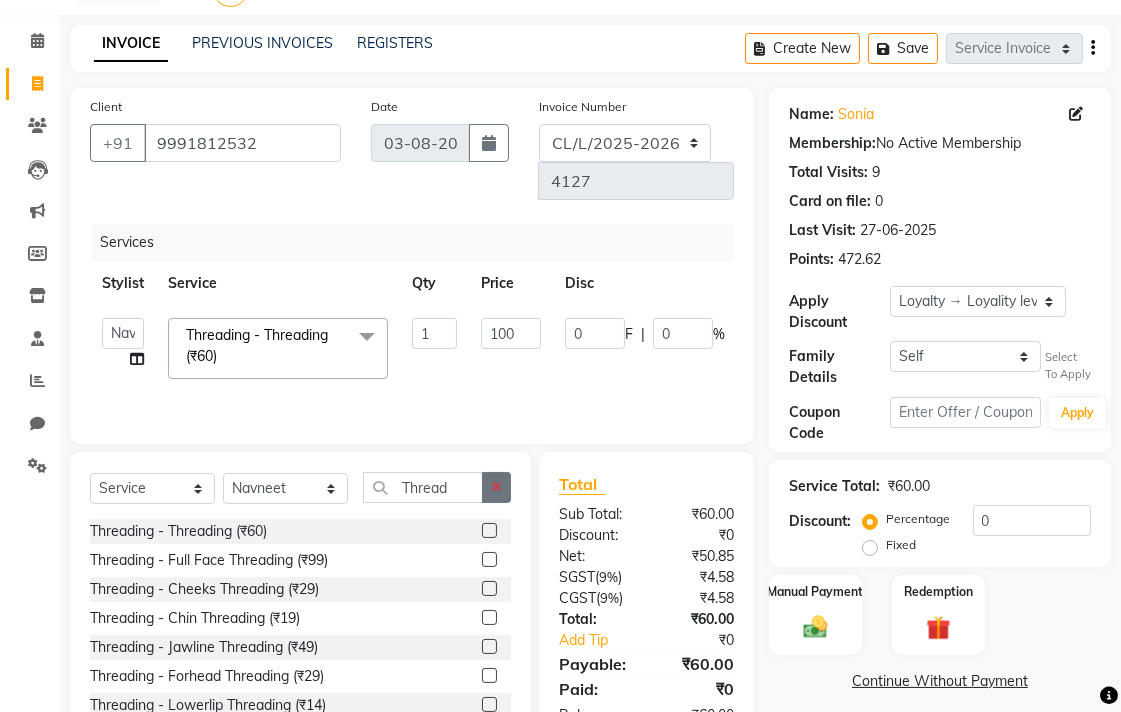 click 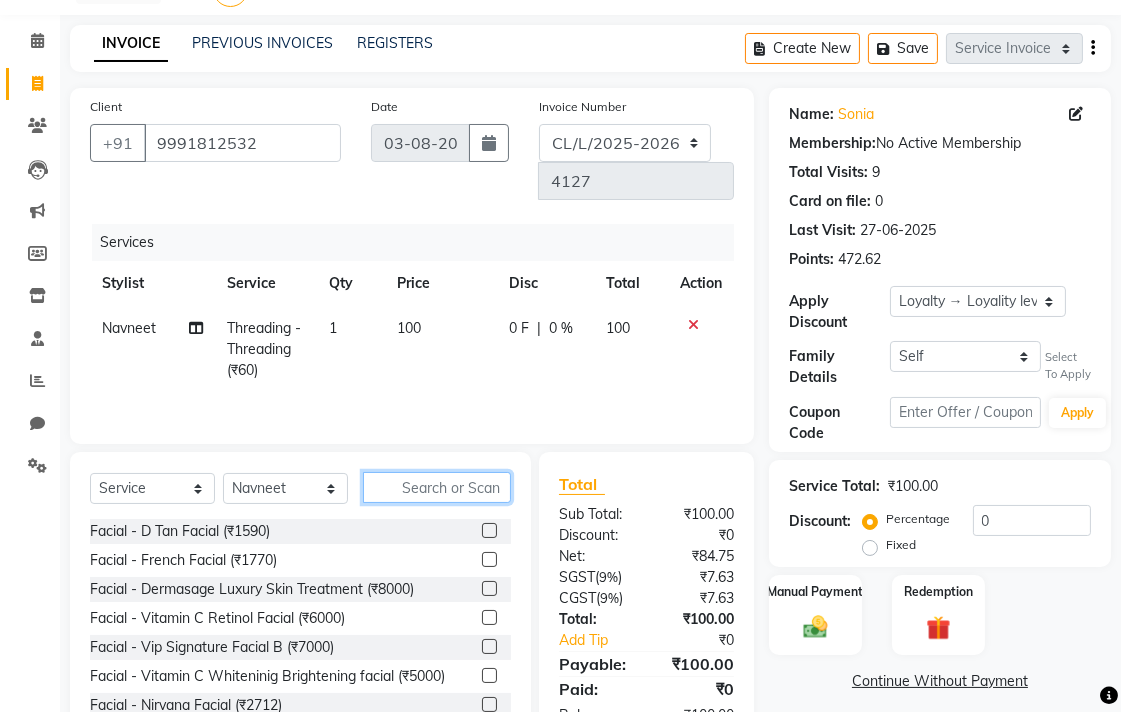 click 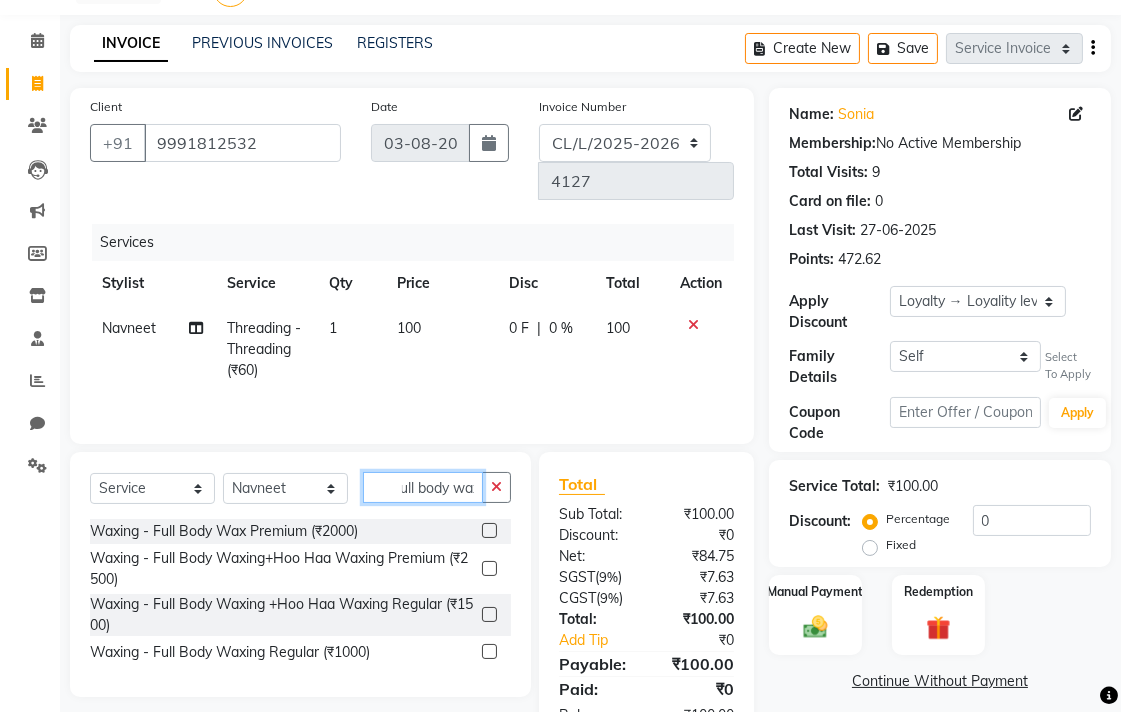 scroll, scrollTop: 0, scrollLeft: 17, axis: horizontal 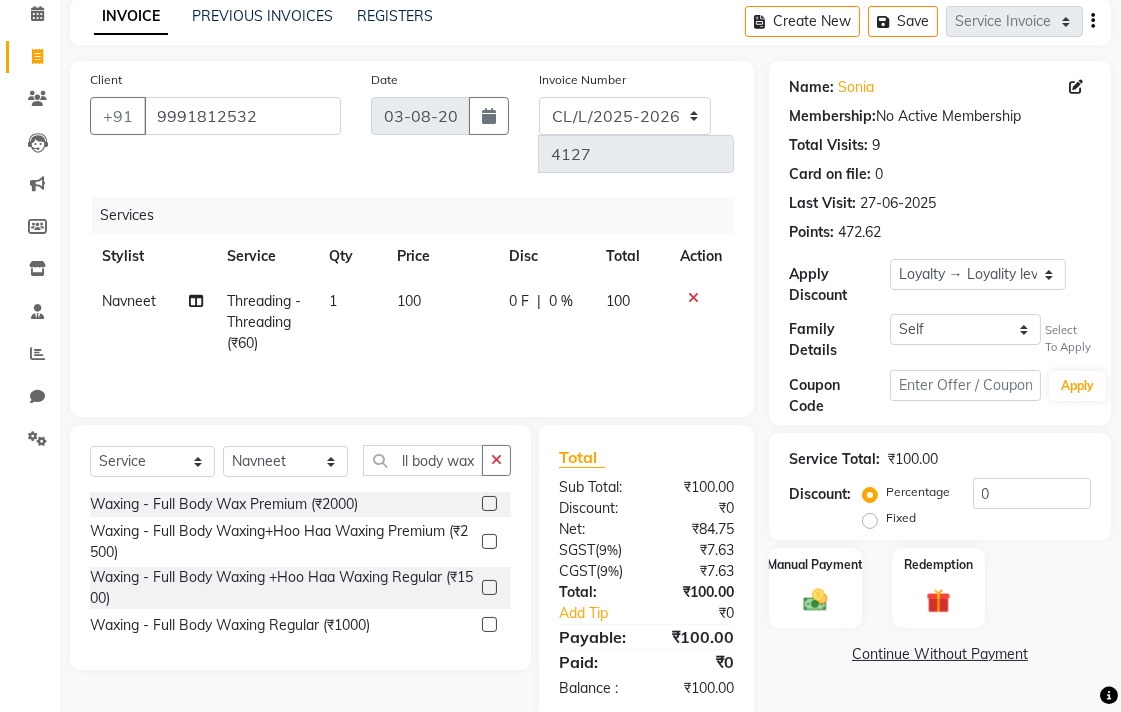 click 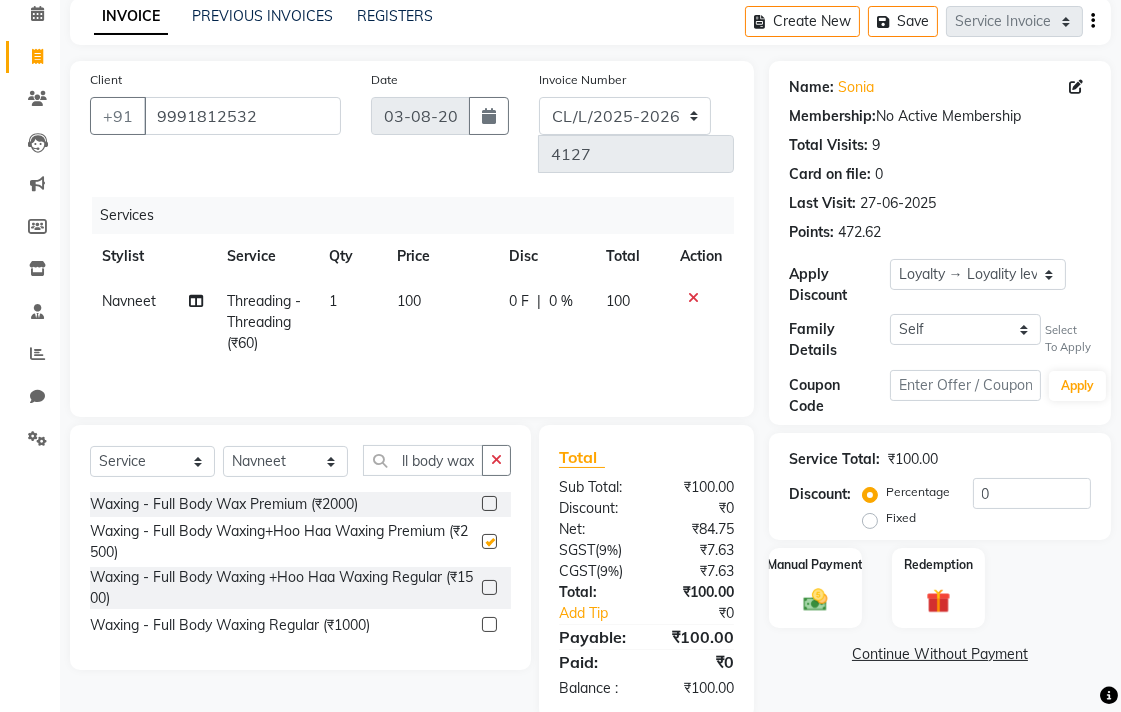 scroll, scrollTop: 0, scrollLeft: 0, axis: both 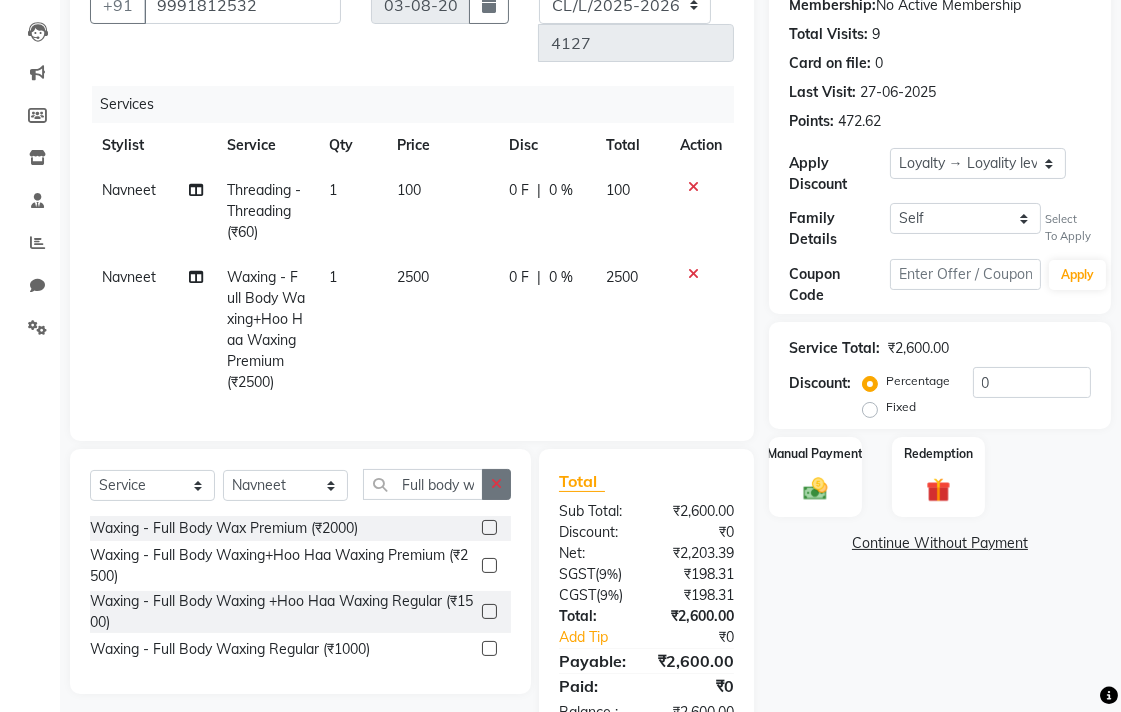 click 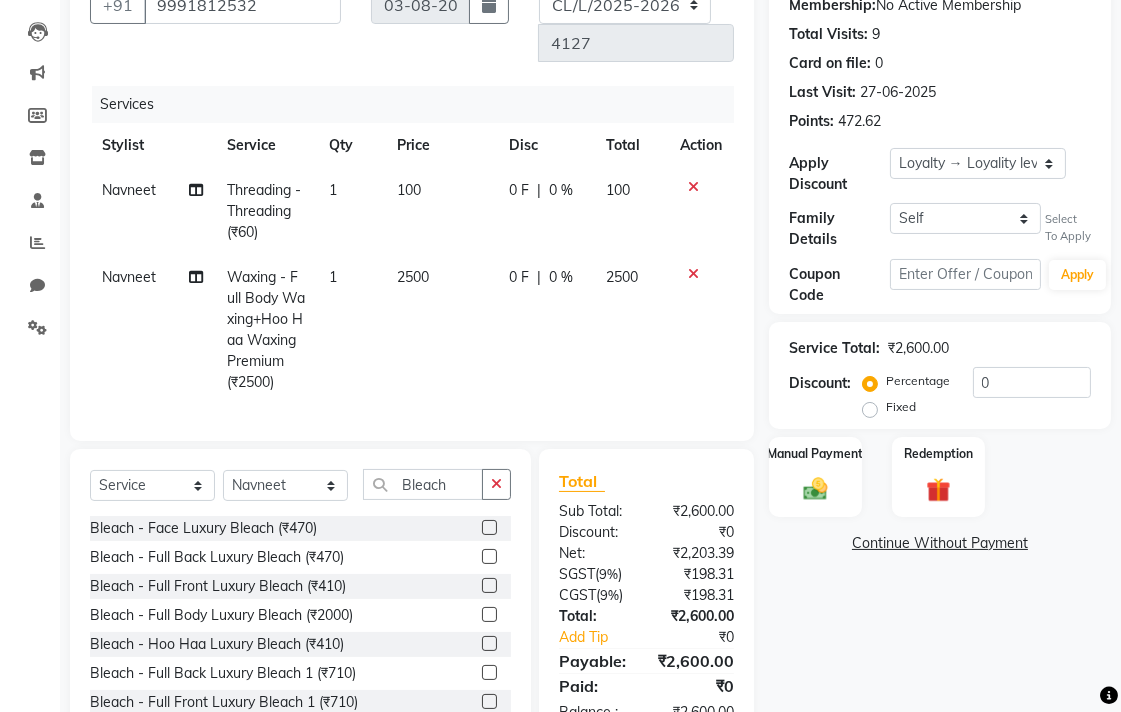 click 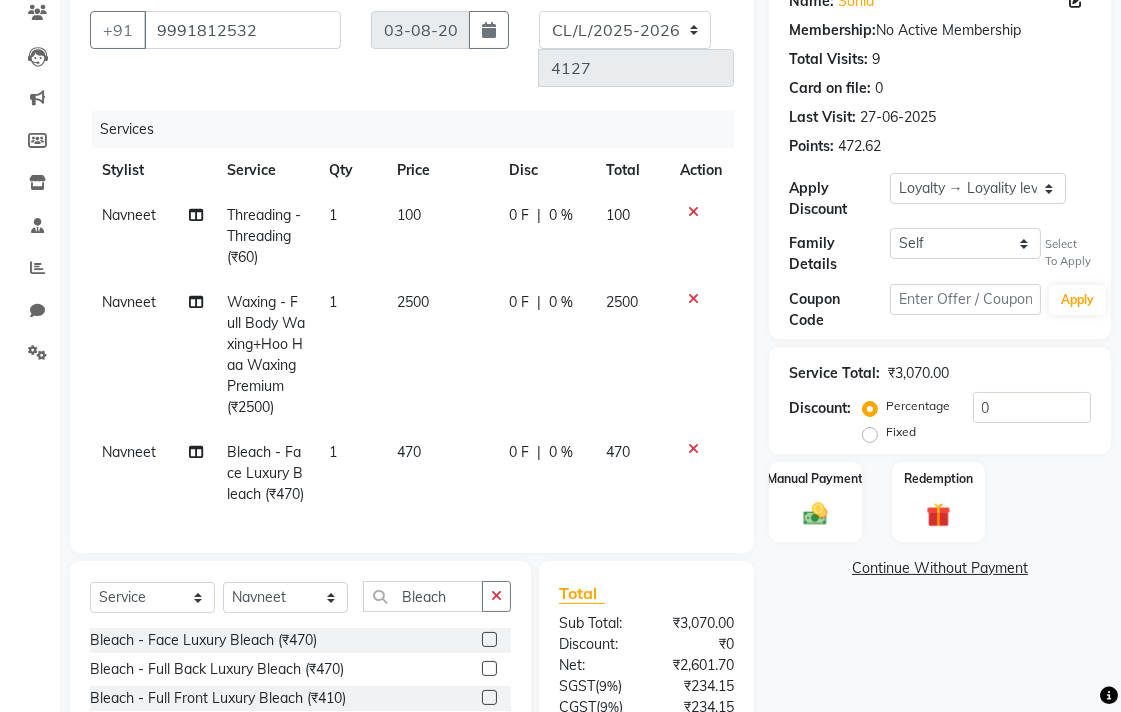 scroll, scrollTop: 184, scrollLeft: 0, axis: vertical 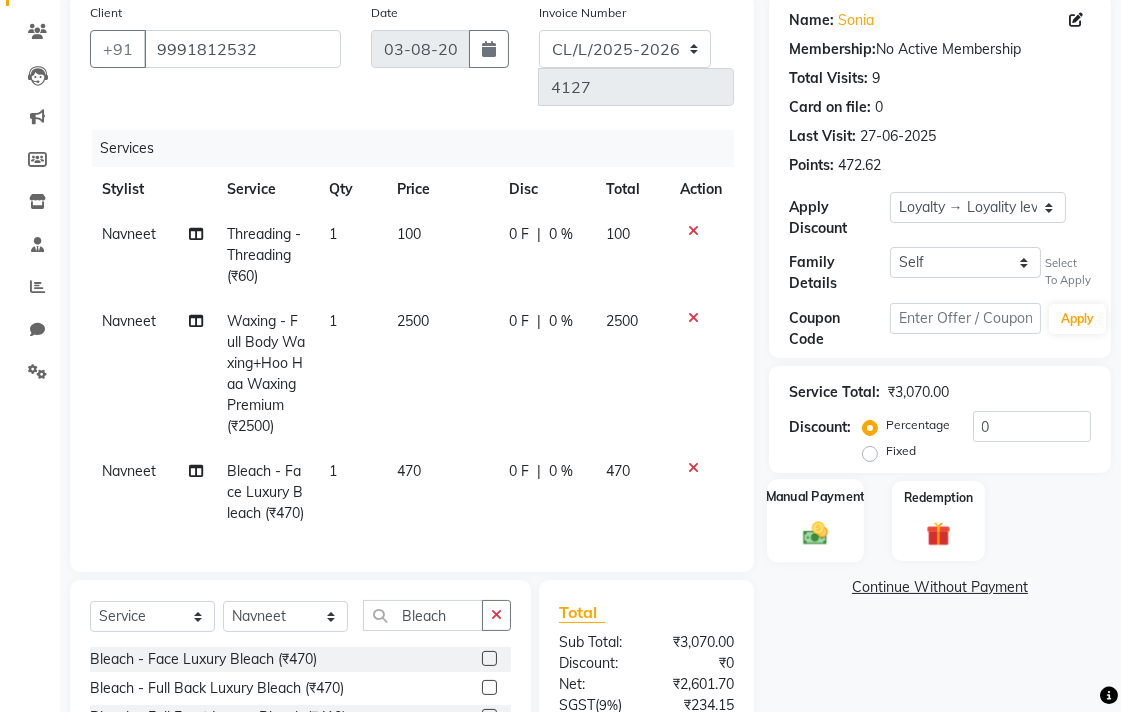 click 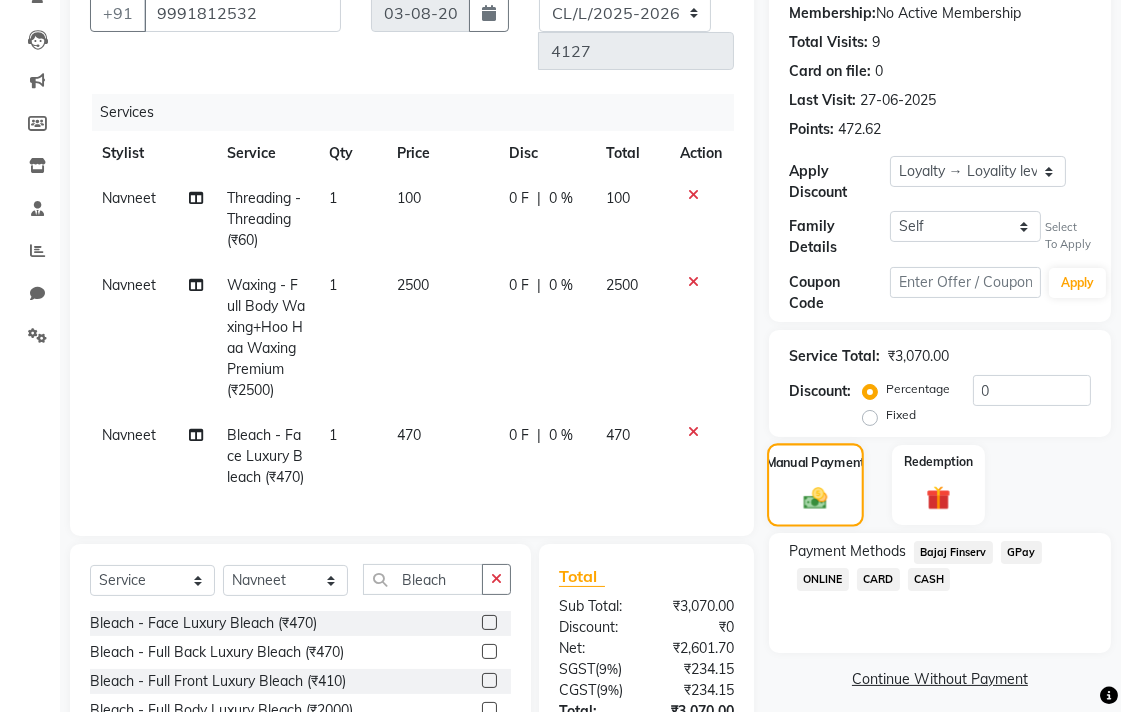 scroll, scrollTop: 260, scrollLeft: 0, axis: vertical 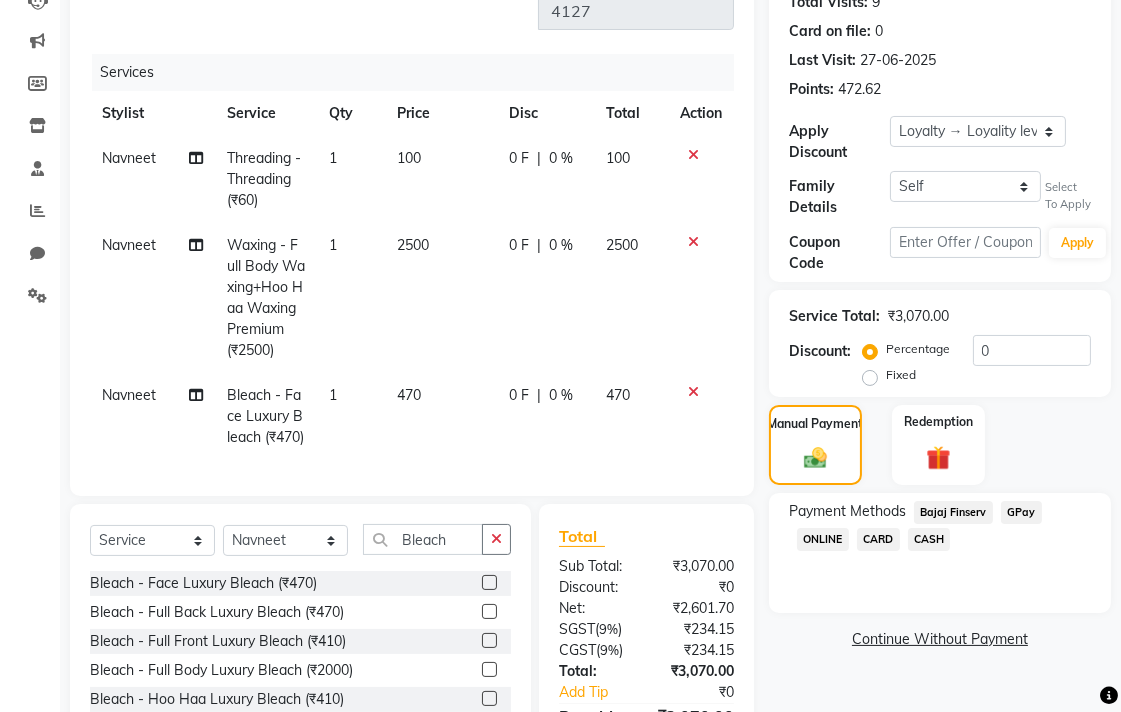 click on "CARD" 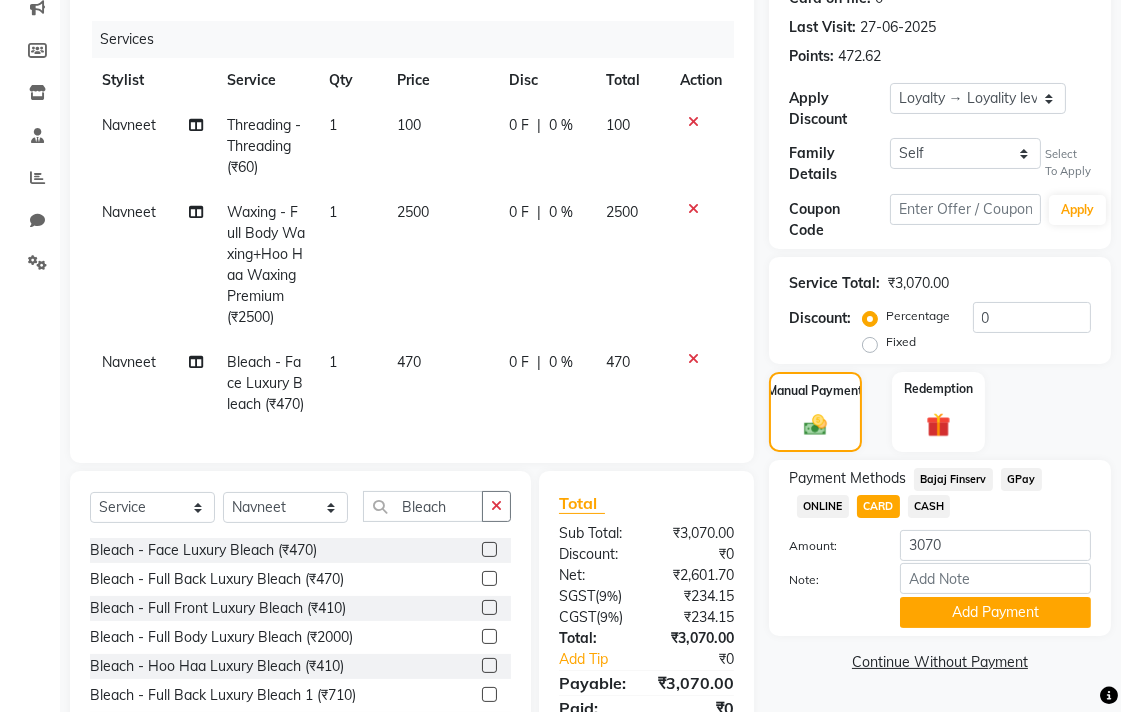 scroll, scrollTop: 328, scrollLeft: 0, axis: vertical 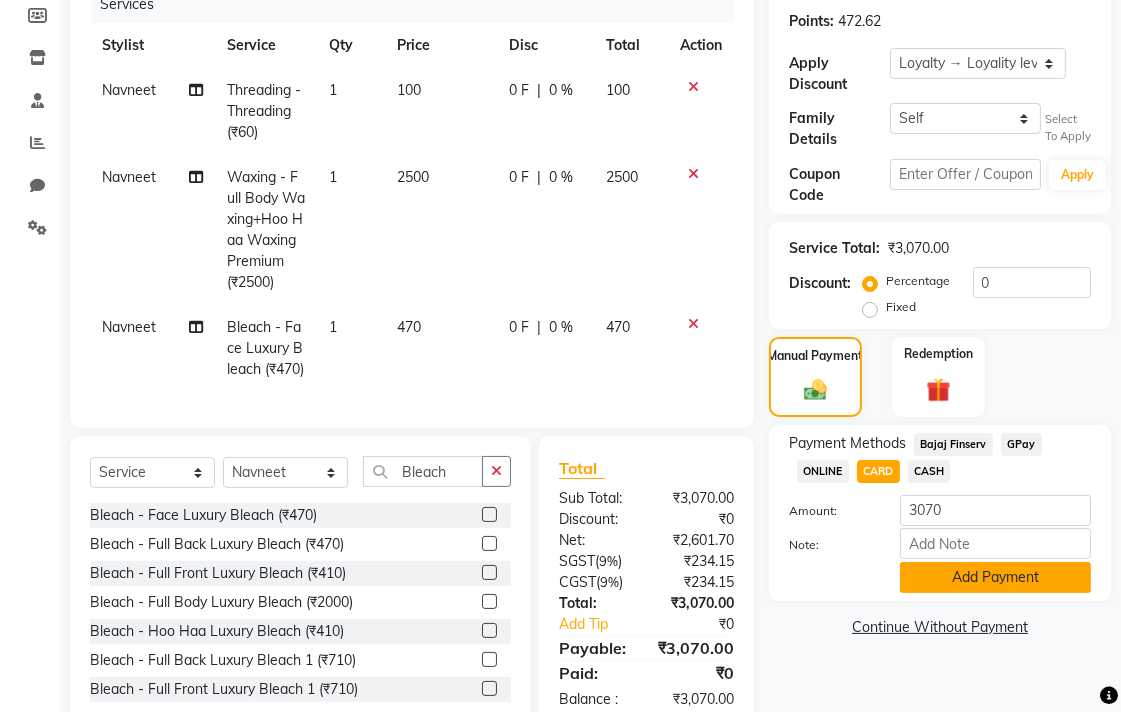 click on "Add Payment" 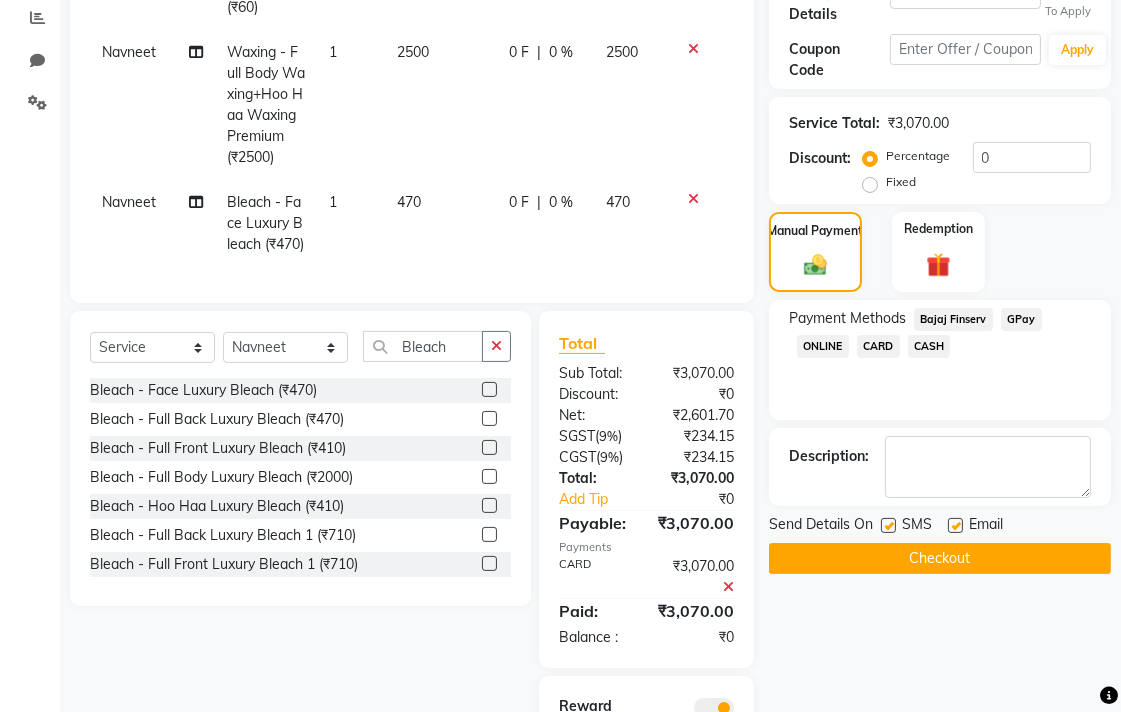 scroll, scrollTop: 474, scrollLeft: 0, axis: vertical 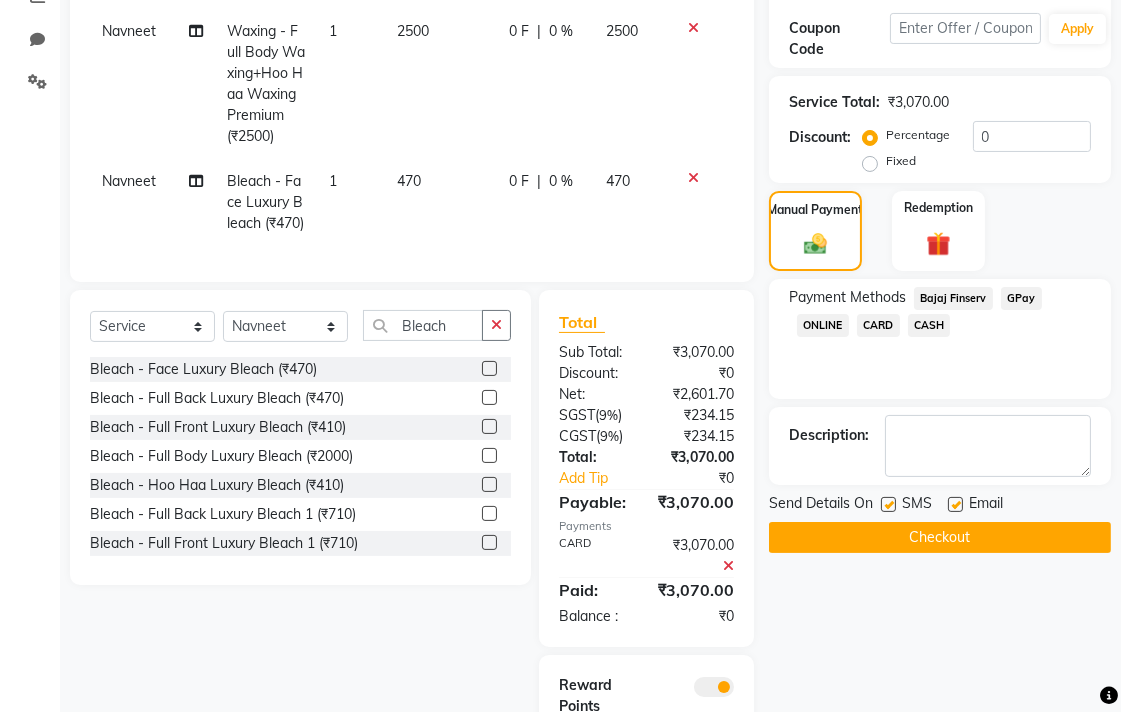 click on "Checkout" 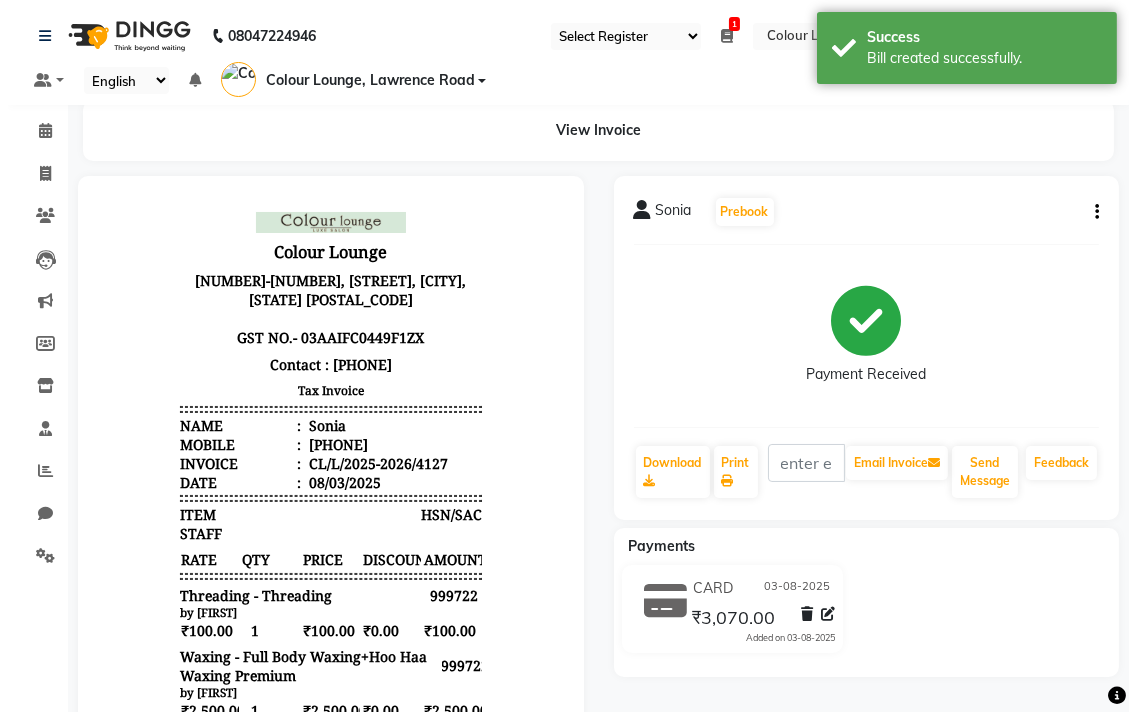 scroll, scrollTop: 0, scrollLeft: 0, axis: both 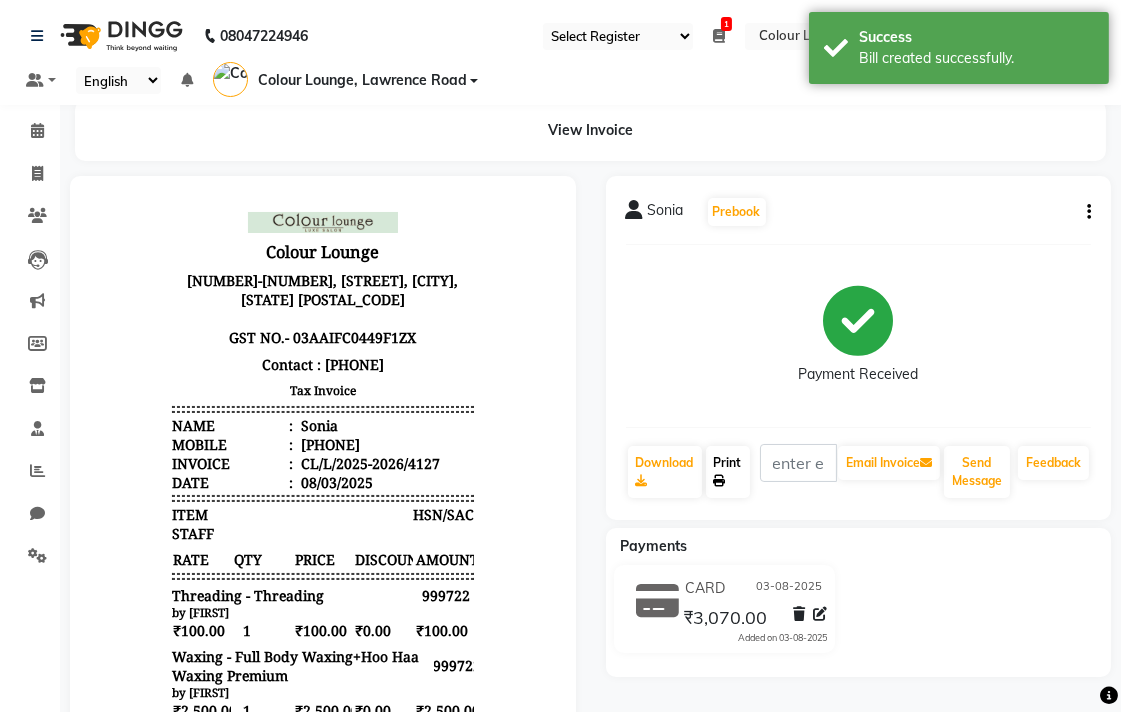 click on "Print" 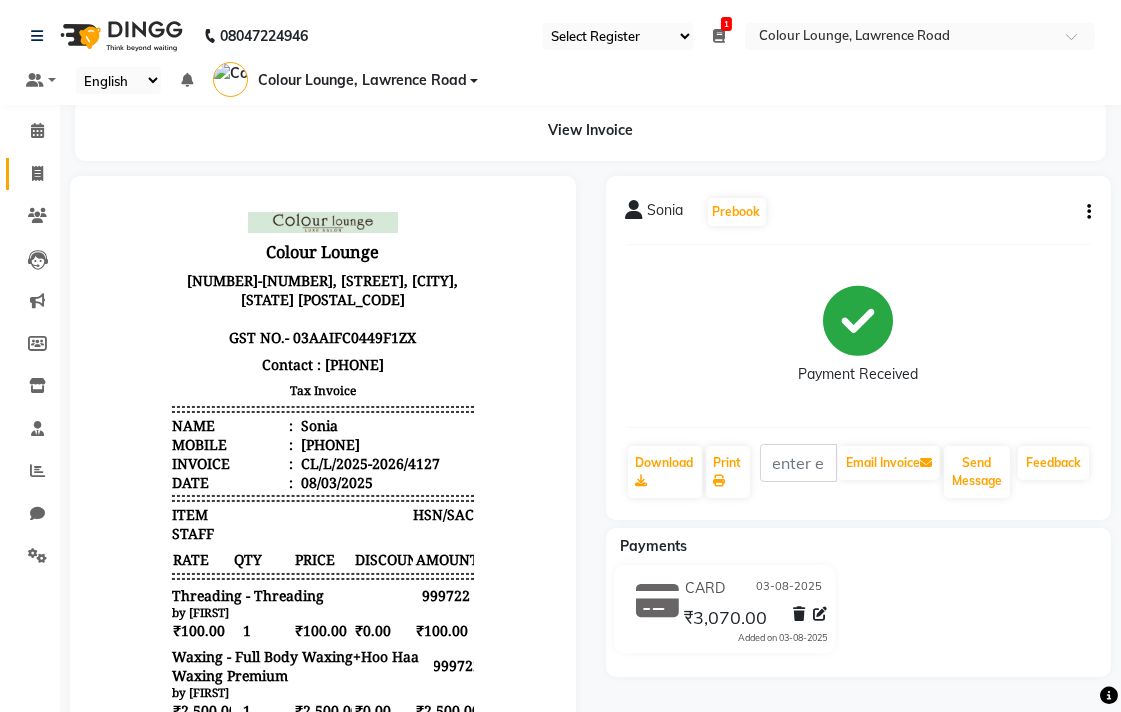 click on "Invoice" 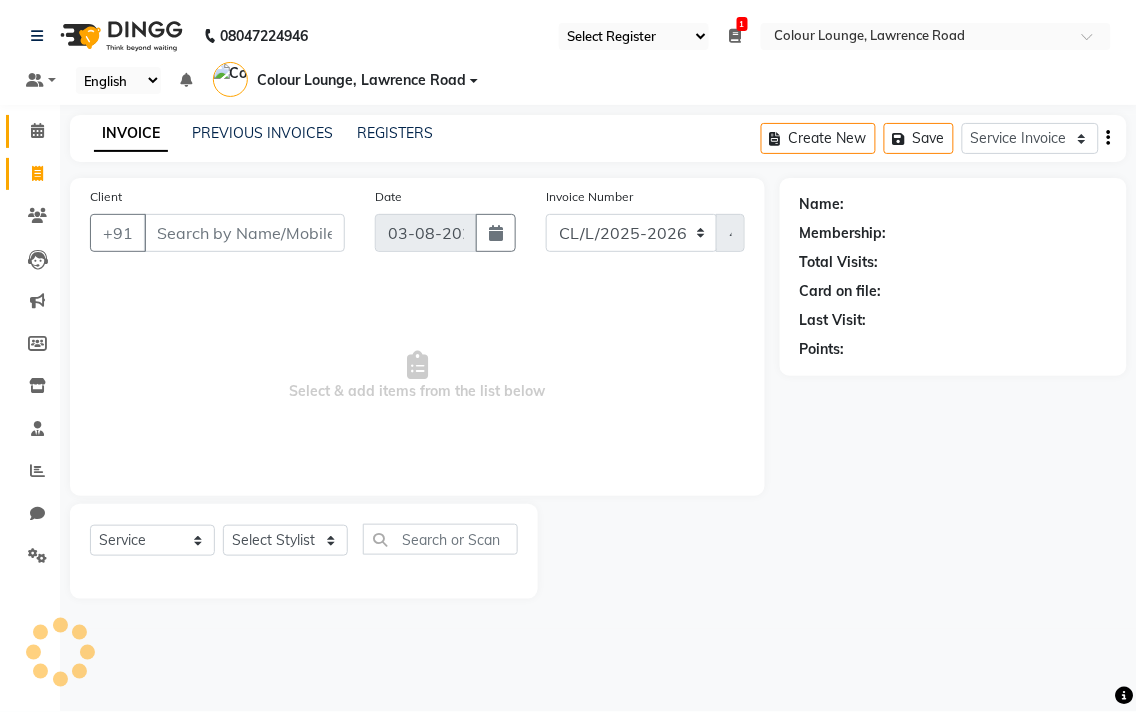click 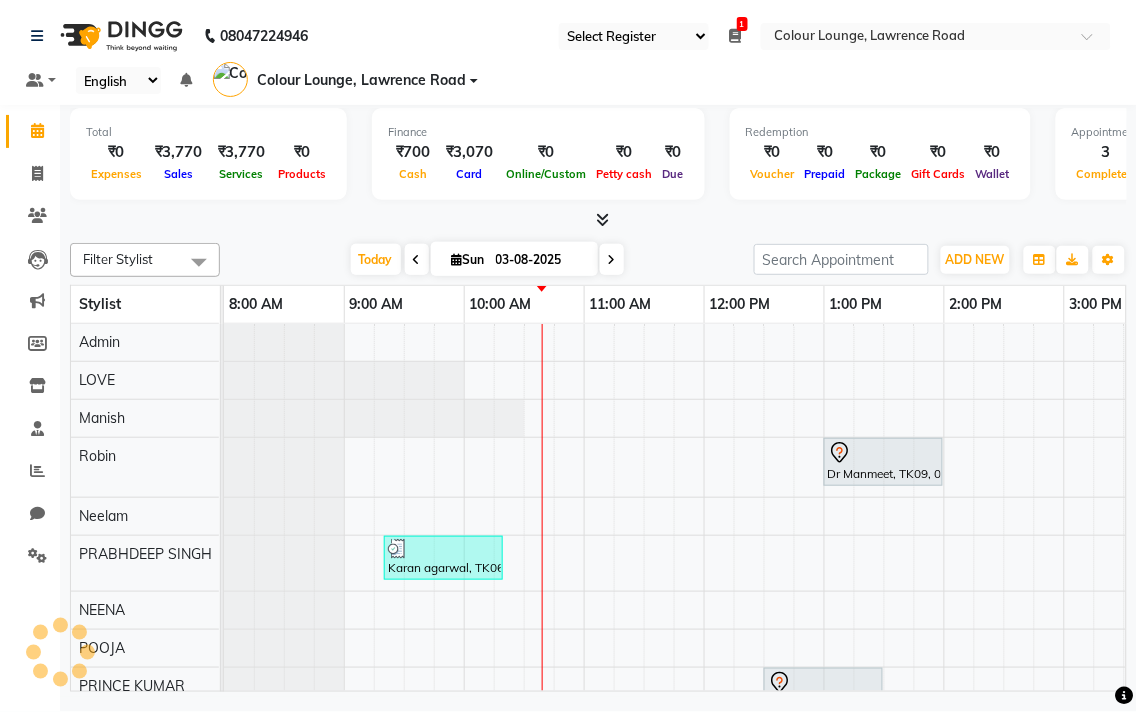 scroll, scrollTop: 26, scrollLeft: 0, axis: vertical 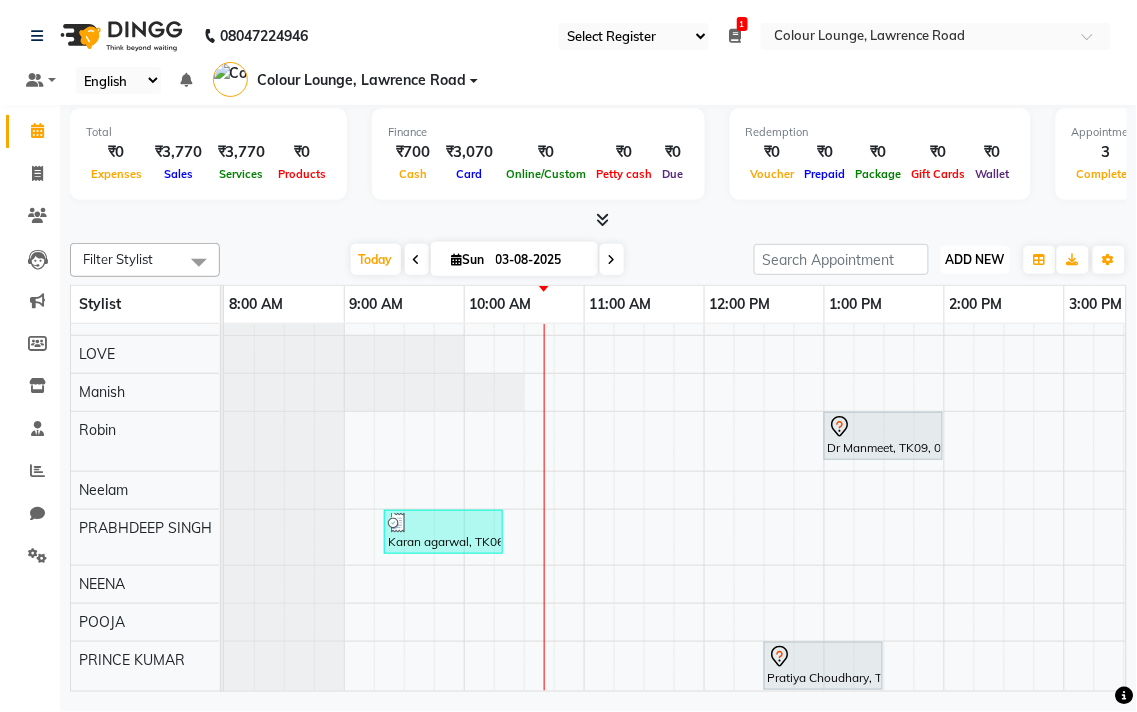 click on "ADD NEW" at bounding box center [975, 259] 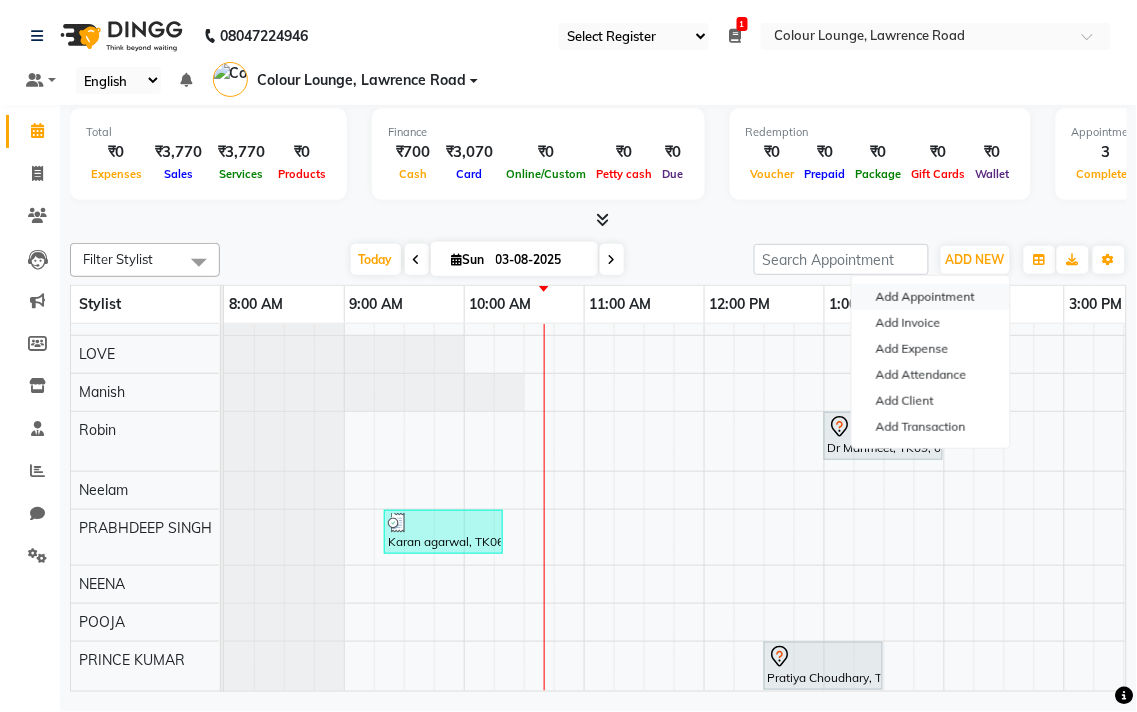 click on "Add Appointment" at bounding box center [931, 297] 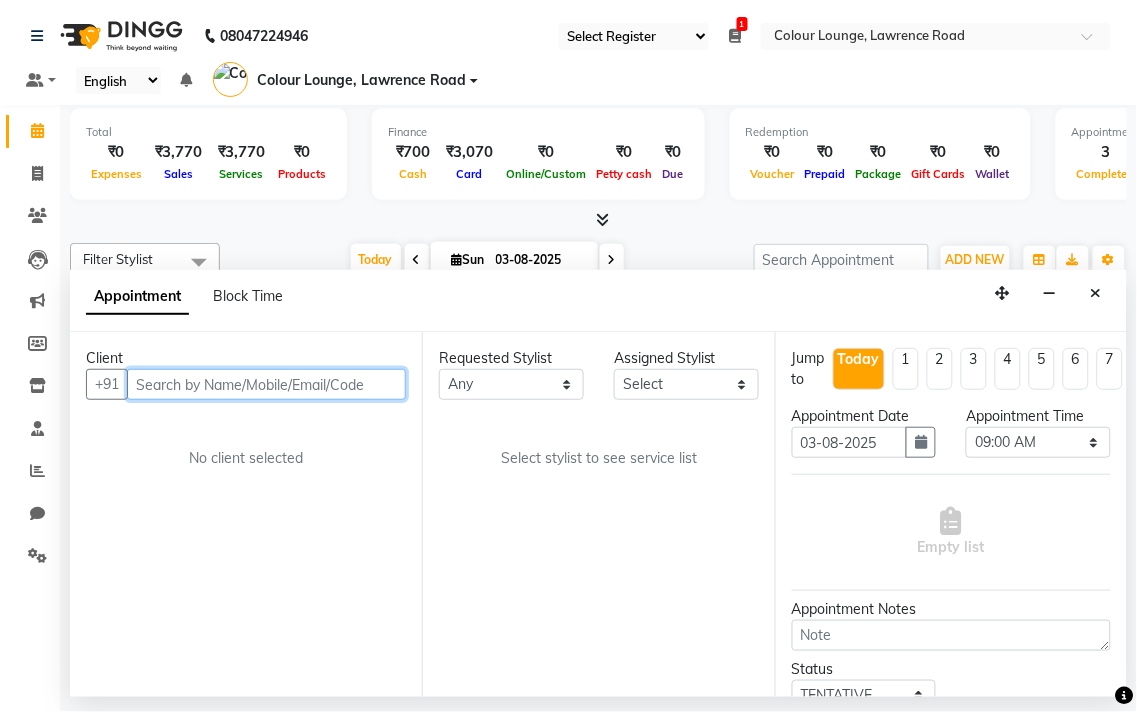 click at bounding box center (266, 384) 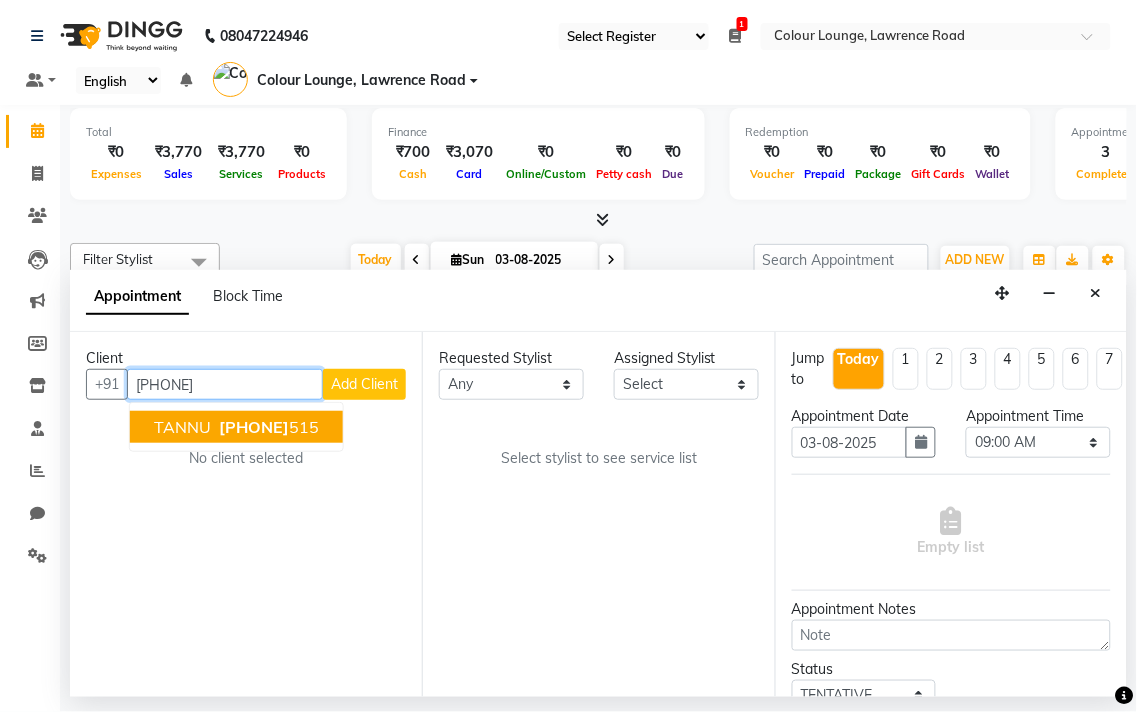click on "[PHONE]" at bounding box center [254, 427] 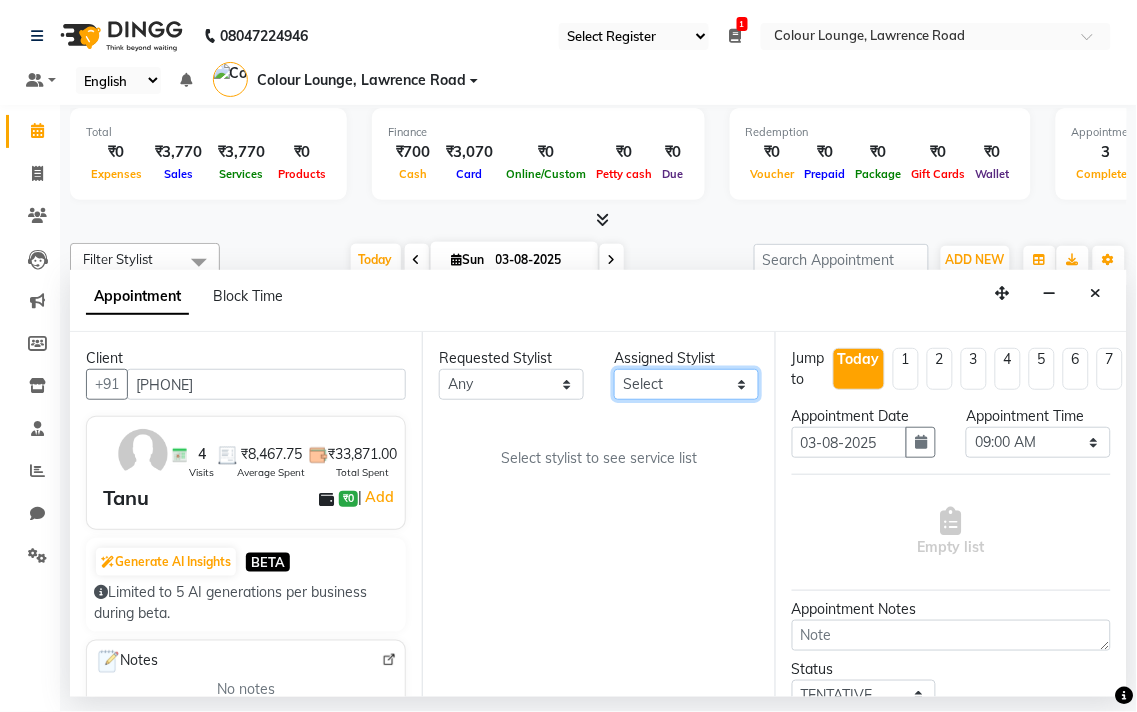 click on "Select Admin Ankush Ansh Nayyar BALBHARTI SHARMA Colour Lounge, Lawrence Road HARJEET RANDHAWA HARPREET KAUR Jagpreet Kajal LALIMA LOVE Lovepreet Manish MANPREET KAUR Navneet Neelam NEENA PALWINDER KAUR POOJA Pooja negi PRABHDEEP SINGH PRINCE KUMAR Rambachan Resham Kaur Robin Sameer Sapna SATWANT KAUR Sunny TULOSH SUBBA Uma Urvashi Varun kumar Vasu VISHAL" at bounding box center (686, 384) 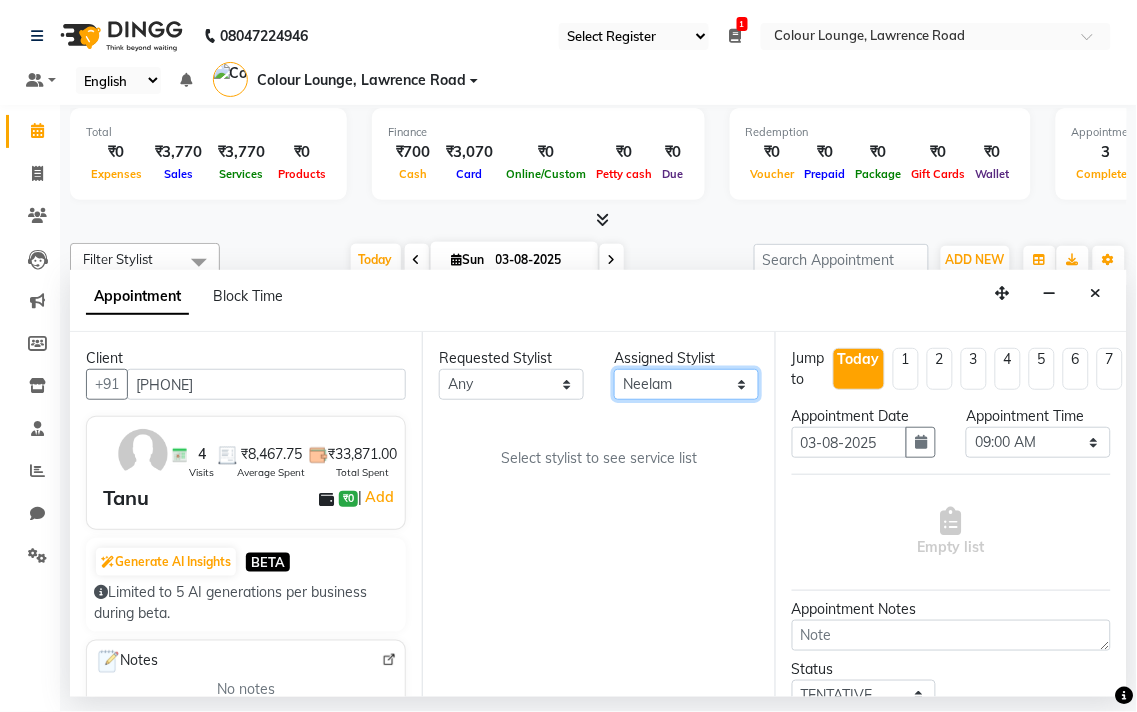 click on "Select Admin Ankush Ansh Nayyar BALBHARTI SHARMA Colour Lounge, Lawrence Road HARJEET RANDHAWA HARPREET KAUR Jagpreet Kajal LALIMA LOVE Lovepreet Manish MANPREET KAUR Navneet Neelam NEENA PALWINDER KAUR POOJA Pooja negi PRABHDEEP SINGH PRINCE KUMAR Rambachan Resham Kaur Robin Sameer Sapna SATWANT KAUR Sunny TULOSH SUBBA Uma Urvashi Varun kumar Vasu VISHAL" at bounding box center (686, 384) 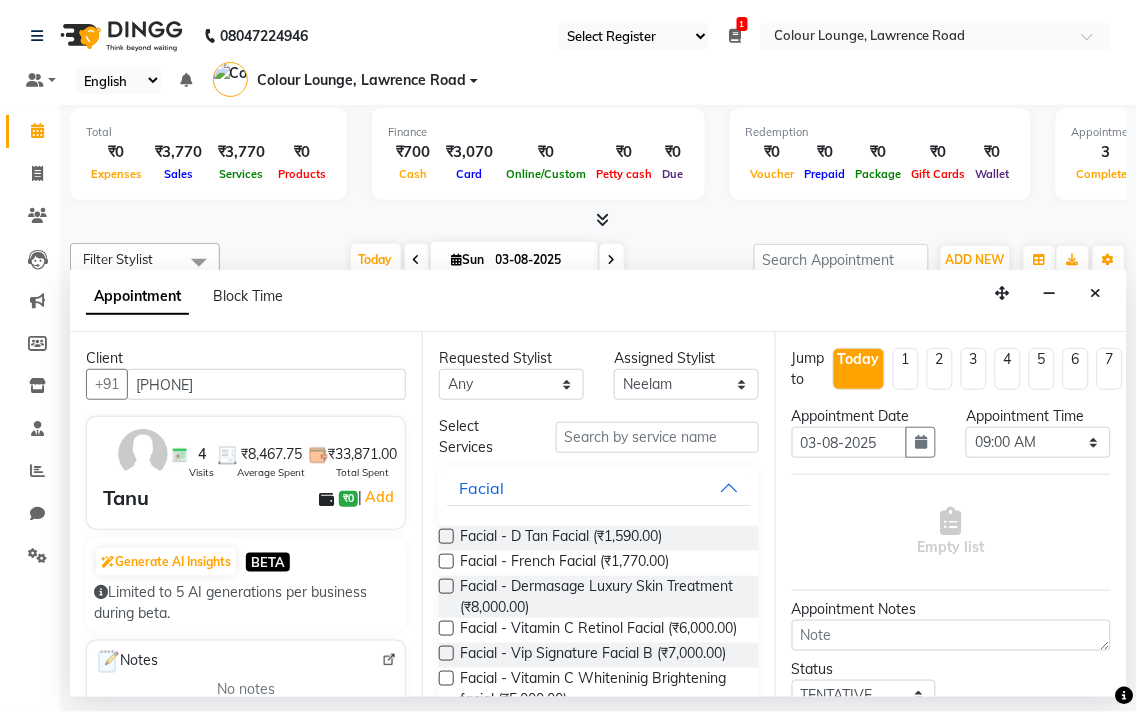 click at bounding box center [446, 586] 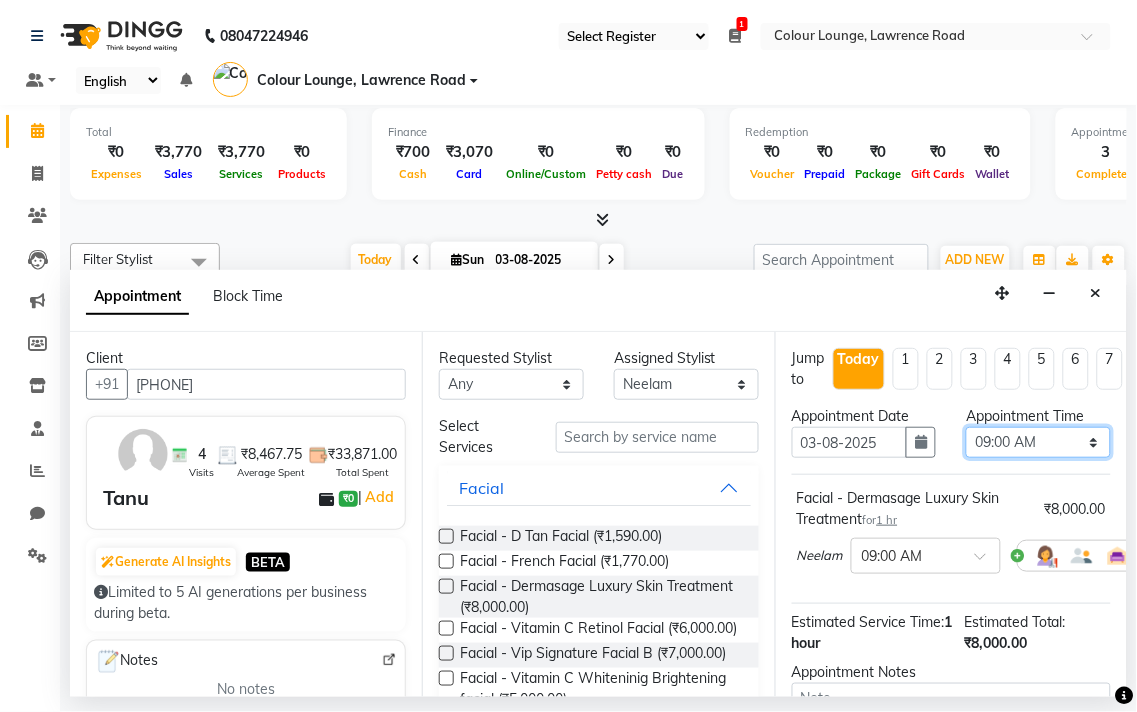 click on "Select 09:00 AM 09:15 AM 09:30 AM 09:45 AM 10:00 AM 10:15 AM 10:30 AM 10:45 AM 11:00 AM 11:15 AM 11:30 AM 11:45 AM 12:00 PM 12:15 PM 12:30 PM 12:45 PM 01:00 PM 01:15 PM 01:30 PM 01:45 PM 02:00 PM 02:15 PM 02:30 PM 02:45 PM 03:00 PM 03:15 PM 03:30 PM 03:45 PM 04:00 PM 04:15 PM 04:30 PM 04:45 PM 05:00 PM 05:15 PM 05:30 PM 05:45 PM 06:00 PM 06:15 PM 06:30 PM 06:45 PM 07:00 PM 07:15 PM 07:30 PM 07:45 PM 08:00 PM" at bounding box center (1038, 442) 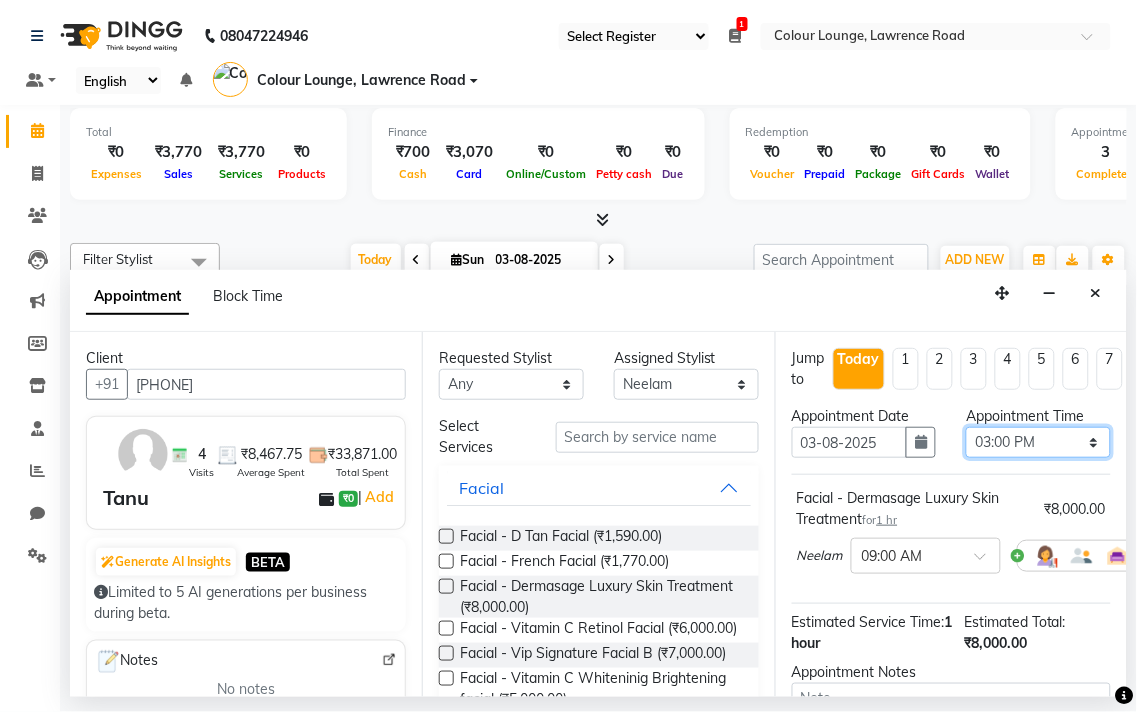 click on "Select 09:00 AM 09:15 AM 09:30 AM 09:45 AM 10:00 AM 10:15 AM 10:30 AM 10:45 AM 11:00 AM 11:15 AM 11:30 AM 11:45 AM 12:00 PM 12:15 PM 12:30 PM 12:45 PM 01:00 PM 01:15 PM 01:30 PM 01:45 PM 02:00 PM 02:15 PM 02:30 PM 02:45 PM 03:00 PM 03:15 PM 03:30 PM 03:45 PM 04:00 PM 04:15 PM 04:30 PM 04:45 PM 05:00 PM 05:15 PM 05:30 PM 05:45 PM 06:00 PM 06:15 PM 06:30 PM 06:45 PM 07:00 PM 07:15 PM 07:30 PM 07:45 PM 08:00 PM" at bounding box center (1038, 442) 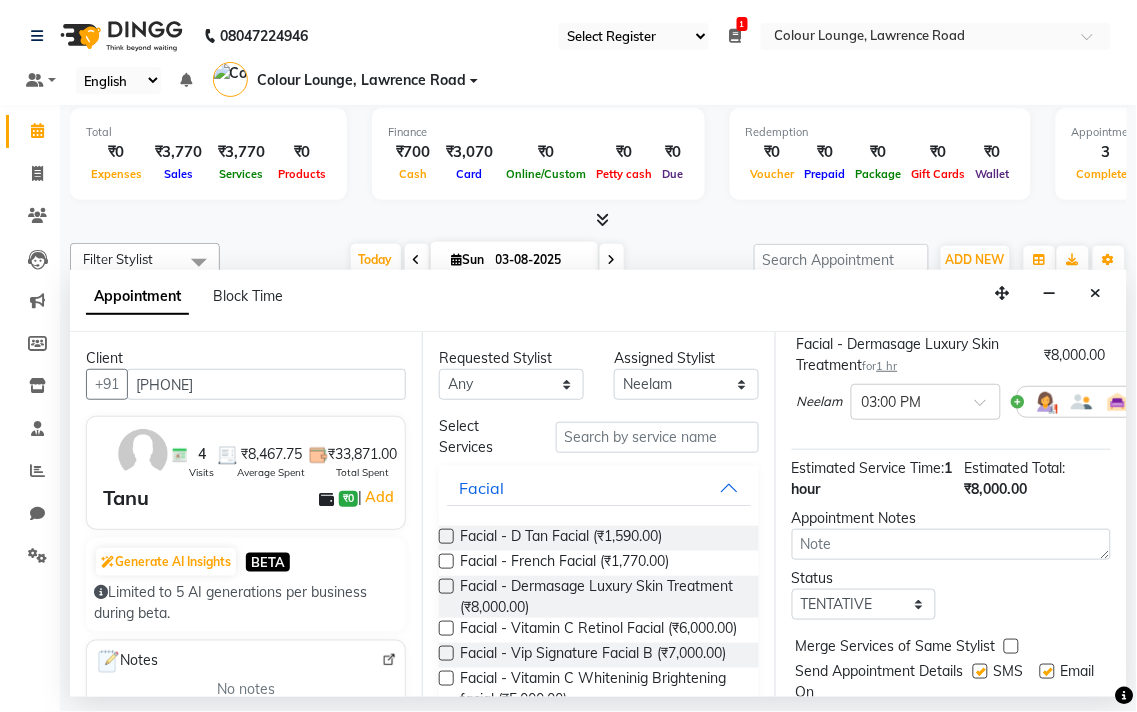 scroll, scrollTop: 236, scrollLeft: 0, axis: vertical 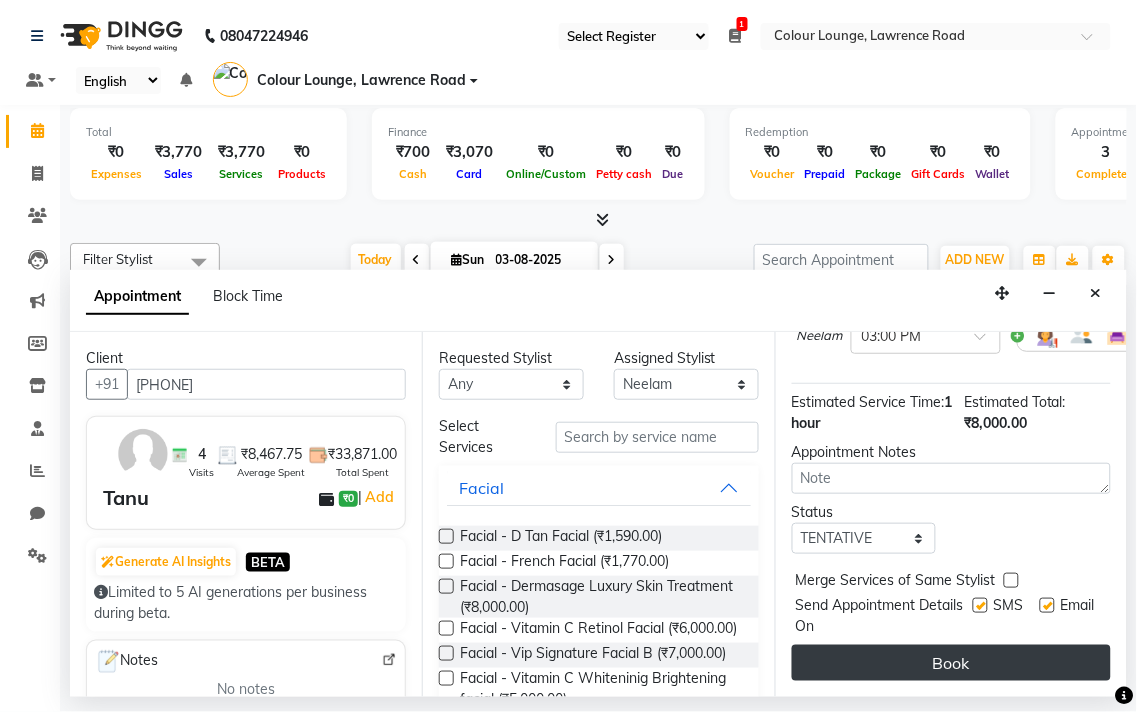 click on "Book" at bounding box center (951, 663) 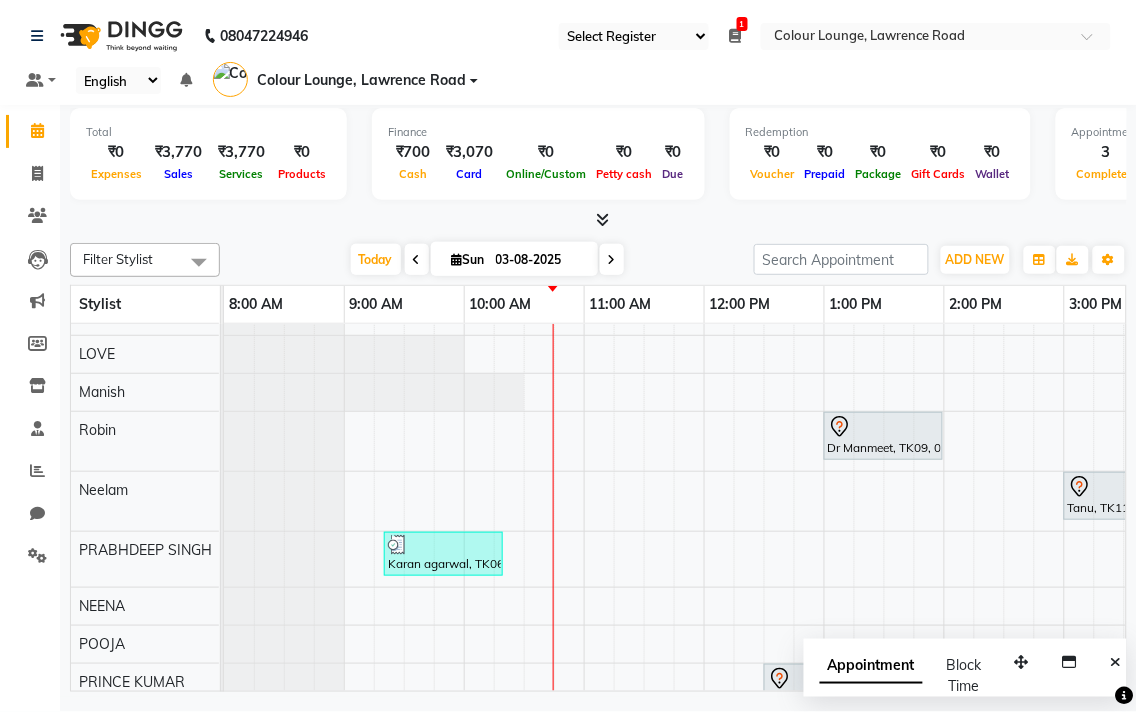 scroll, scrollTop: 108, scrollLeft: 0, axis: vertical 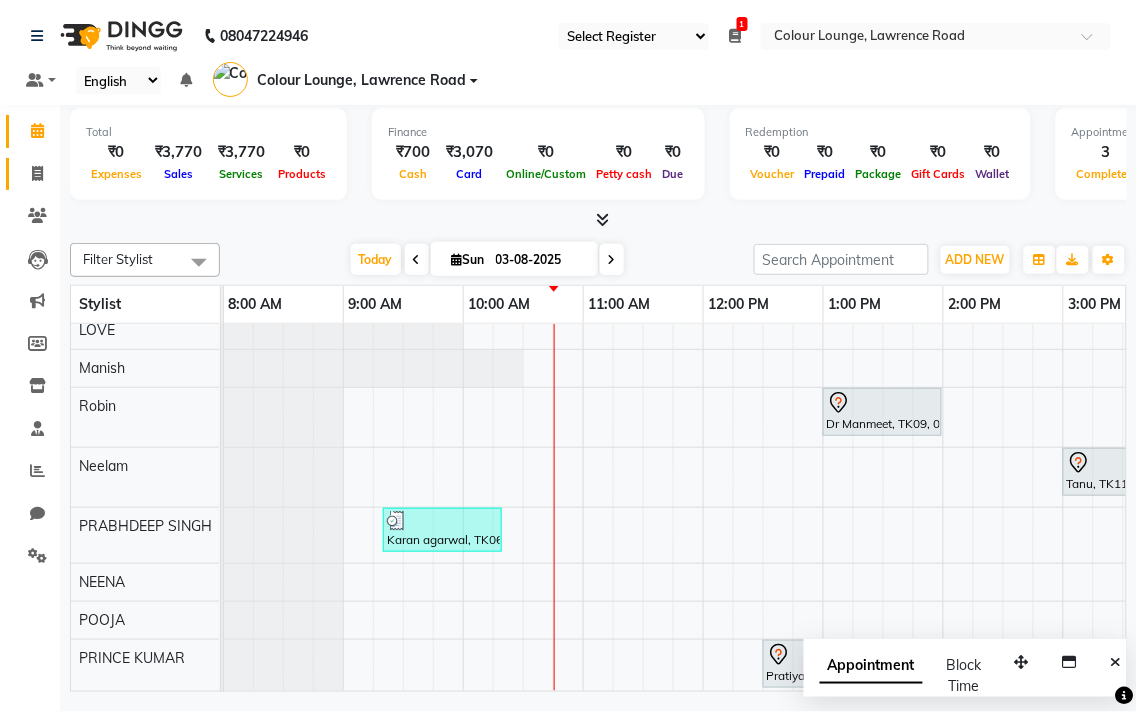click 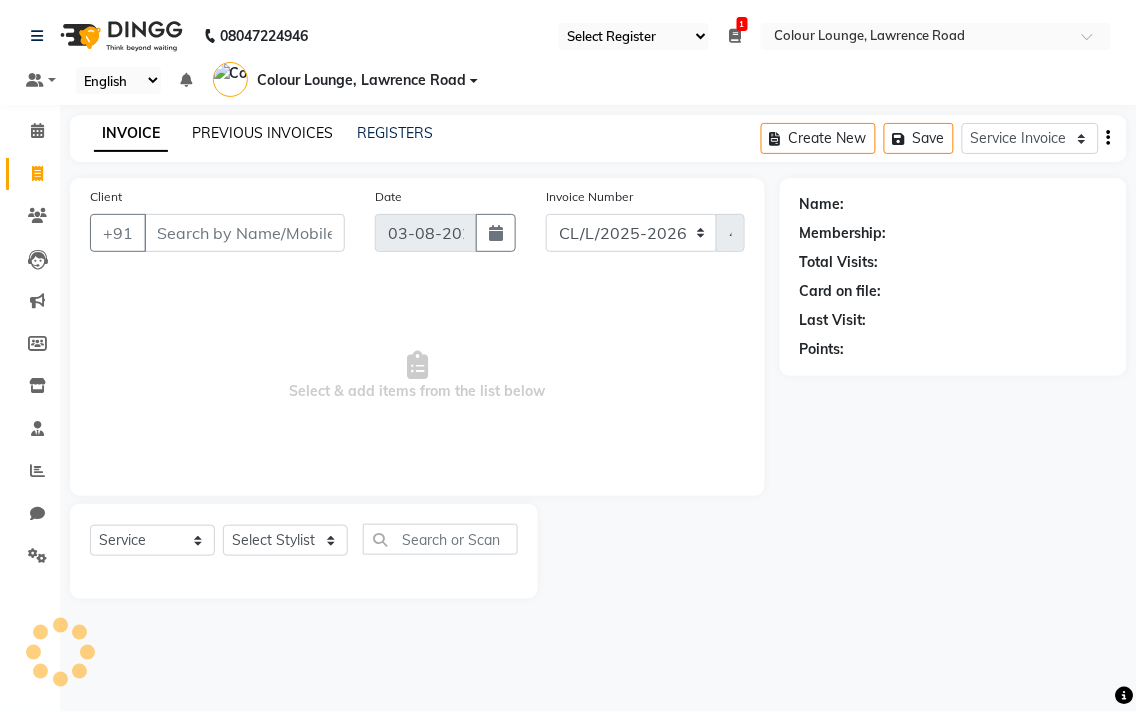 click on "PREVIOUS INVOICES" 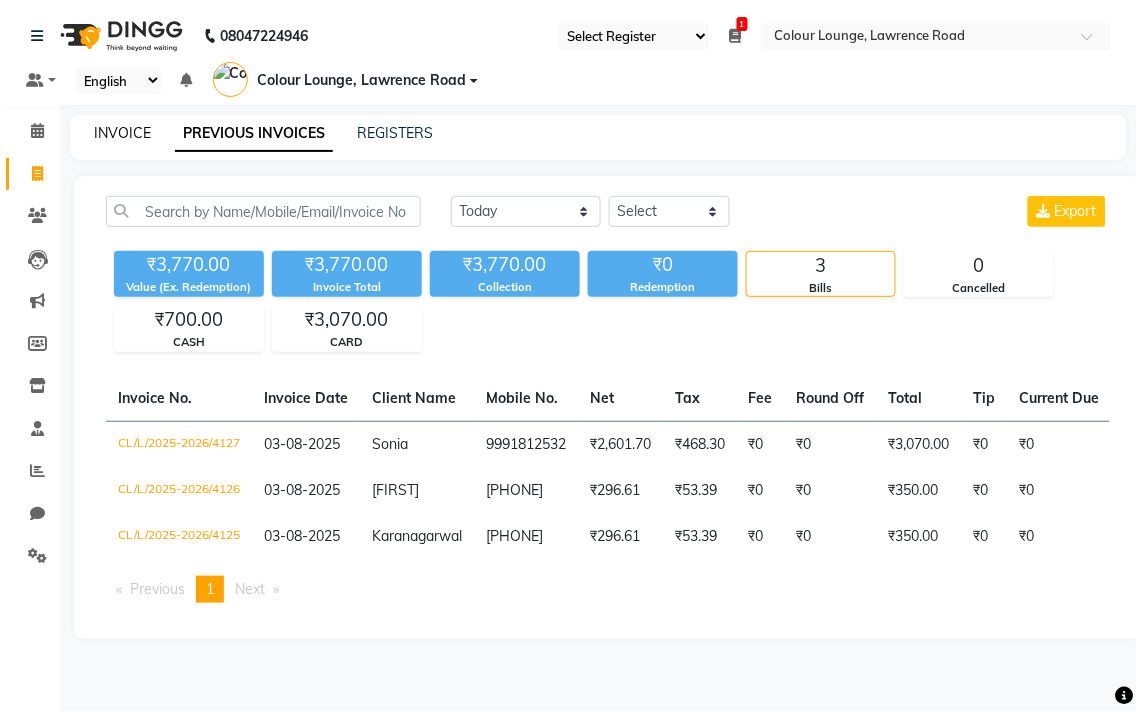 click on "INVOICE" 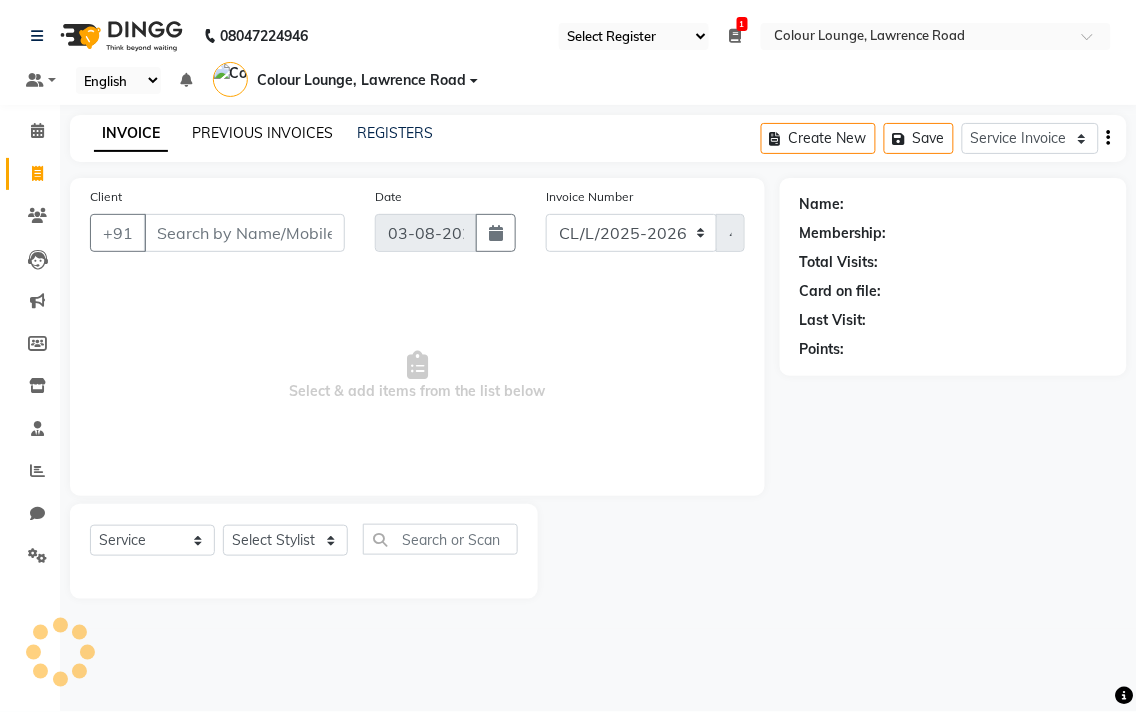 click on "PREVIOUS INVOICES" 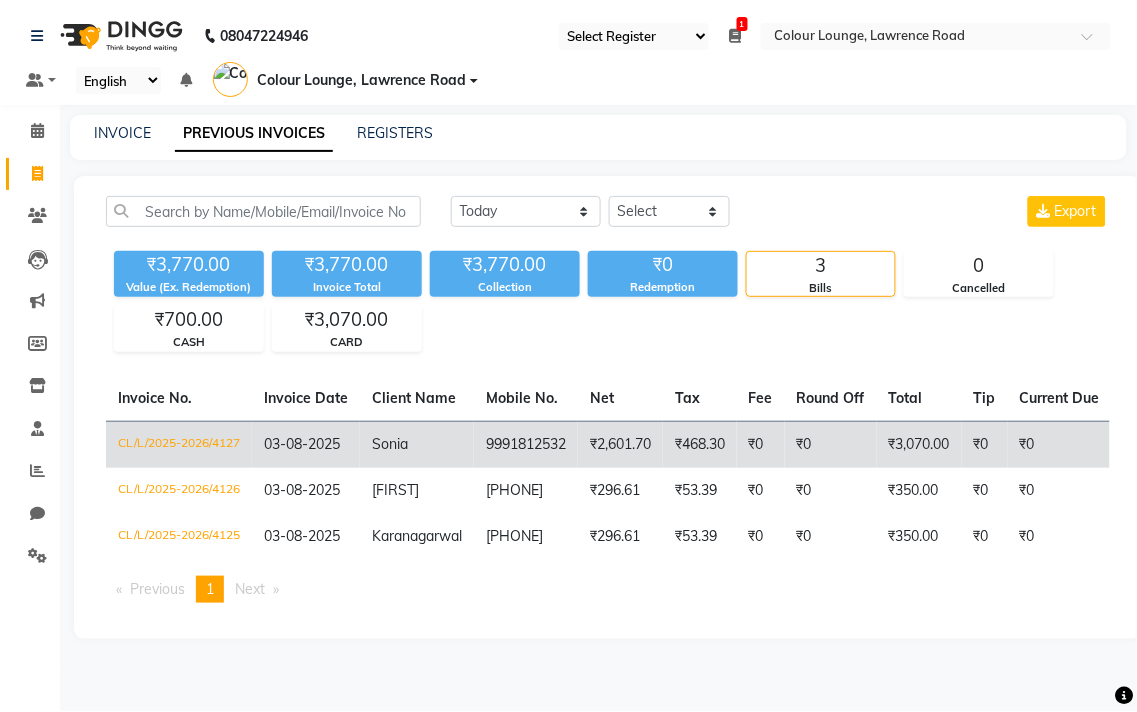click on "Sonia" 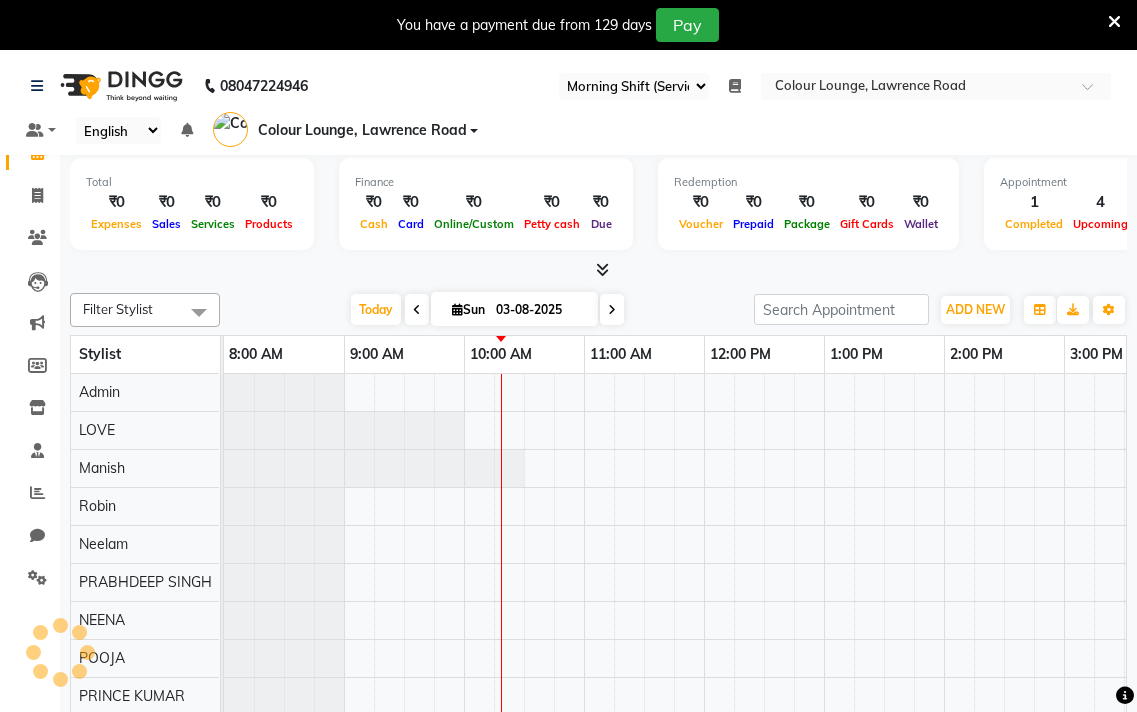 select on "67" 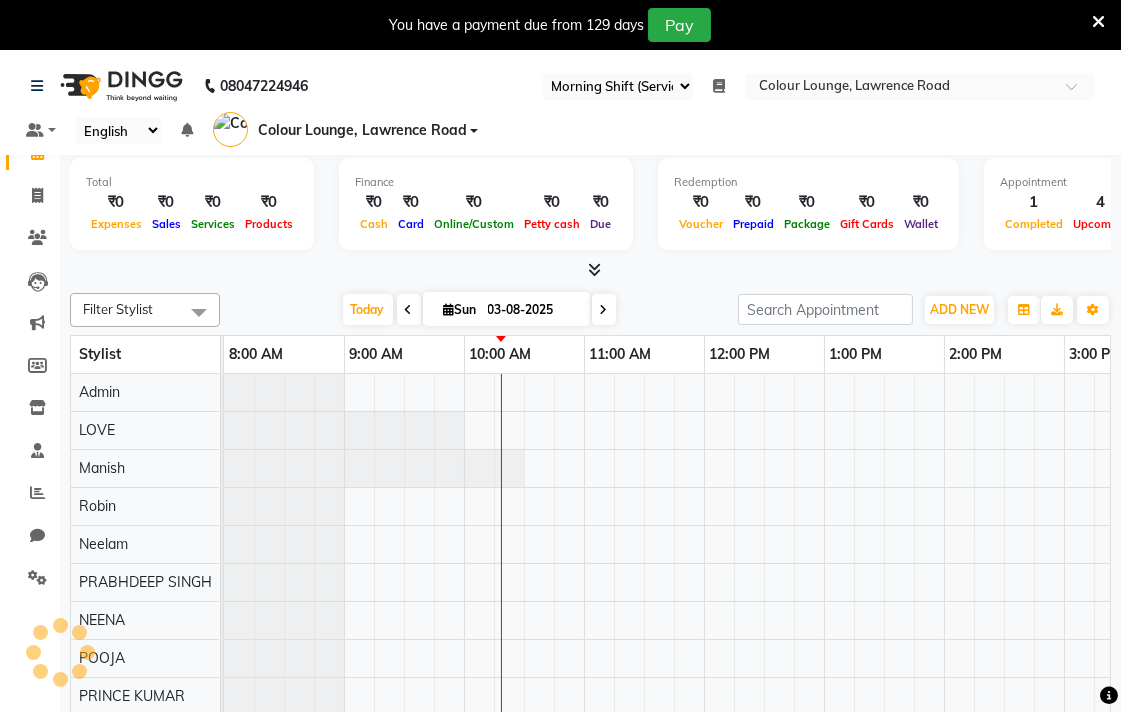 click at bounding box center (1098, 22) 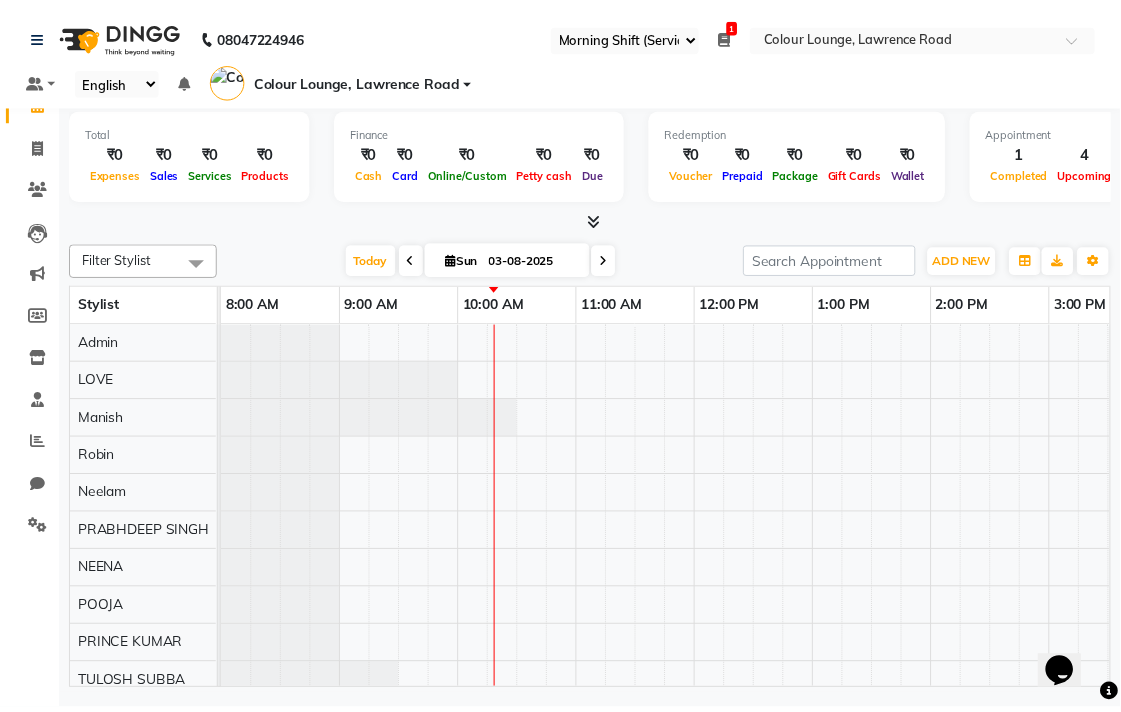 scroll, scrollTop: 0, scrollLeft: 0, axis: both 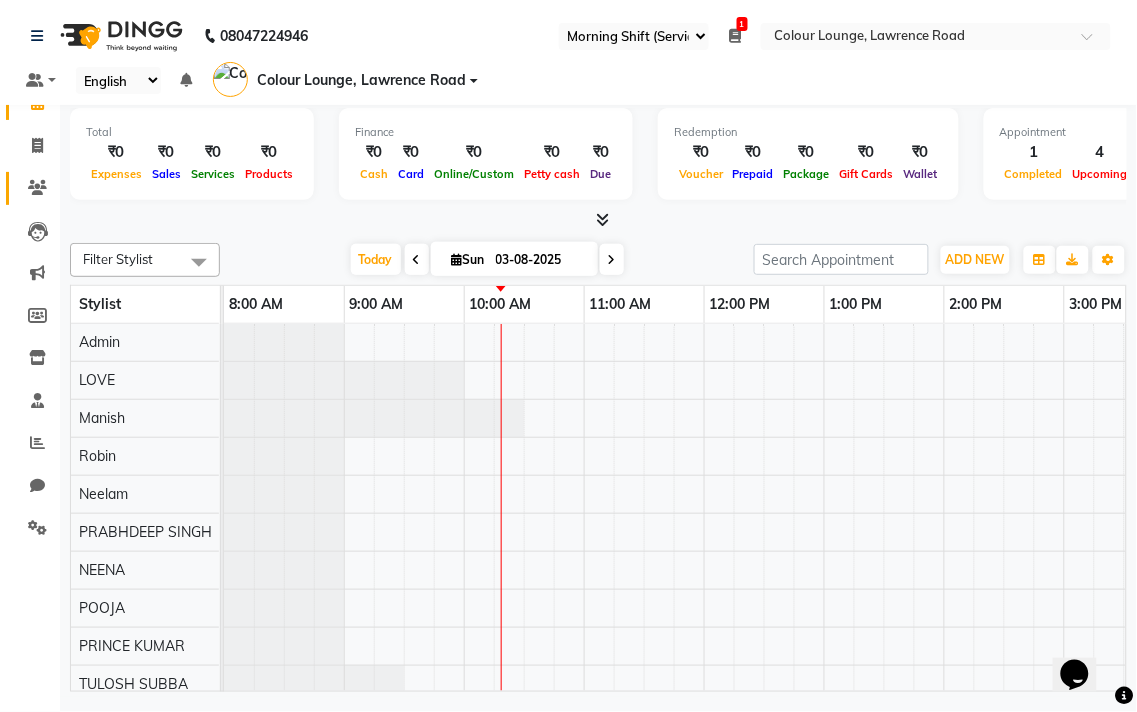 click 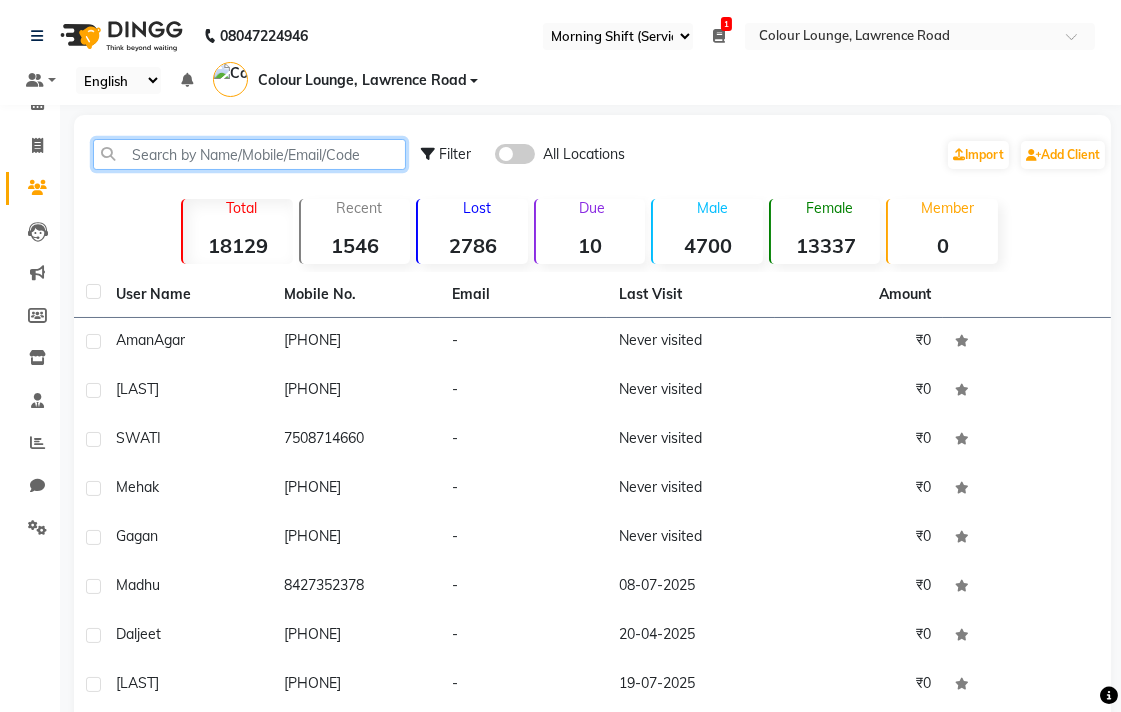 paste on "[PHONE]" 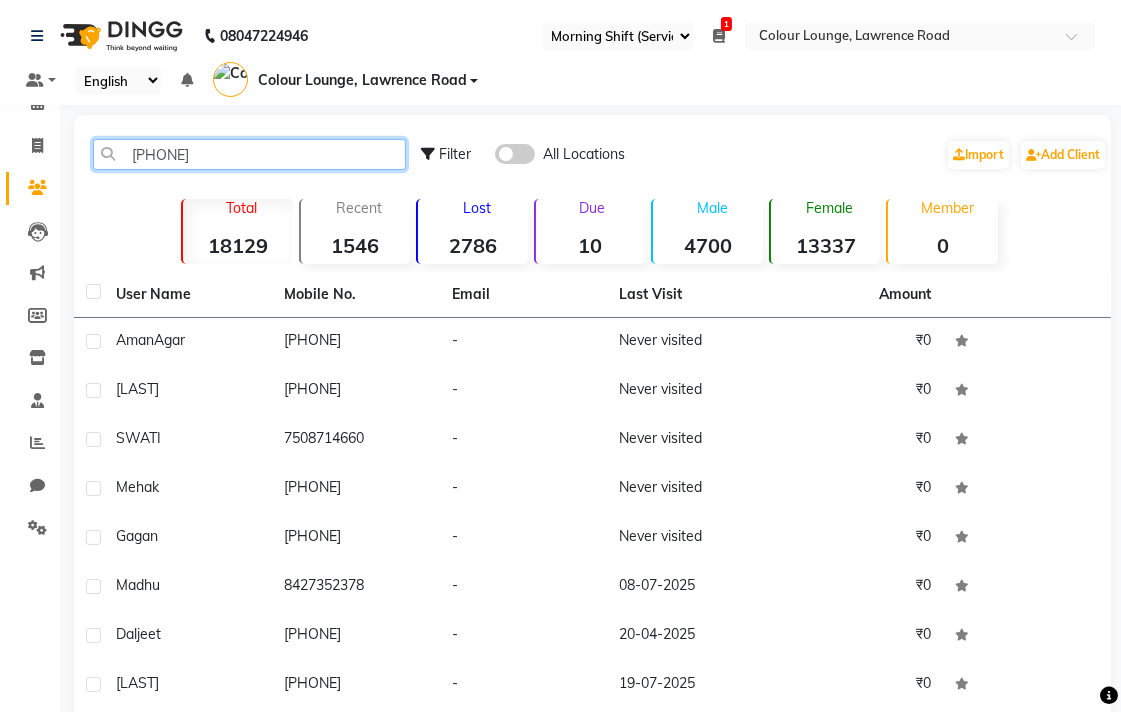 click on "[PHONE]" 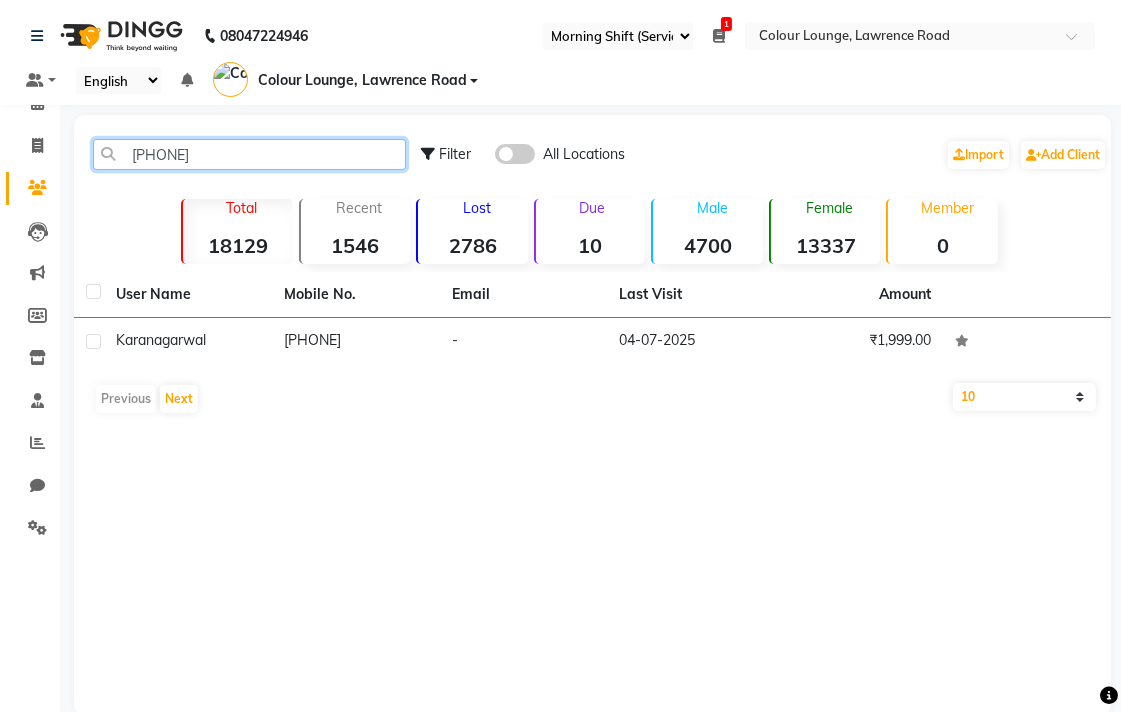 type on "[PHONE]" 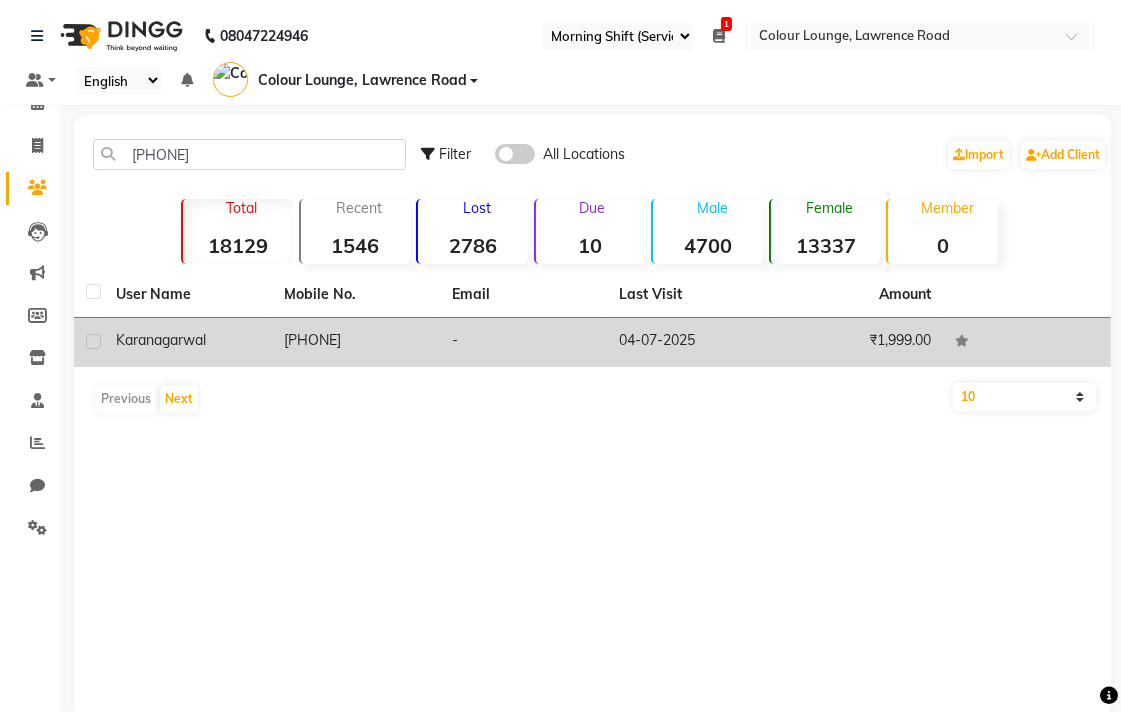 click on "agarwal" 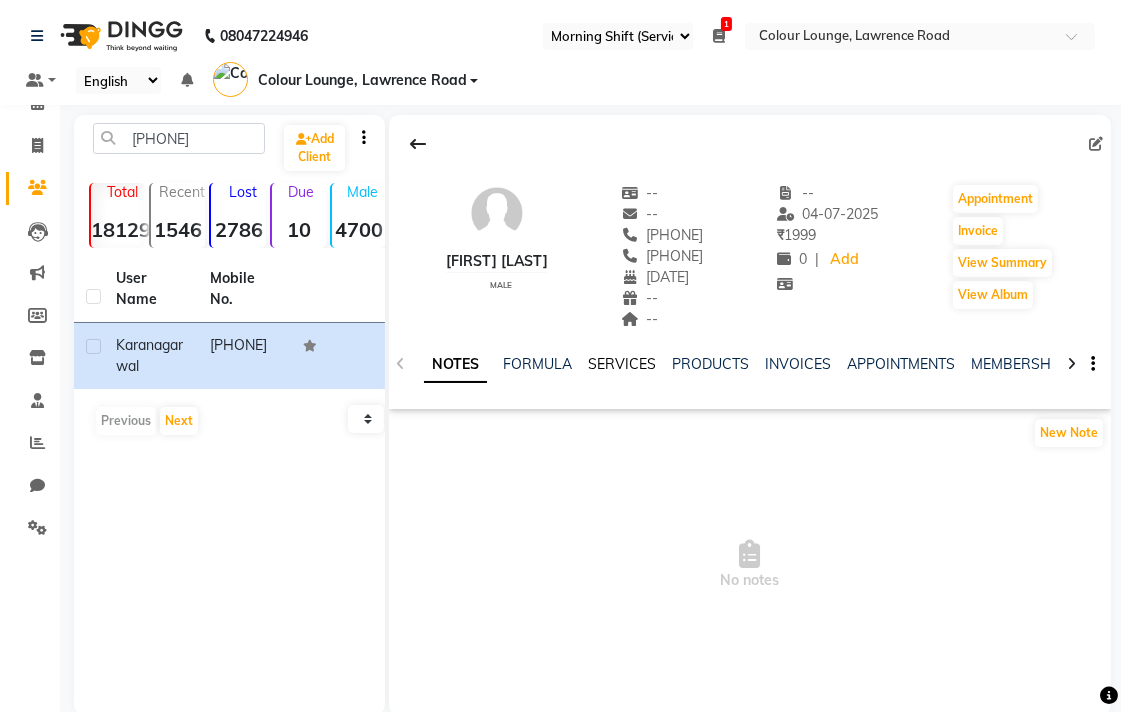 click on "SERVICES" 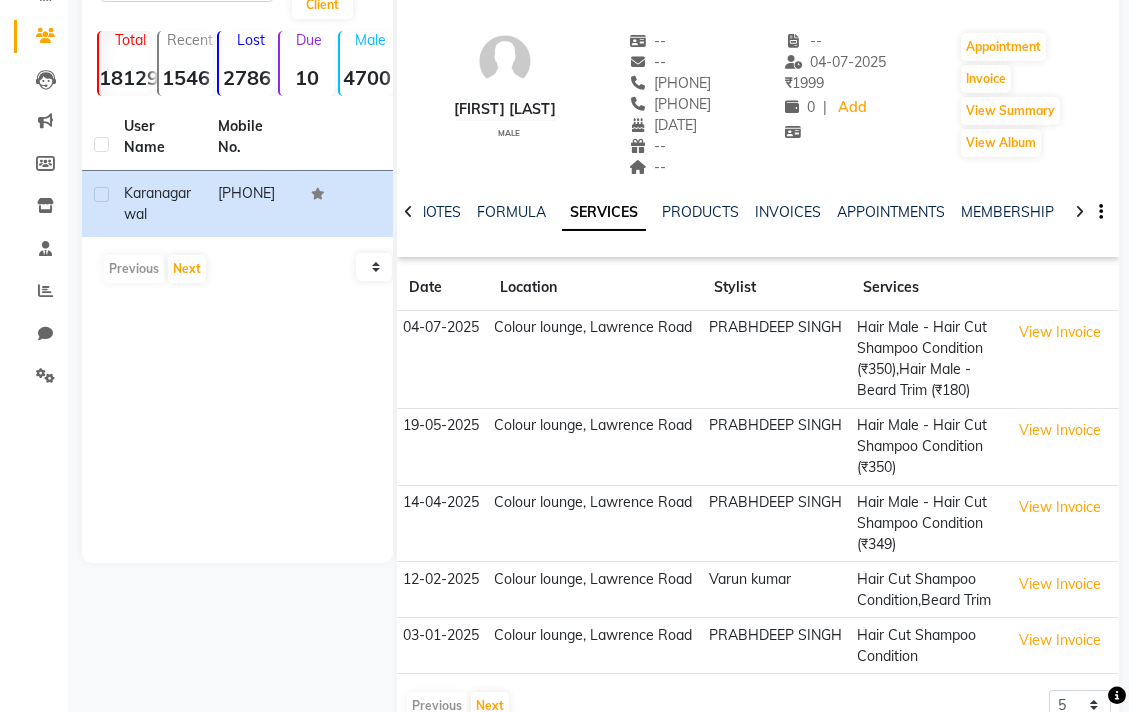 scroll, scrollTop: 151, scrollLeft: 0, axis: vertical 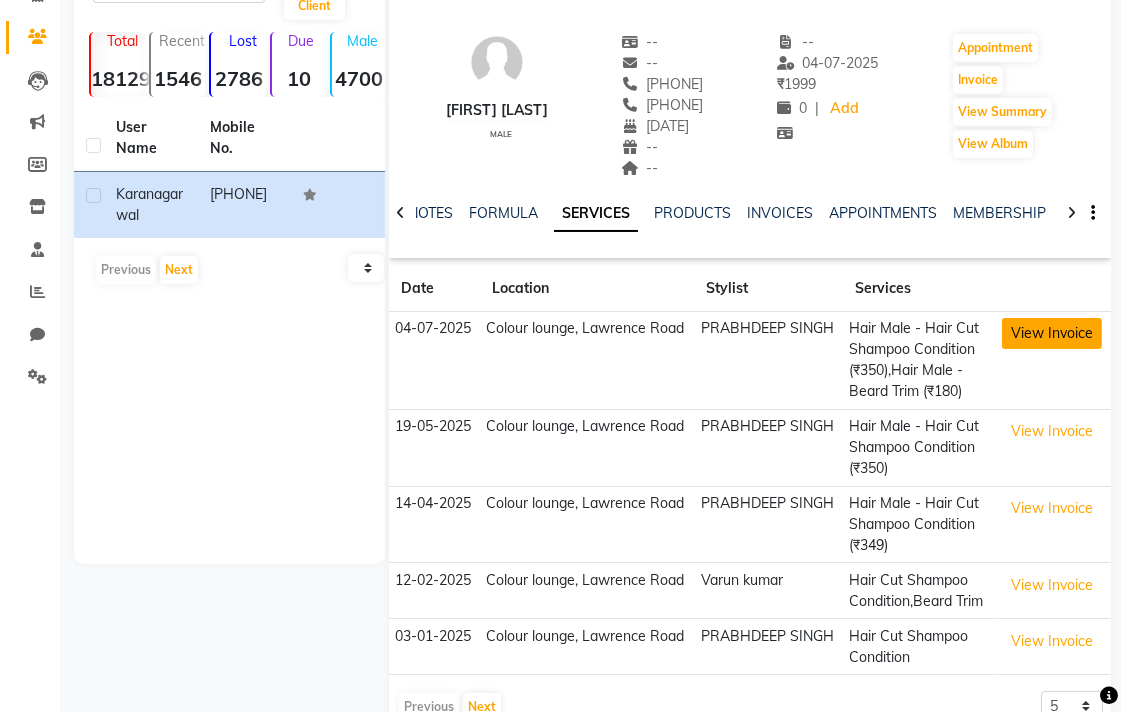 click on "View Invoice" 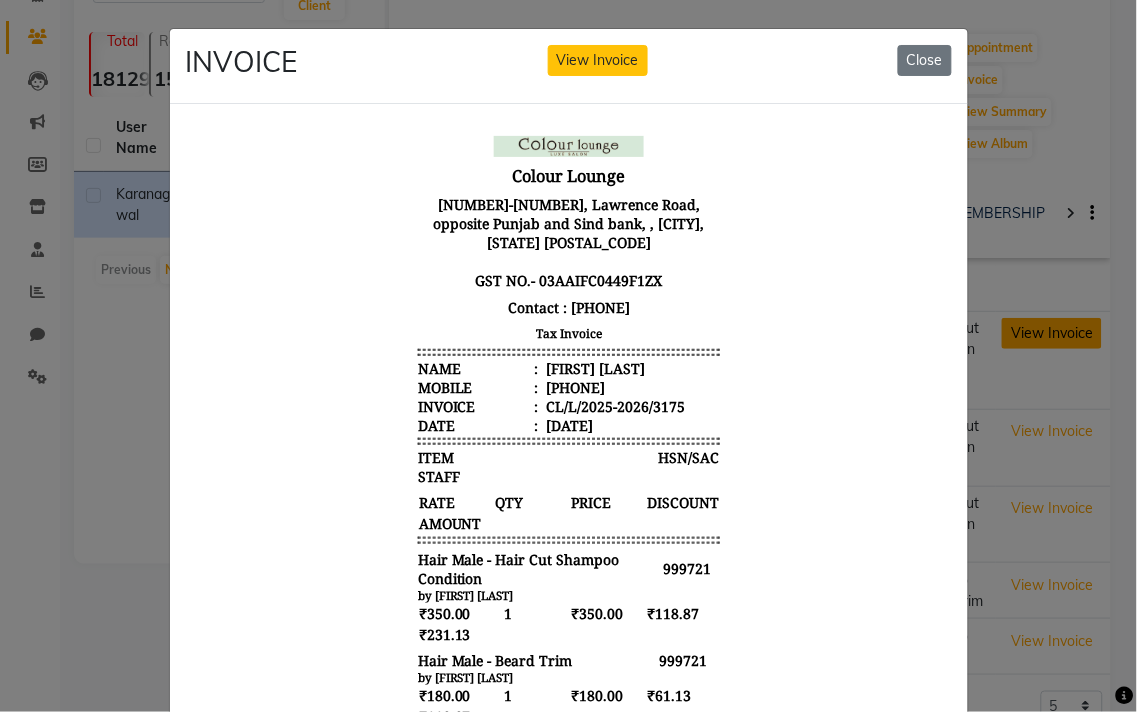 scroll, scrollTop: 15, scrollLeft: 0, axis: vertical 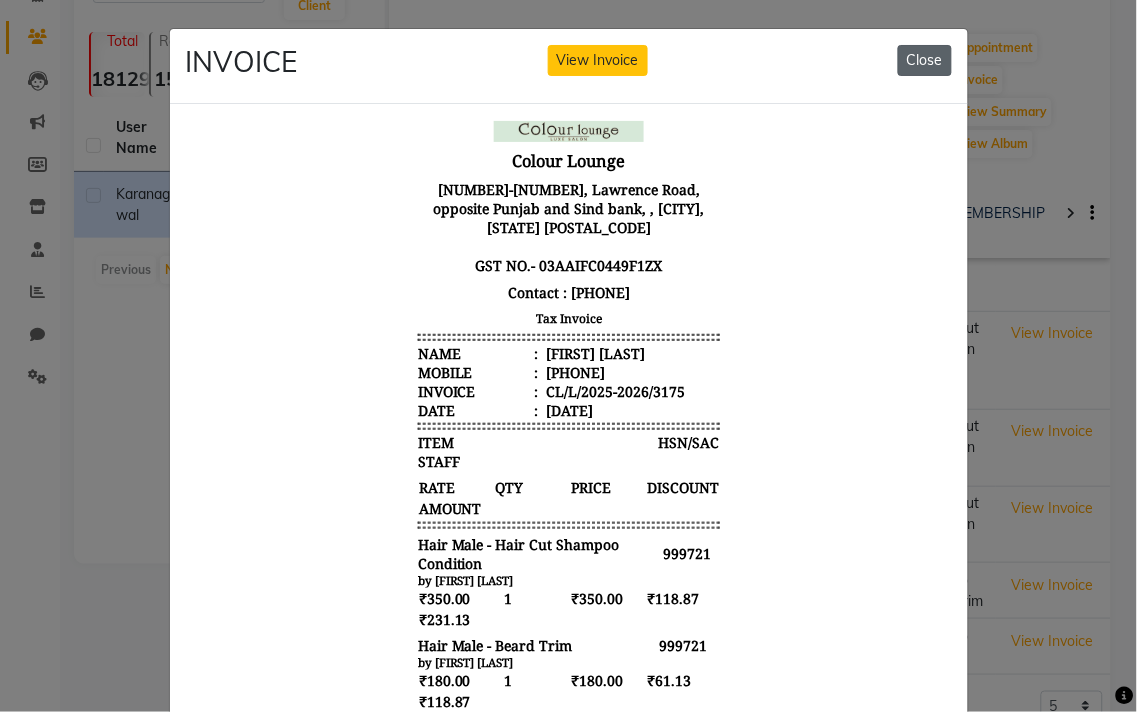 click on "Close" 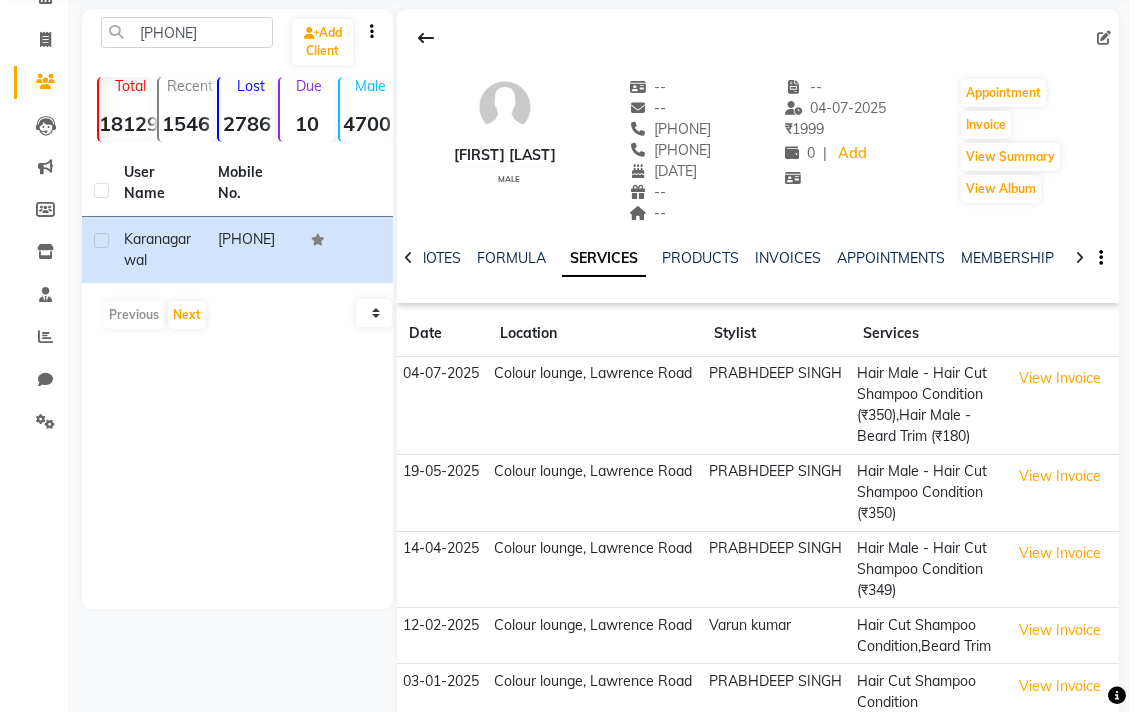 scroll, scrollTop: 0, scrollLeft: 0, axis: both 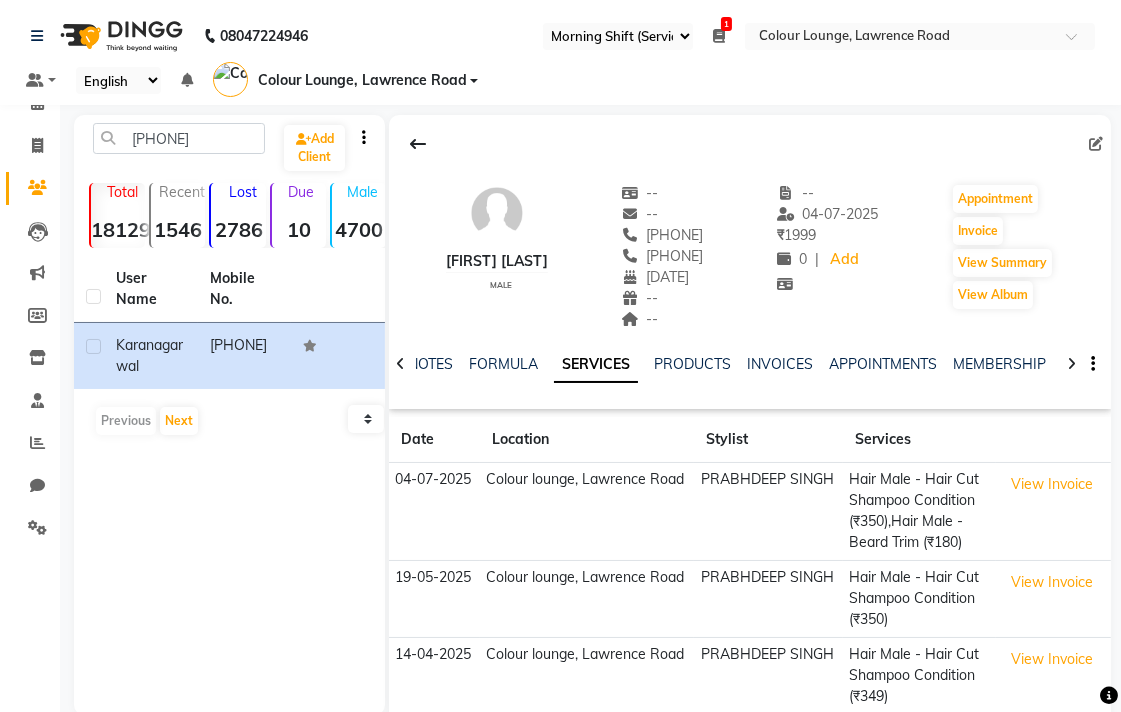 click on "[PHONE] Select Register Evening Shift (Service) Morning Shift (Service) 1 Daily Open Registers nothing to show Select Location × Colour Lounge, Lawrence Road Default Panel My Panel English ENGLISH Español العربية मराठी हिंदी ગુજરાતી தமிழ் 中文 Notifications nothing to show Colour Lounge, Lawrence Road Manage Profile Change Password Sign out  Version:3.15.11" 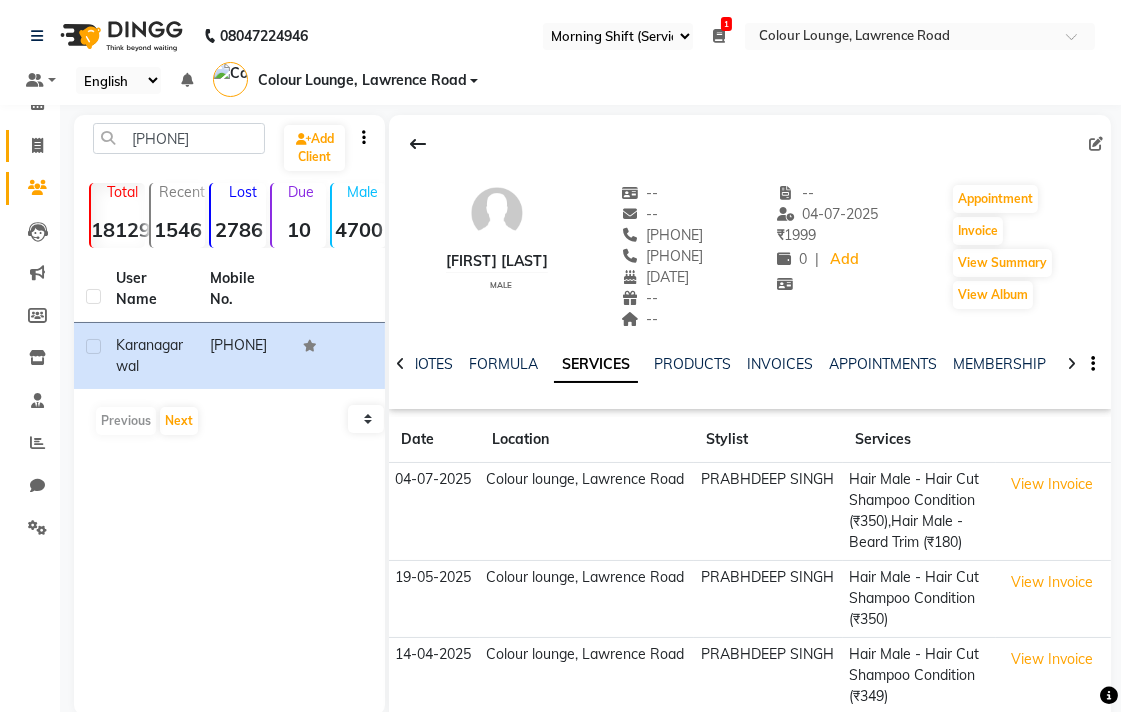 click 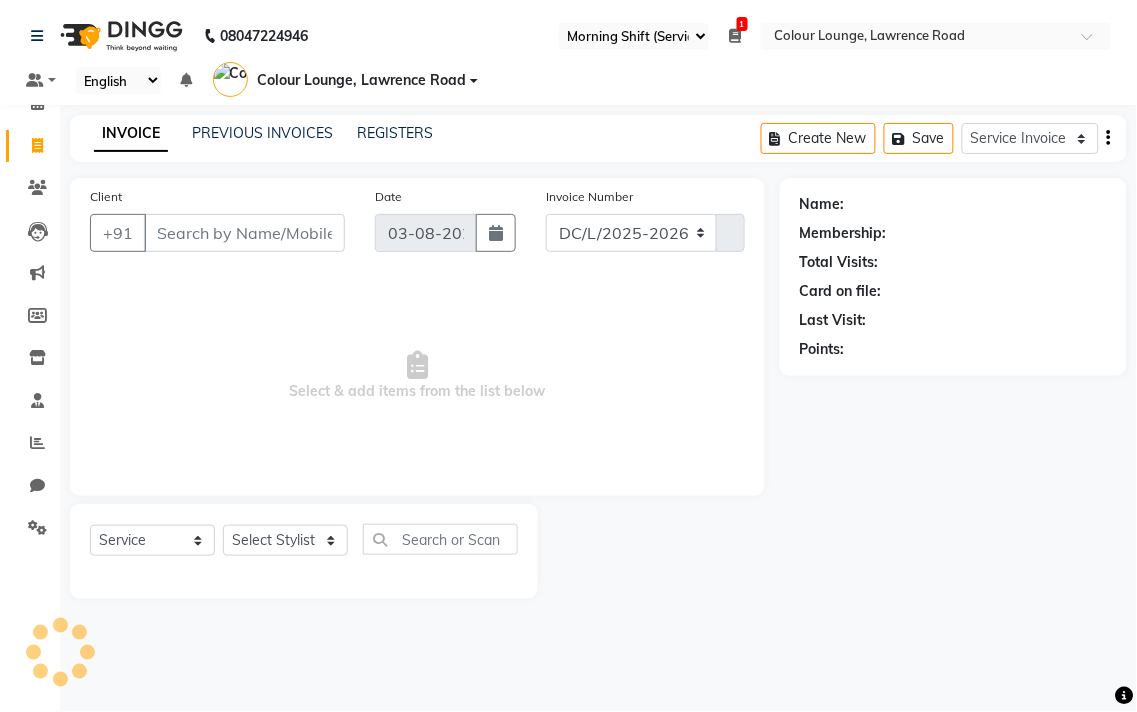 select on "8011" 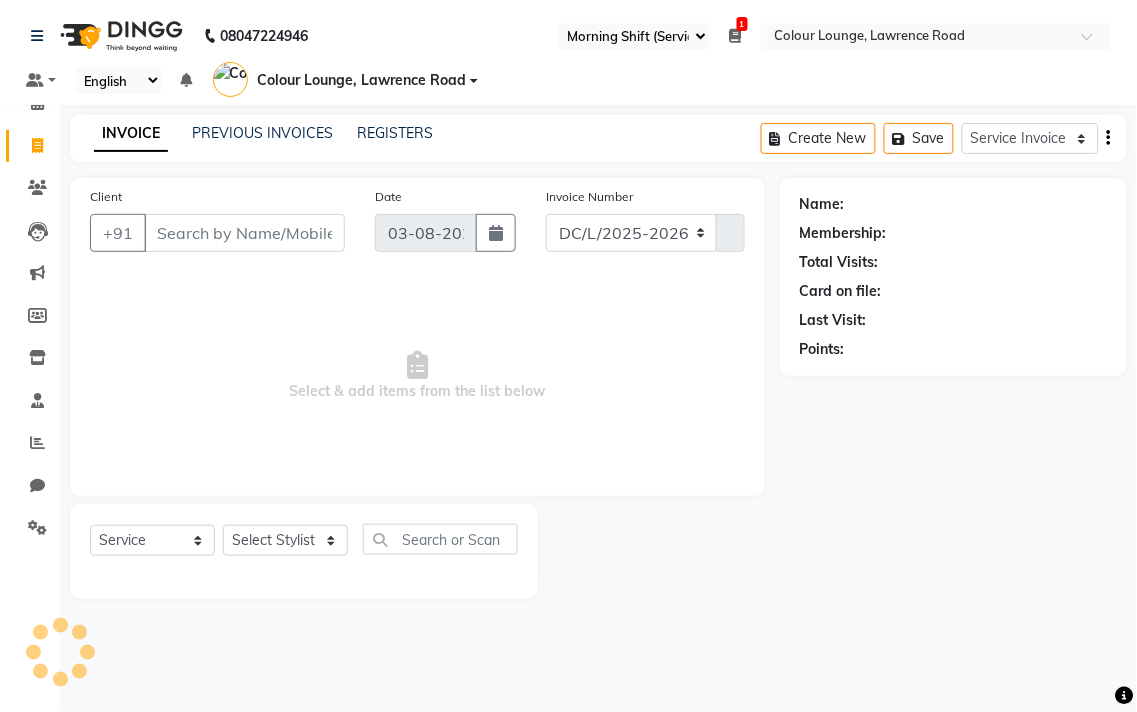 type on "4127" 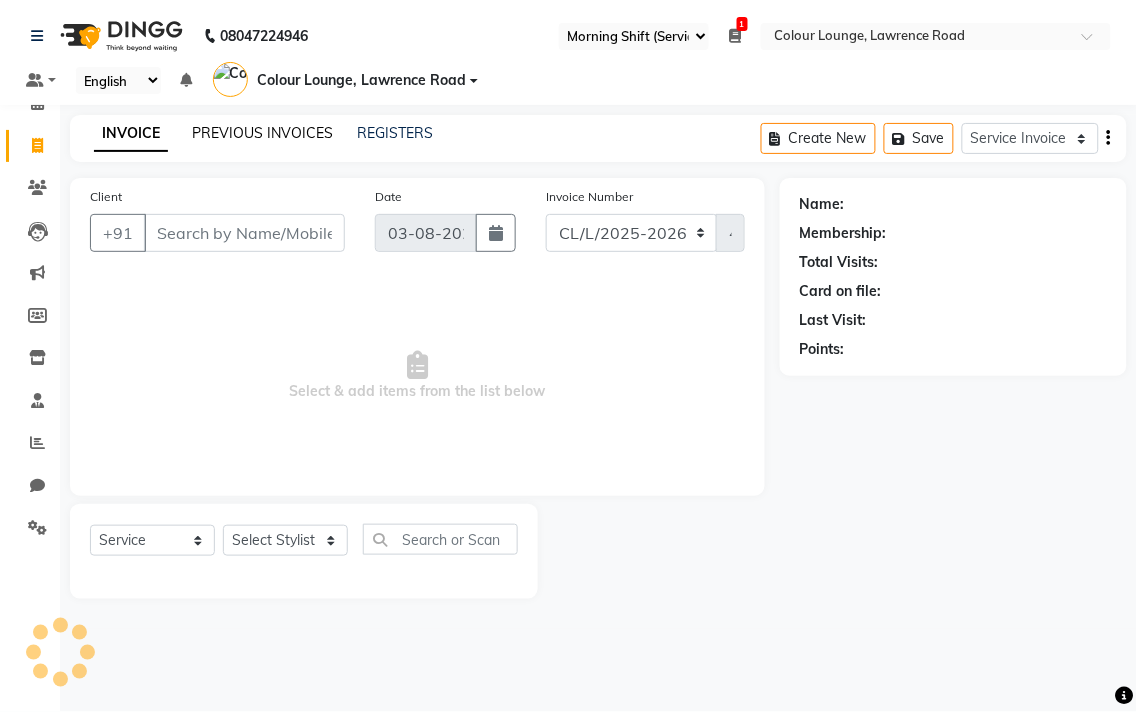 click on "PREVIOUS INVOICES" 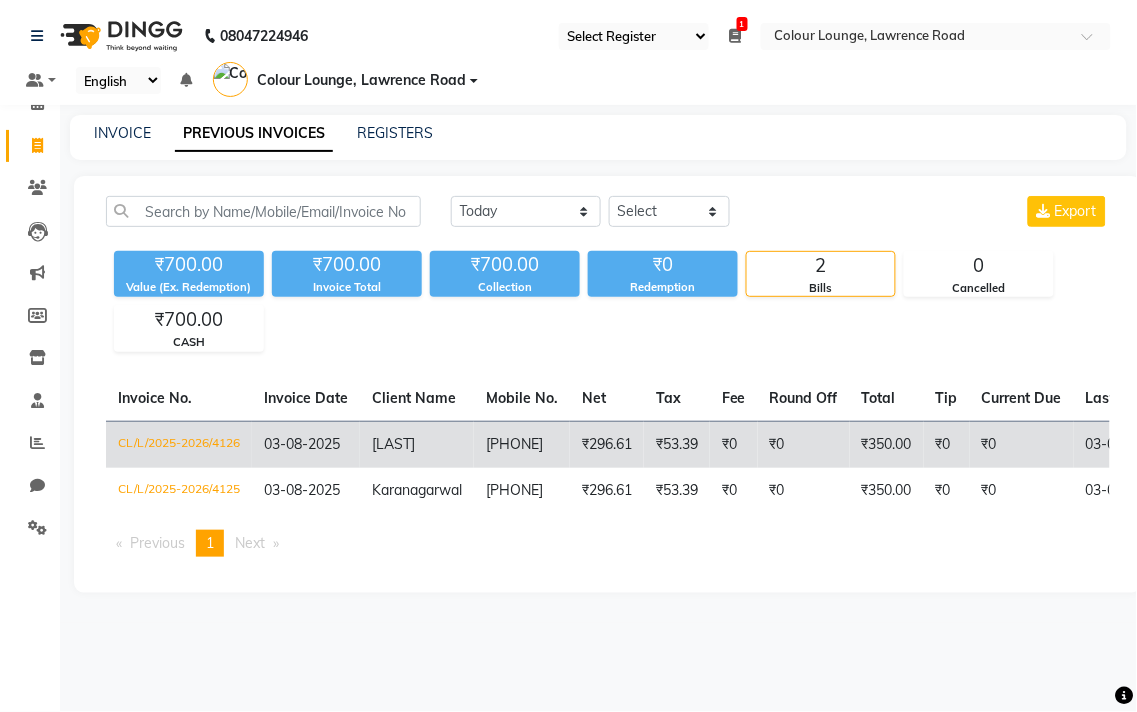 click on "CL/L/2025-2026/4126" 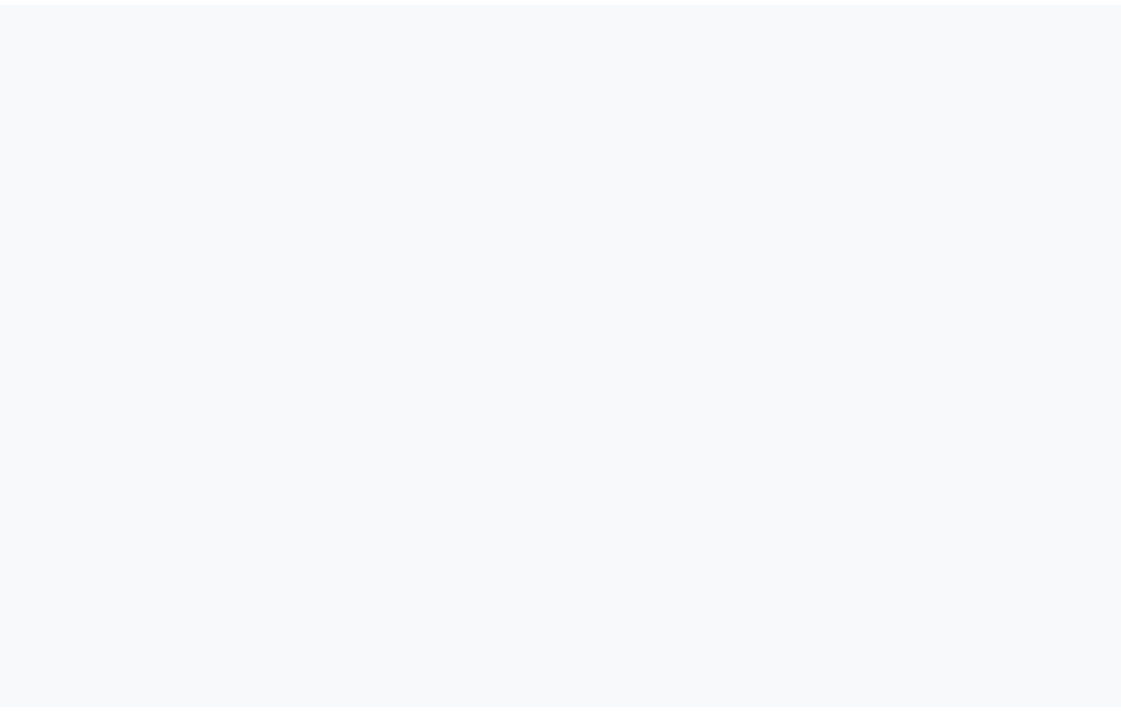 scroll, scrollTop: 0, scrollLeft: 0, axis: both 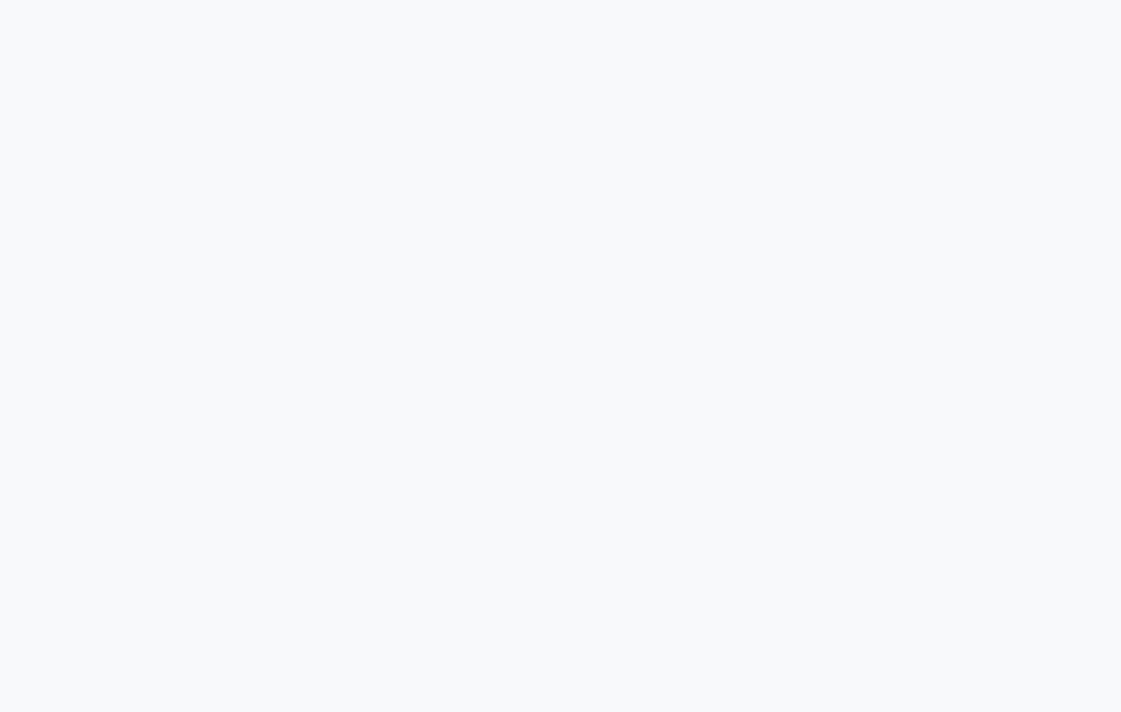 select on "67" 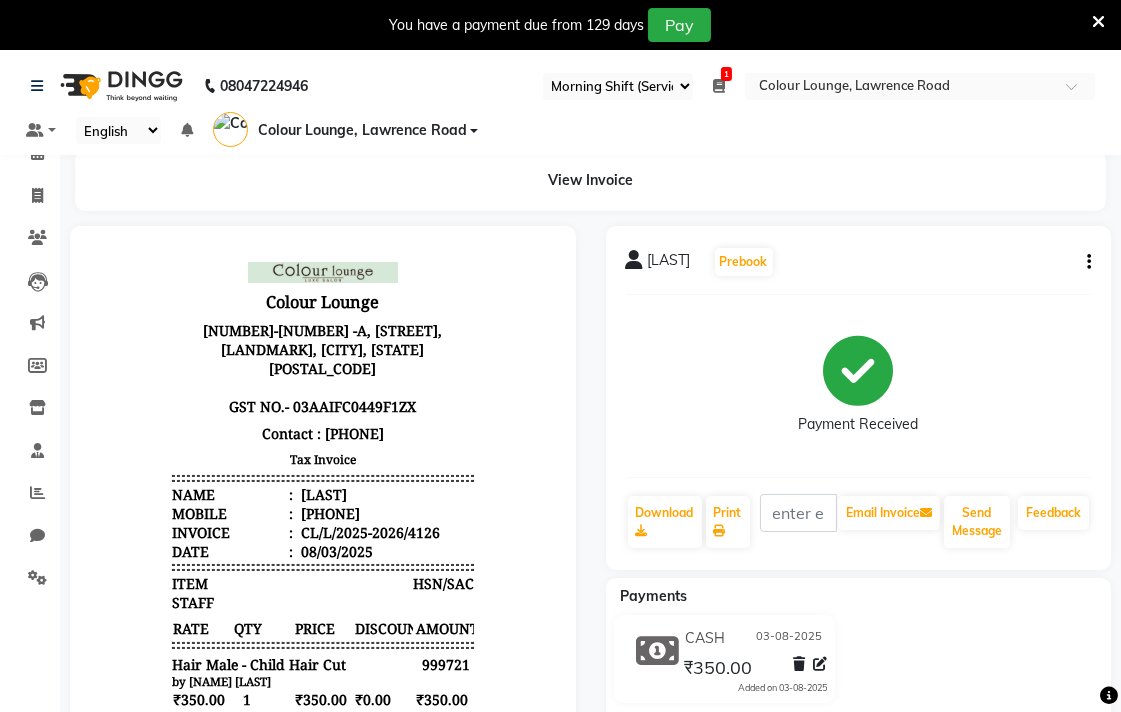 scroll, scrollTop: 0, scrollLeft: 0, axis: both 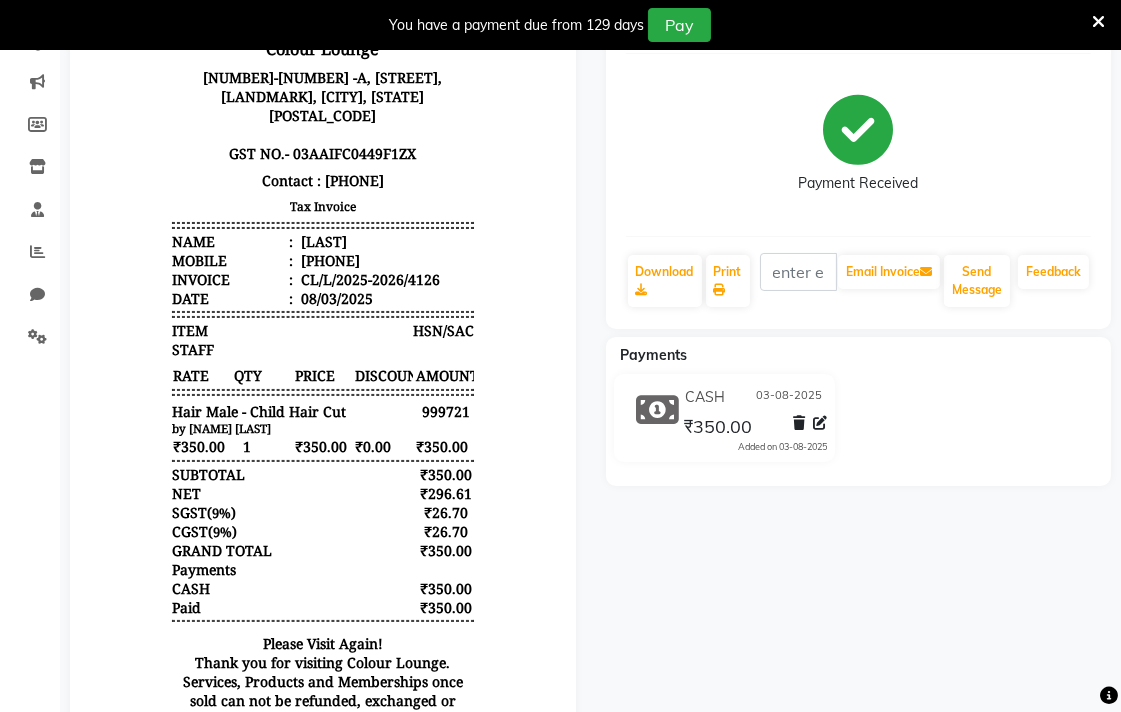 click at bounding box center (1098, 22) 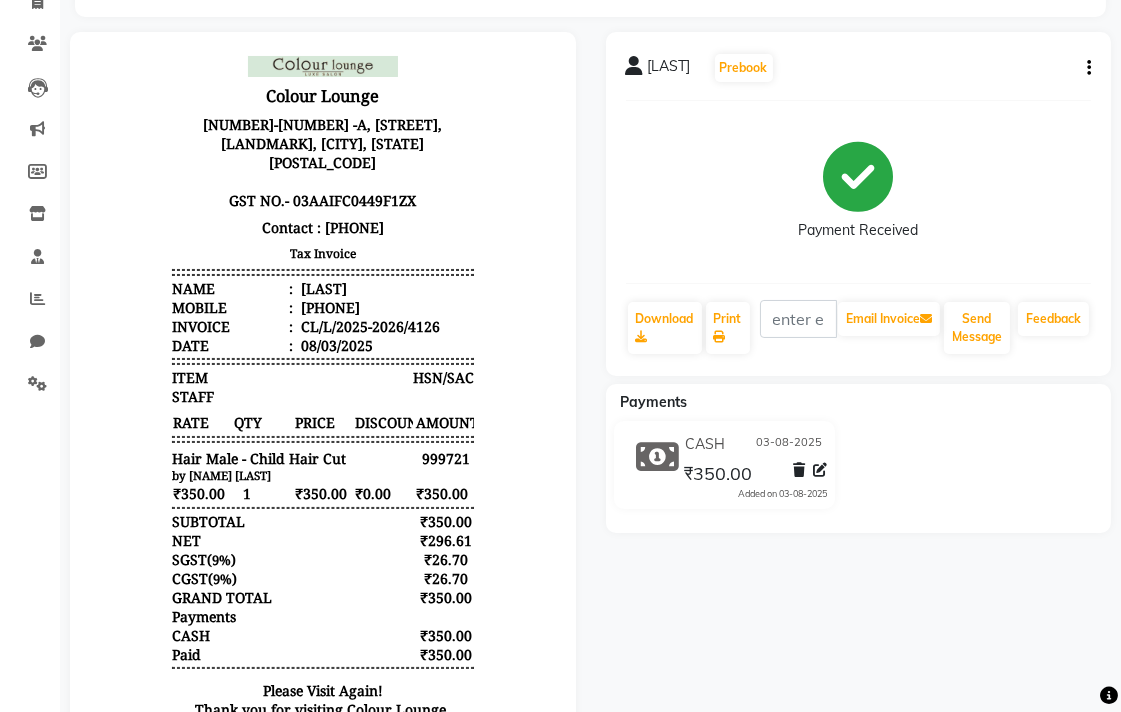 scroll, scrollTop: 0, scrollLeft: 0, axis: both 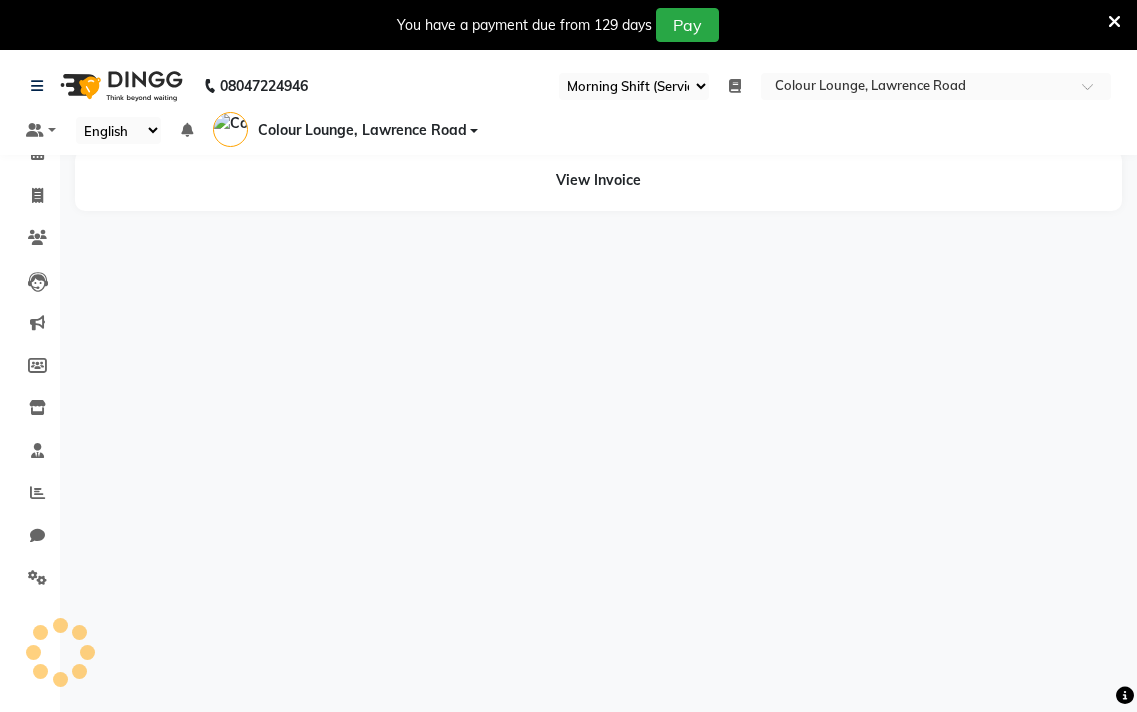 select on "67" 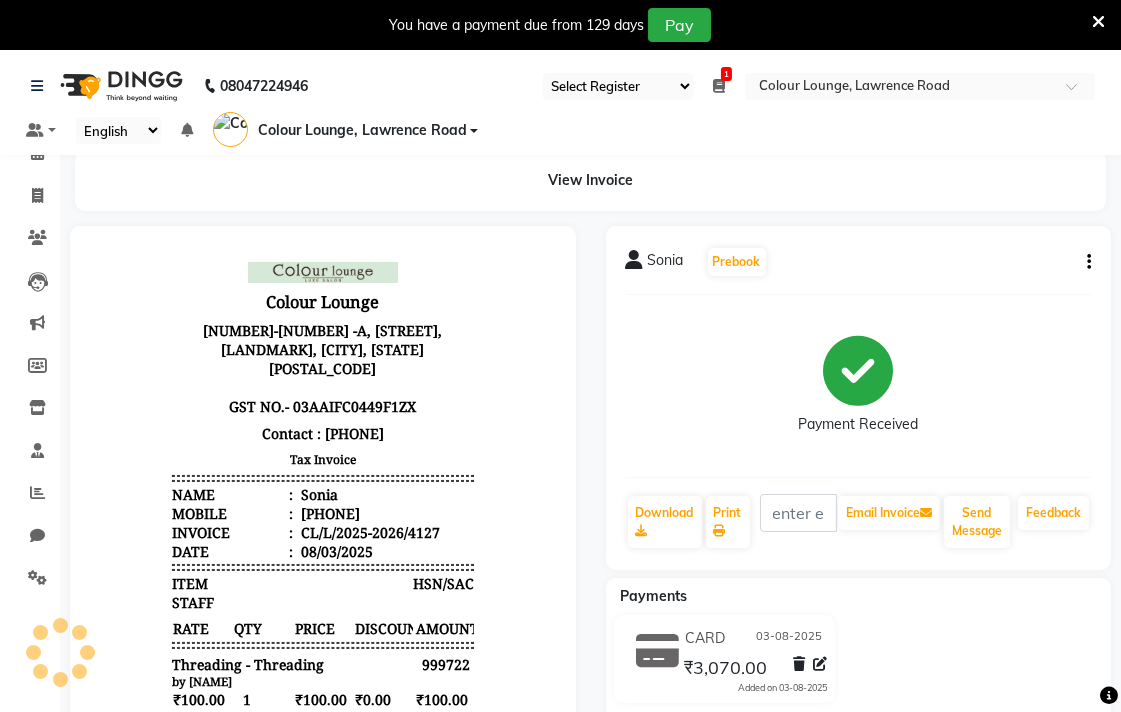 scroll, scrollTop: 0, scrollLeft: 0, axis: both 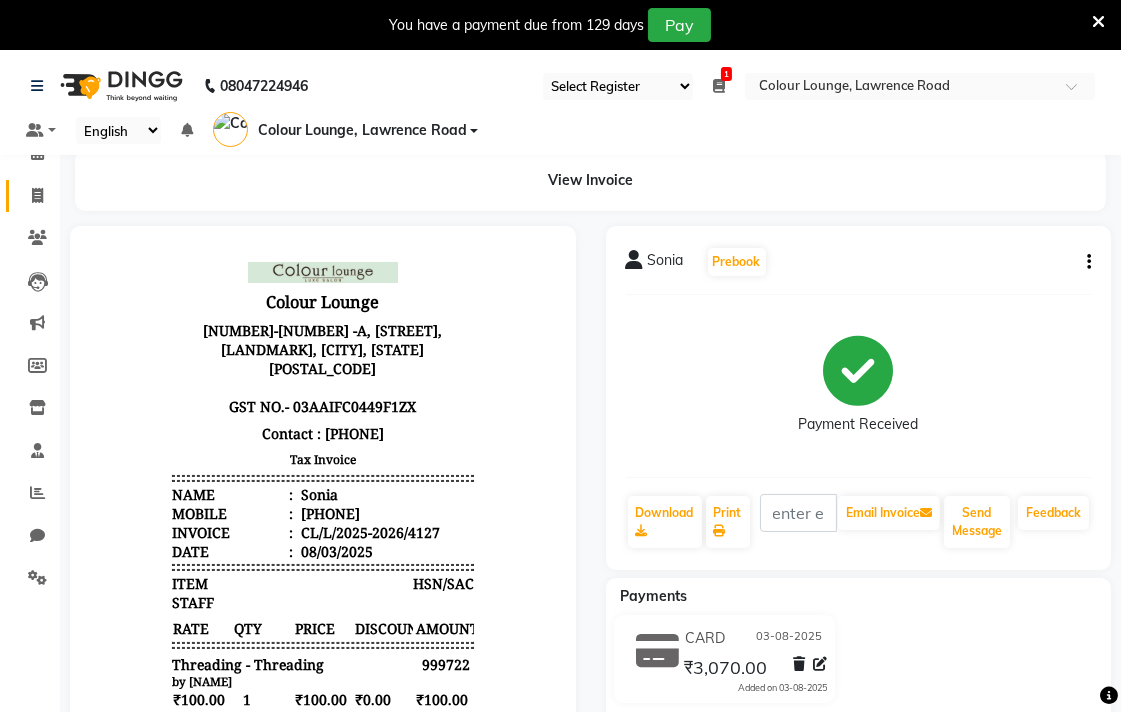 click 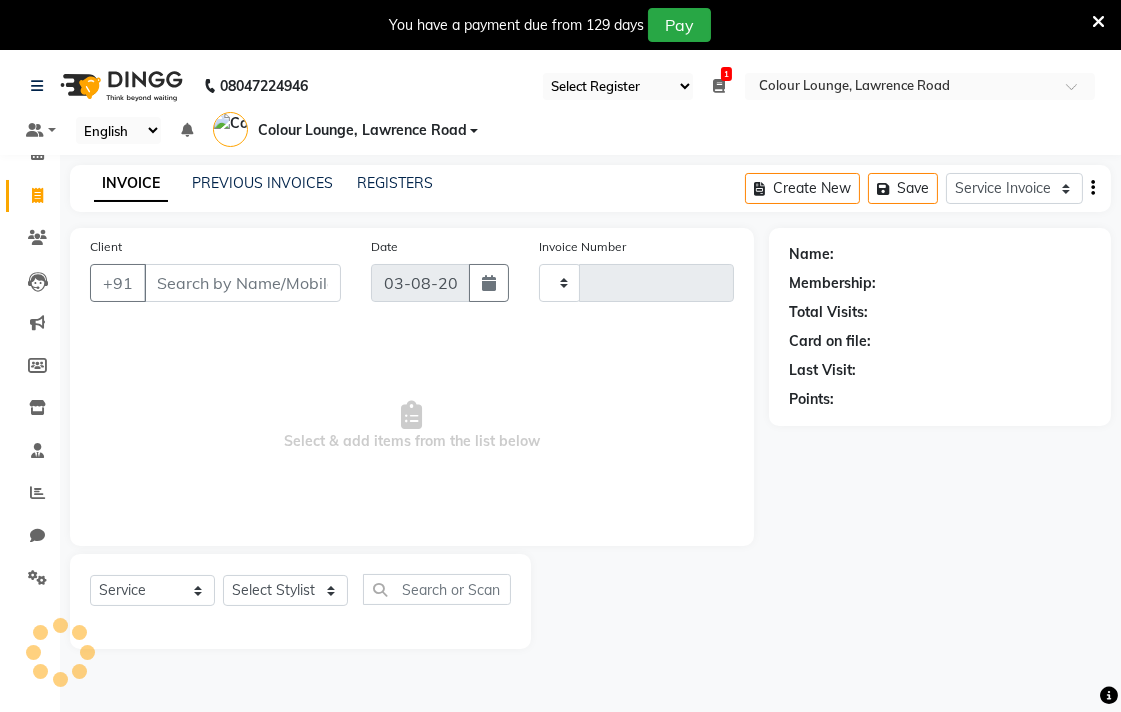 type on "4128" 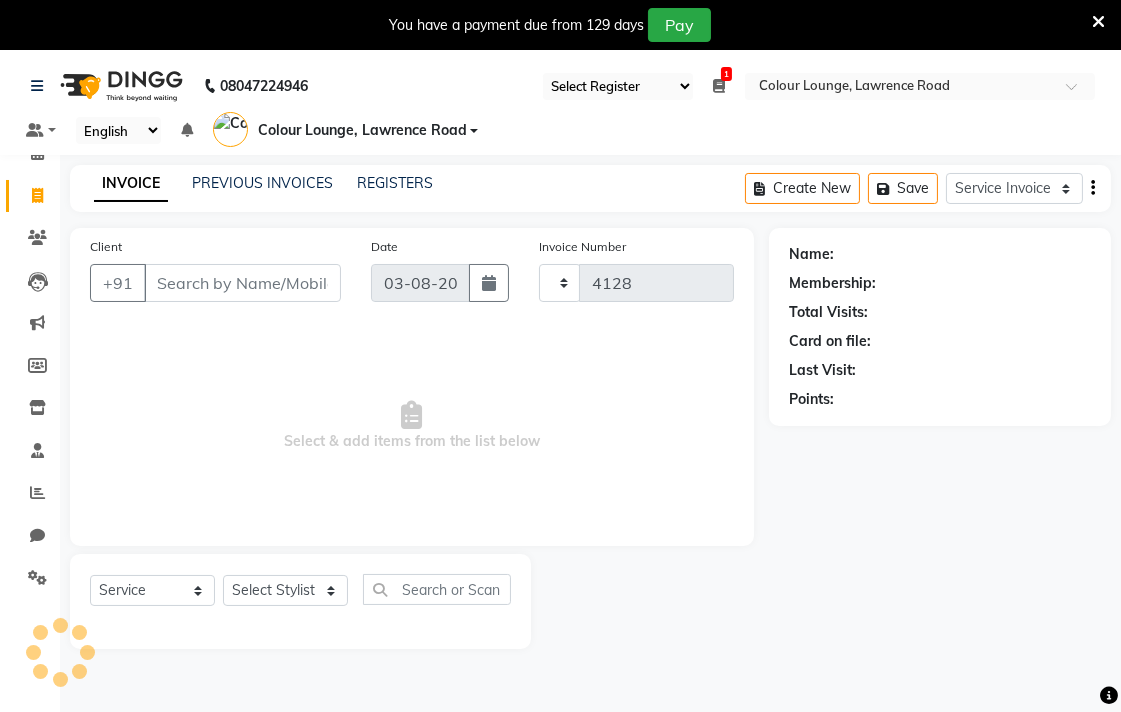 scroll, scrollTop: 50, scrollLeft: 0, axis: vertical 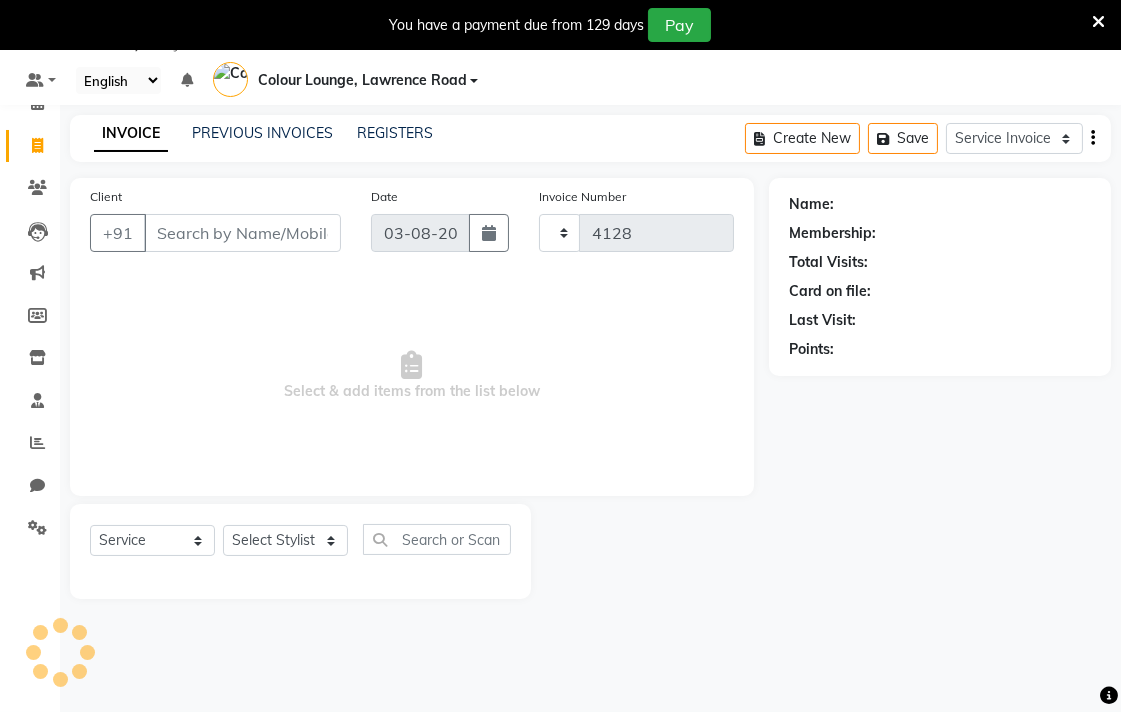 select on "8011" 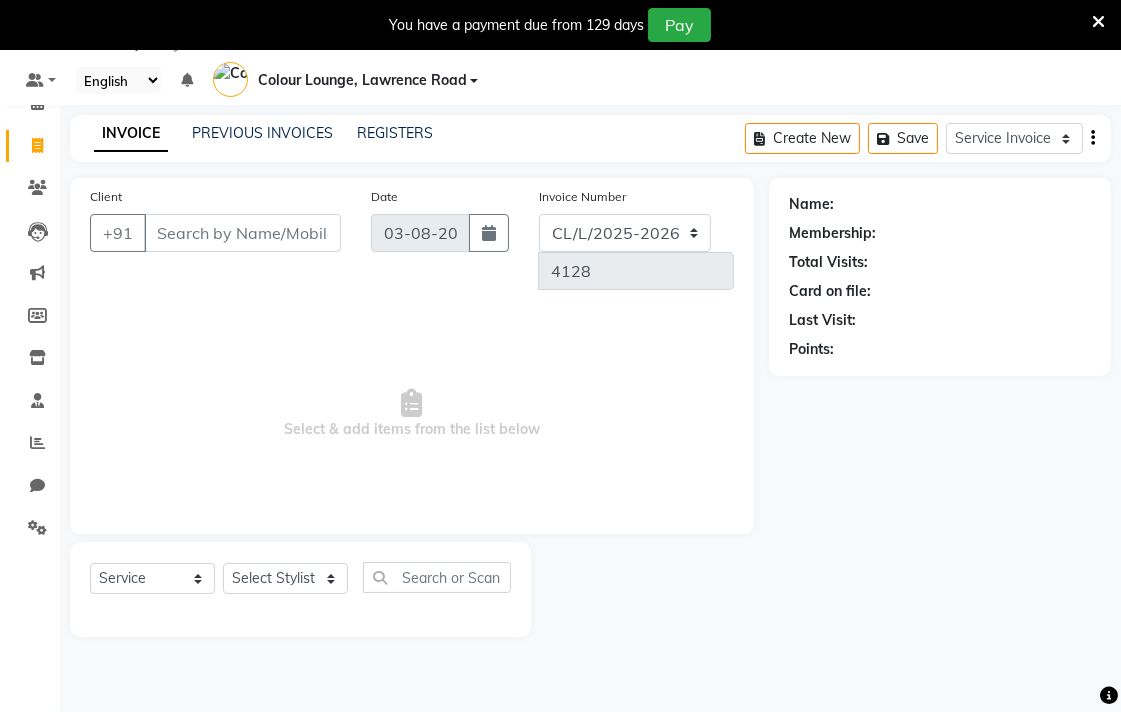 click at bounding box center [1098, 22] 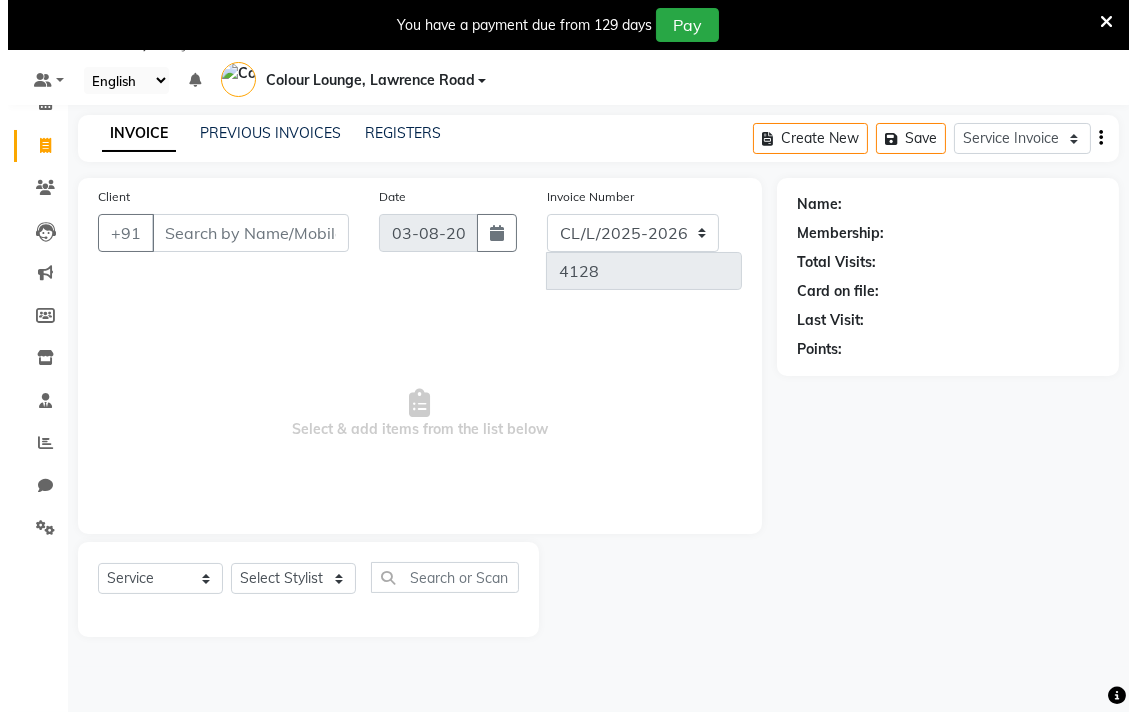scroll, scrollTop: 0, scrollLeft: 0, axis: both 